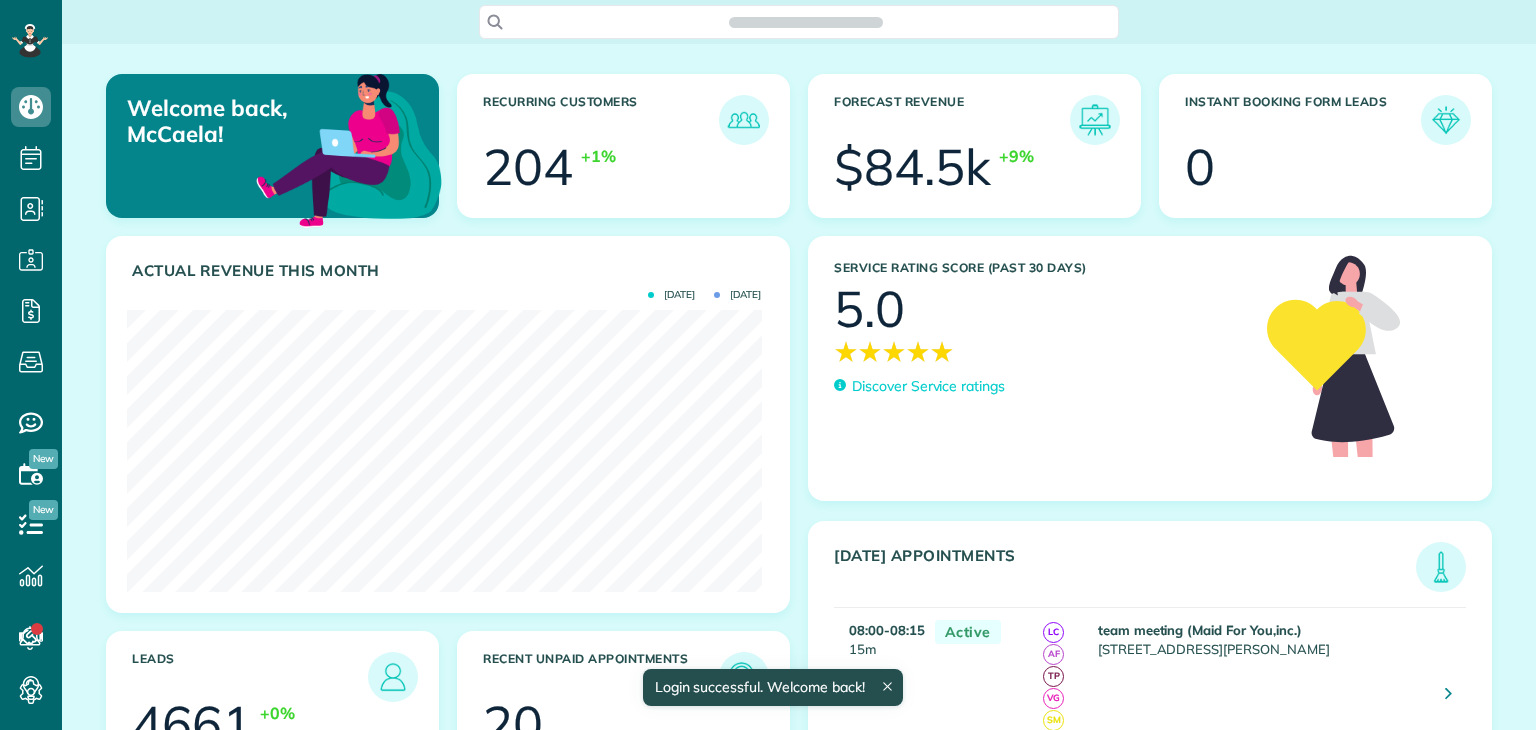 scroll, scrollTop: 0, scrollLeft: 0, axis: both 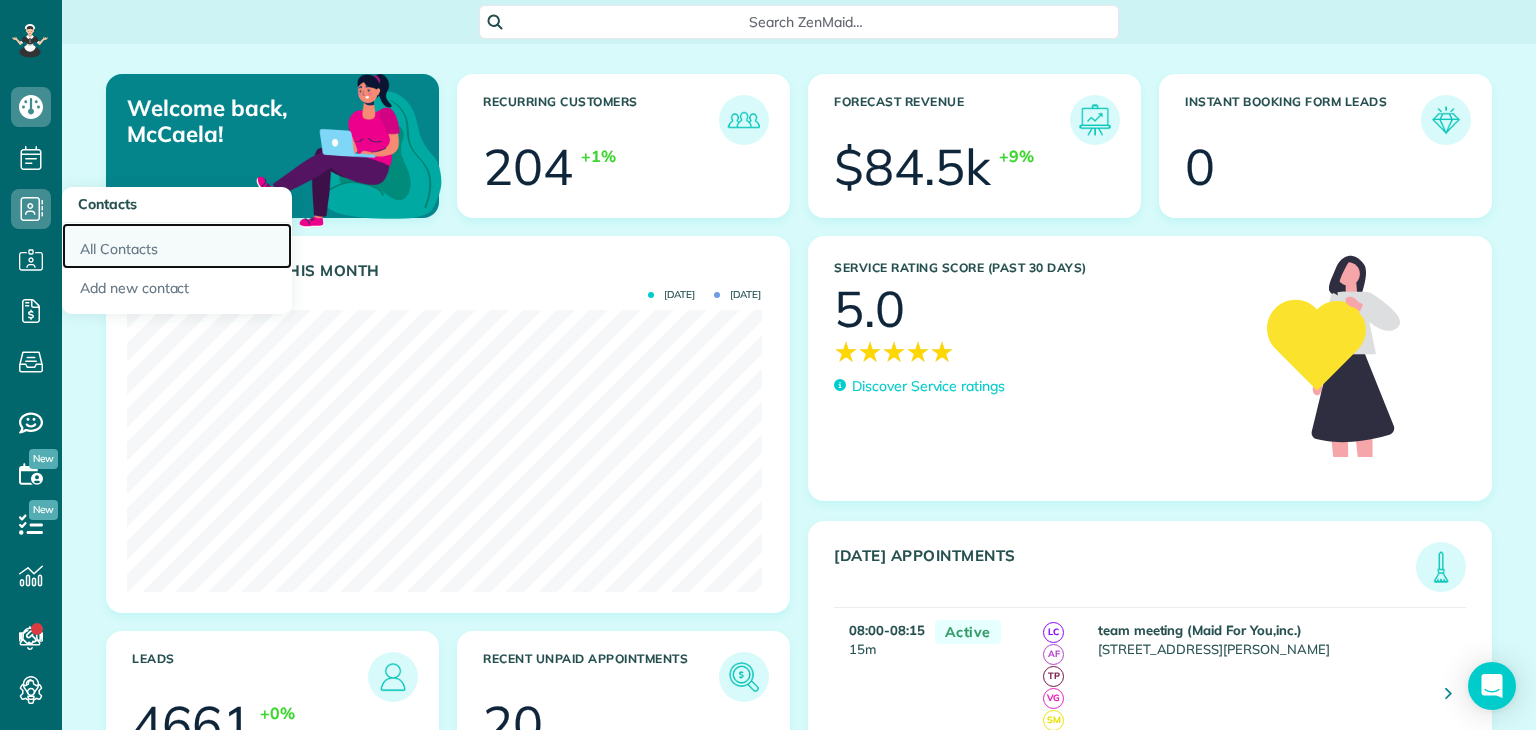 click on "All Contacts" at bounding box center (177, 246) 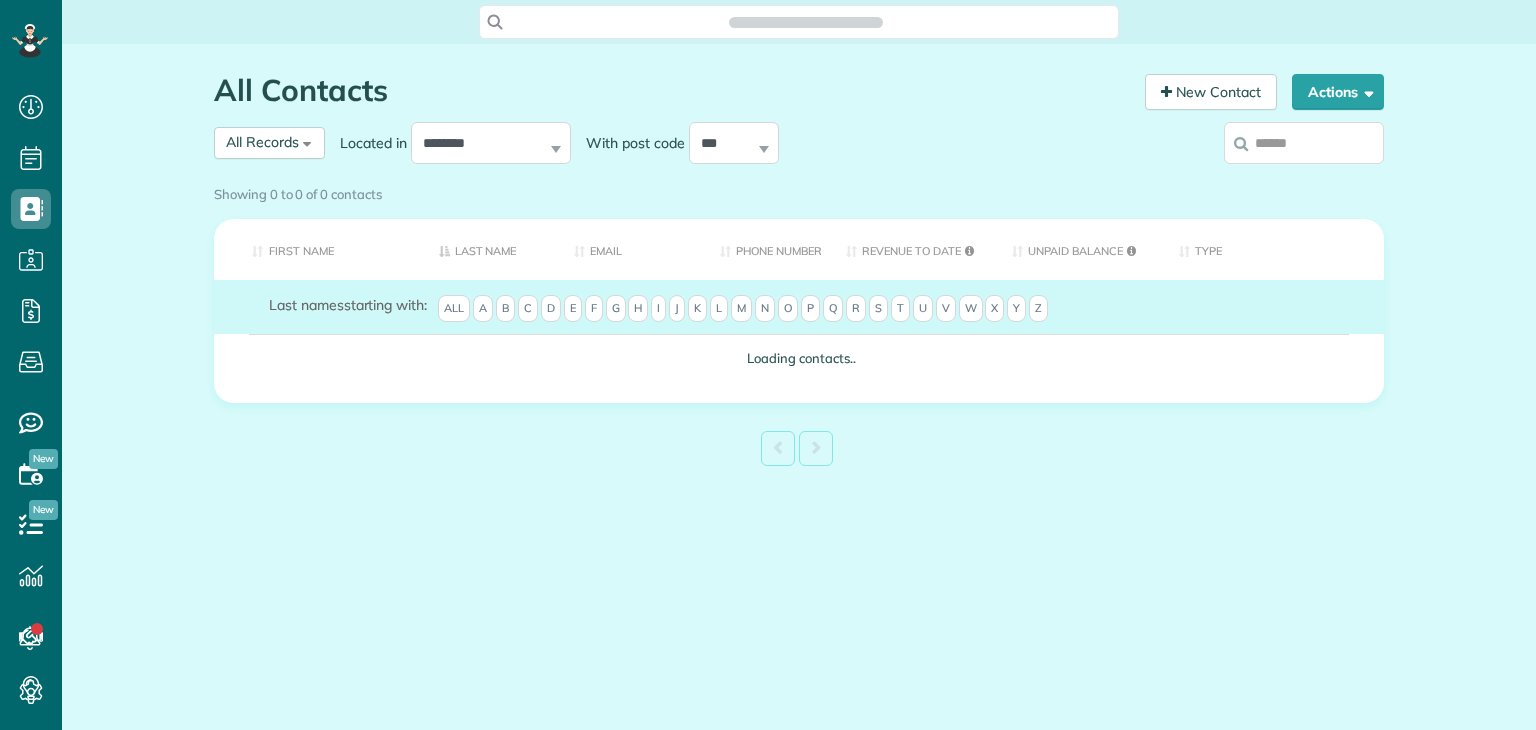 scroll, scrollTop: 0, scrollLeft: 0, axis: both 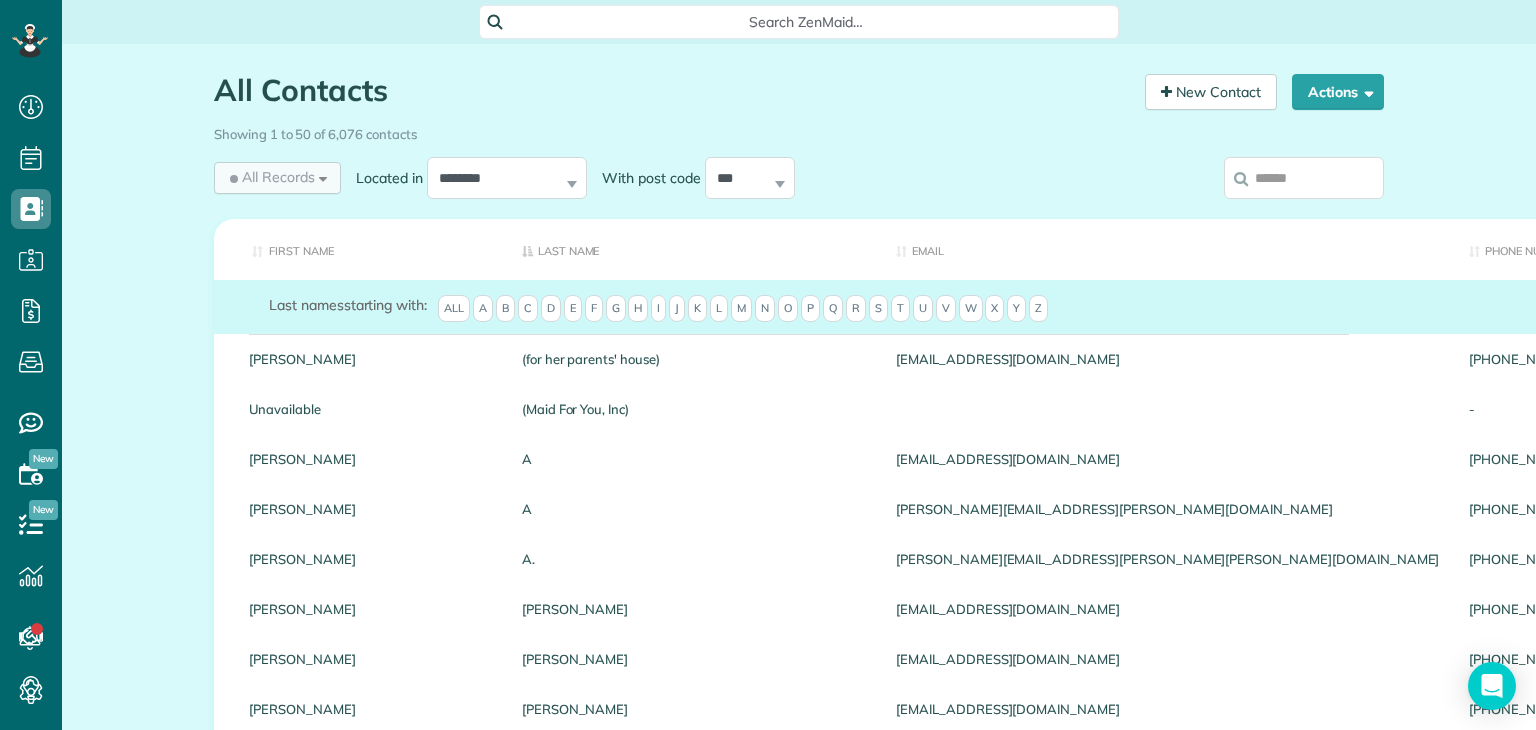 click on "All Records" at bounding box center (270, 177) 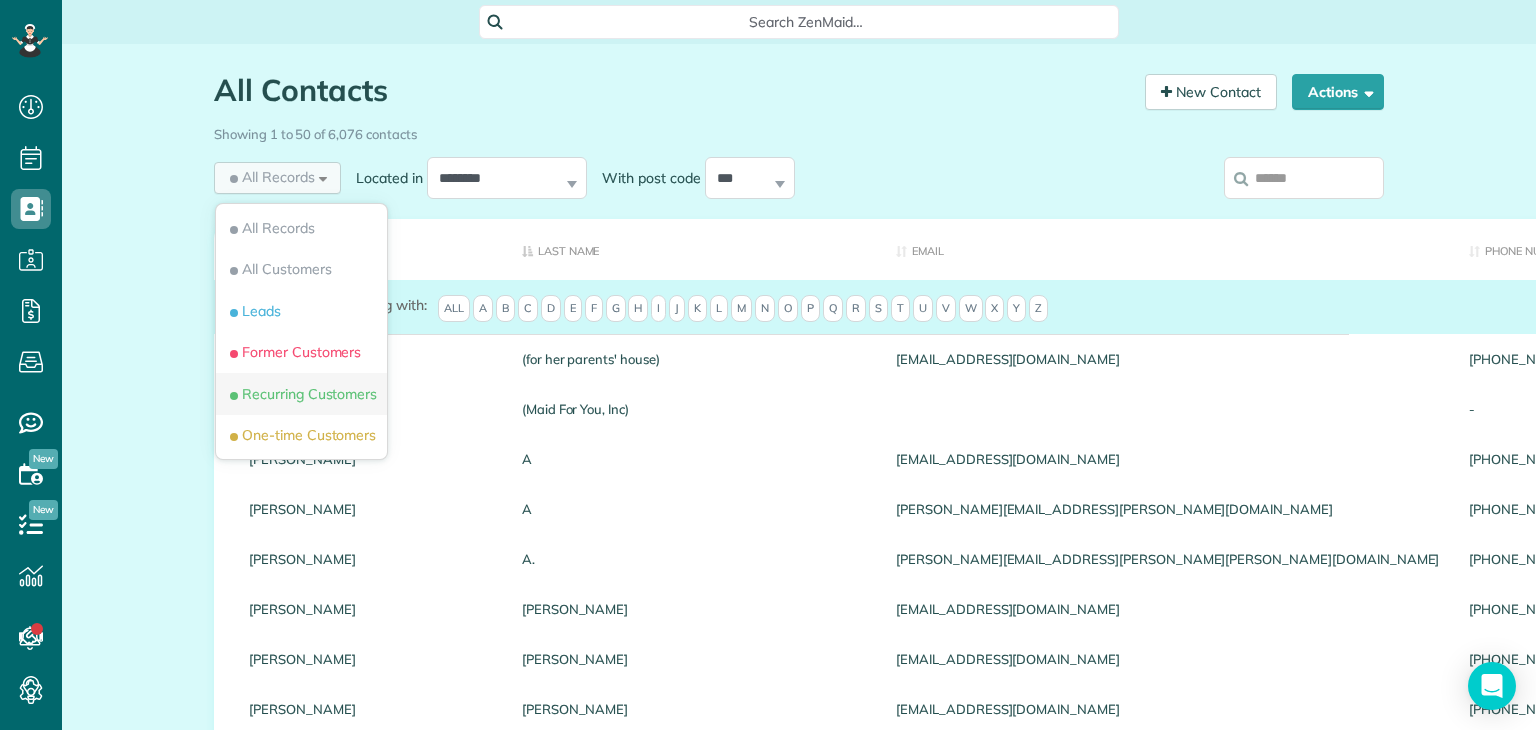 click on "Recurring Customers" at bounding box center [301, 394] 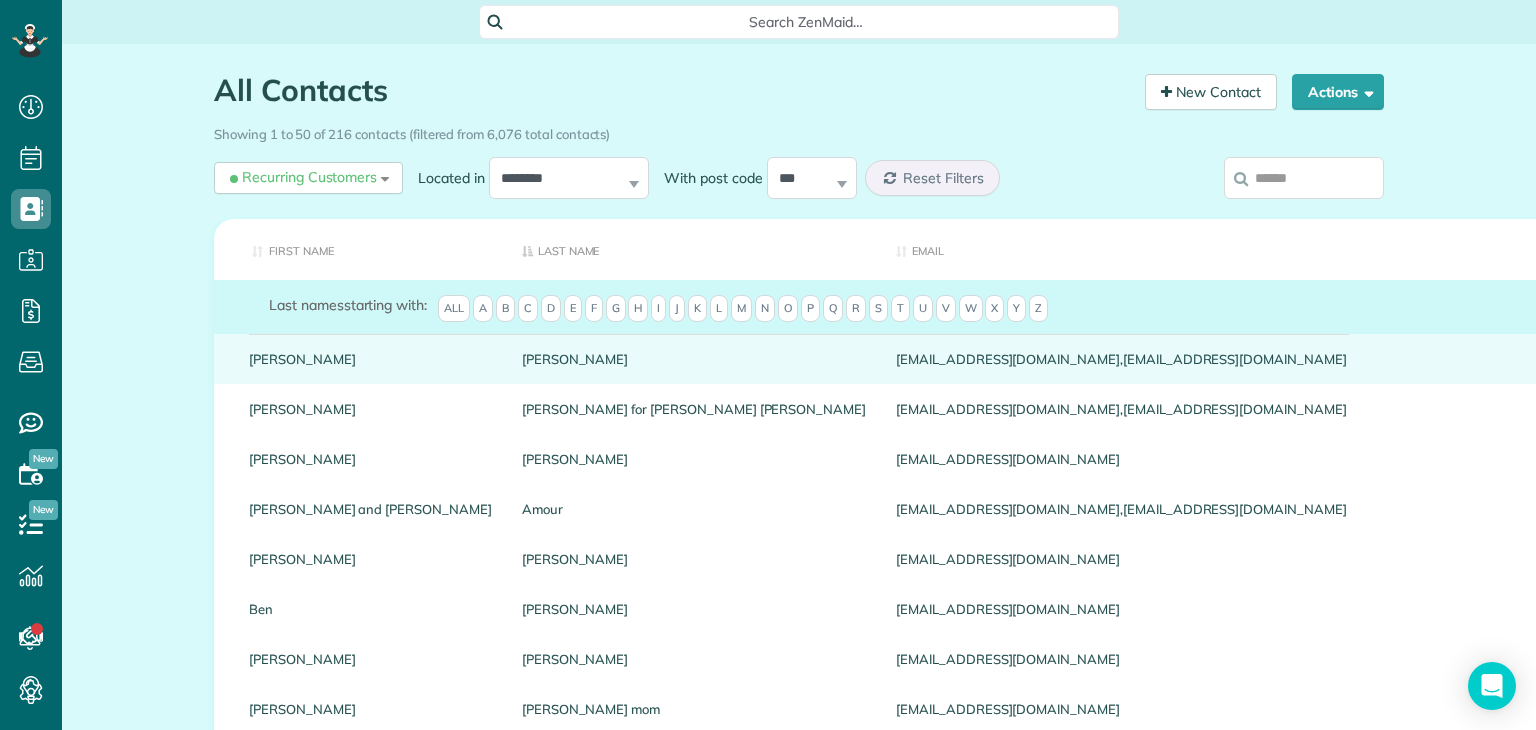 click on "Recurring - Every 2 weeks" at bounding box center (2270, 359) 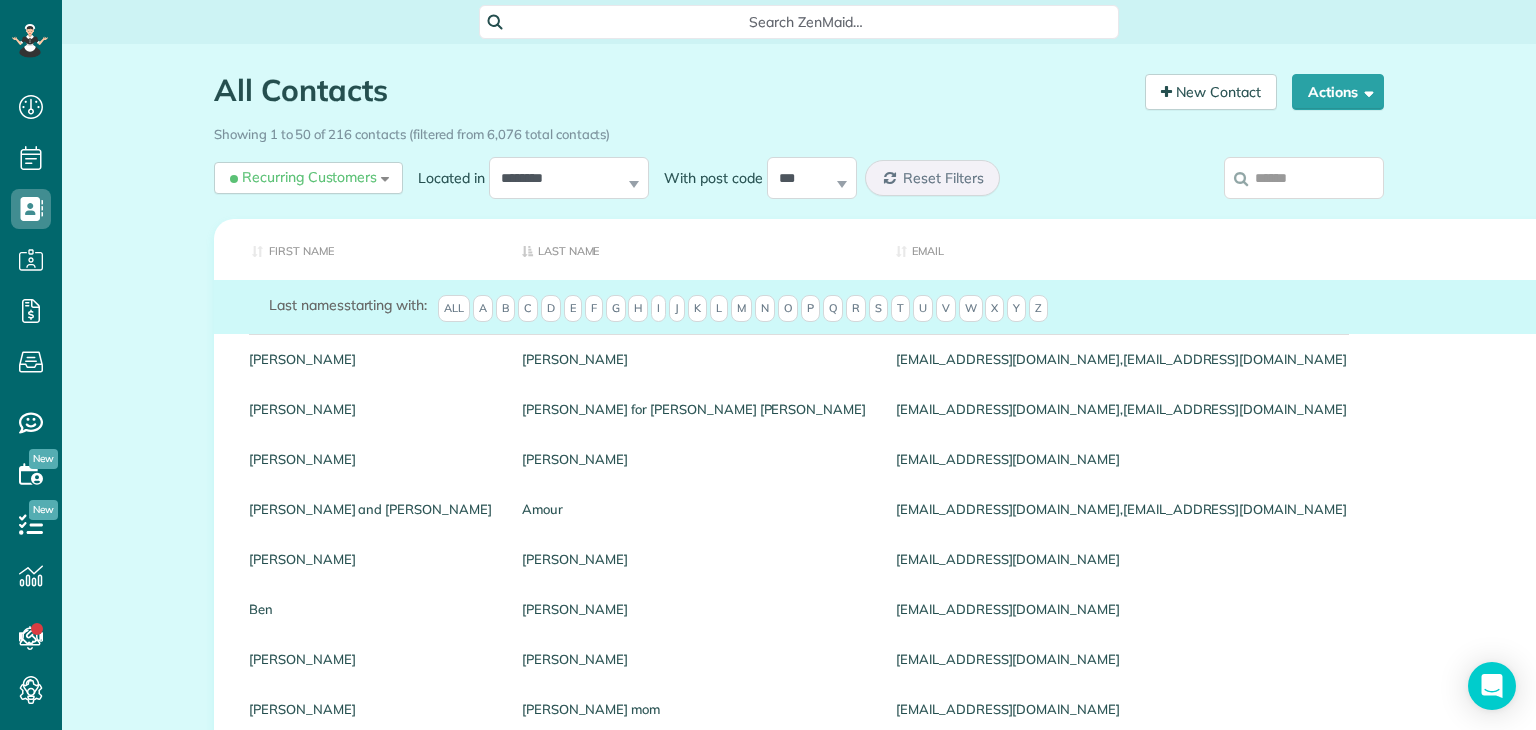 click on "Recurring - Every 2 weeks" at bounding box center [2270, 359] 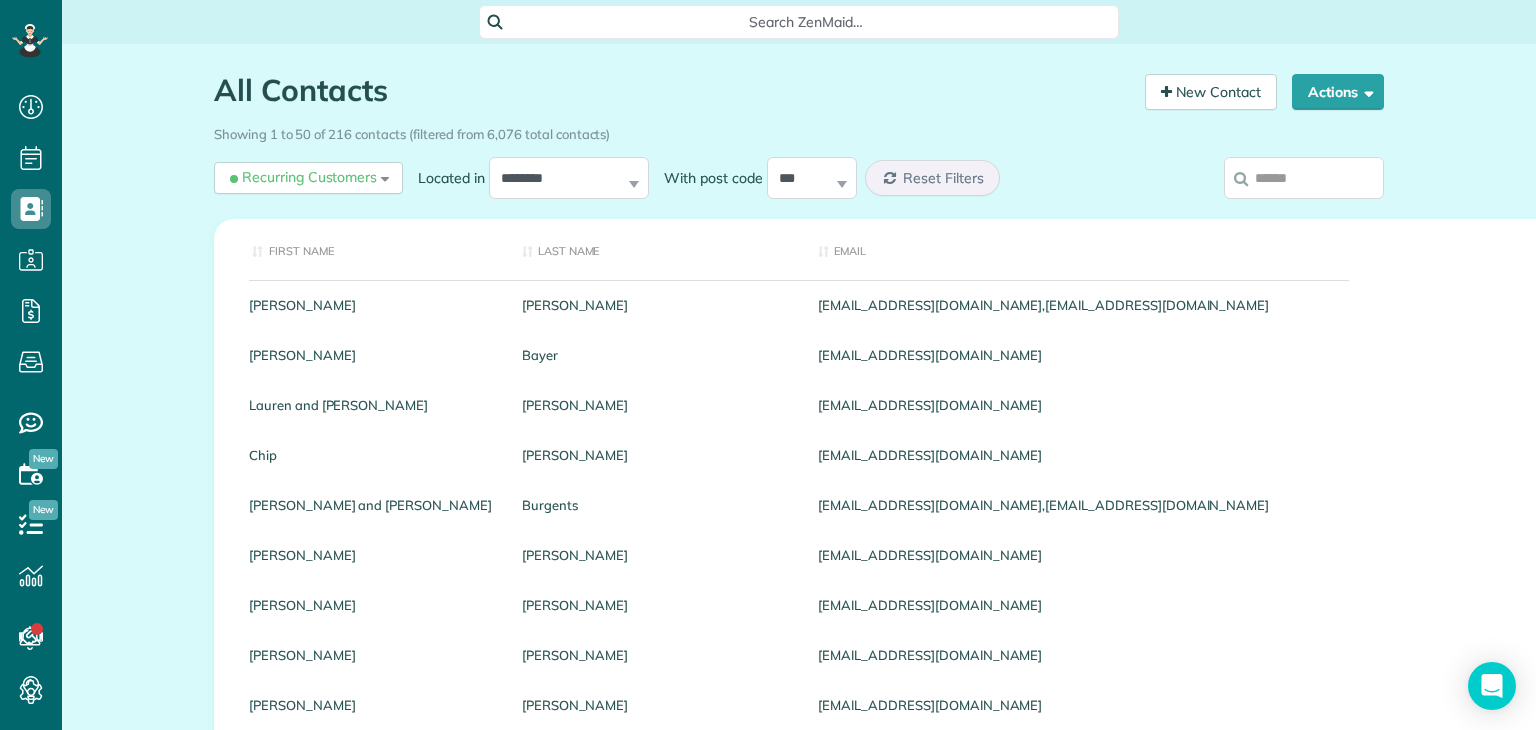 click on "Type" at bounding box center (2192, 249) 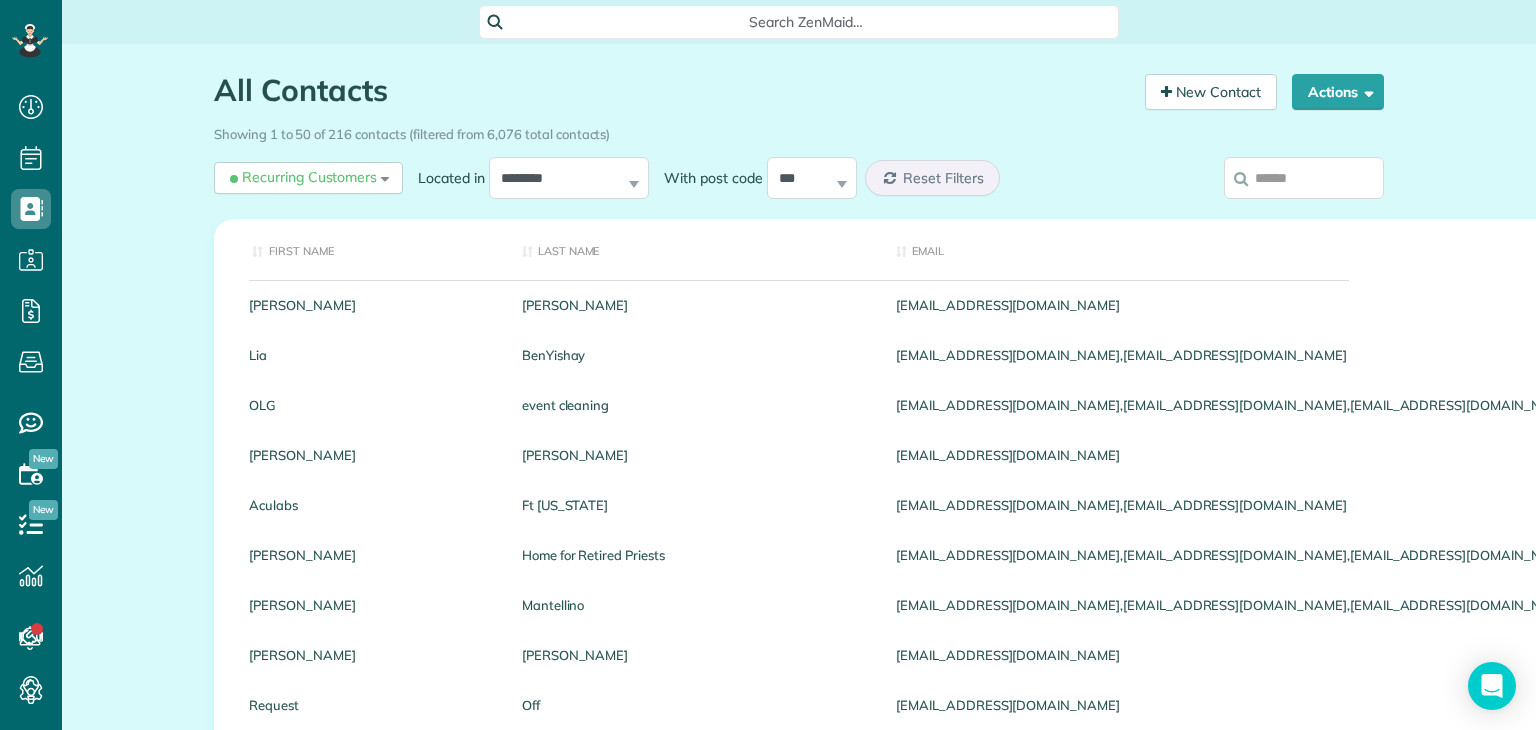click on "Phone number" at bounding box center (2115, 249) 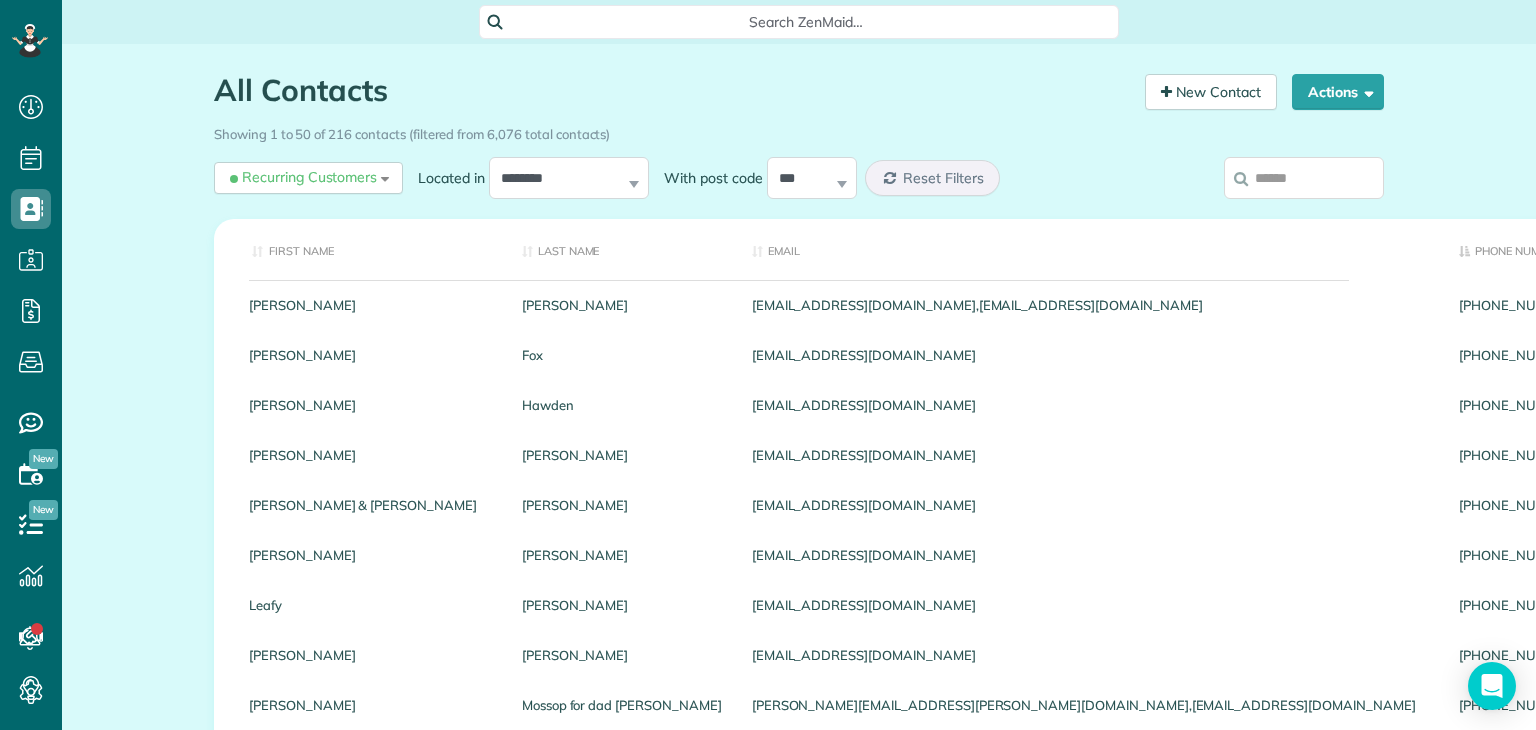 click on "Unpaid Balance" at bounding box center (1840, 249) 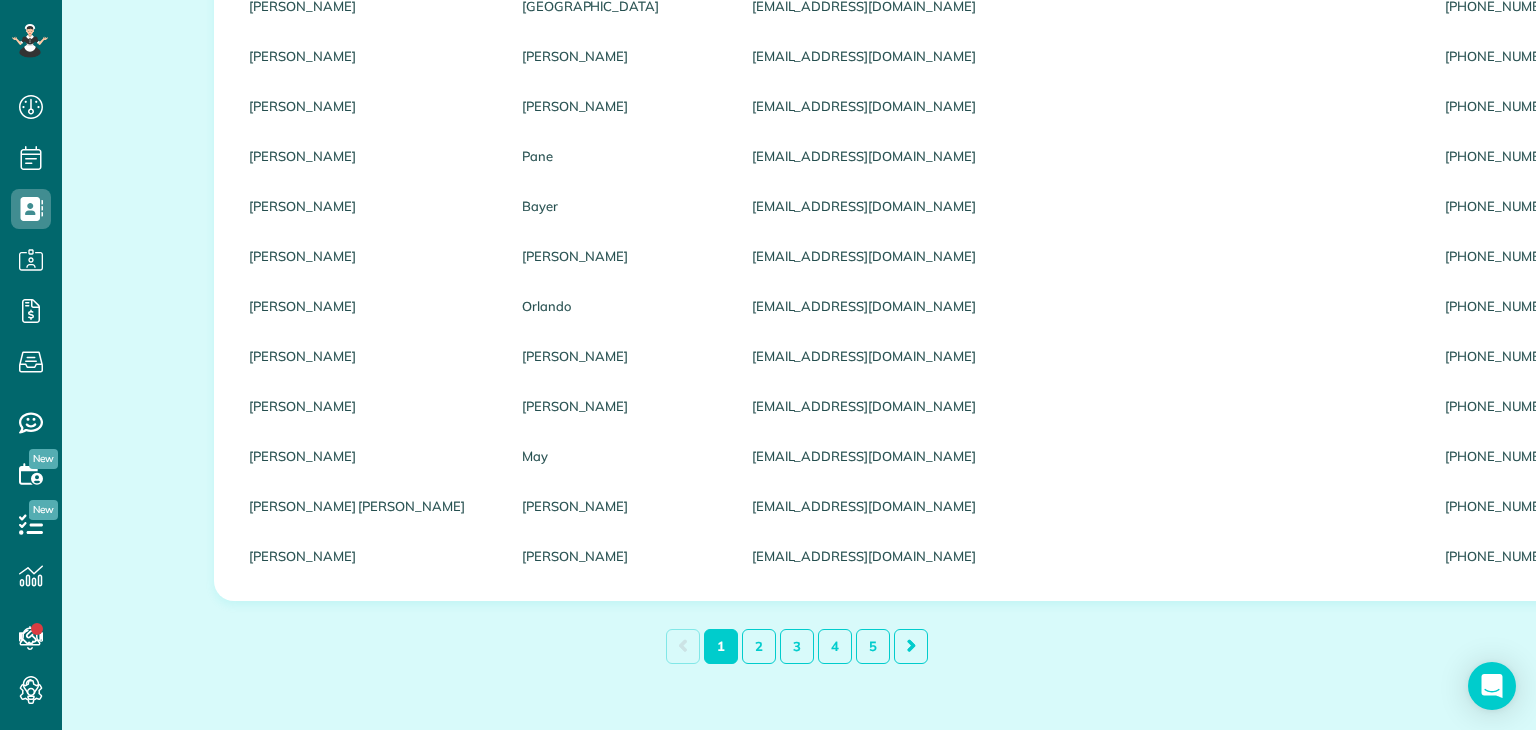scroll, scrollTop: 2200, scrollLeft: 0, axis: vertical 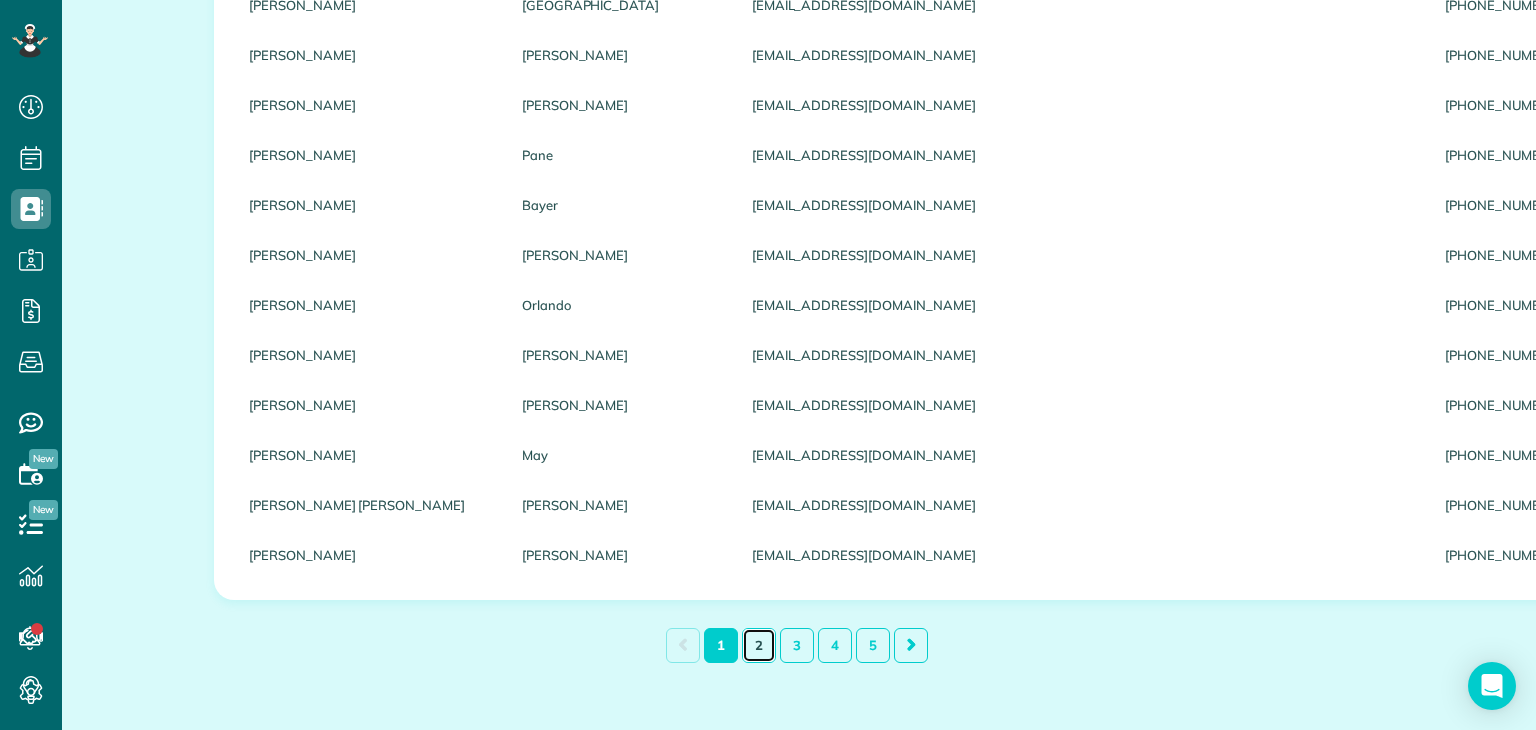 click on "2" at bounding box center [759, 645] 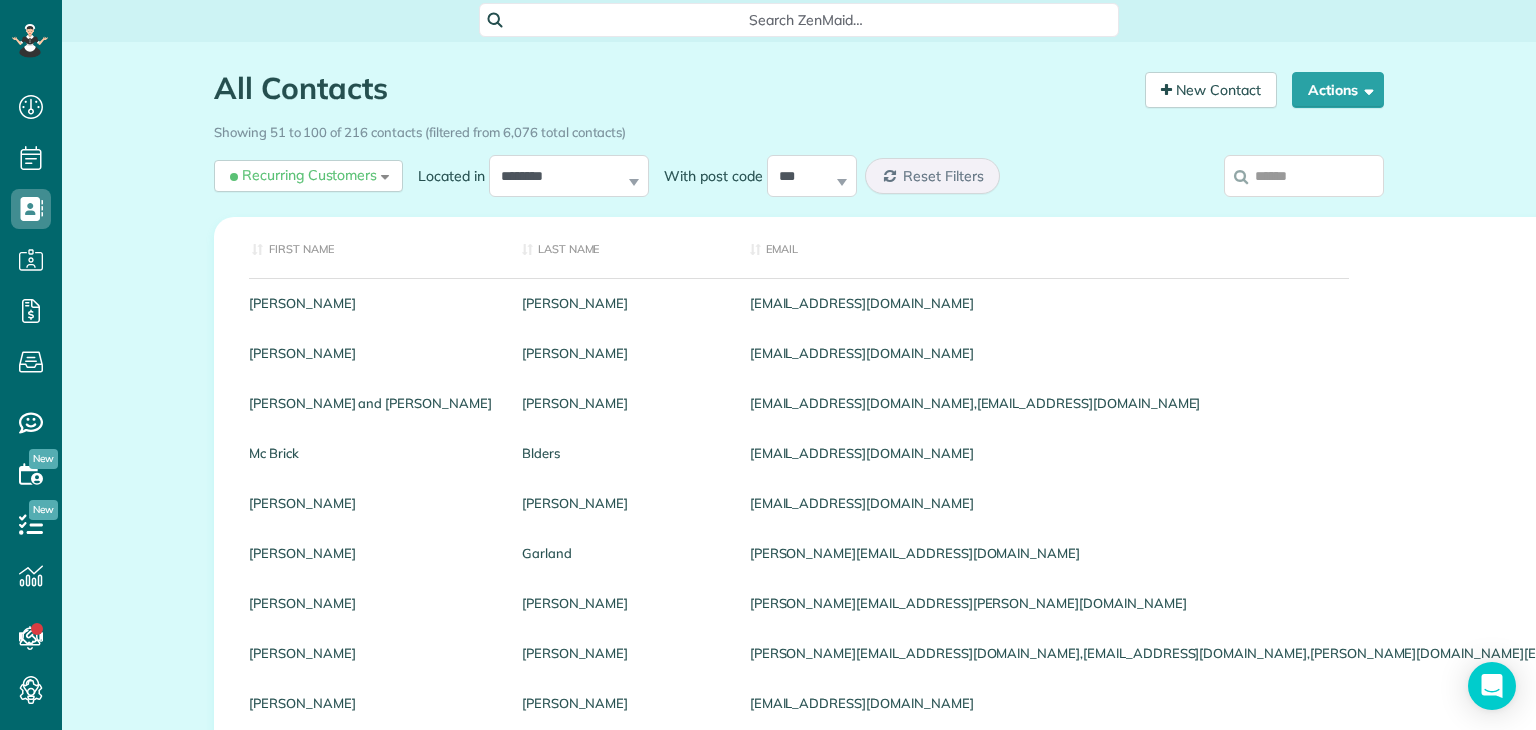 scroll, scrollTop: 0, scrollLeft: 0, axis: both 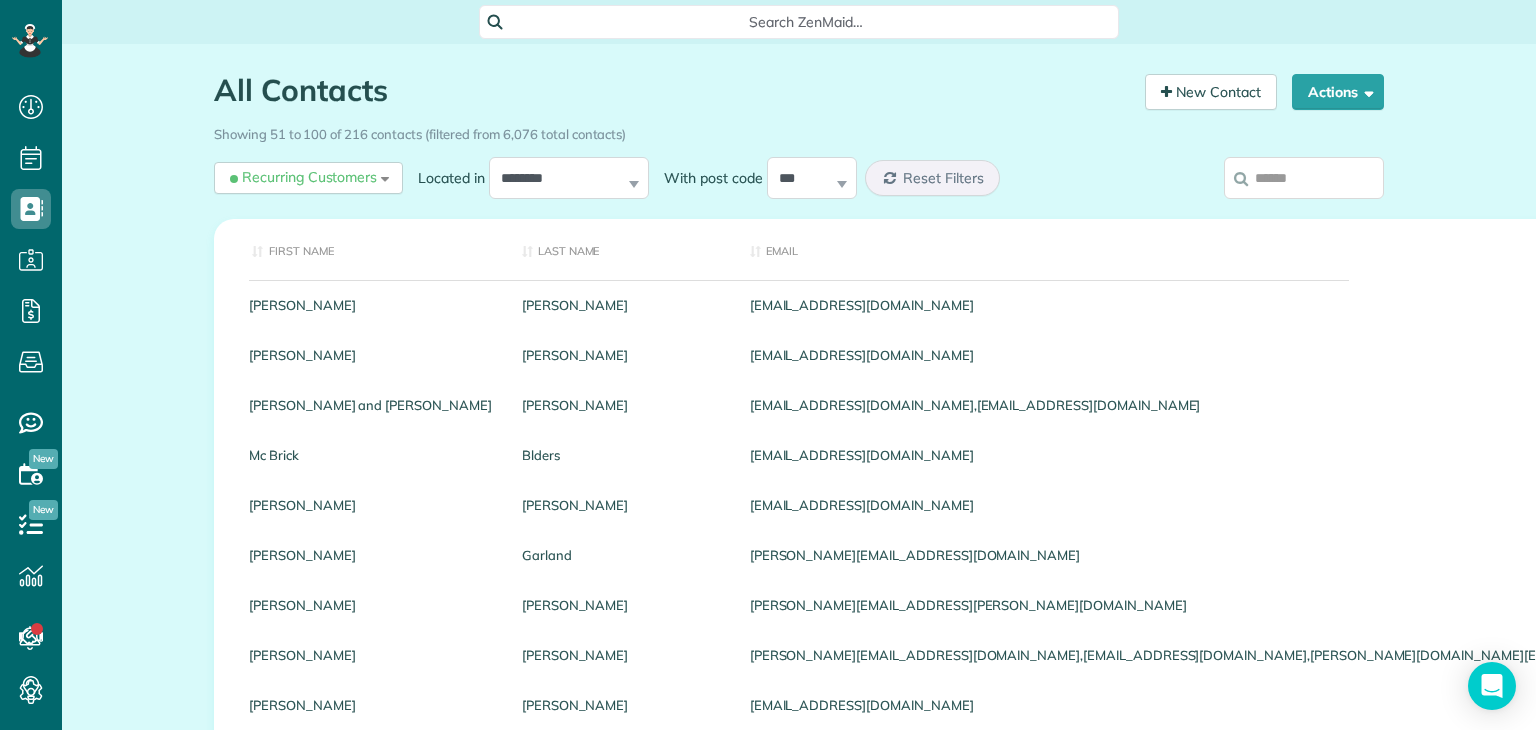 click on "Unpaid Balance" at bounding box center (2158, 249) 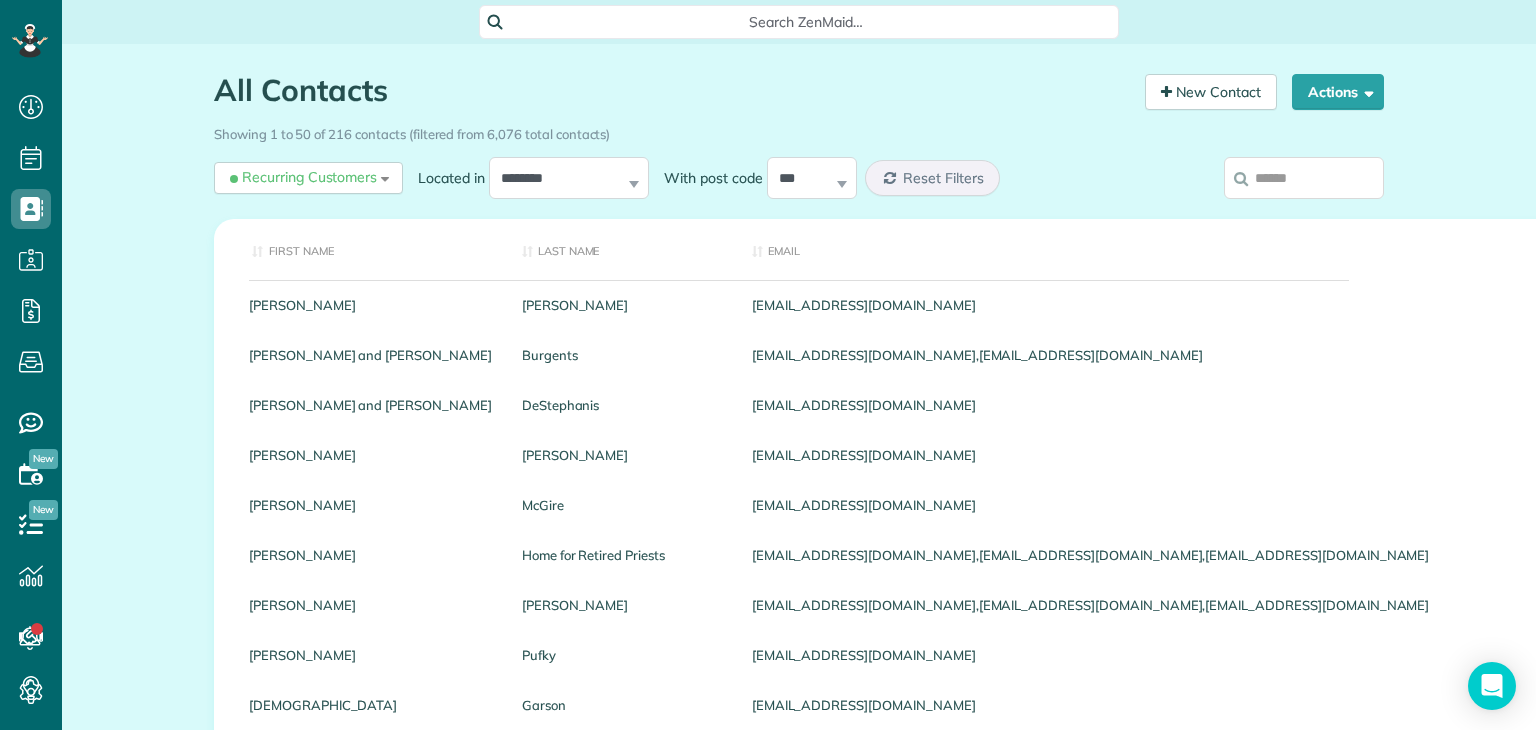 click on "Phone number" at bounding box center (1971, 249) 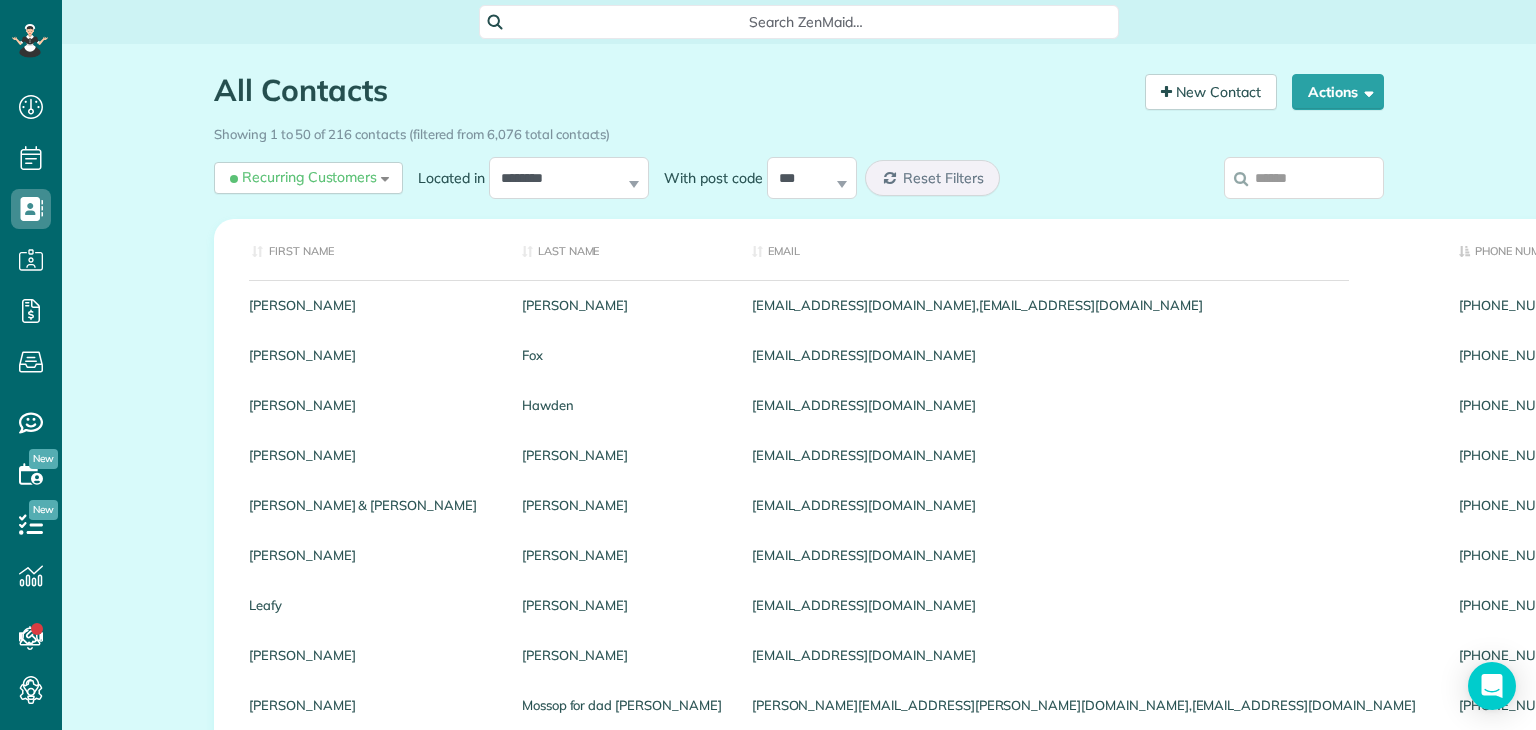 click on "Unpaid Balance" at bounding box center [1840, 249] 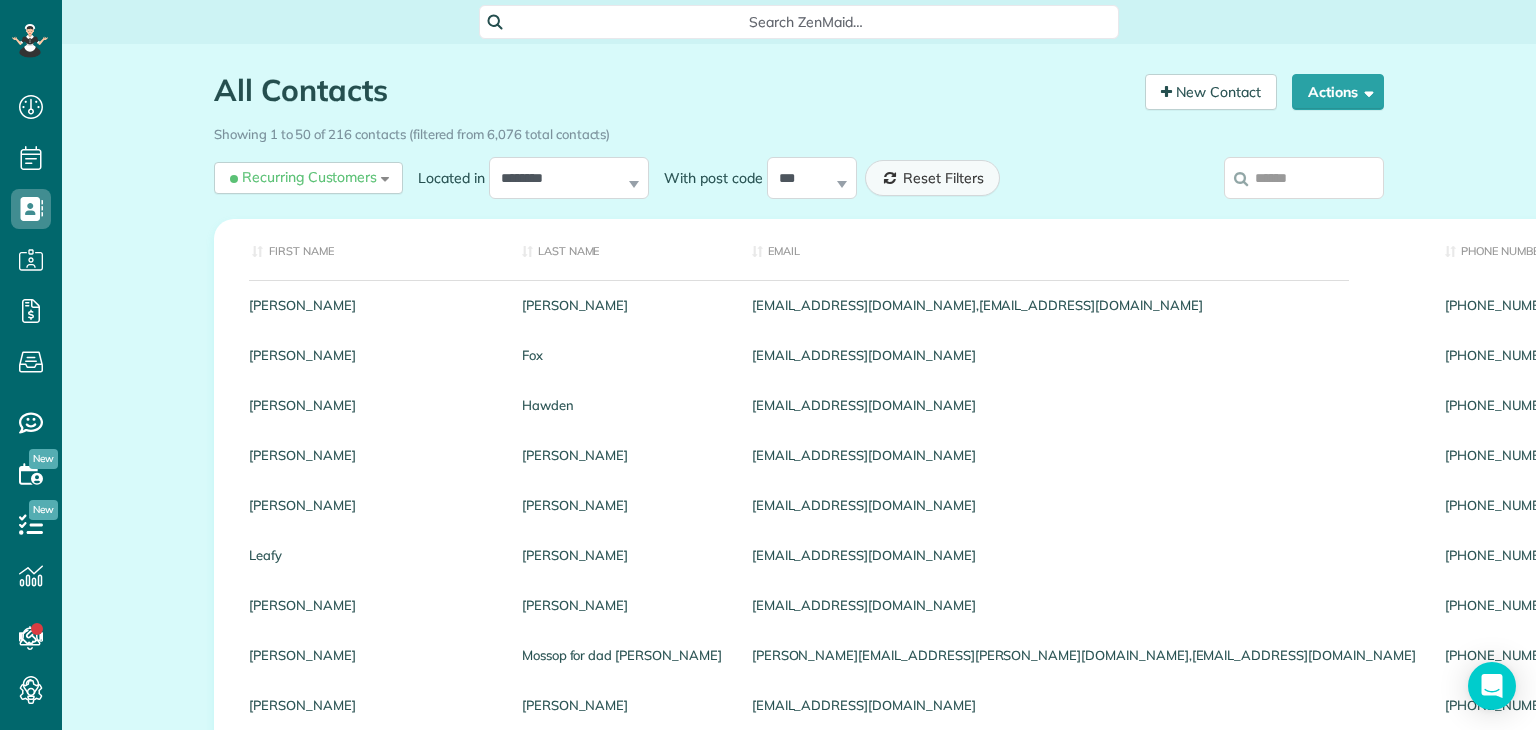 click on "Reset Filters" at bounding box center (943, 178) 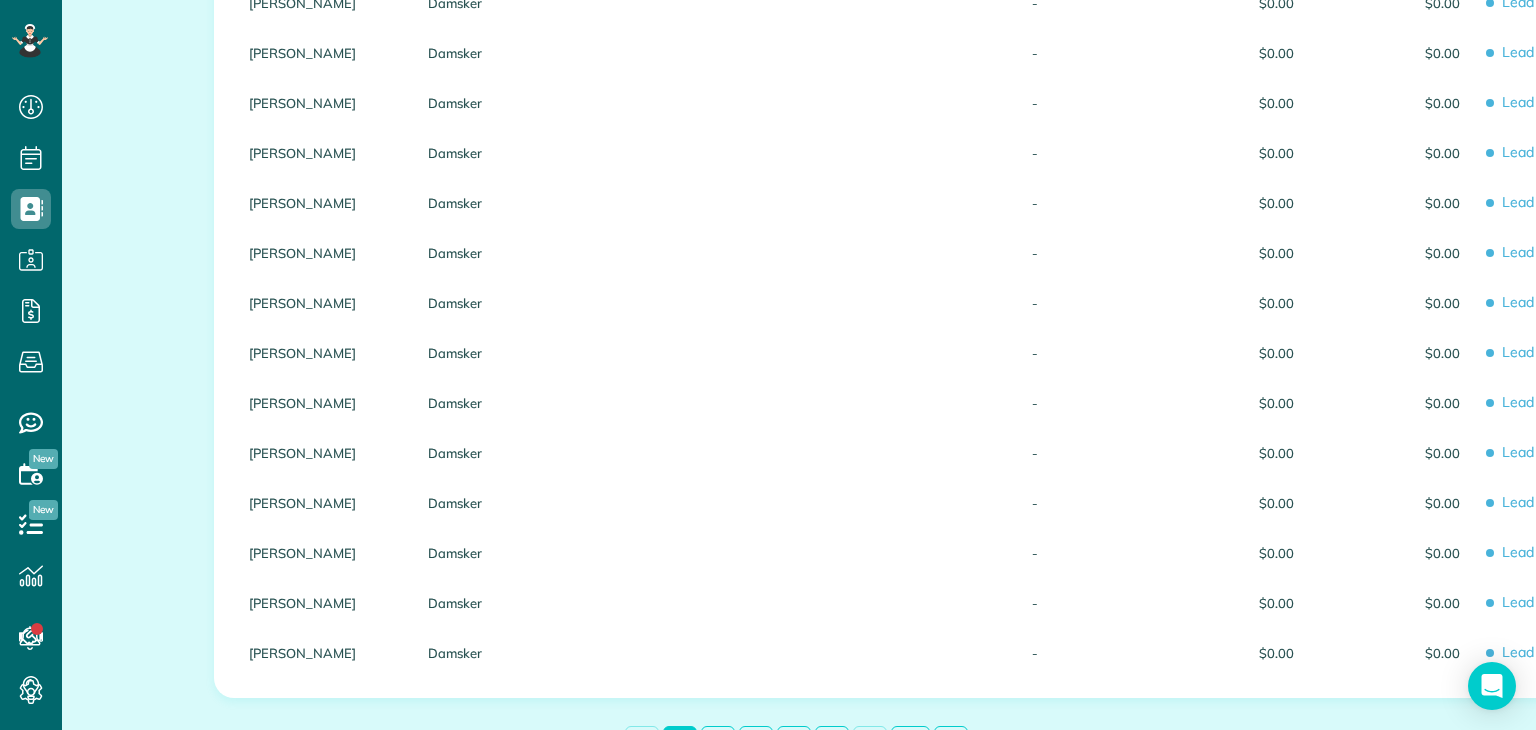 scroll, scrollTop: 2143, scrollLeft: 0, axis: vertical 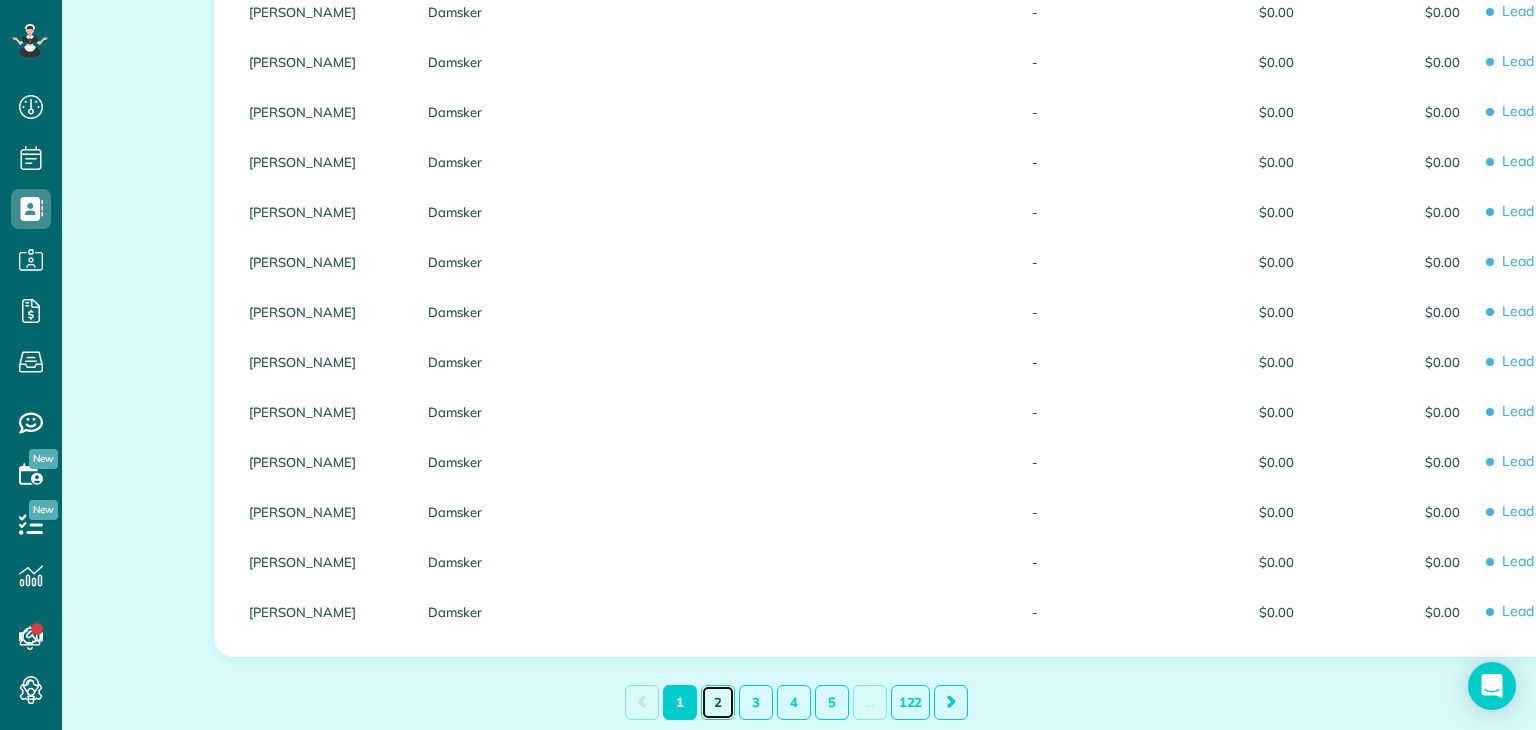 click on "2" at bounding box center (718, 702) 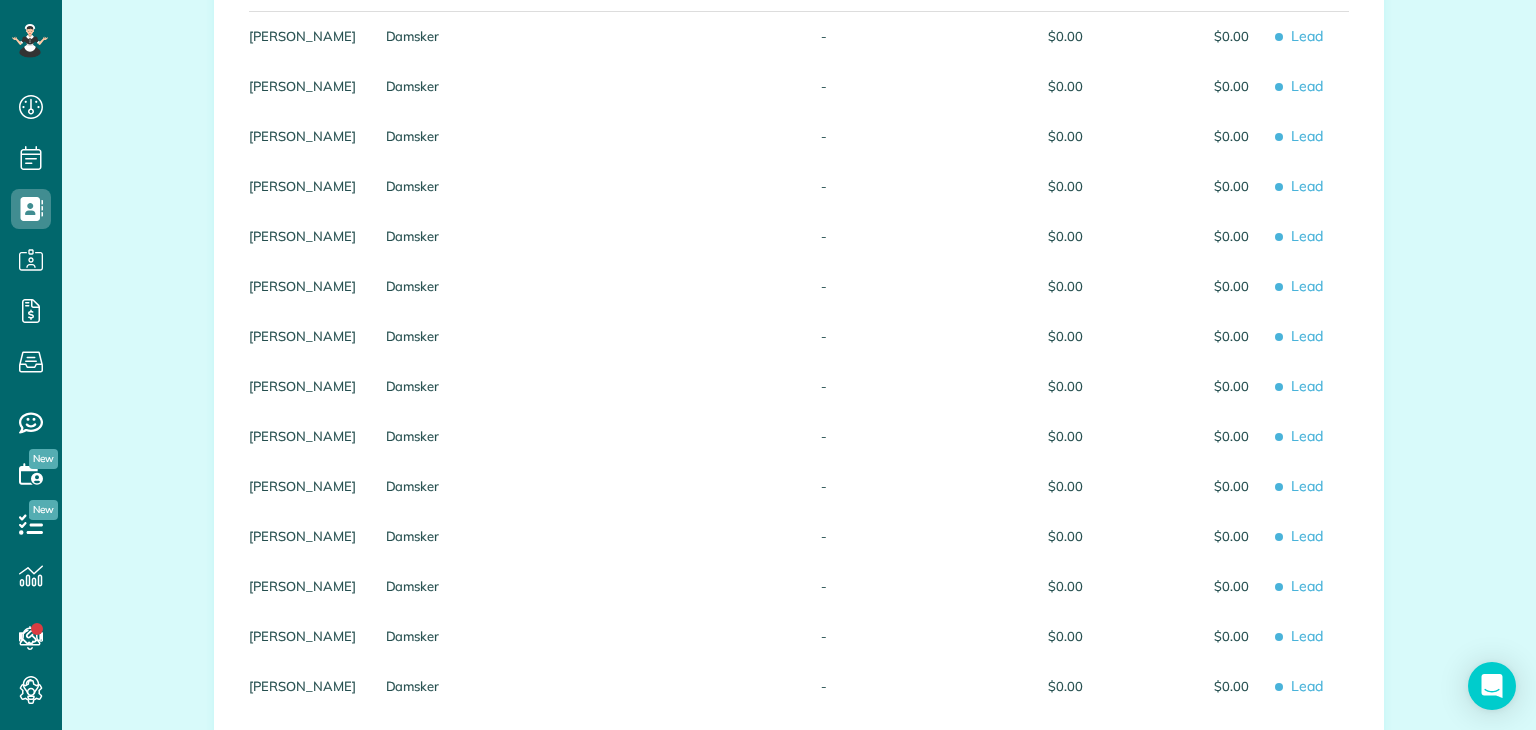 scroll, scrollTop: 0, scrollLeft: 0, axis: both 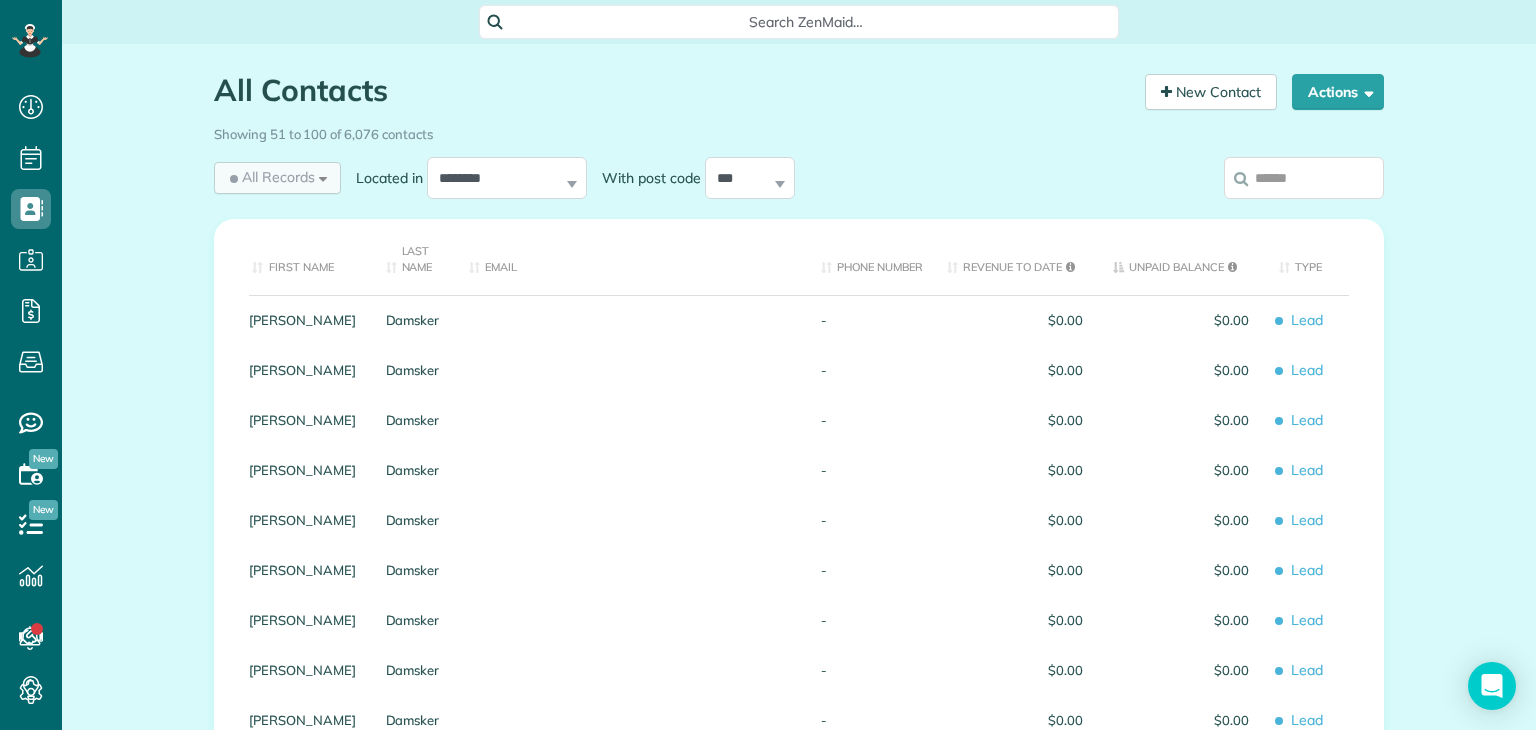 click on "All Records" at bounding box center (270, 178) 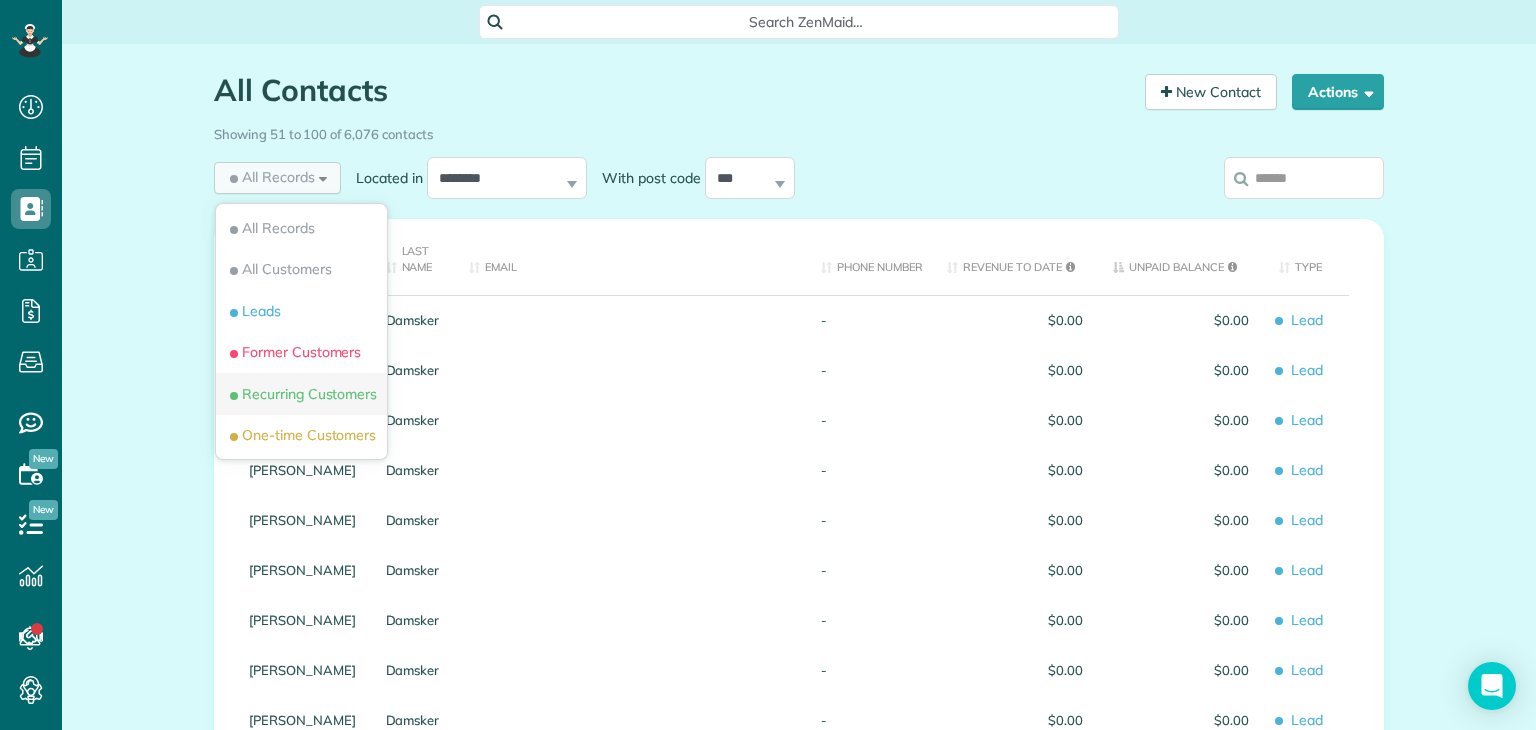 click on "Recurring Customers" at bounding box center (301, 394) 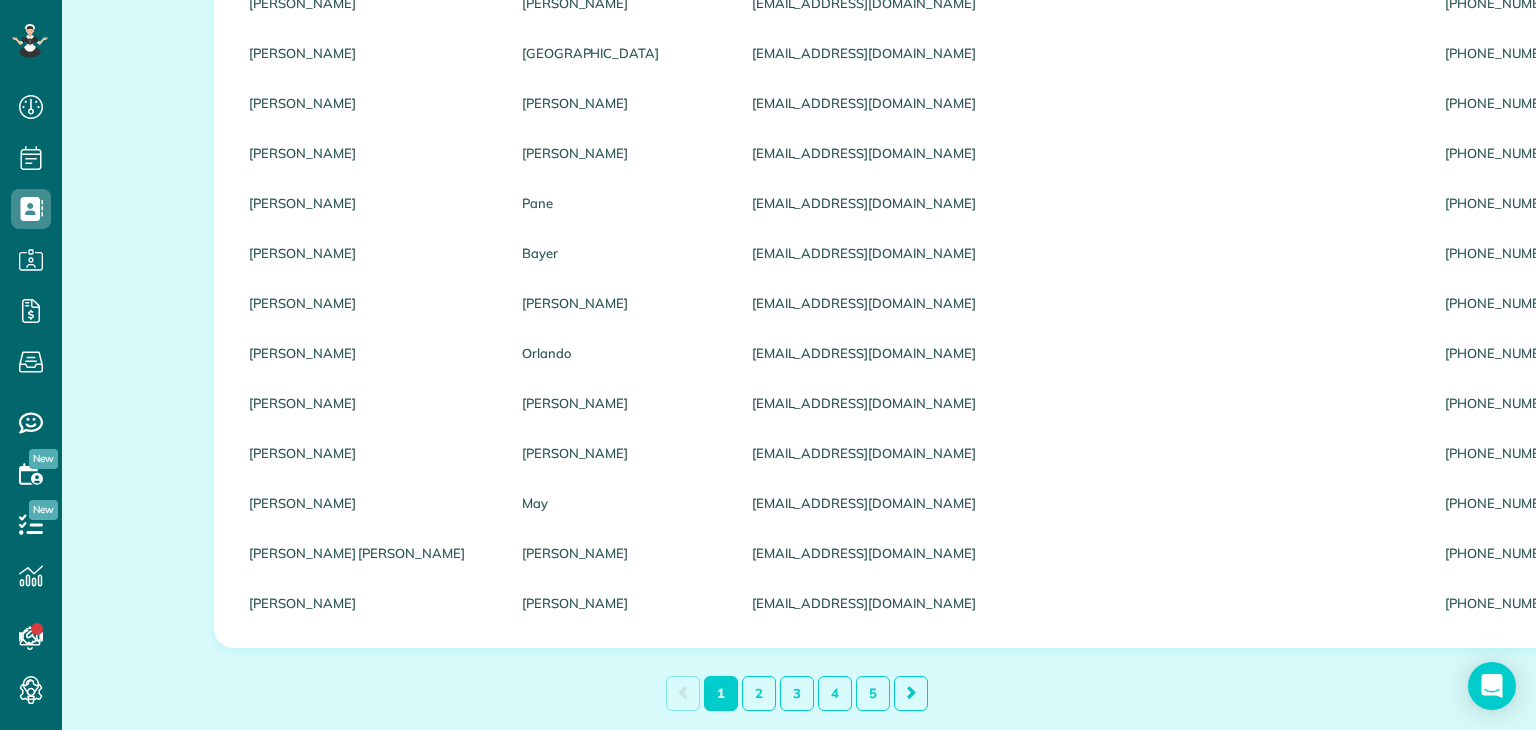 scroll, scrollTop: 2152, scrollLeft: 0, axis: vertical 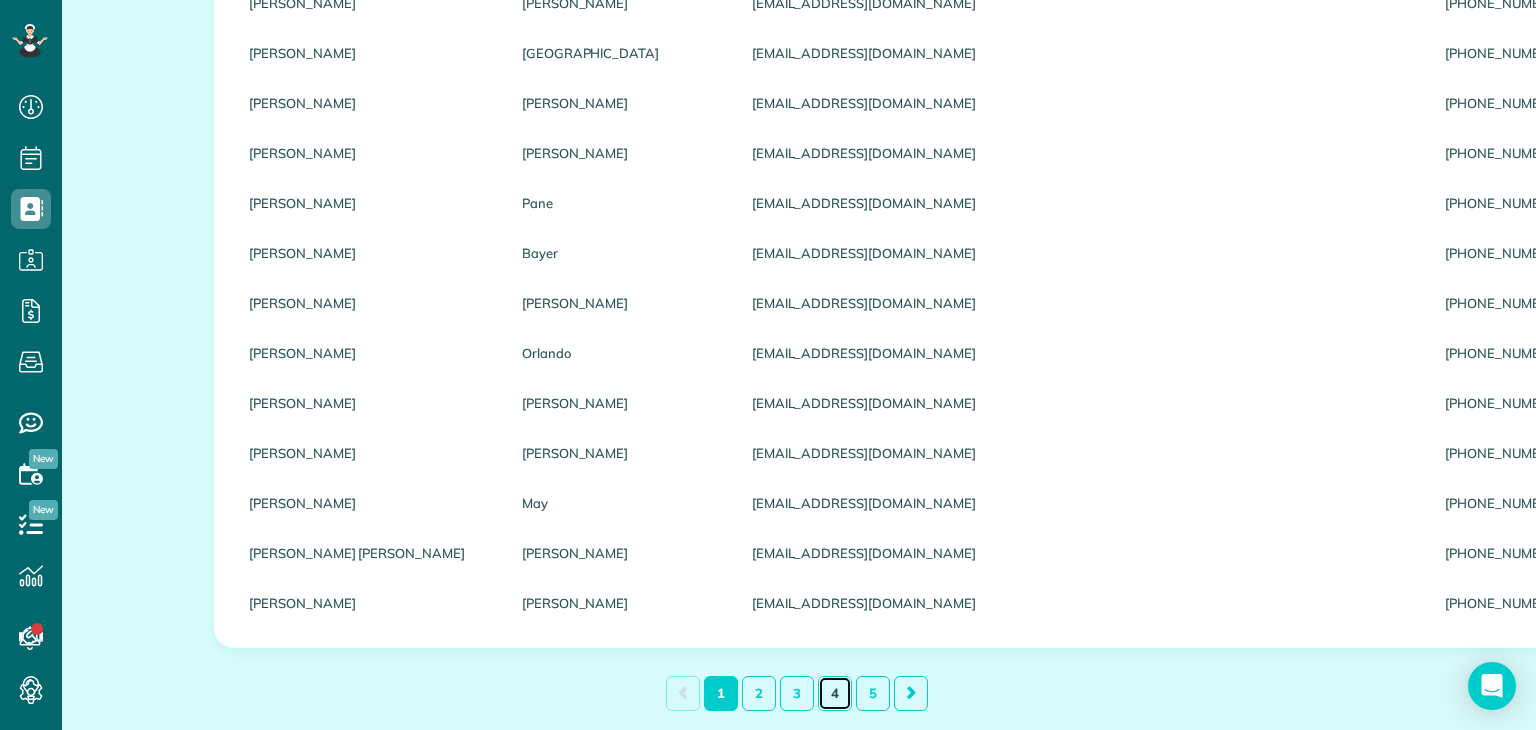 click on "4" at bounding box center (835, 693) 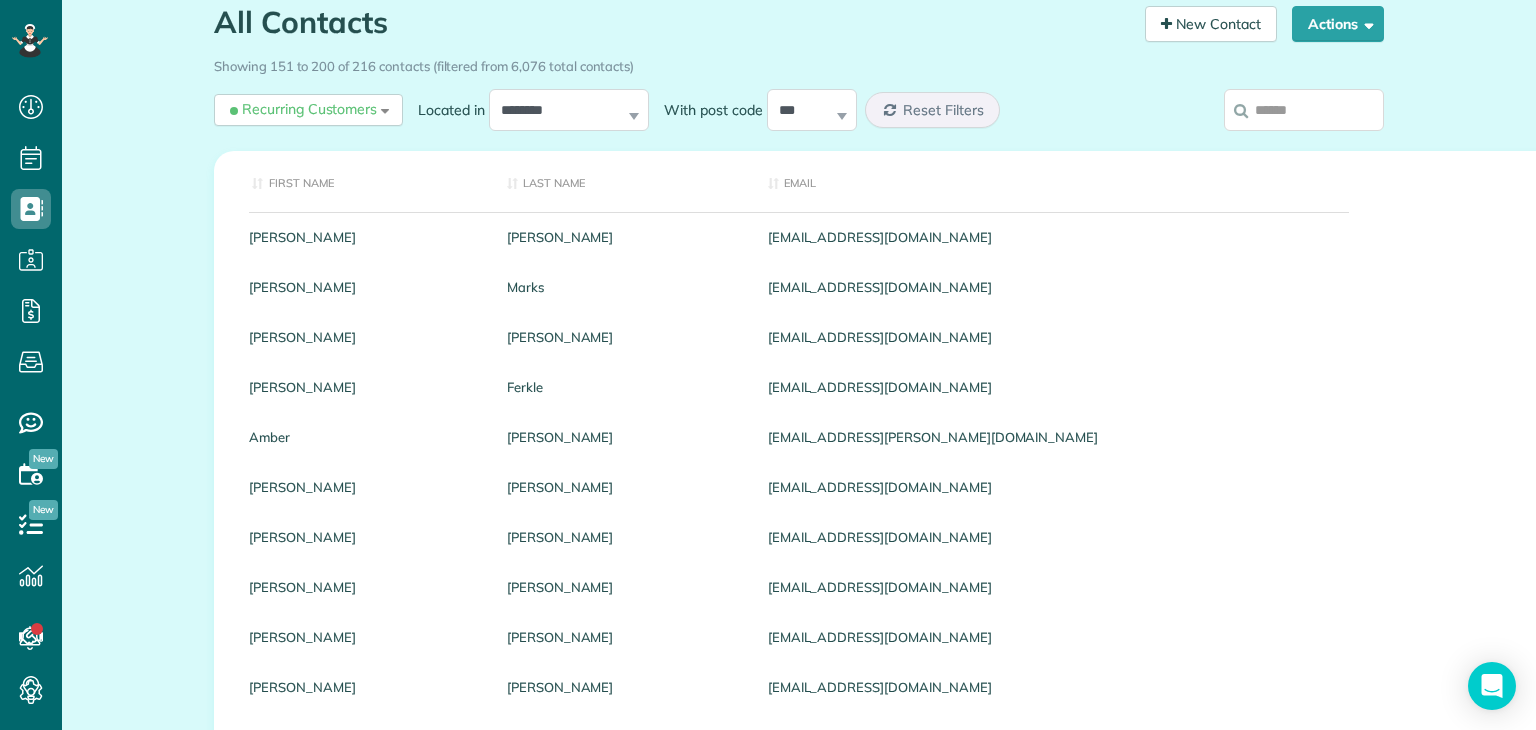 scroll, scrollTop: 51, scrollLeft: 0, axis: vertical 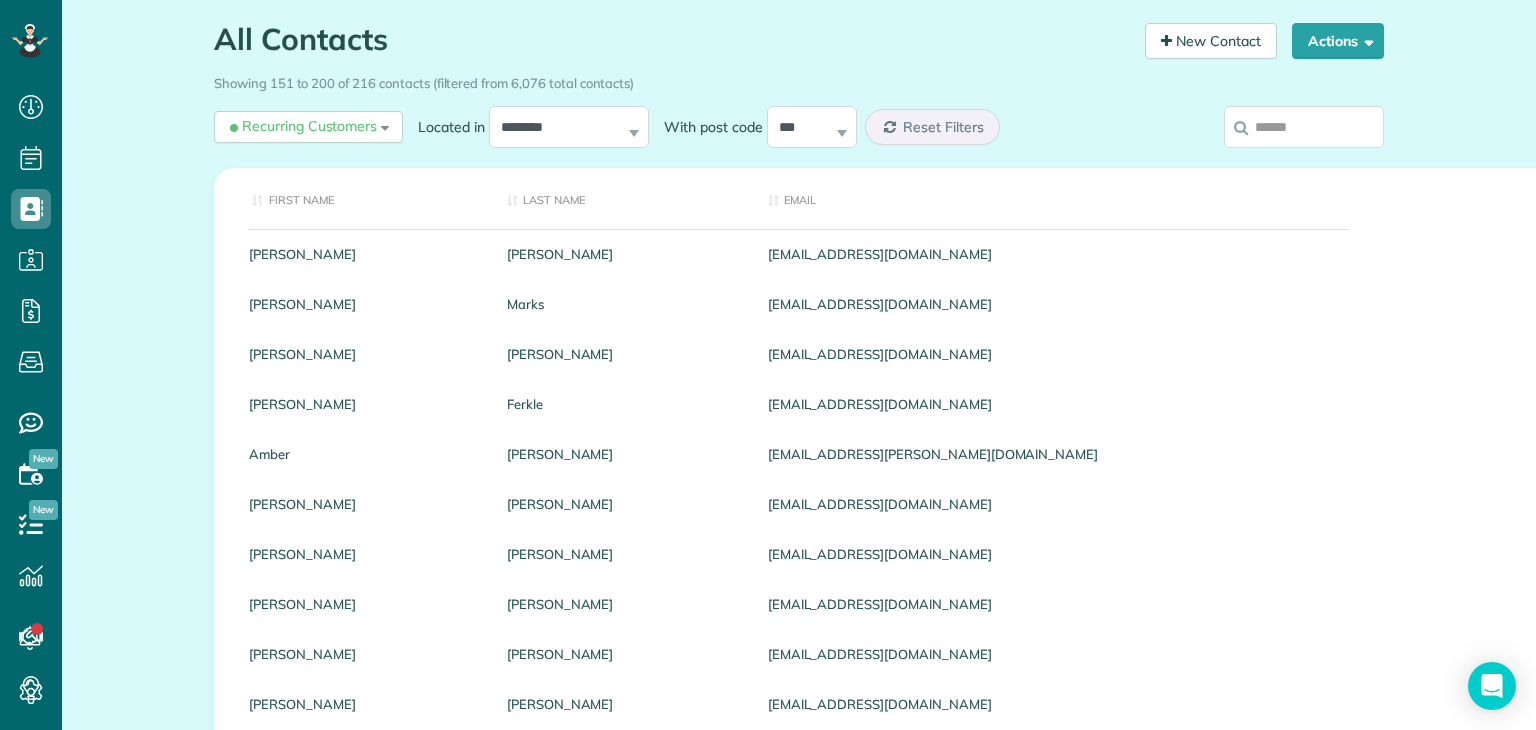 click on "Revenue to Date" at bounding box center (2144, 198) 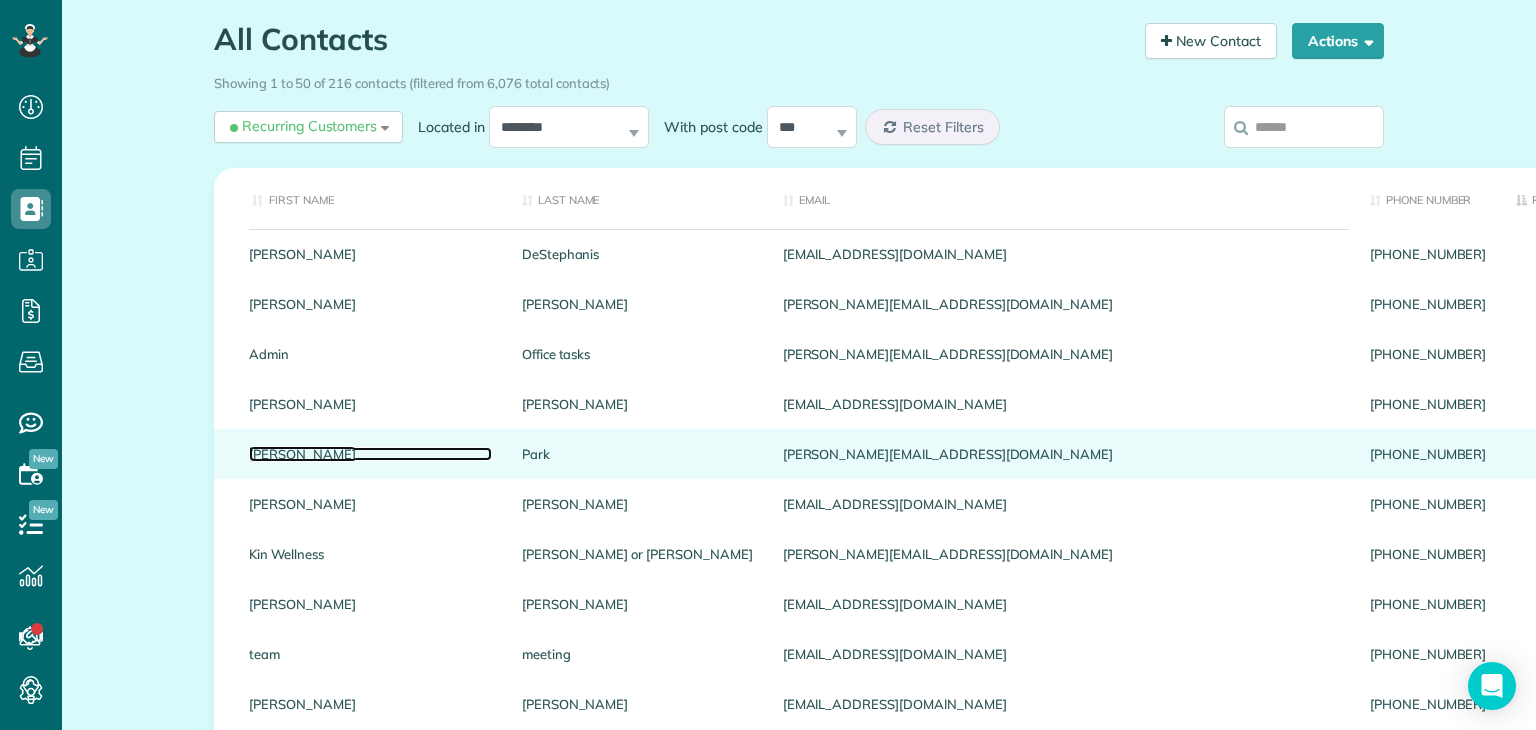 click on "Krista" at bounding box center (370, 454) 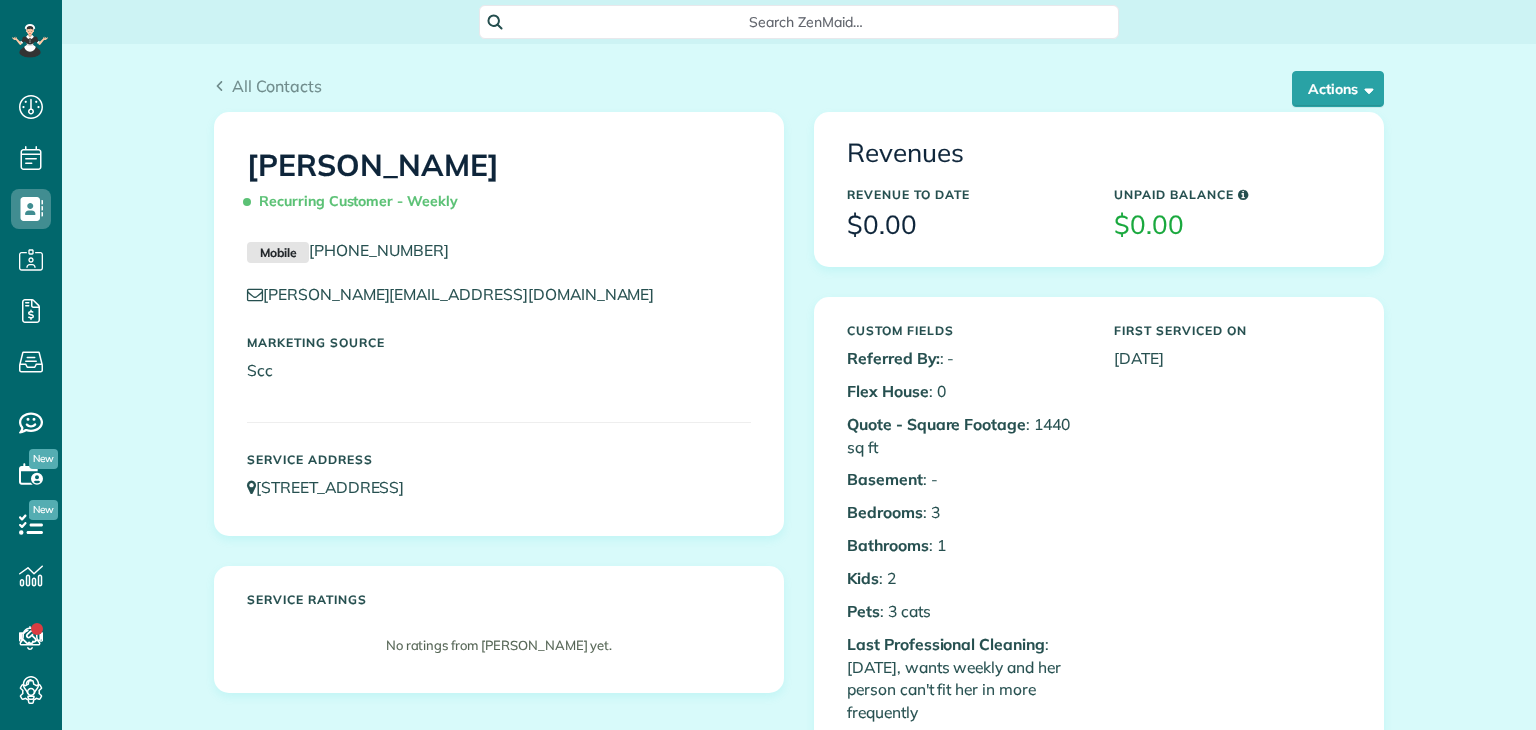 scroll, scrollTop: 0, scrollLeft: 0, axis: both 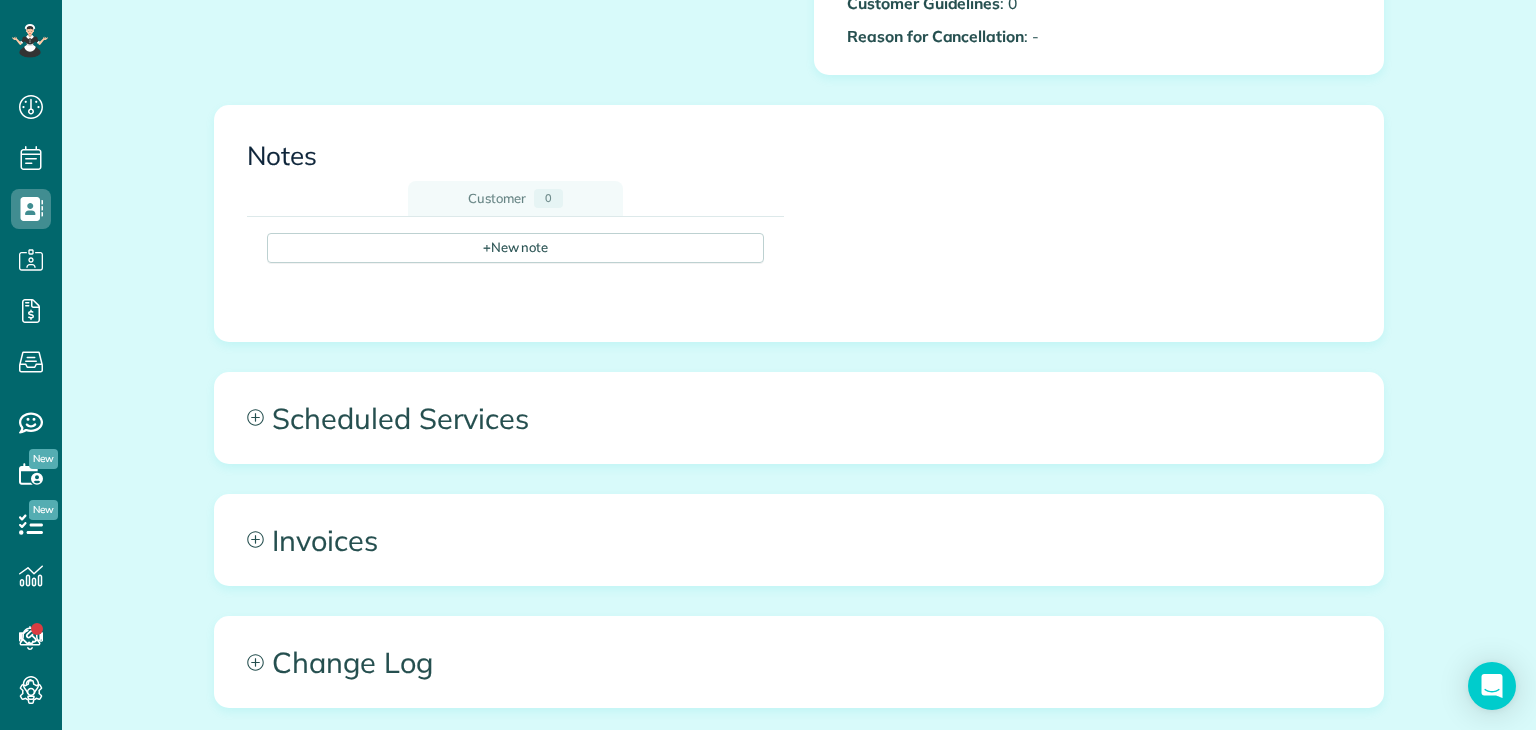 click on "Customer" at bounding box center [497, 198] 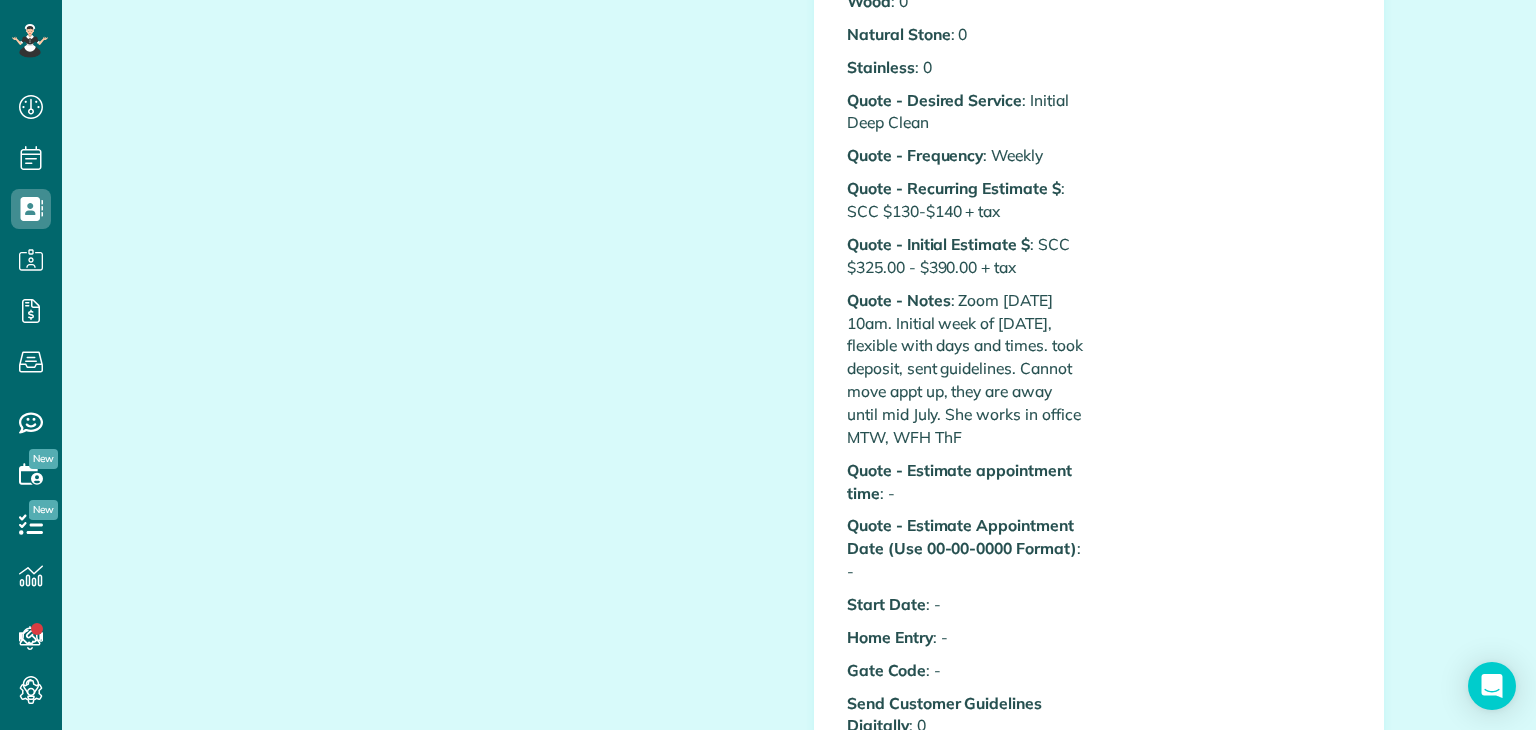 scroll, scrollTop: 0, scrollLeft: 0, axis: both 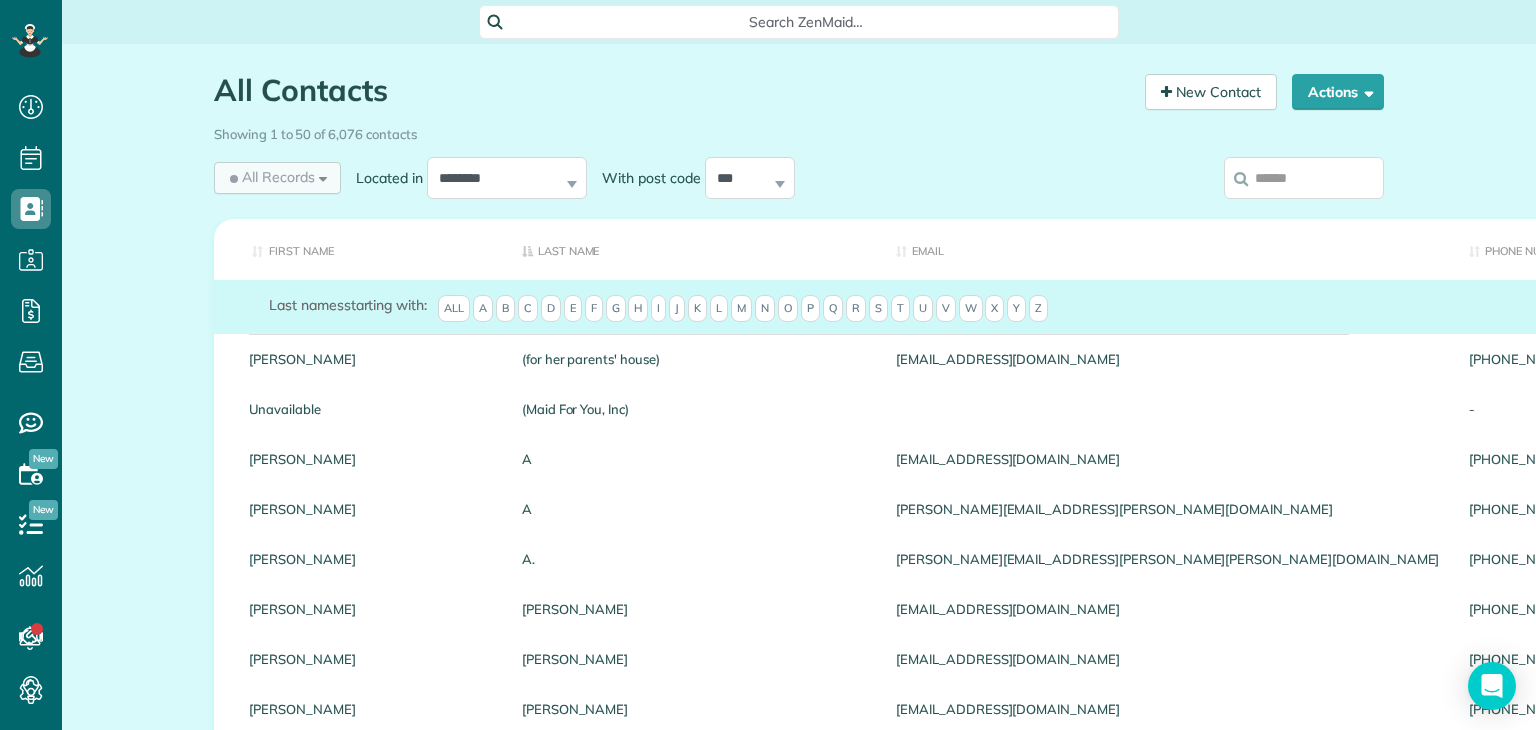 click on "All Records" at bounding box center [270, 177] 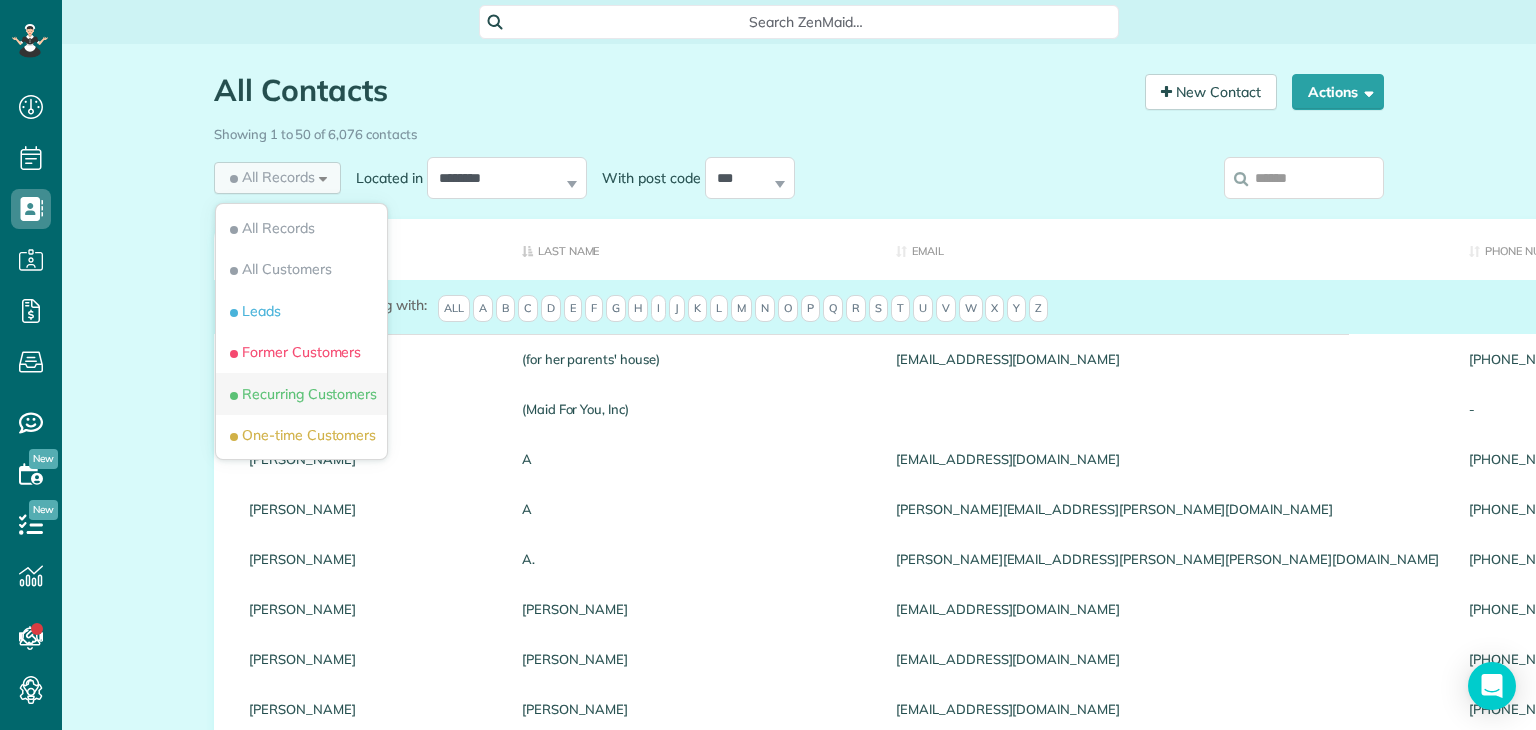 click on "Recurring Customers" at bounding box center [301, 394] 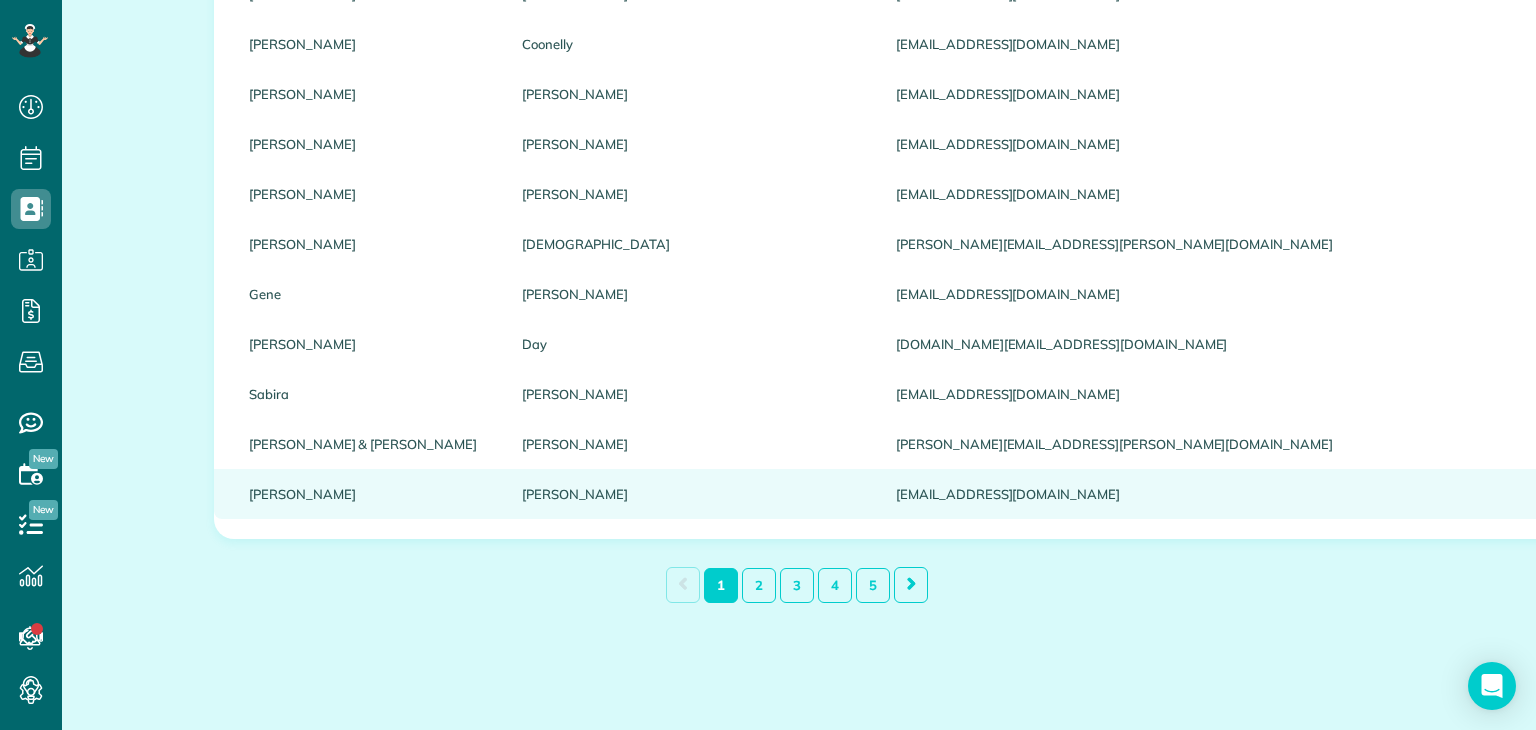 scroll, scrollTop: 2314, scrollLeft: 0, axis: vertical 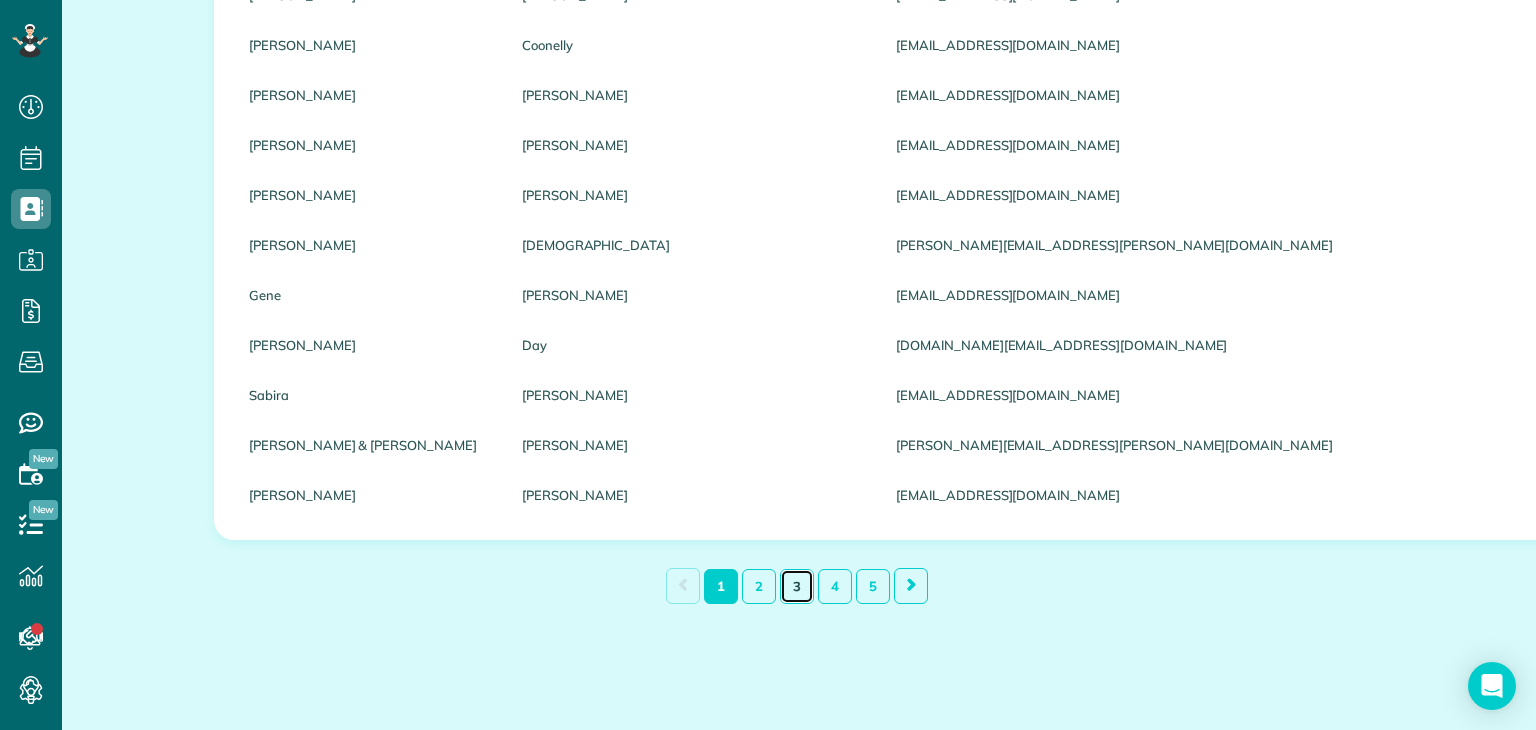 click on "3" at bounding box center [797, 586] 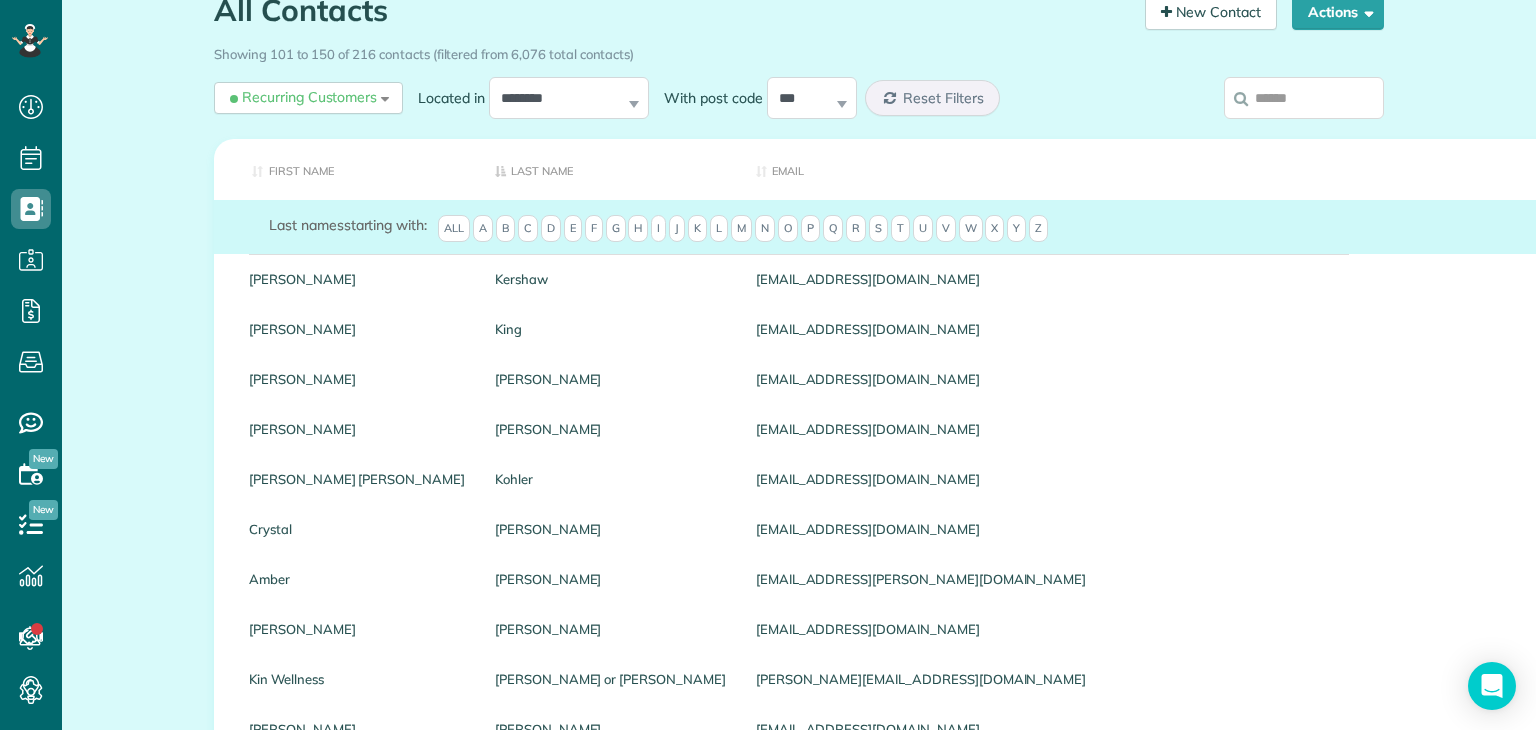 scroll, scrollTop: 0, scrollLeft: 0, axis: both 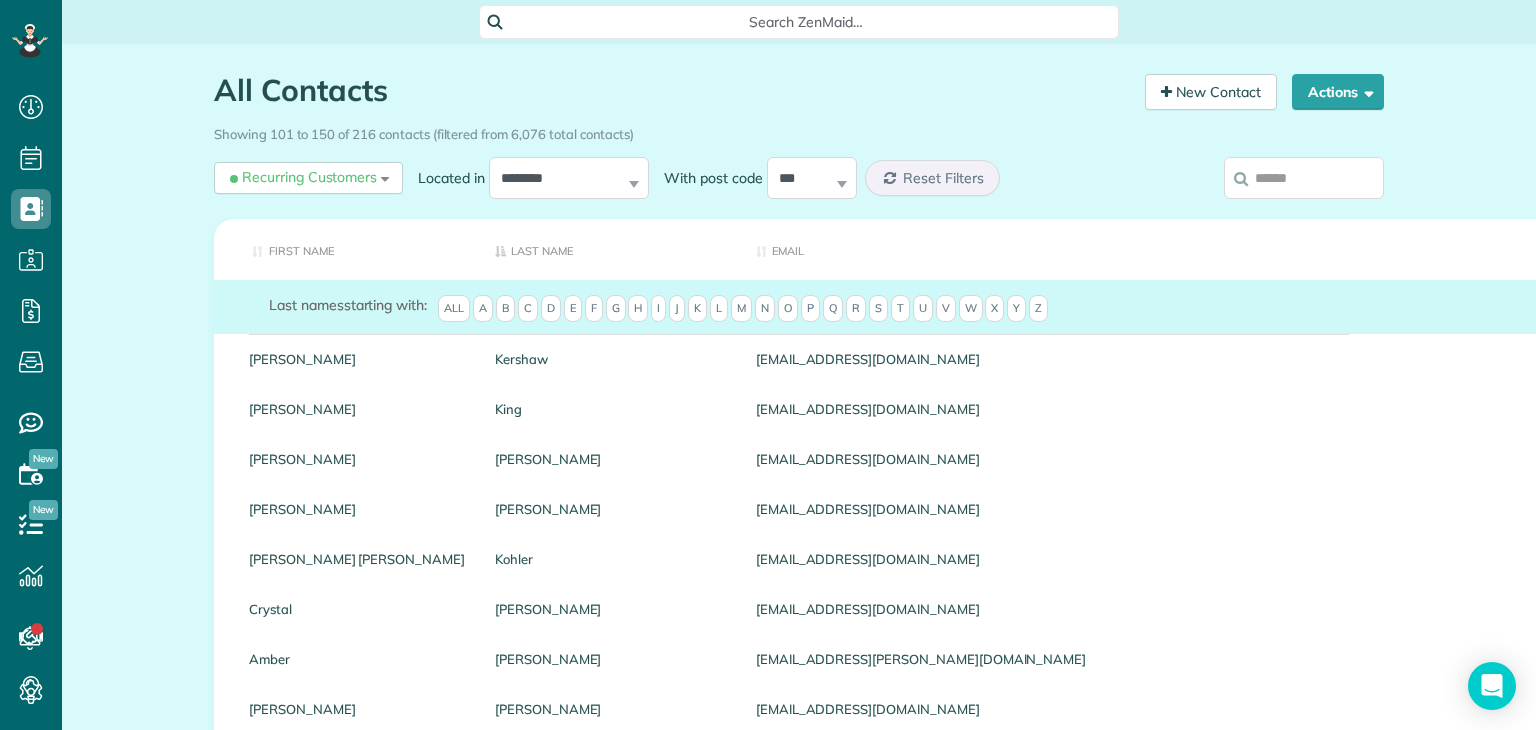 click on "Phone number" at bounding box center [1975, 249] 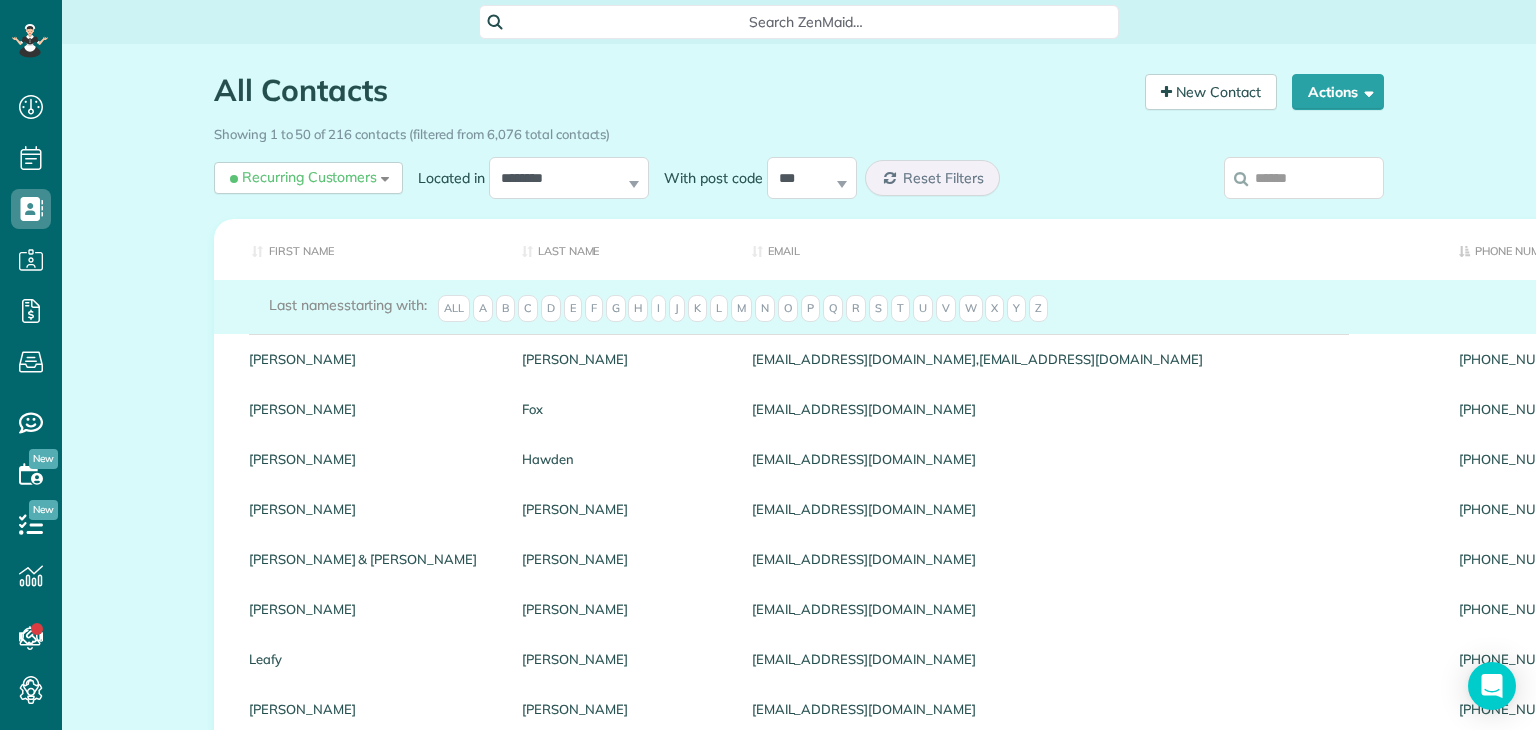 click on "Unpaid Balance" at bounding box center (1840, 249) 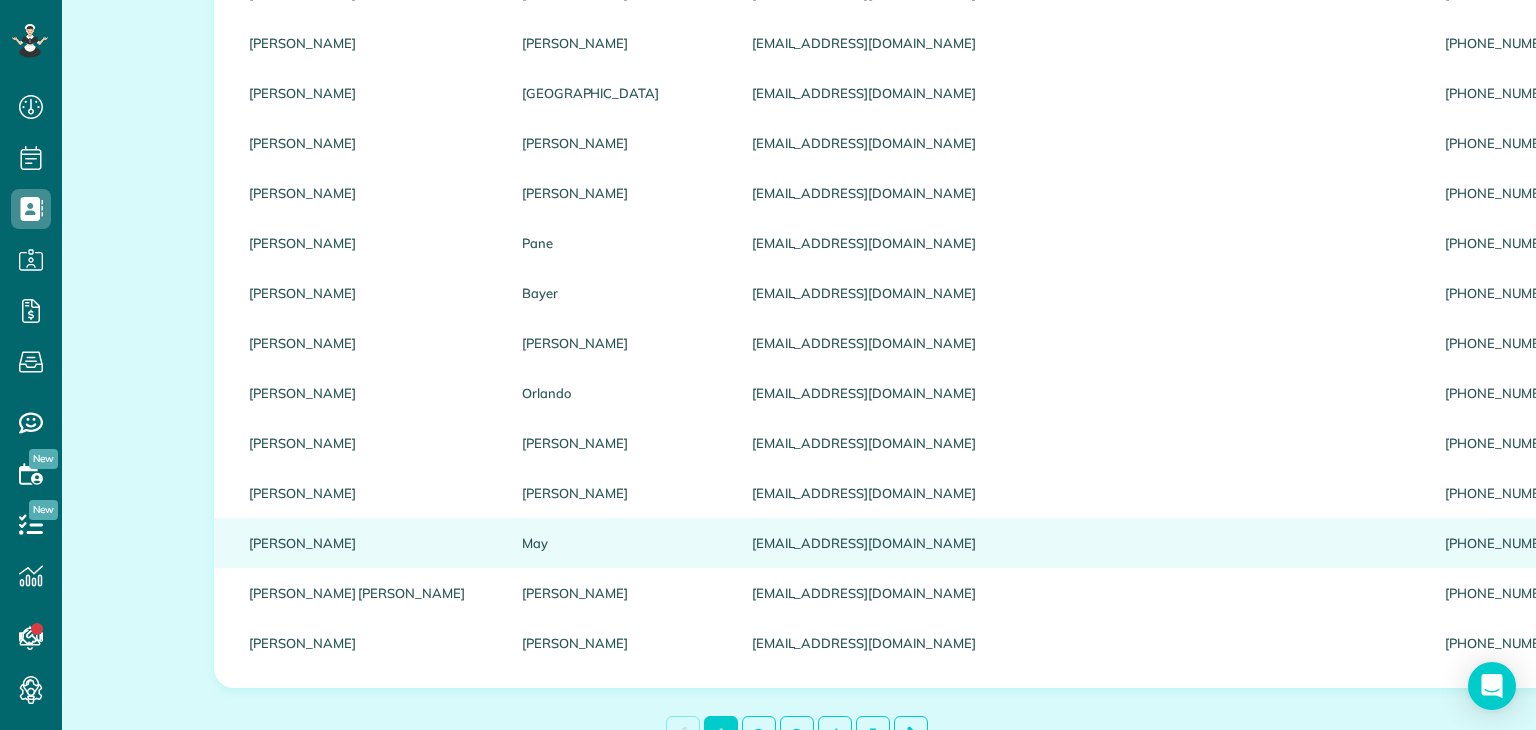 scroll, scrollTop: 2260, scrollLeft: 0, axis: vertical 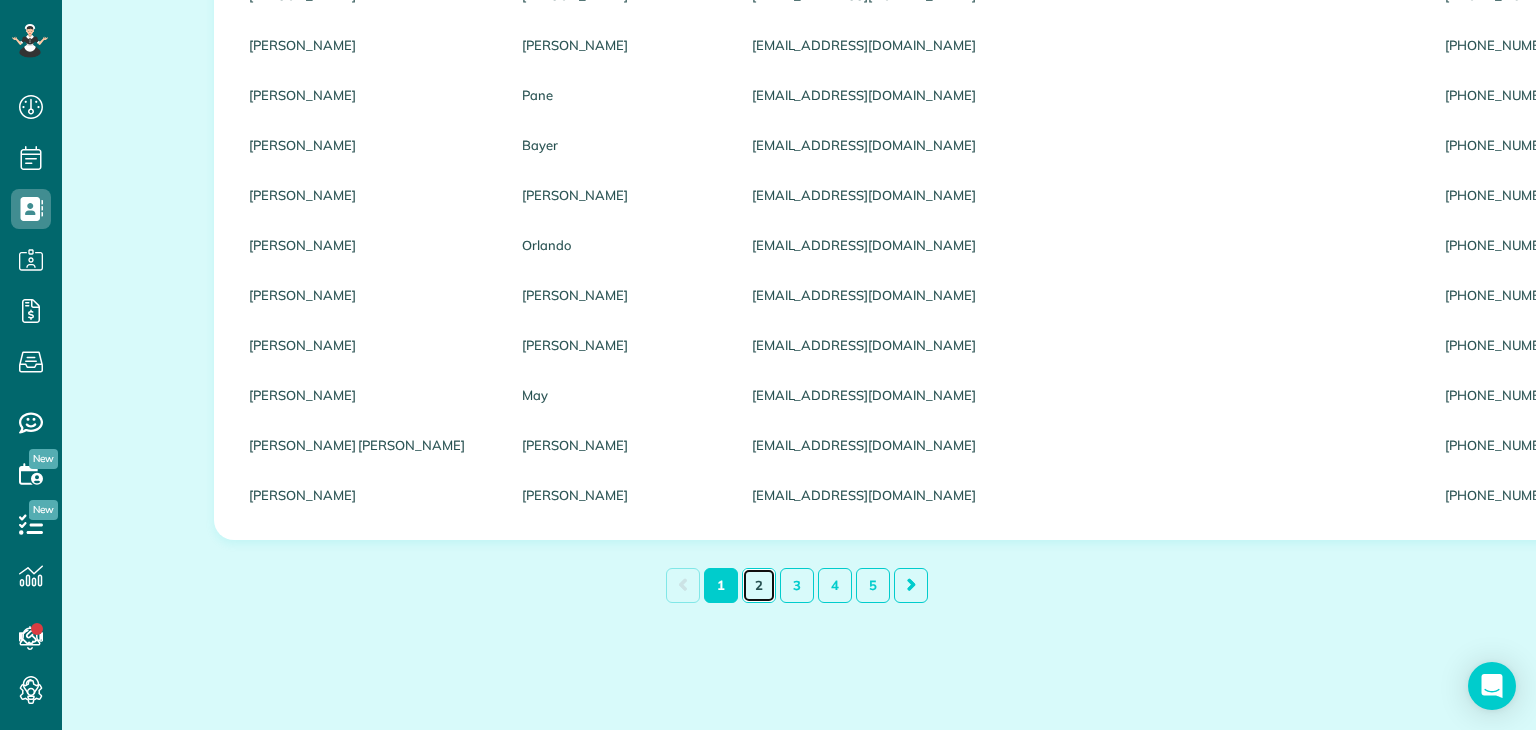 click on "2" at bounding box center [759, 585] 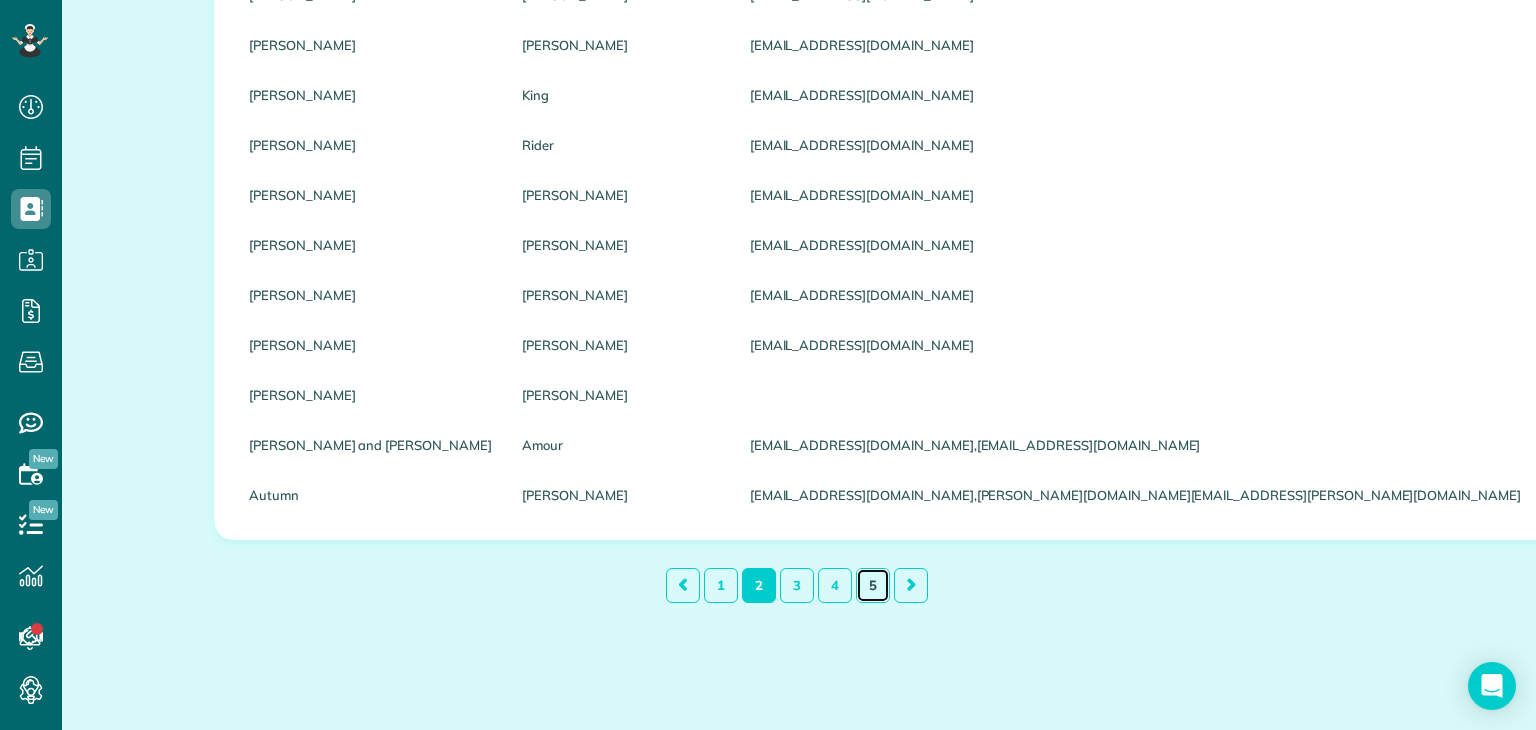 click on "5" at bounding box center (873, 585) 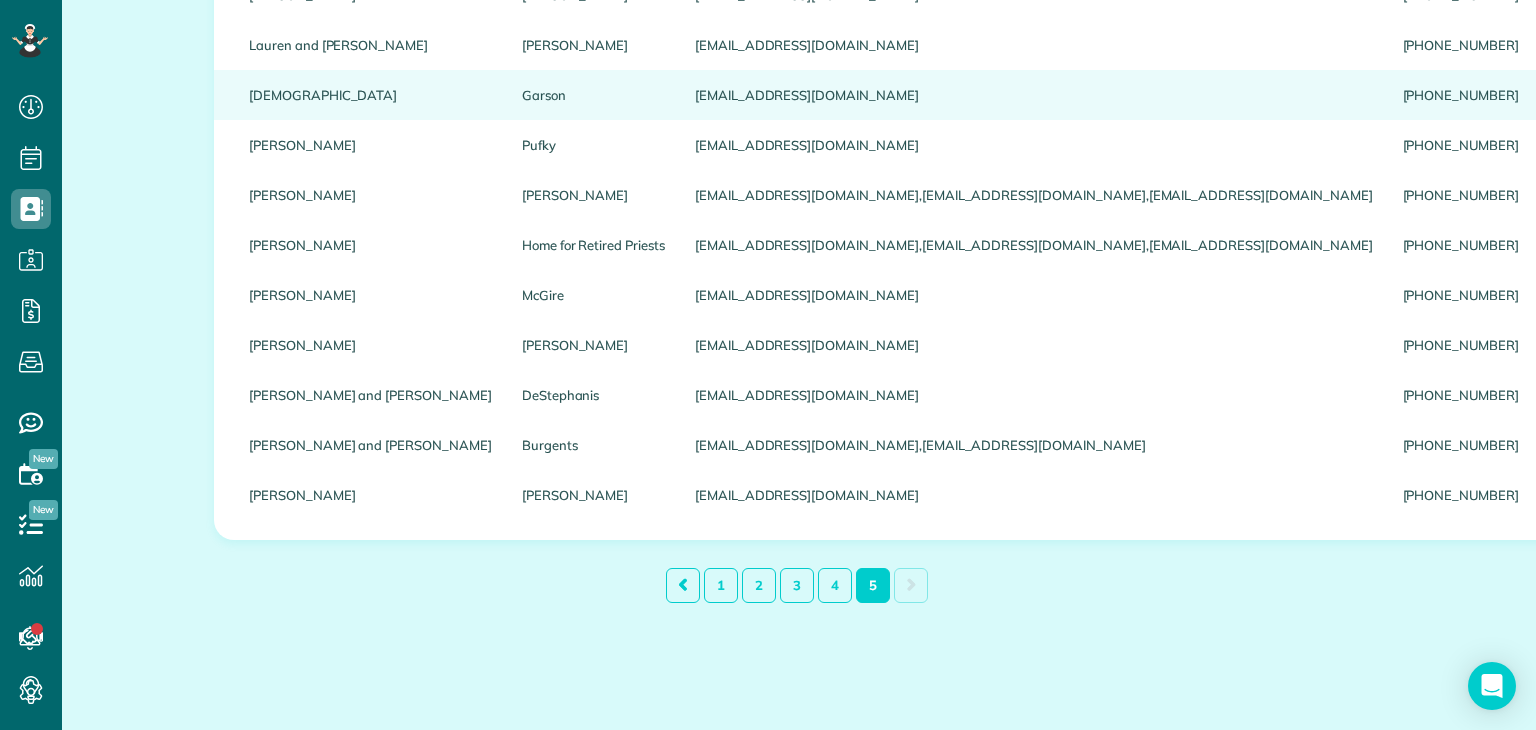 scroll, scrollTop: 0, scrollLeft: 0, axis: both 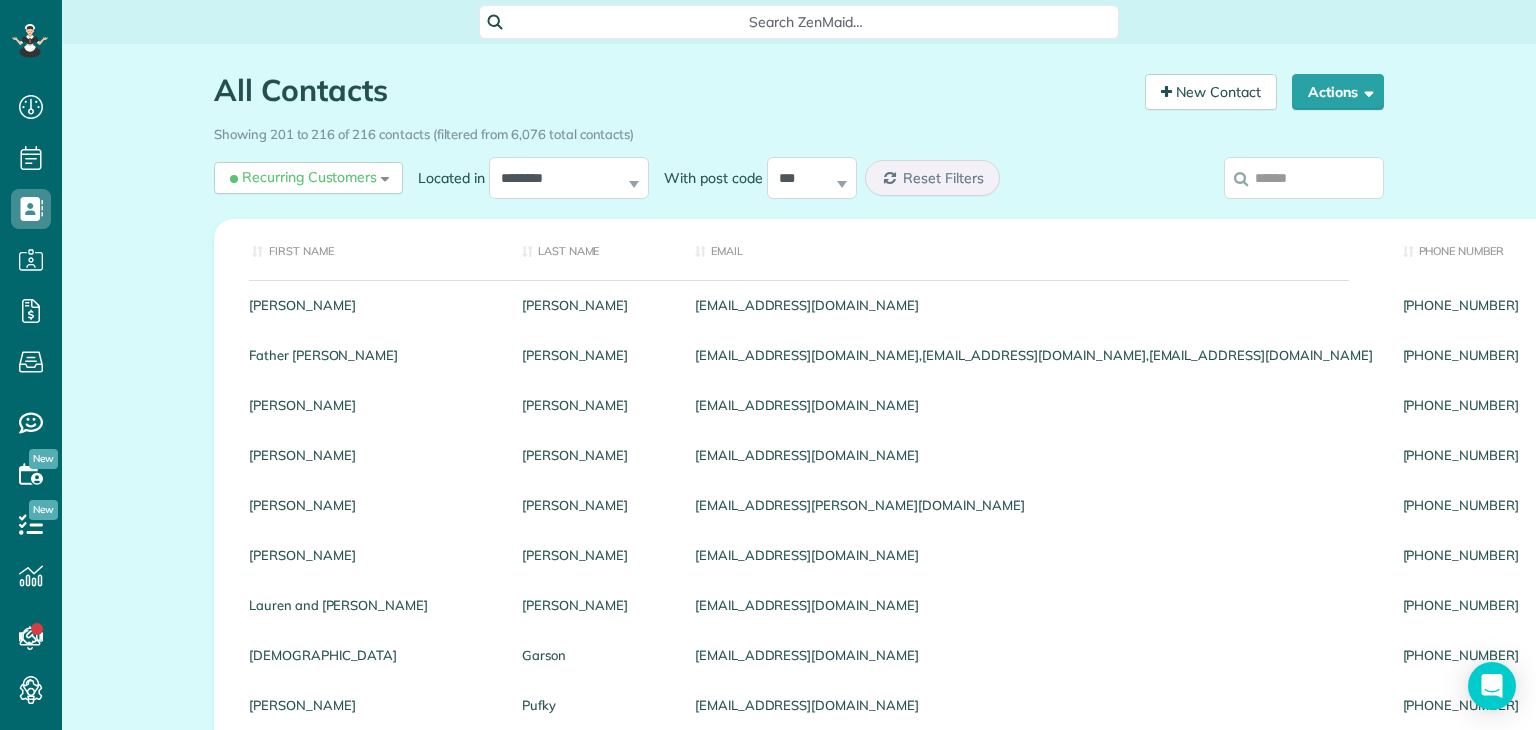 click on "Unpaid Balance" at bounding box center (1783, 249) 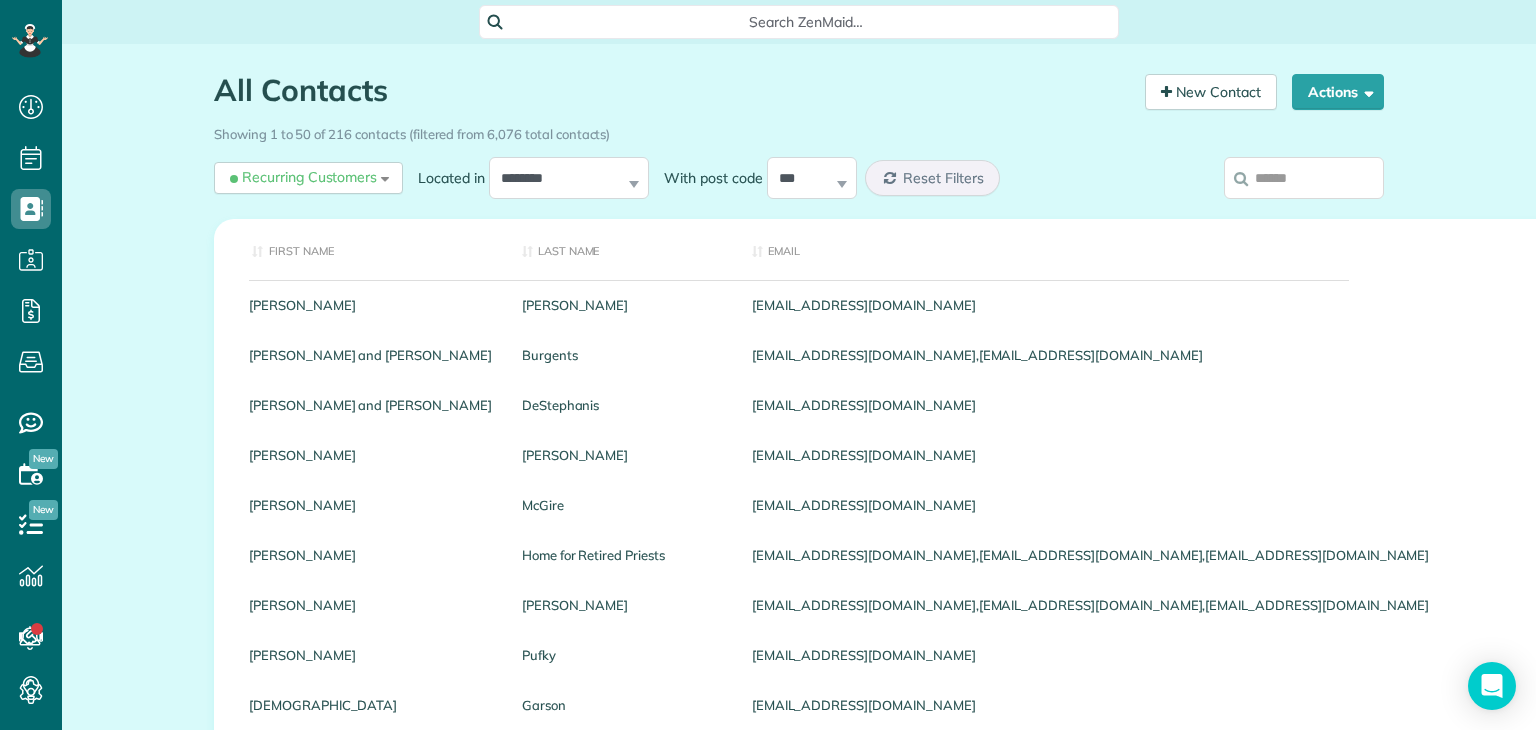 click on "Phone number" at bounding box center (1971, 249) 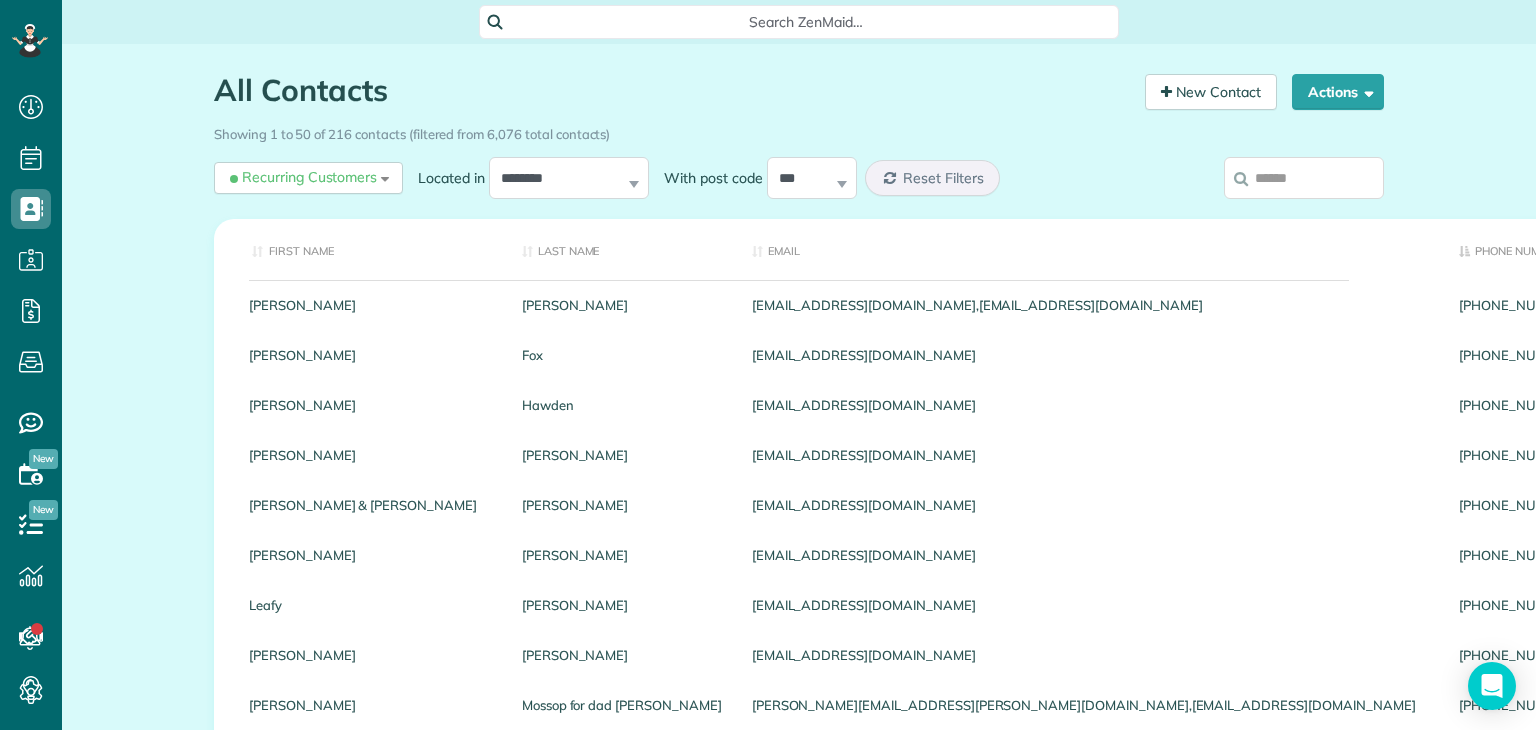 click on "Unpaid Balance" at bounding box center (1840, 249) 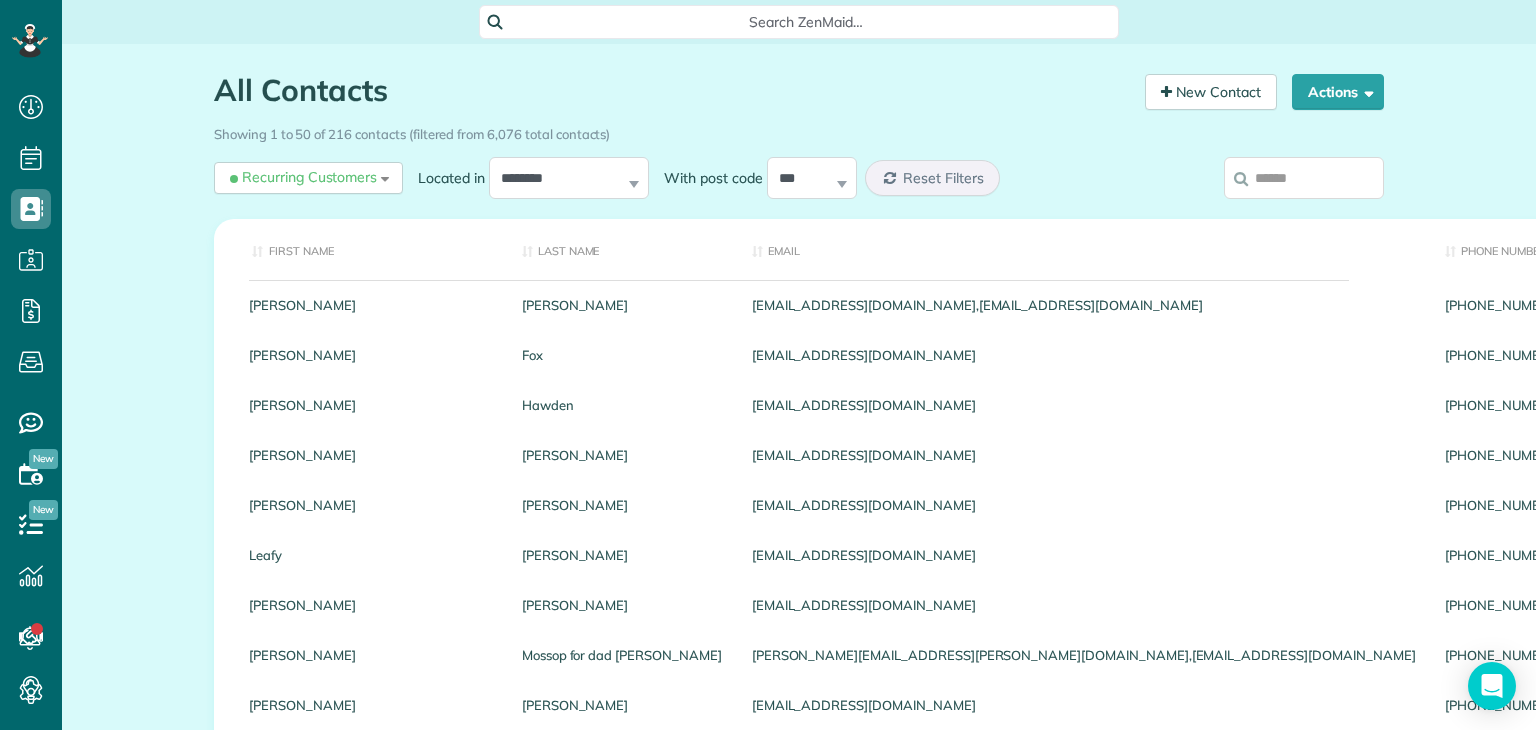 click on "All Contacts
Contacts in ZenMaid [2 min]
New Contact
Actions
New Contact
Export Appointments (QDS Friendly)
Last exported over 2 years ago
Sync Contacts to MailChimp..
Export data.." at bounding box center (799, 80) 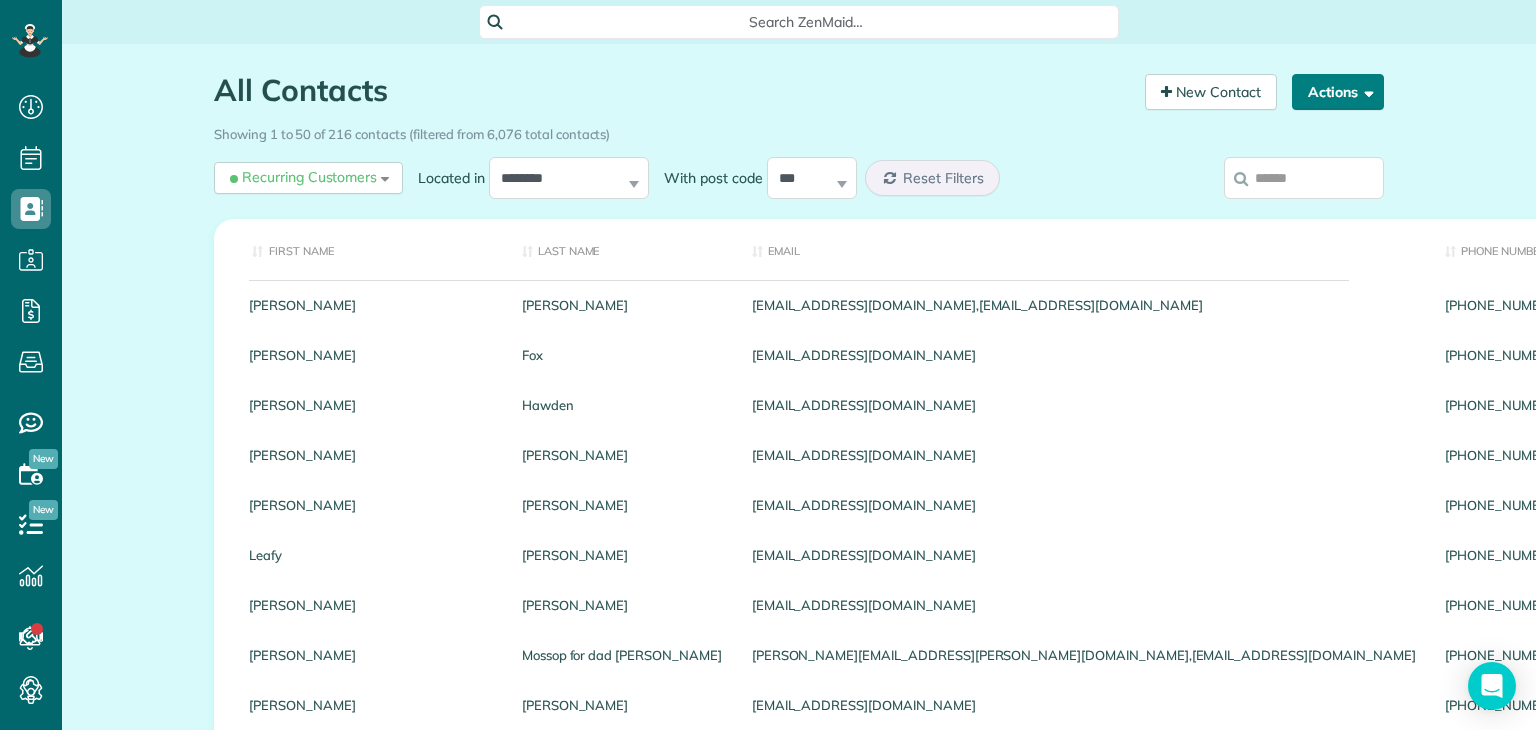 click on "Actions" at bounding box center [1338, 92] 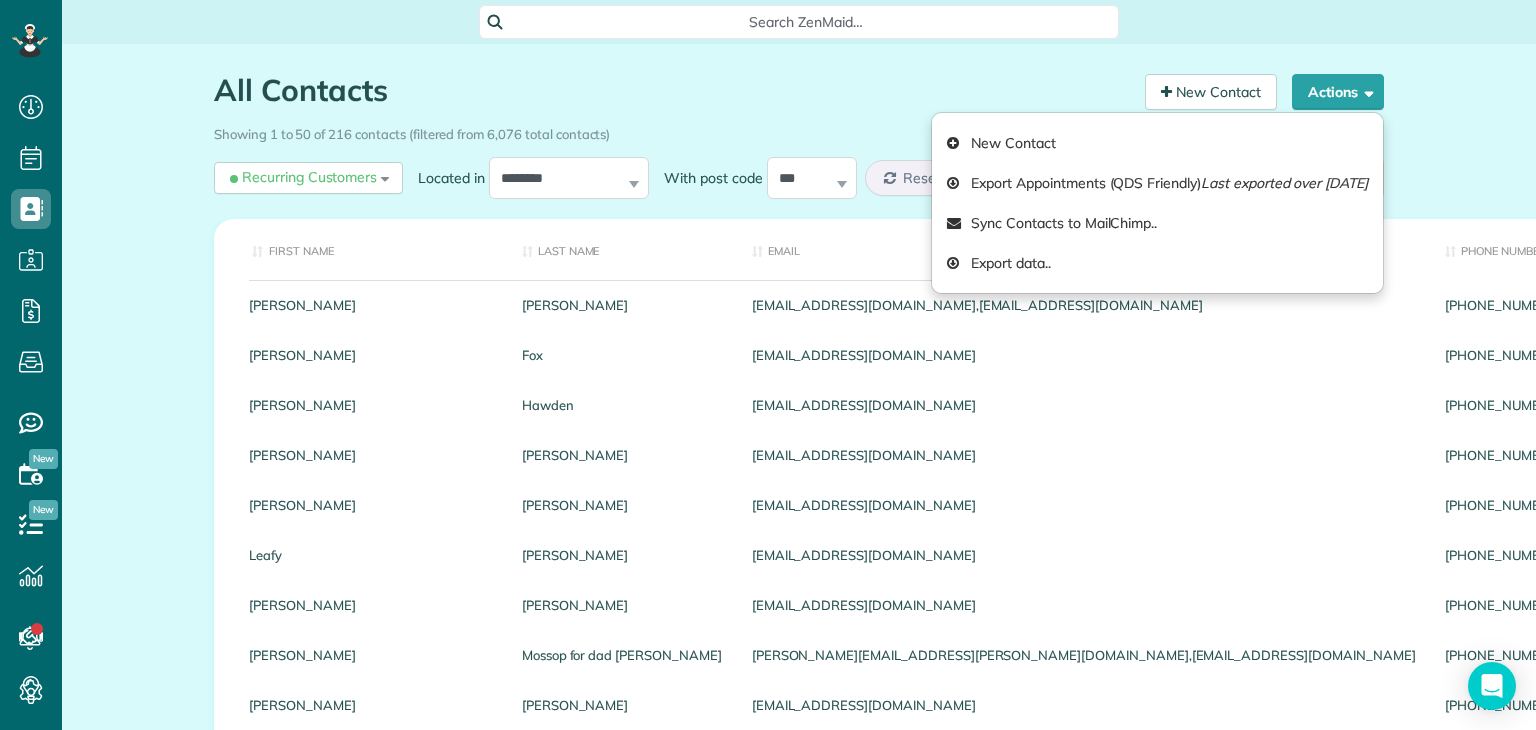 click on "All Contacts
Contacts in ZenMaid [2 min]
New Contact
Actions
New Contact
Export Appointments (QDS Friendly)
Last exported over 2 years ago
Sync Contacts to MailChimp..
Export data..
Showing 1 to 50 of 216 contacts (filtered from 6,076 total contacts)
Leads
*" at bounding box center (799, 1517) 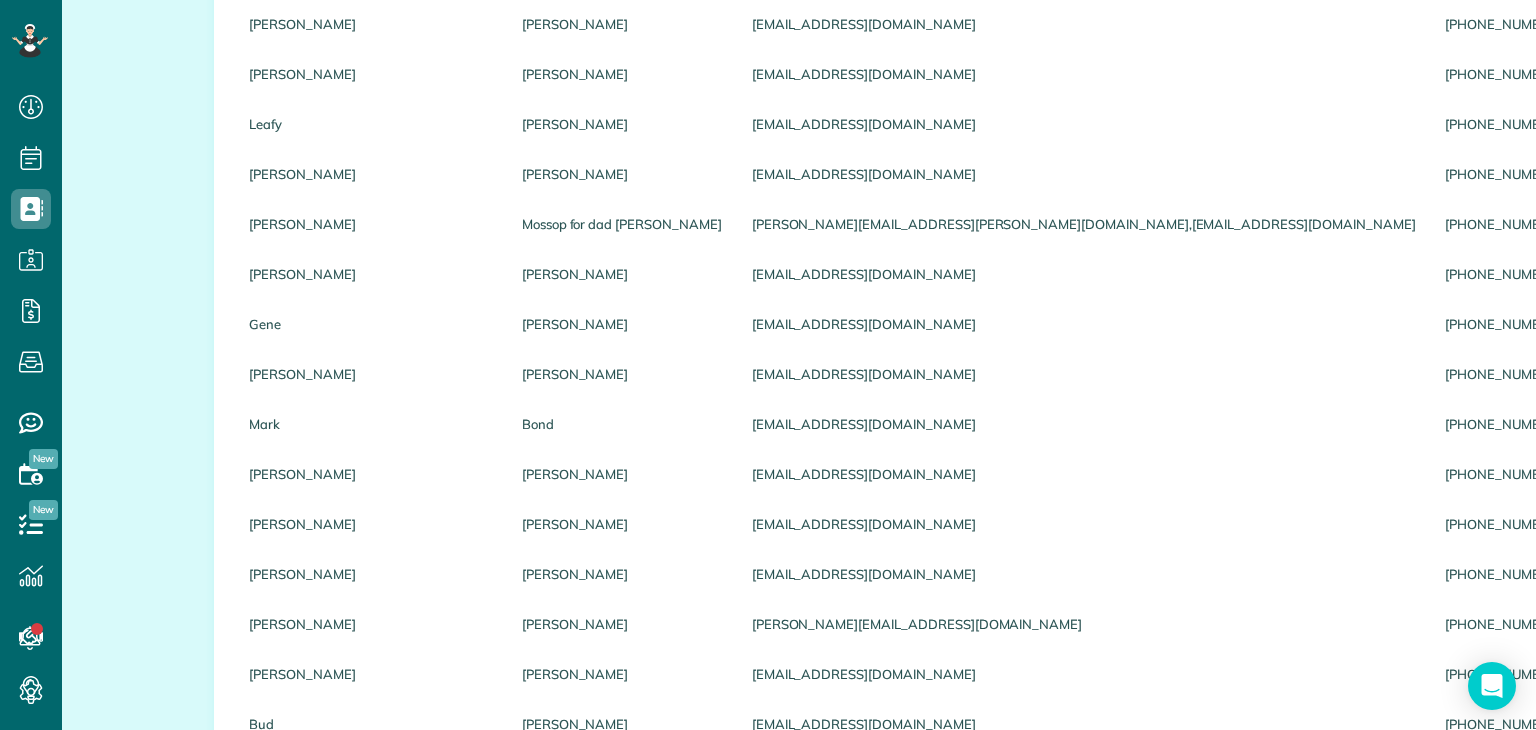 scroll, scrollTop: 0, scrollLeft: 0, axis: both 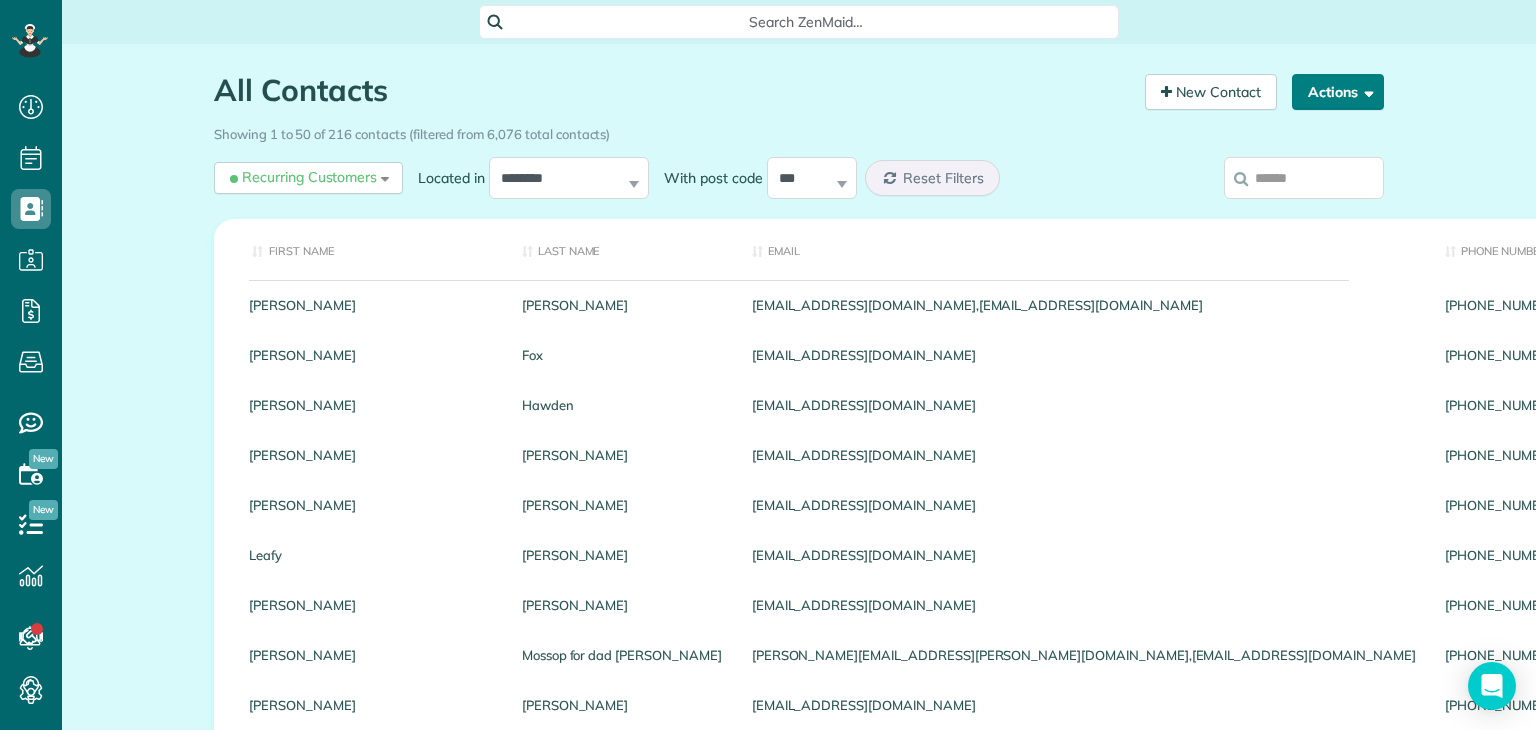 click on "Actions" at bounding box center [1338, 92] 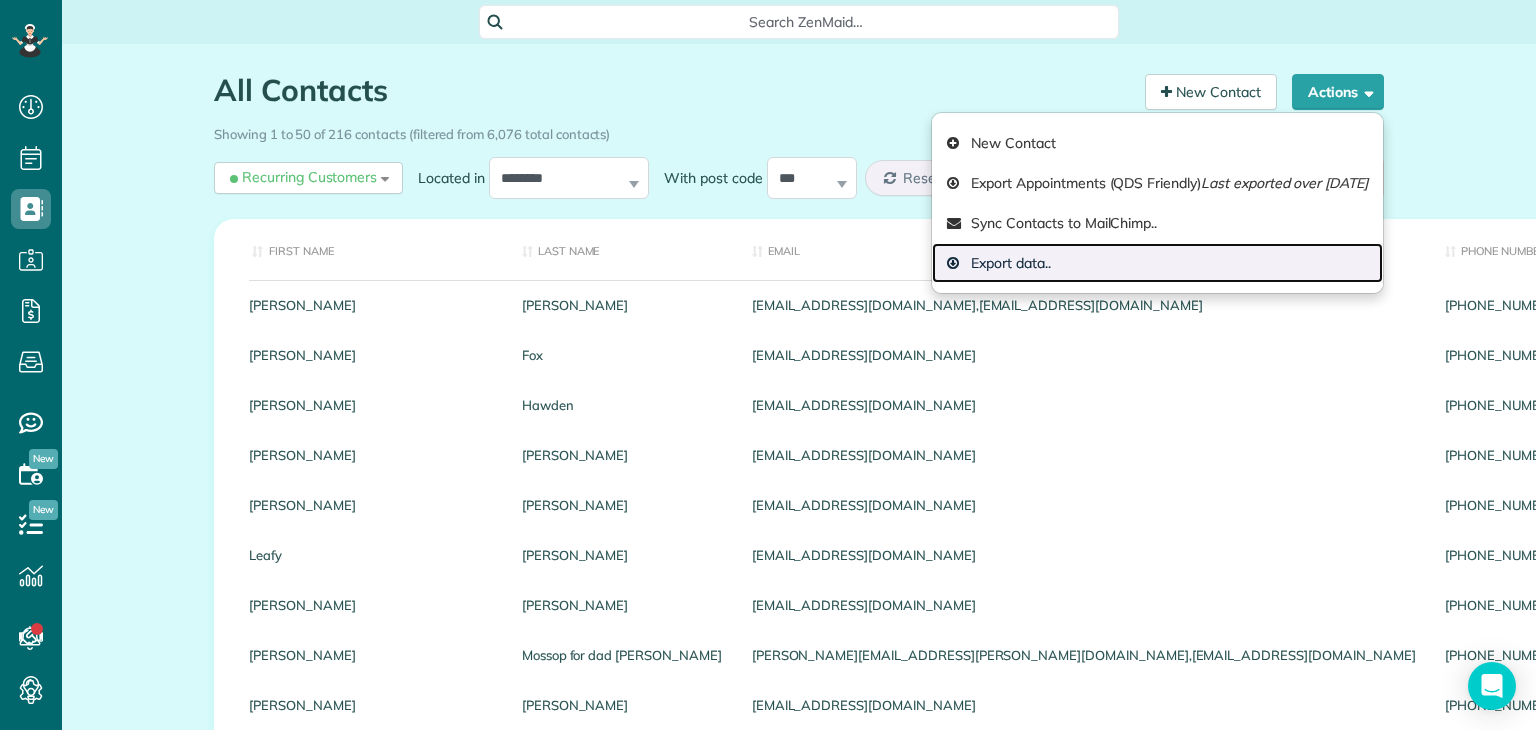 click on "Export data.." at bounding box center (1157, 263) 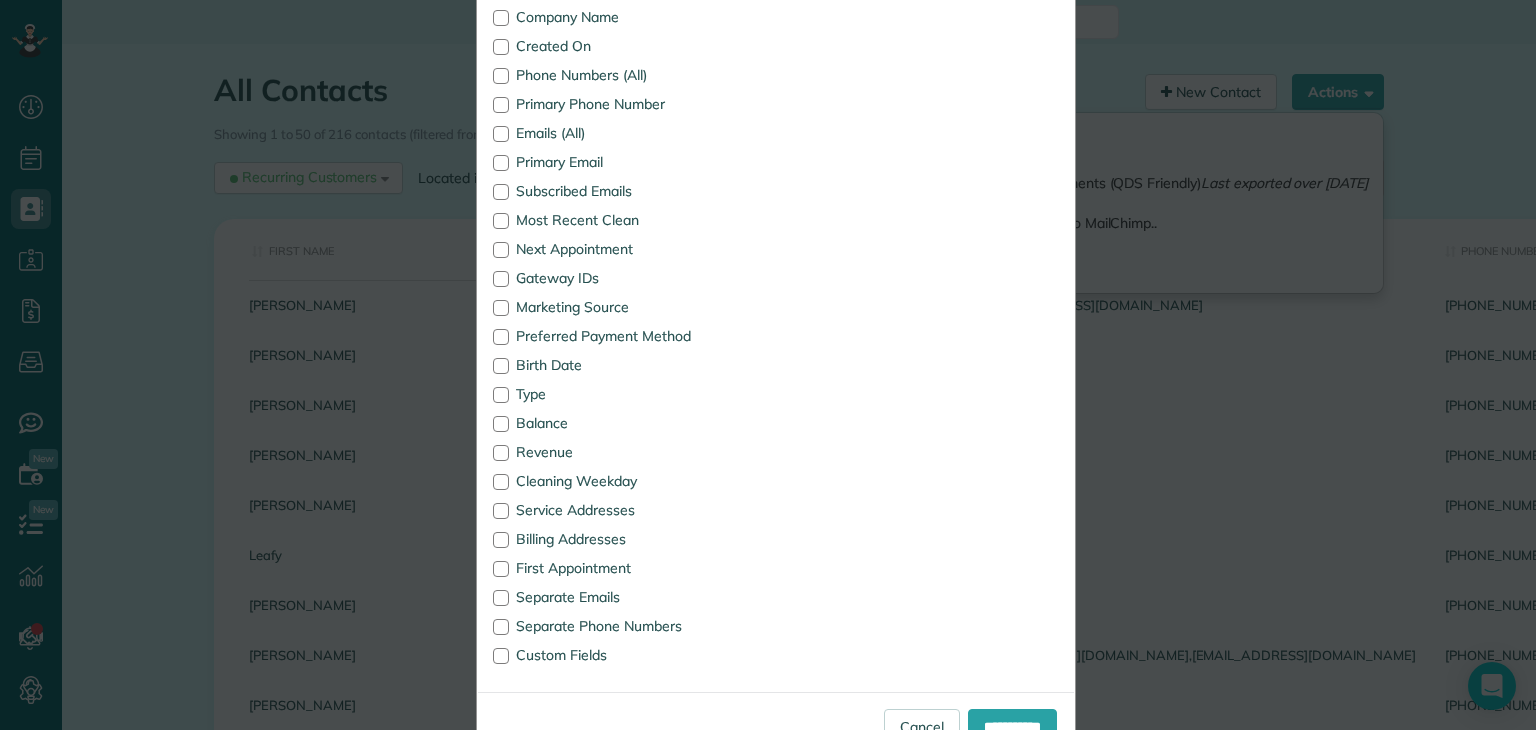 scroll, scrollTop: 496, scrollLeft: 0, axis: vertical 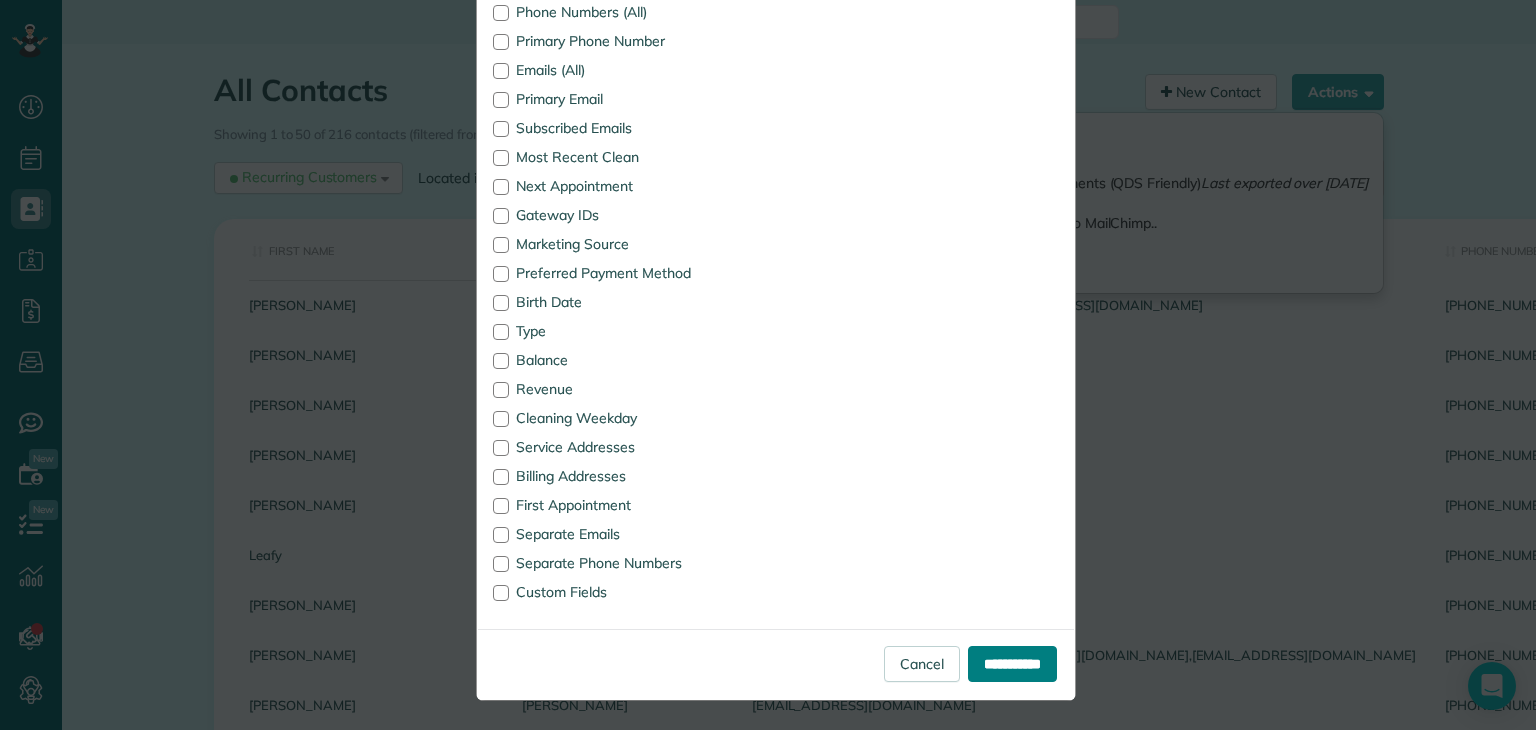 click on "**********" at bounding box center [1012, 664] 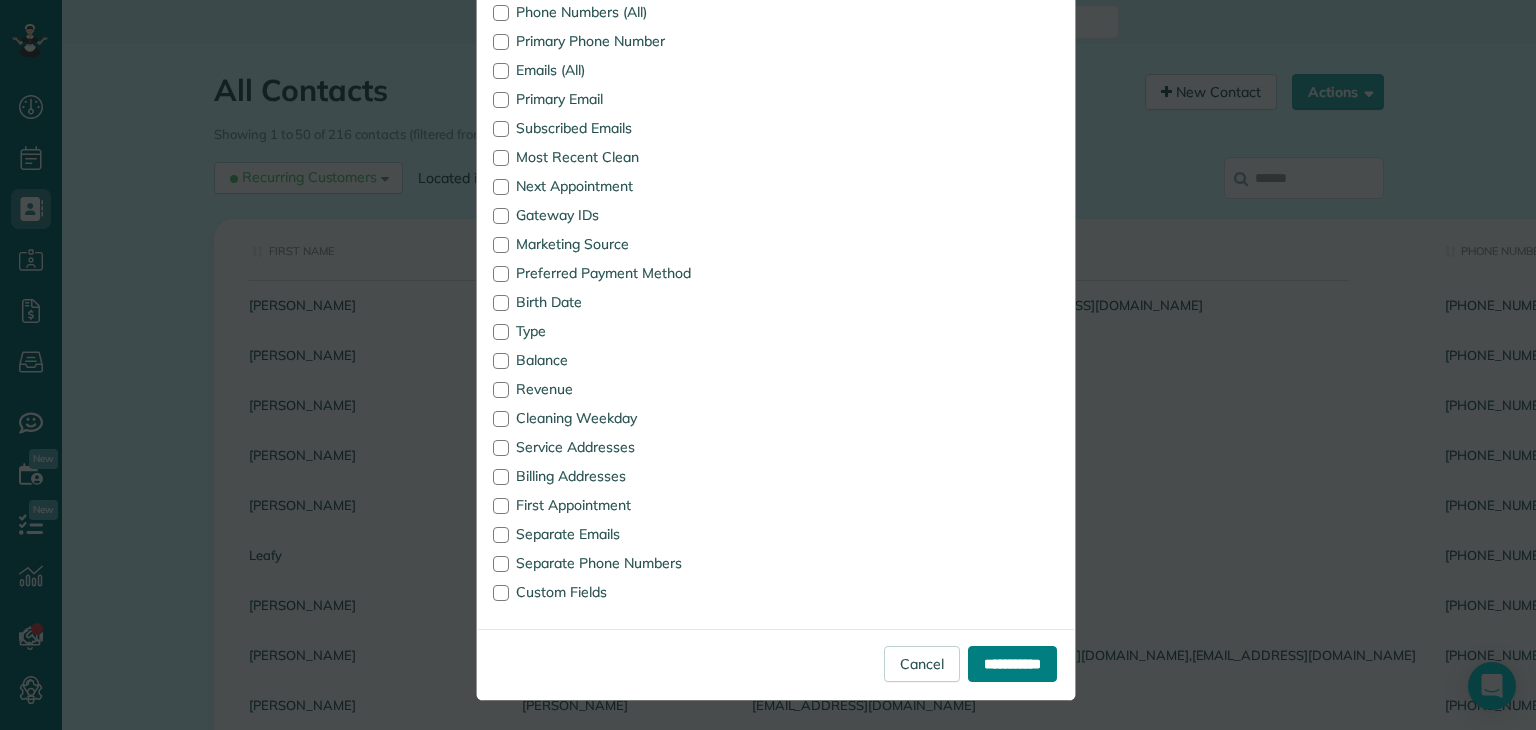 click on "**********" at bounding box center [1012, 664] 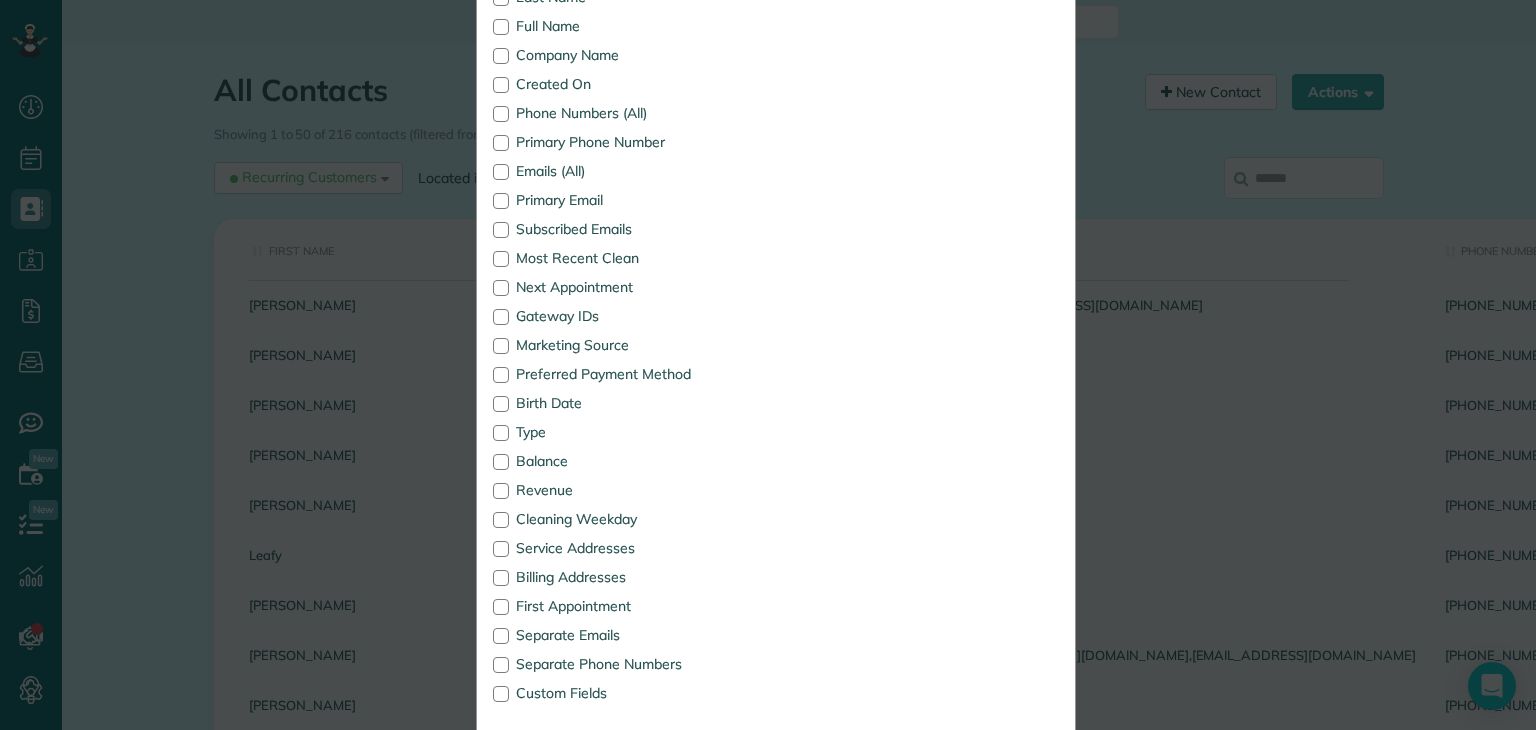 scroll, scrollTop: 462, scrollLeft: 0, axis: vertical 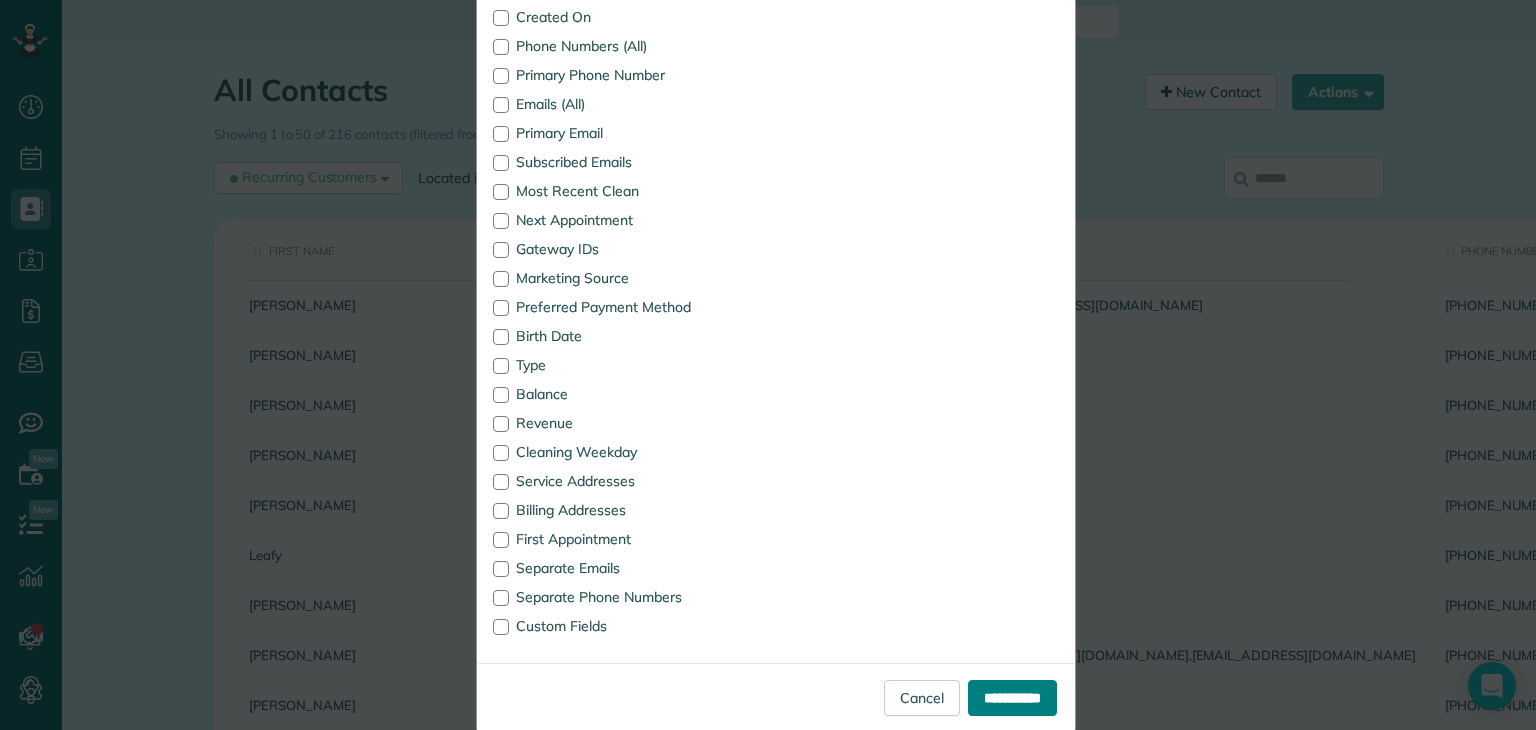 click on "**********" at bounding box center (1012, 698) 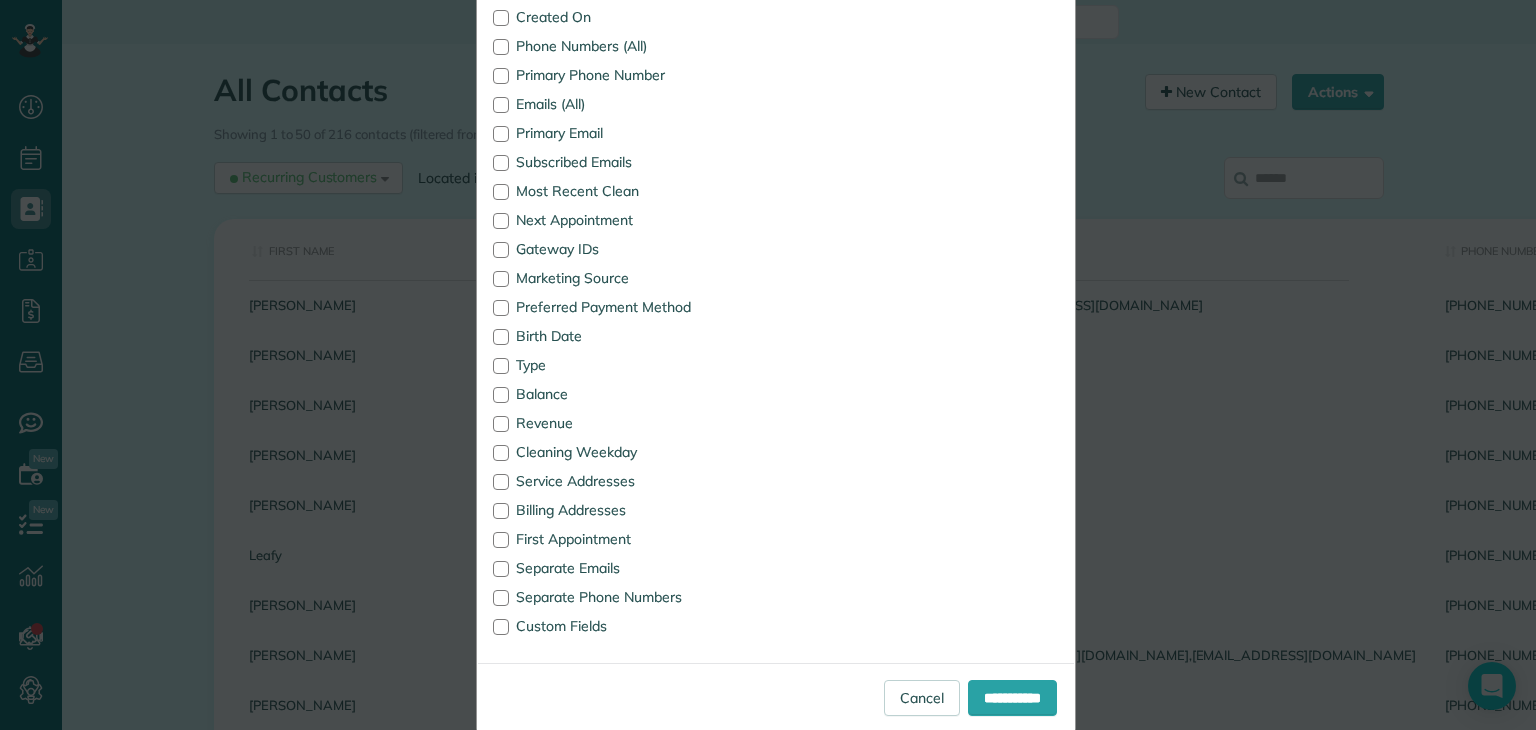 scroll, scrollTop: 0, scrollLeft: 0, axis: both 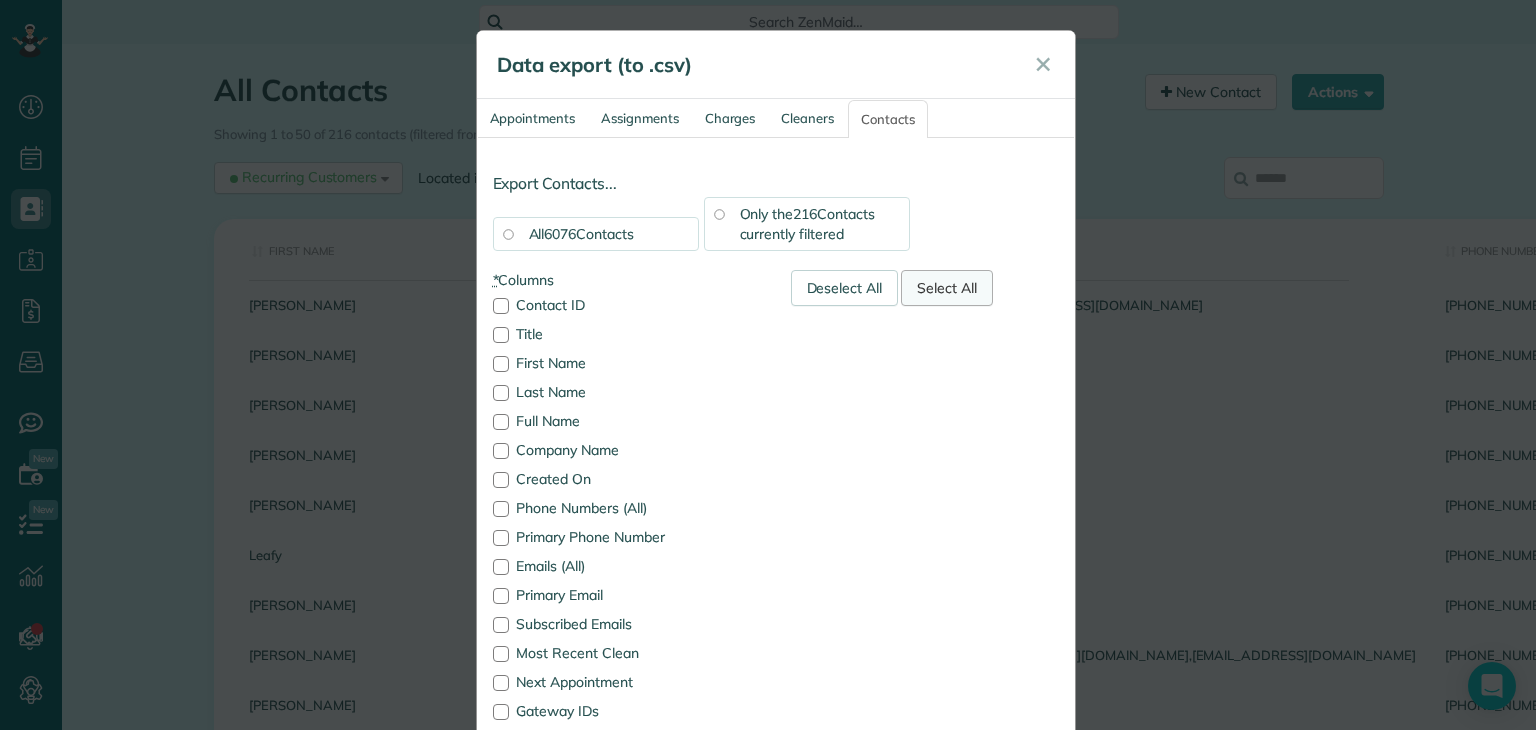 click on "Select All" at bounding box center [947, 288] 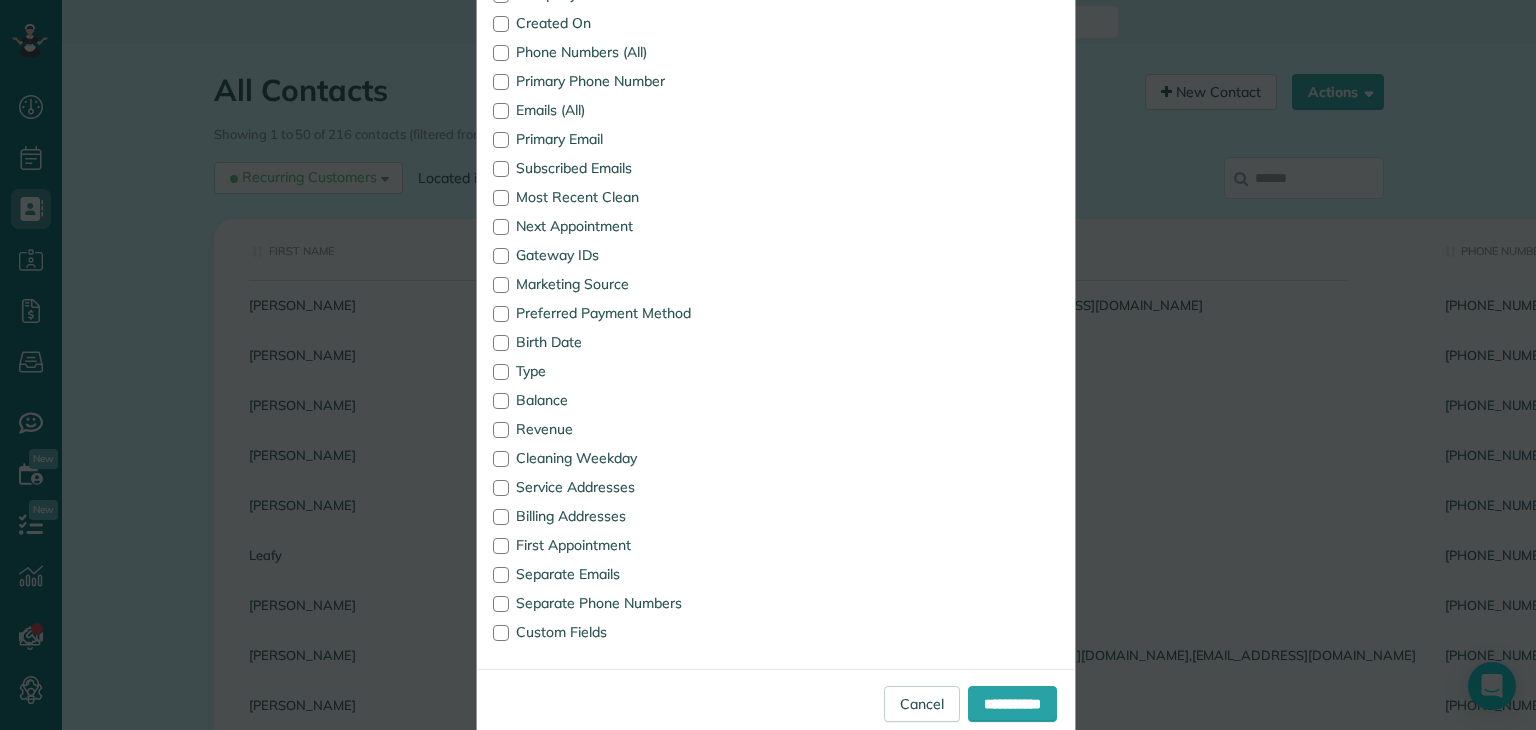 scroll, scrollTop: 458, scrollLeft: 0, axis: vertical 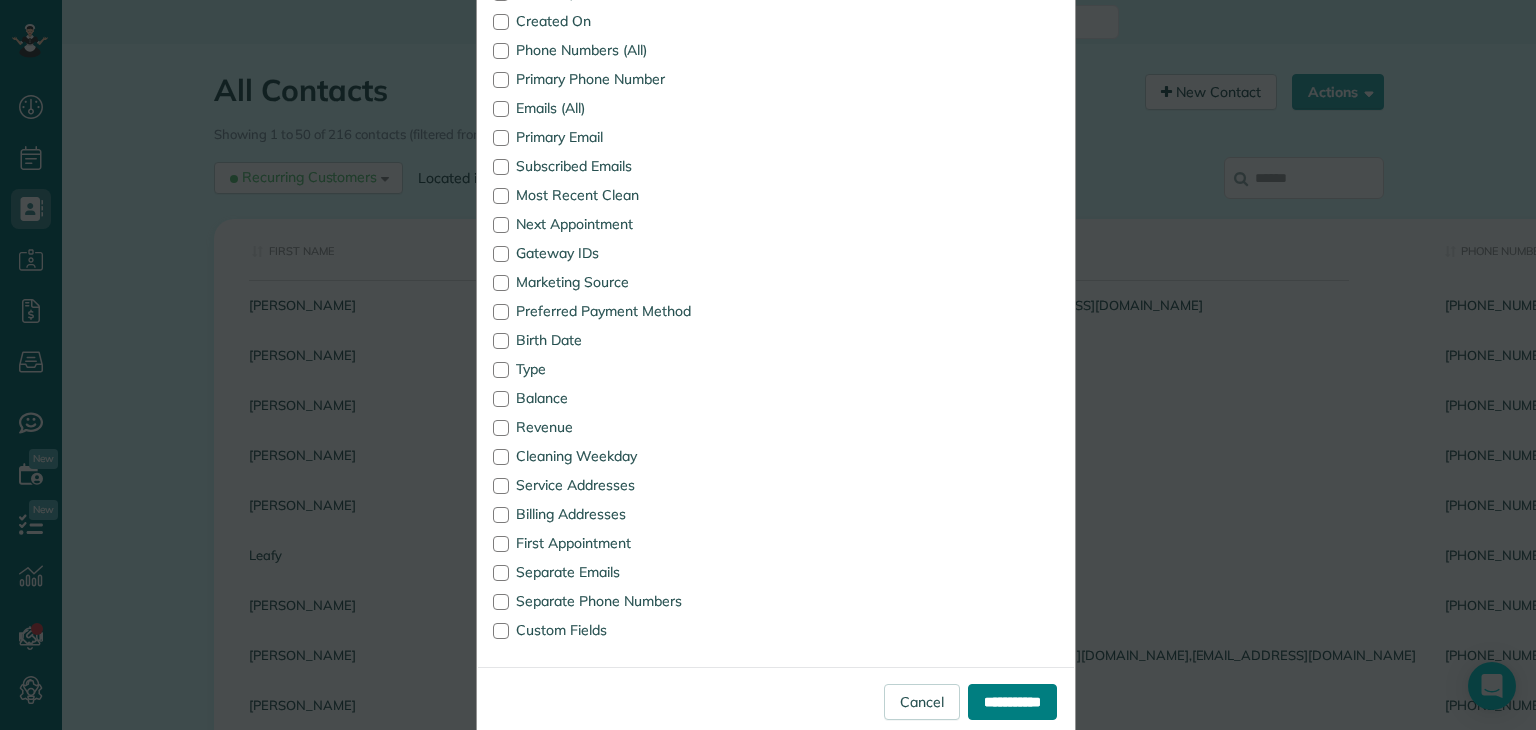 click on "**********" at bounding box center [1012, 702] 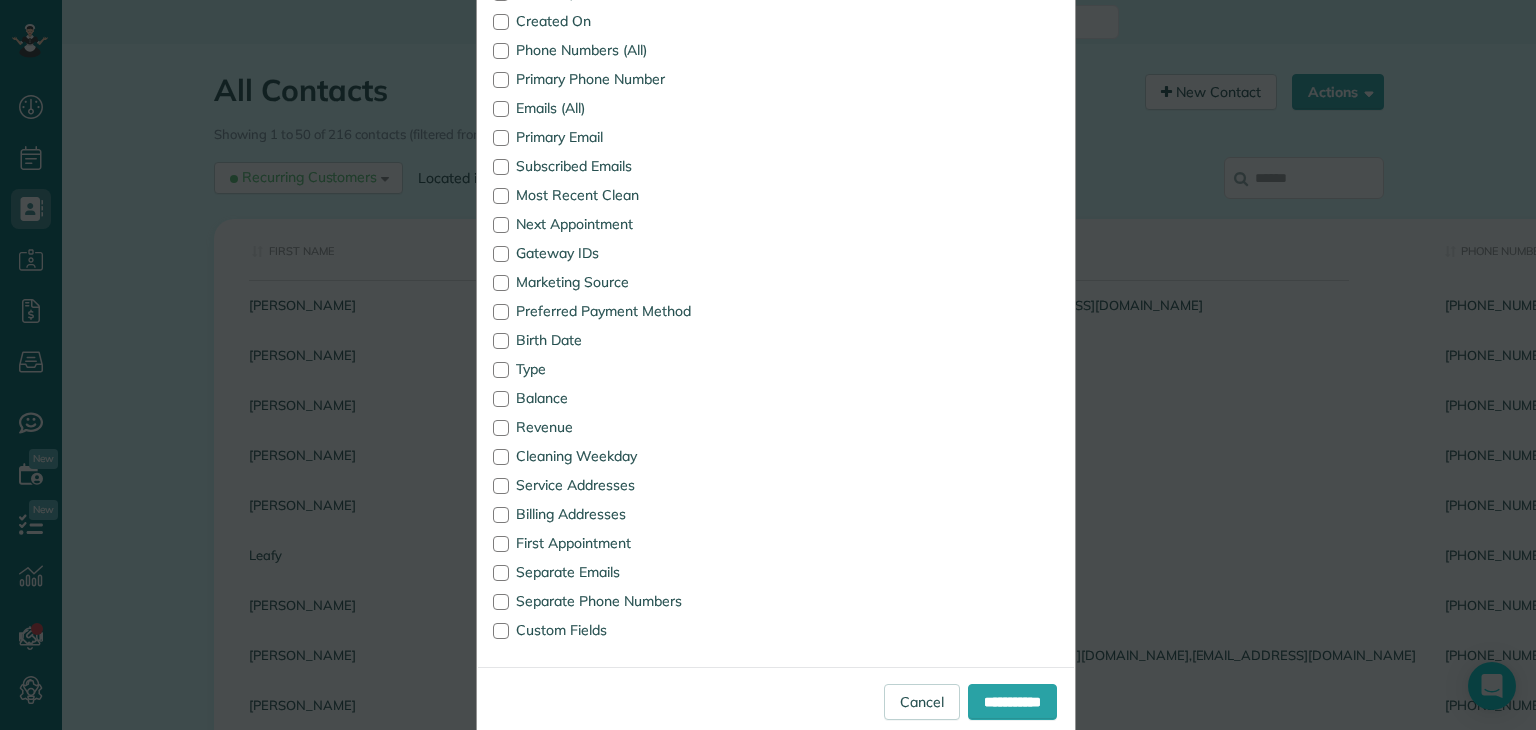 scroll, scrollTop: 0, scrollLeft: 0, axis: both 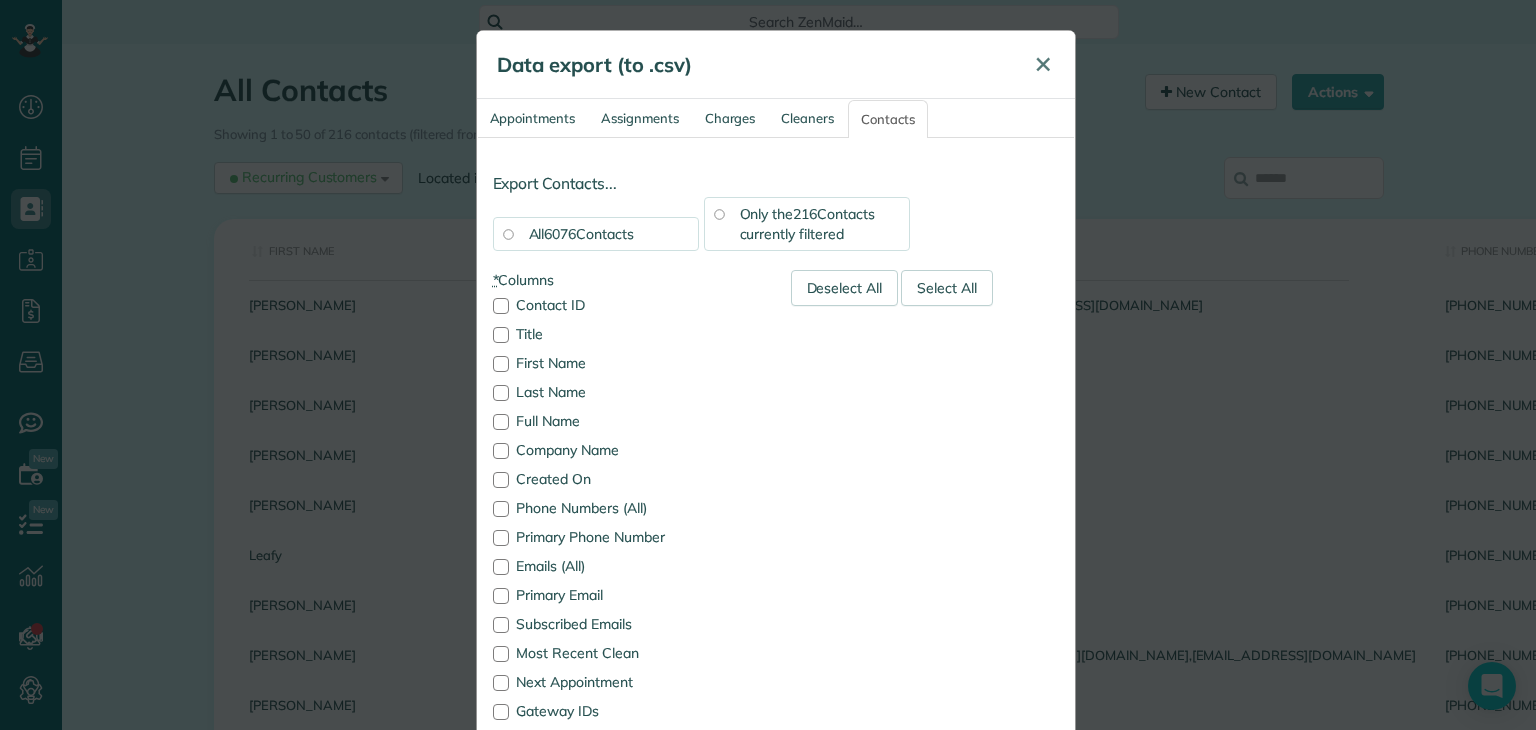 click on "✕" at bounding box center (1043, 65) 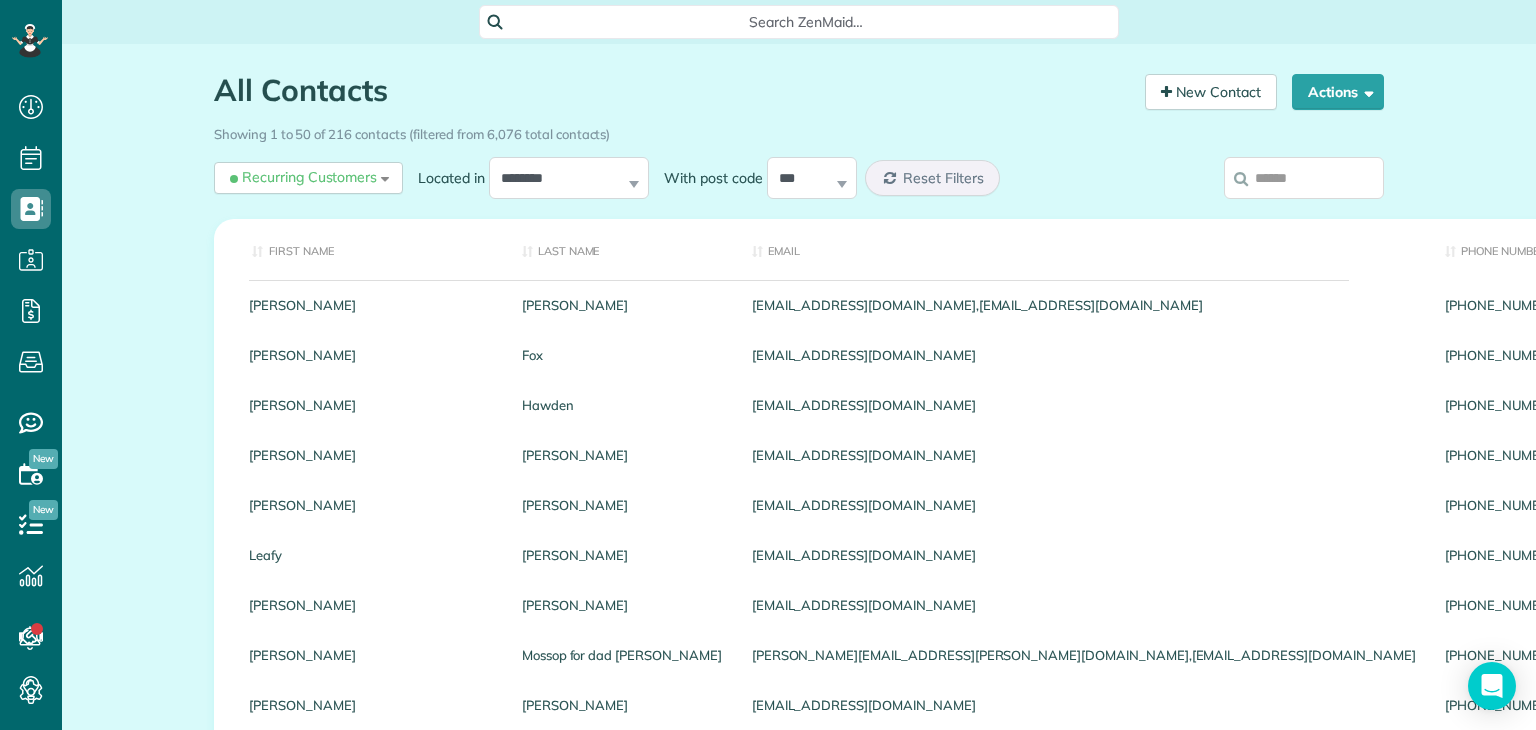 drag, startPoint x: 1042, startPoint y: 27, endPoint x: 1354, endPoint y: 110, distance: 322.85135 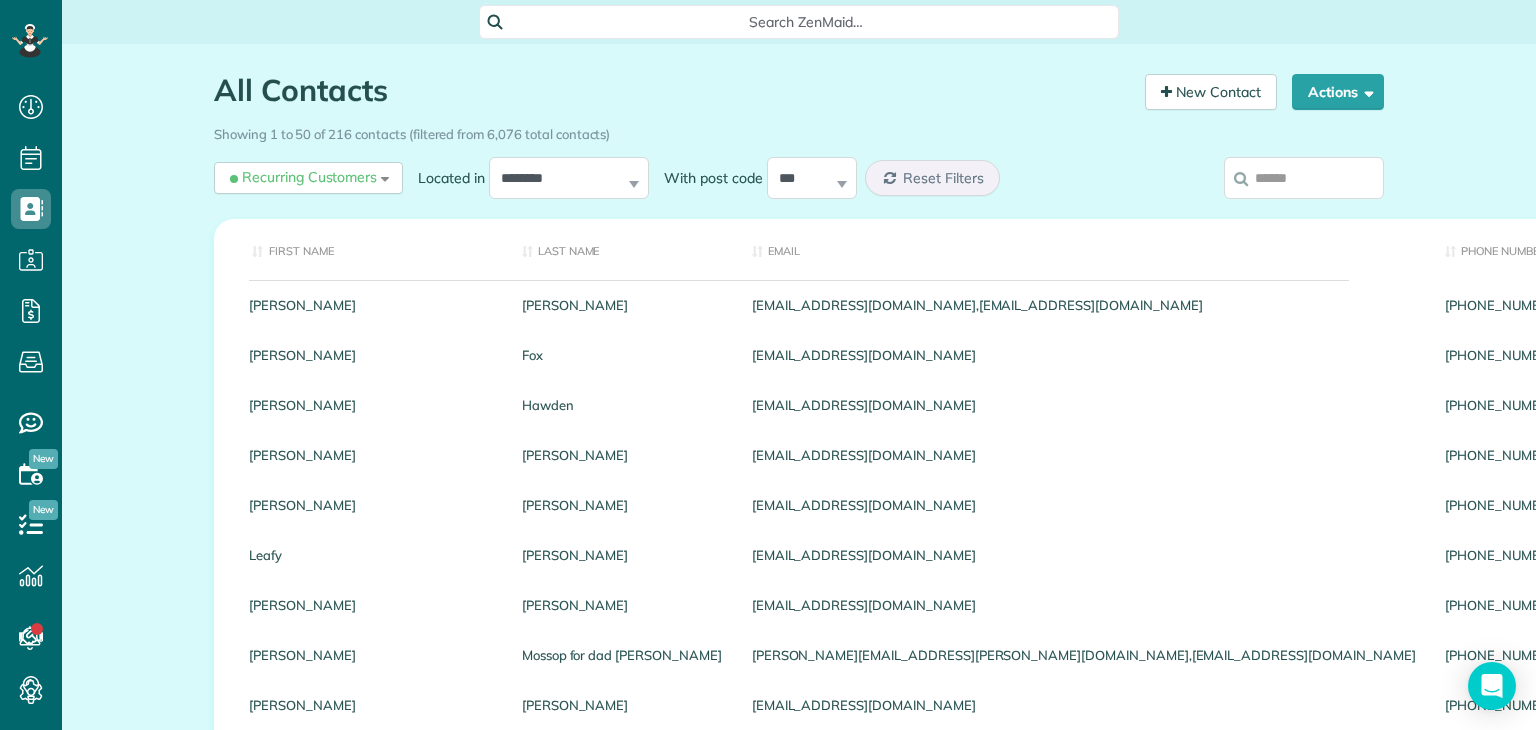click on "Search ZenMaid…
All Contacts
Contacts in ZenMaid [2 min]
New Contact
Actions
New Contact
Export Appointments (QDS Friendly)
Last exported over 2 years ago
Sync Contacts to MailChimp..
Export data..
Showing 1 to 50 of 216 contacts (filtered from 6,076 total contacts)" at bounding box center (799, 1495) 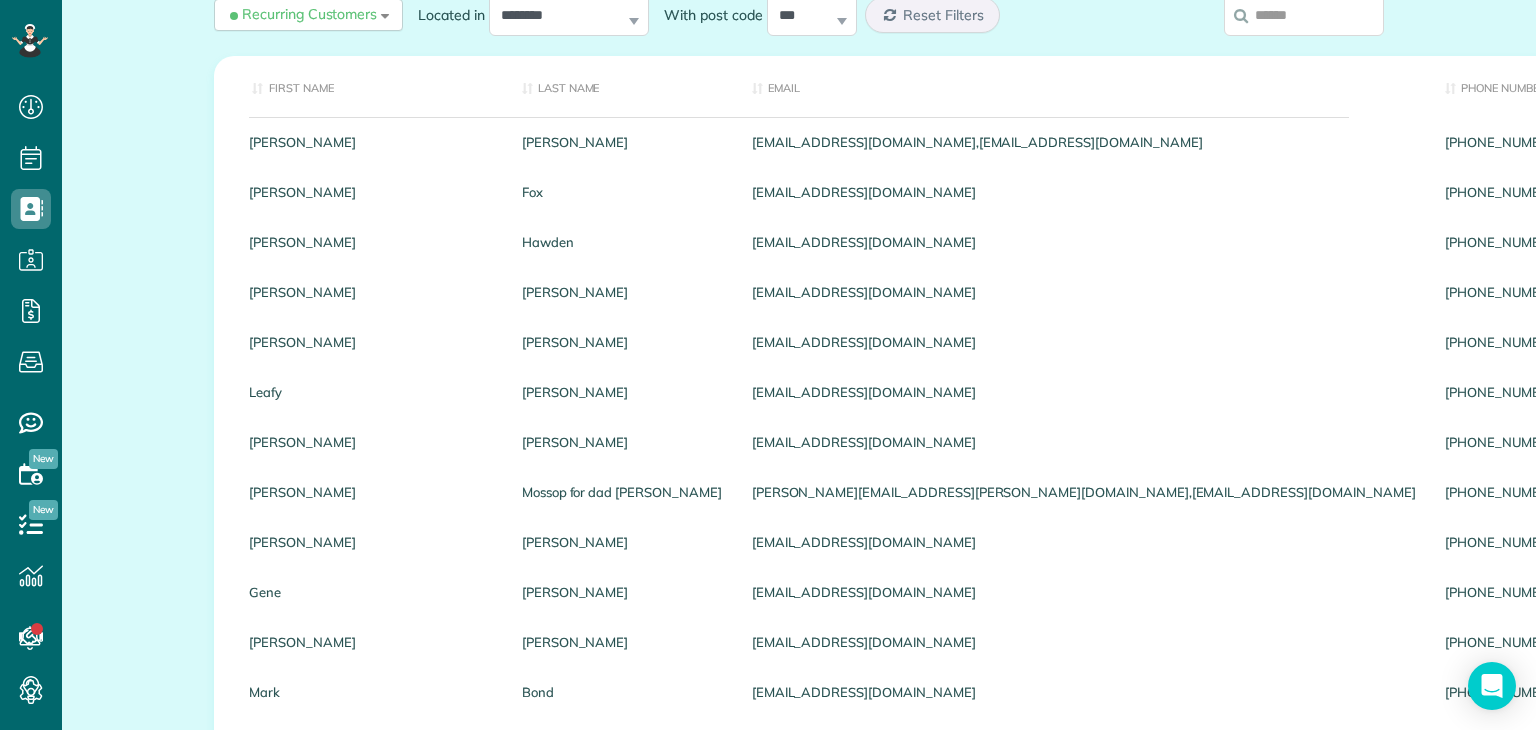 scroll, scrollTop: 162, scrollLeft: 0, axis: vertical 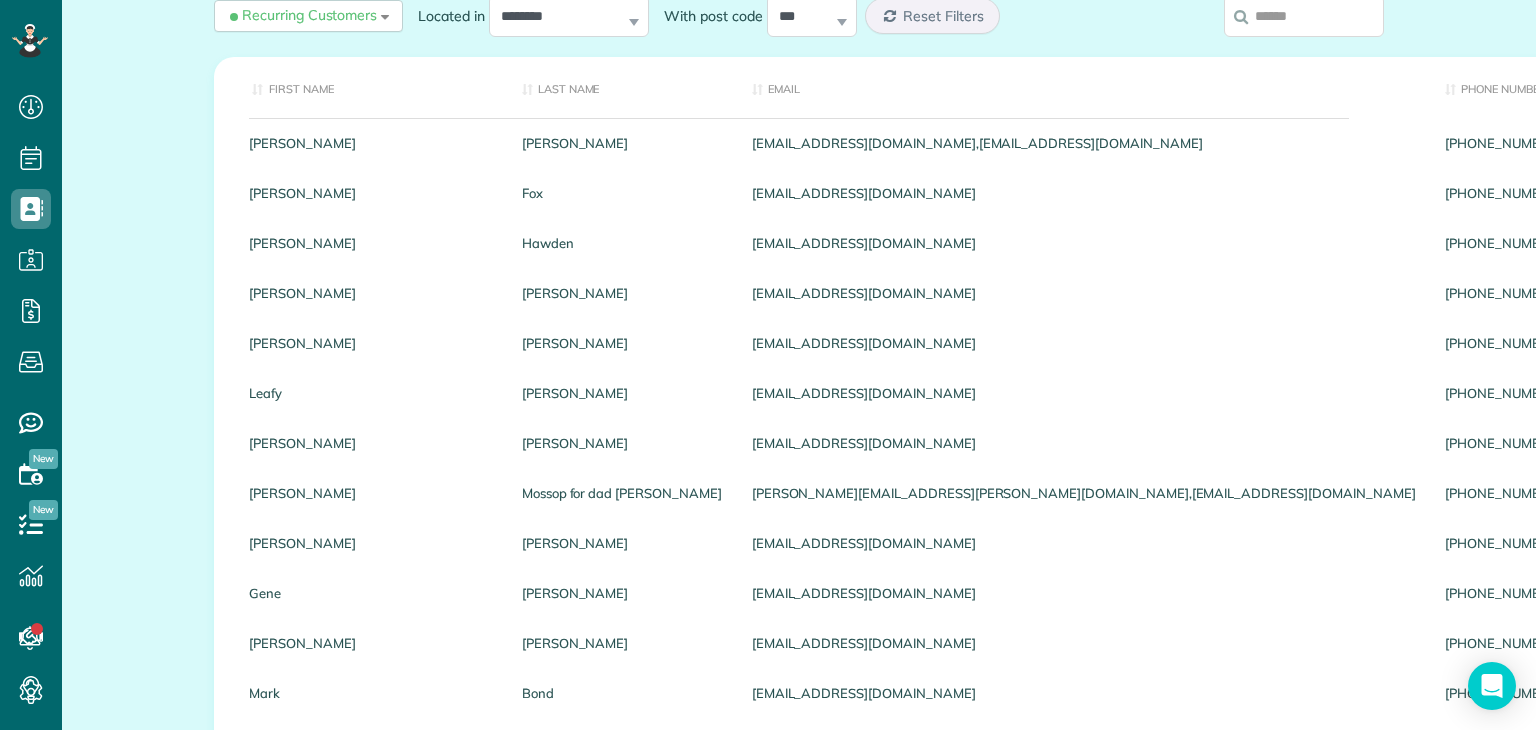 click on "Type" at bounding box center [2018, 87] 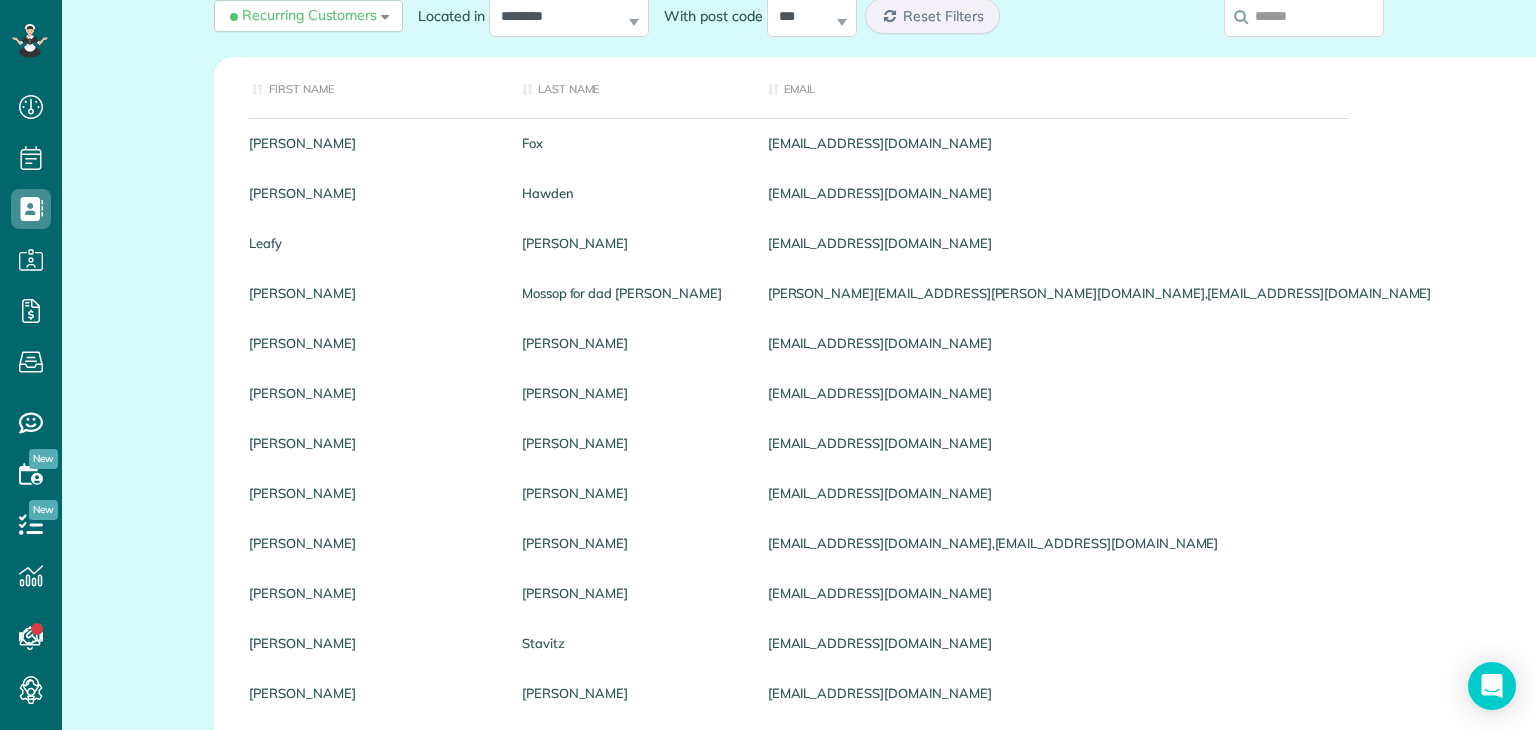 click on "Unpaid Balance" at bounding box center [2176, 87] 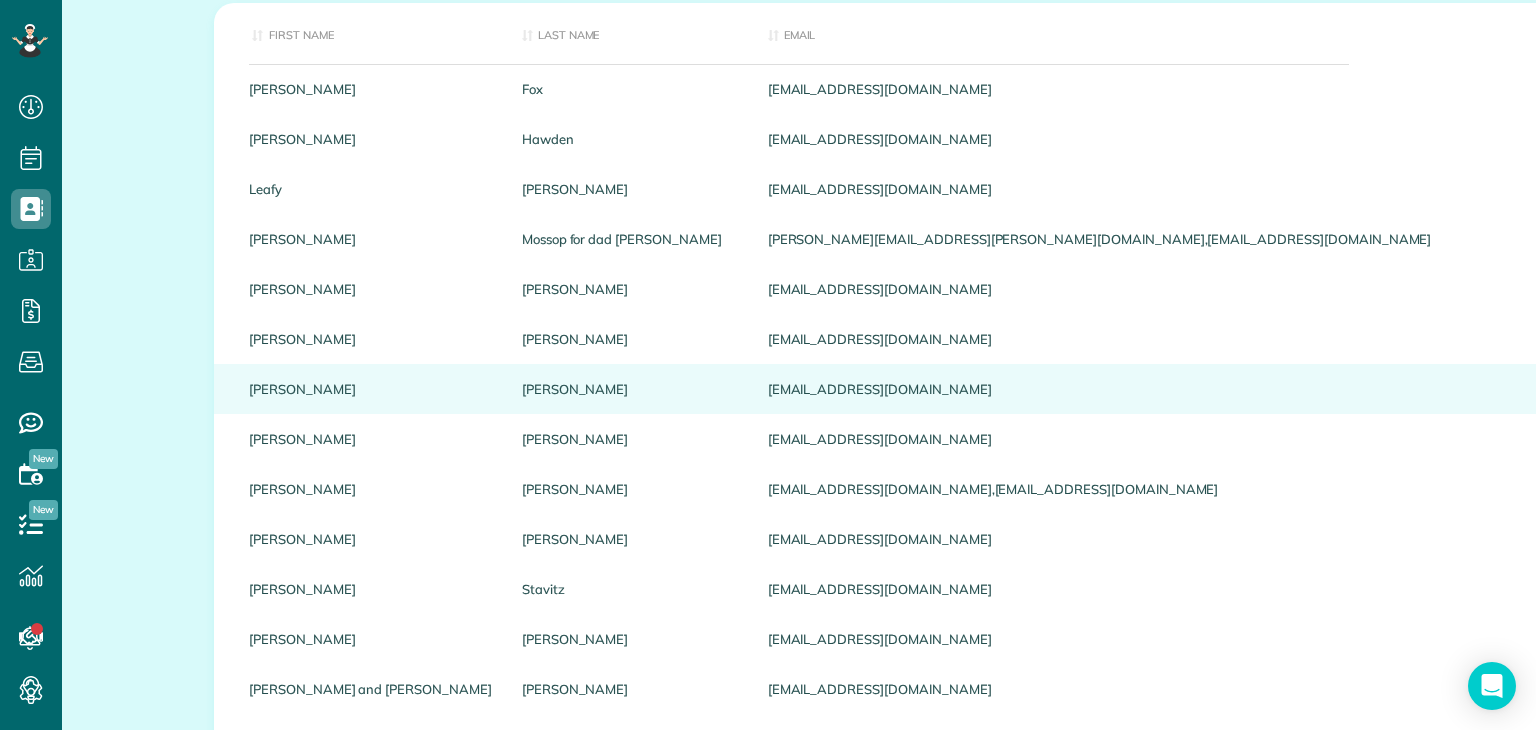 scroll, scrollTop: 0, scrollLeft: 0, axis: both 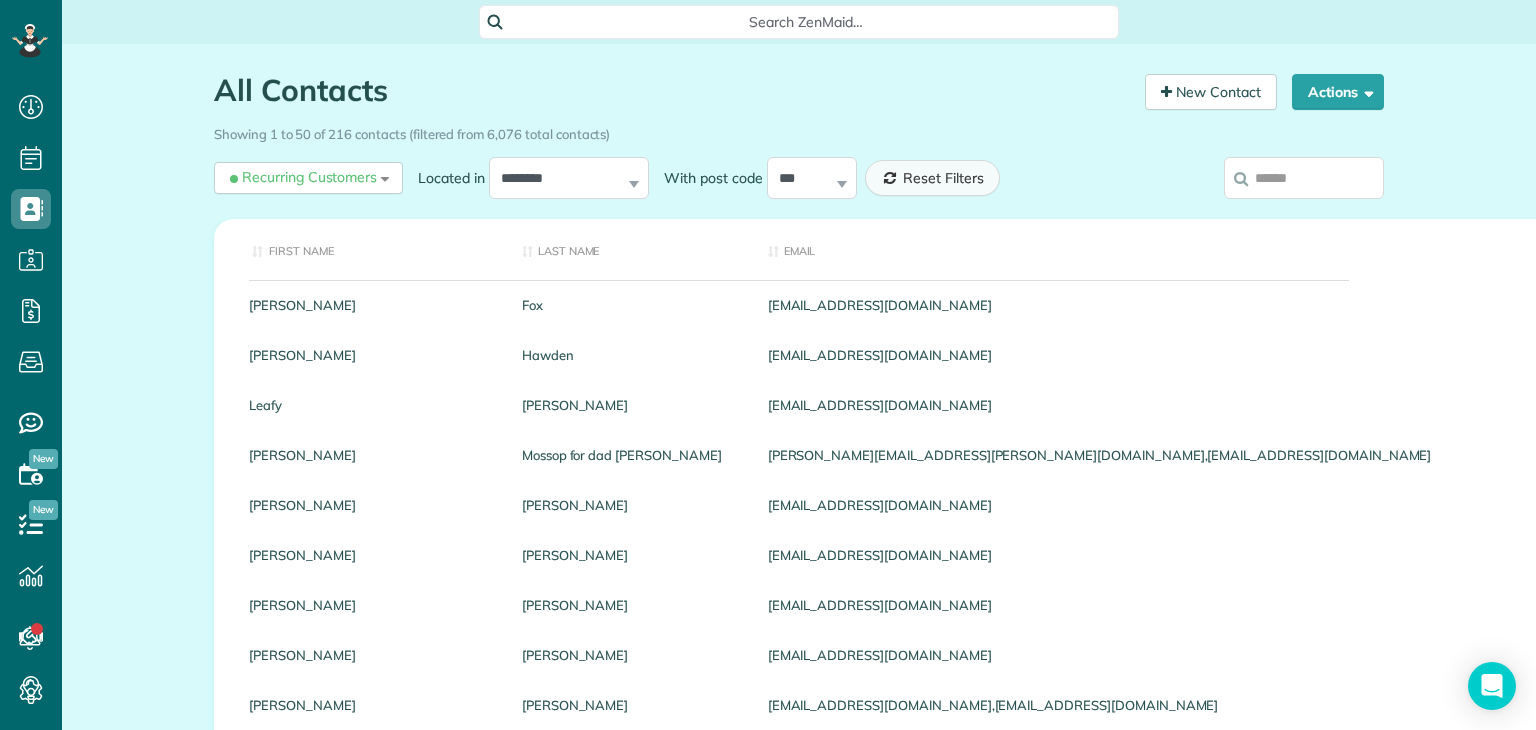 click on "Reset Filters" at bounding box center [932, 178] 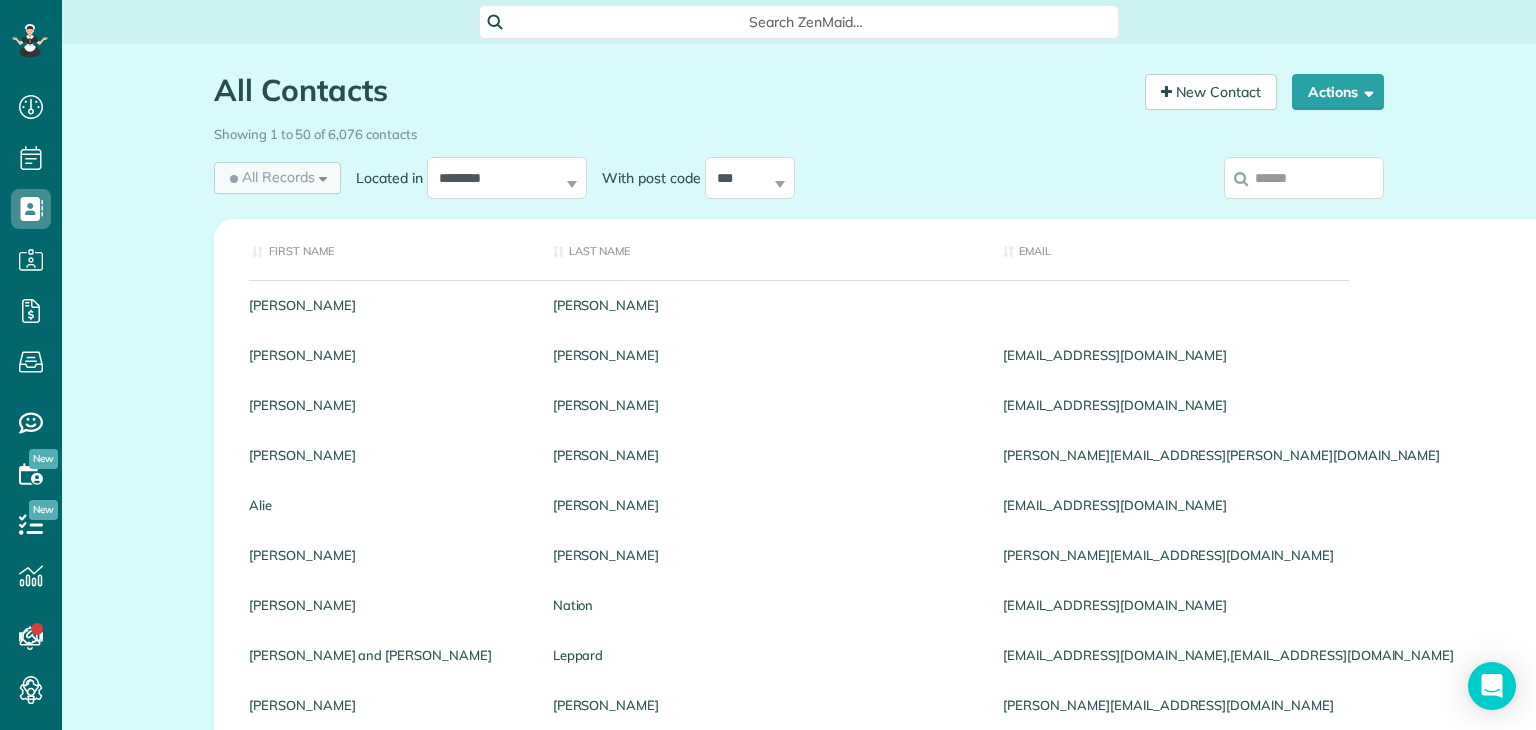click on "All Records" at bounding box center (270, 177) 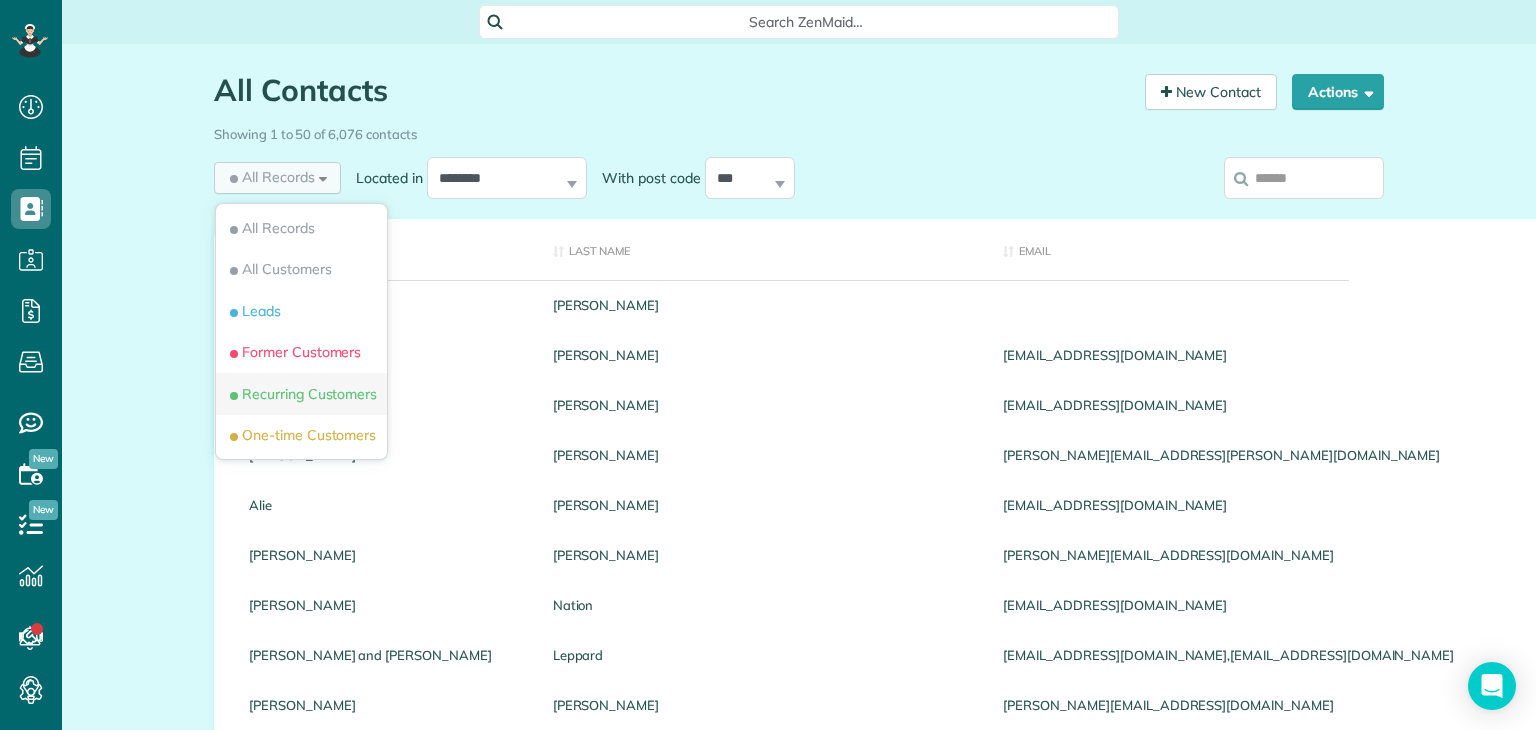 click on "Recurring Customers" at bounding box center [301, 394] 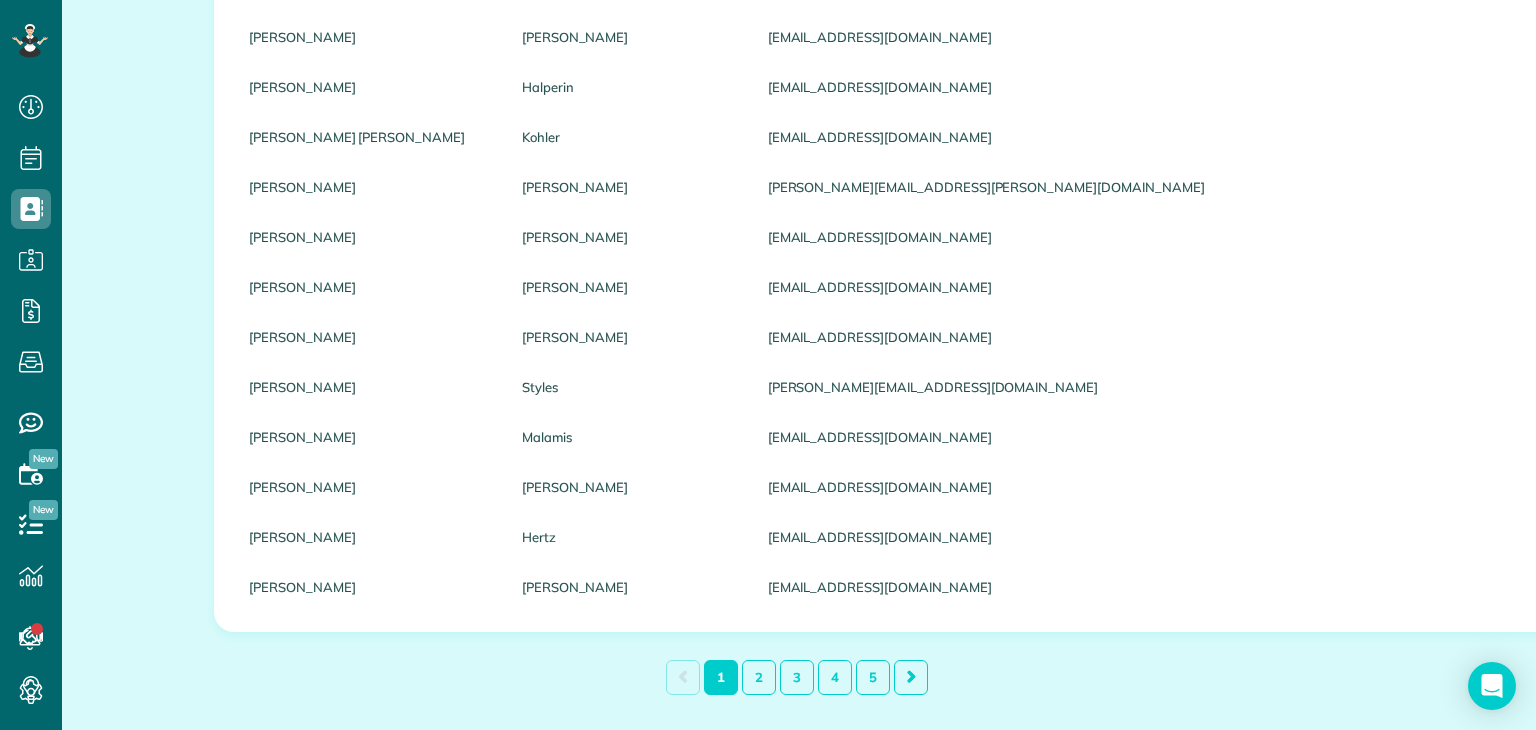 scroll, scrollTop: 2259, scrollLeft: 0, axis: vertical 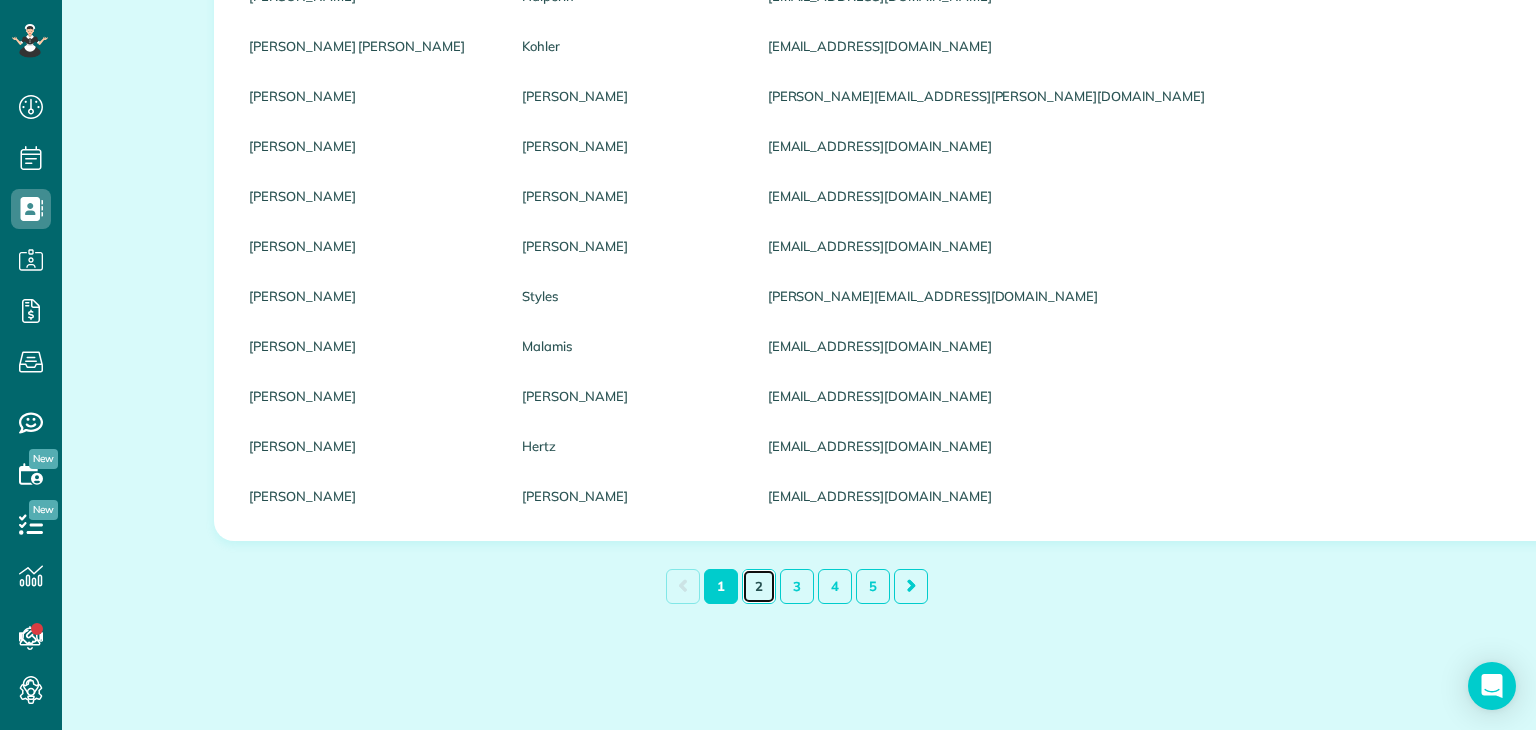 click on "2" at bounding box center (759, 586) 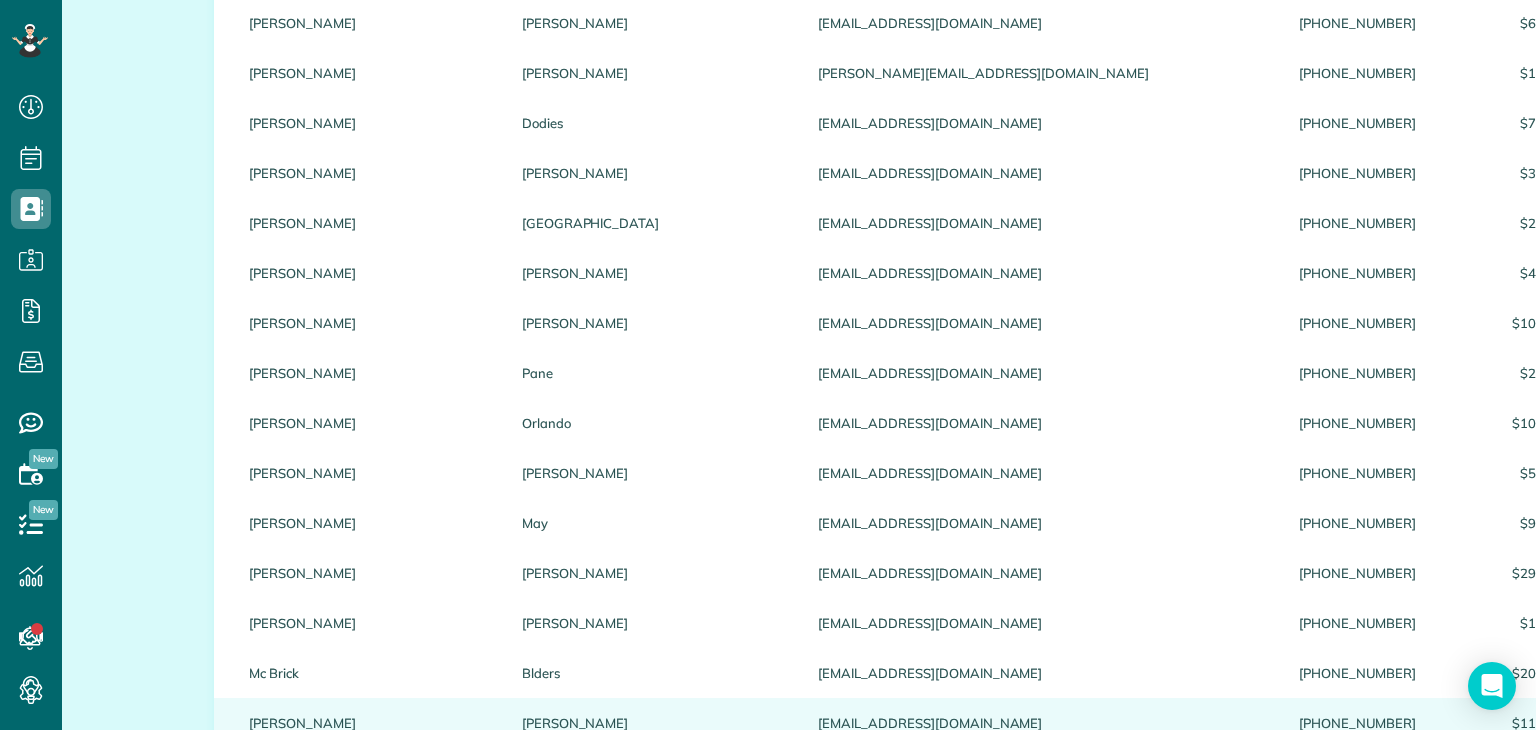 scroll, scrollTop: 2260, scrollLeft: 0, axis: vertical 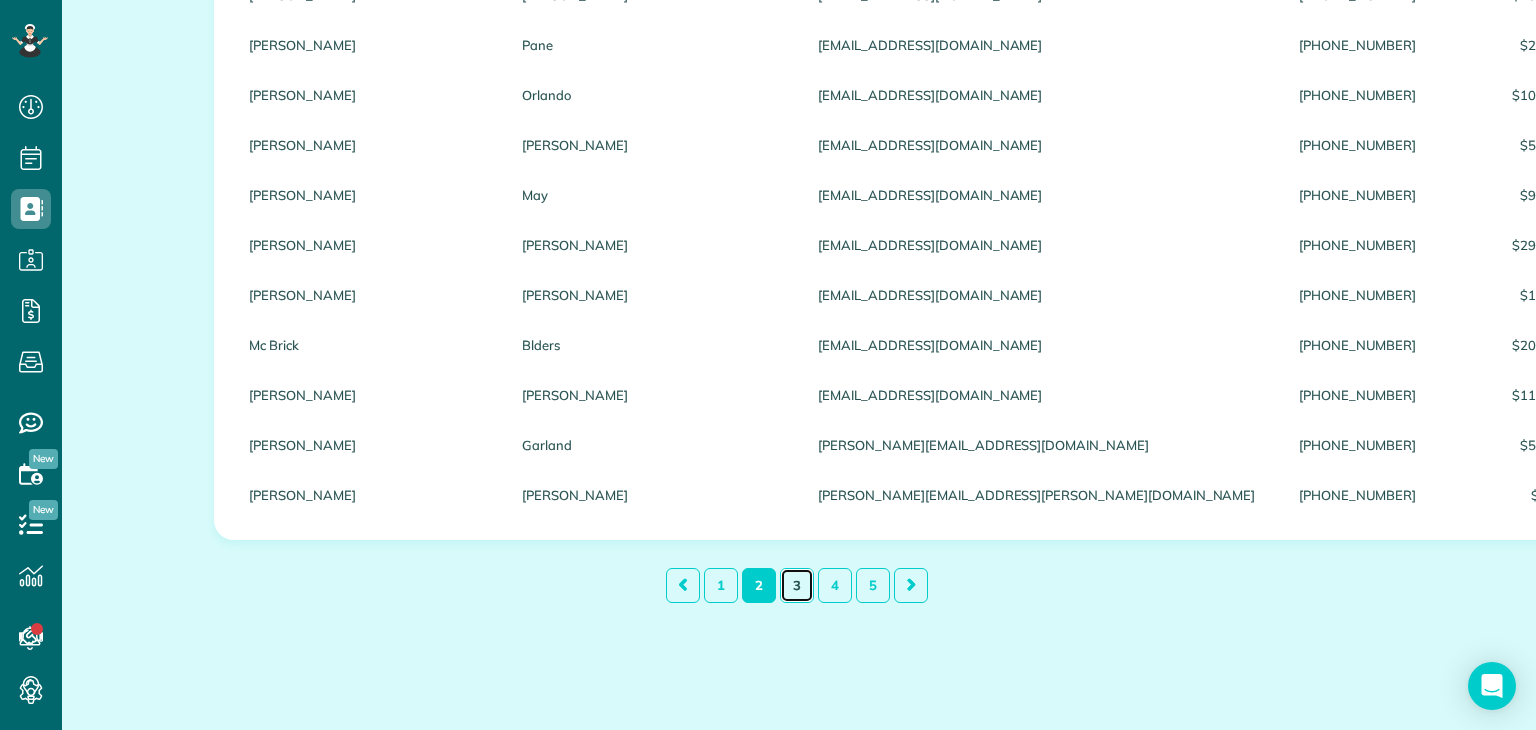 click on "3" at bounding box center [797, 585] 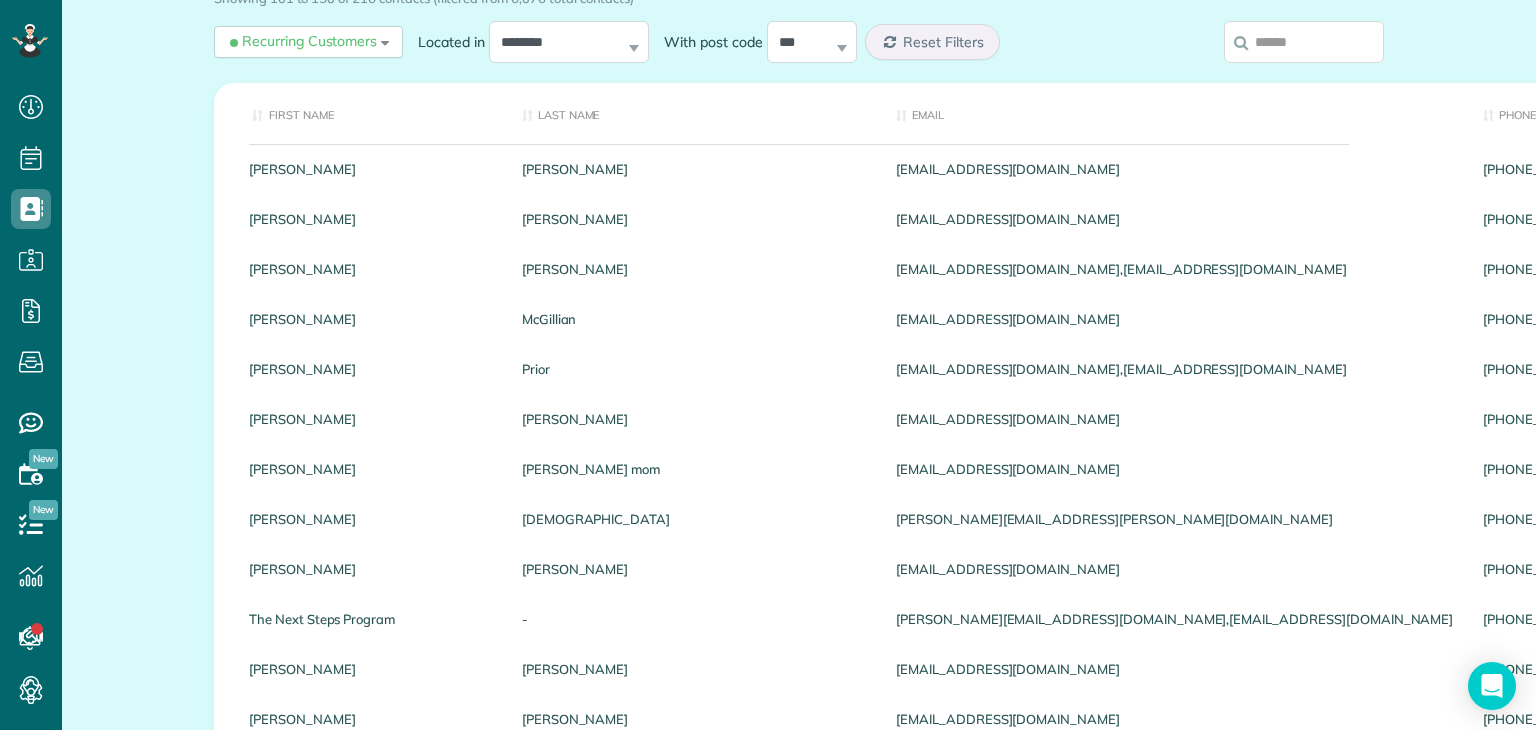 scroll, scrollTop: 132, scrollLeft: 0, axis: vertical 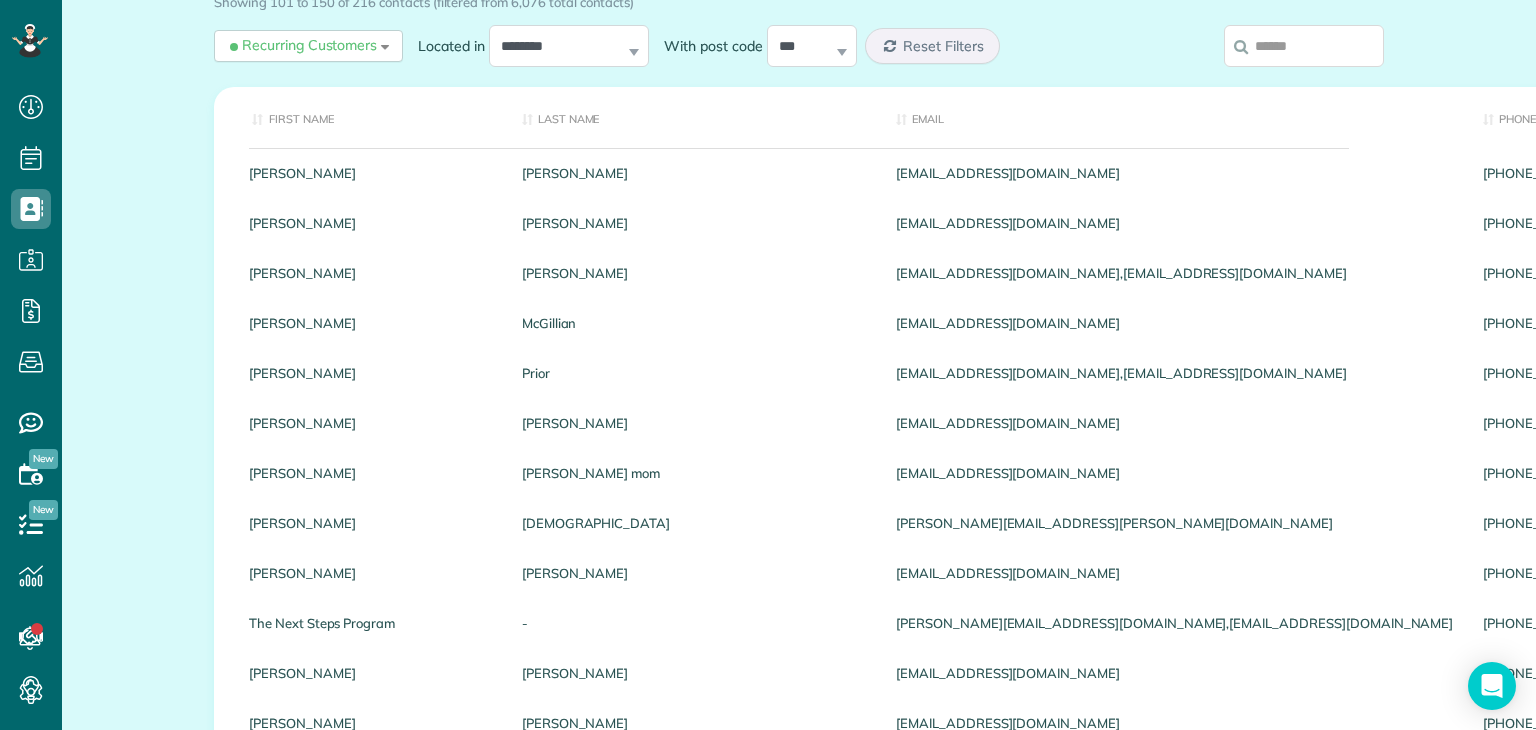 click on "Type" at bounding box center (2056, 117) 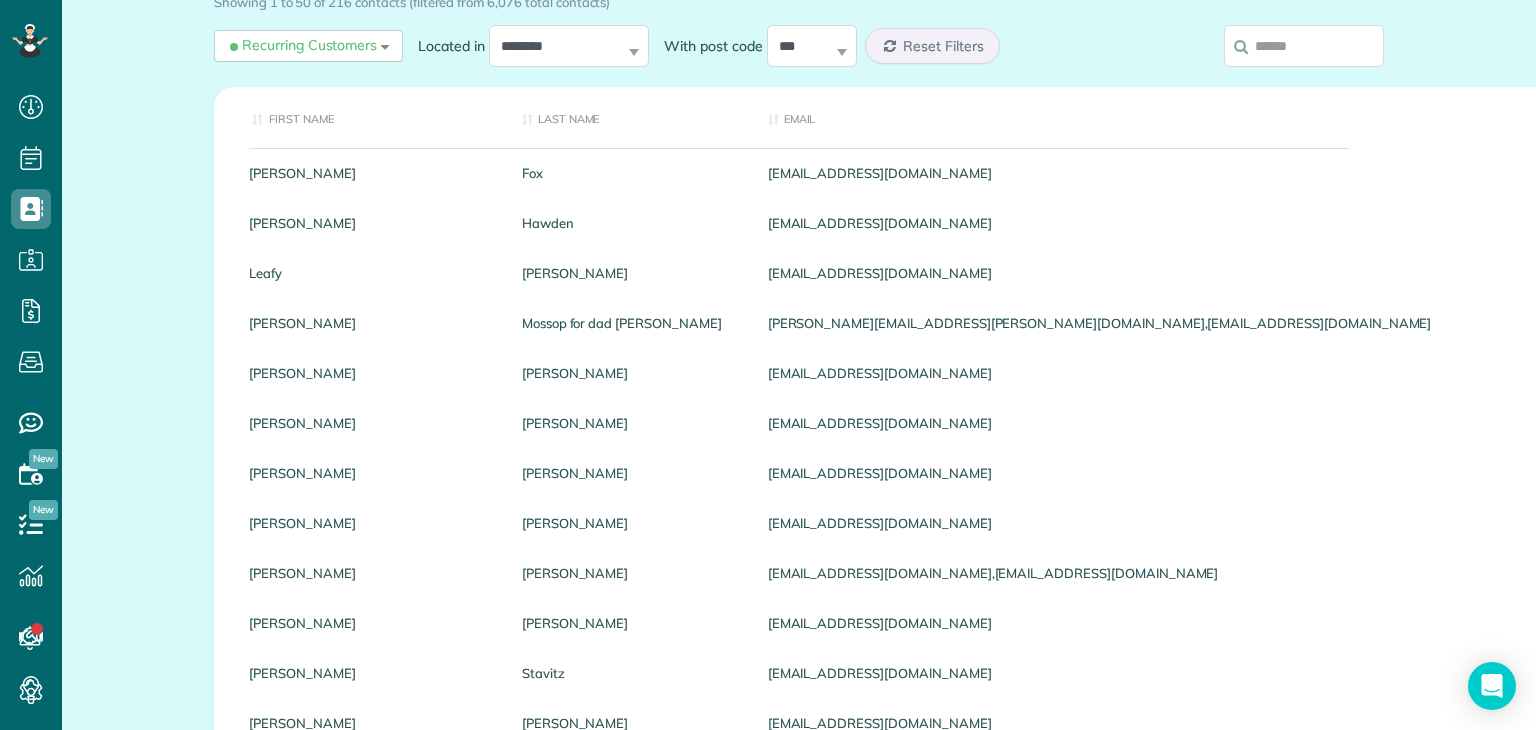 click on "Type" at bounding box center (2368, 117) 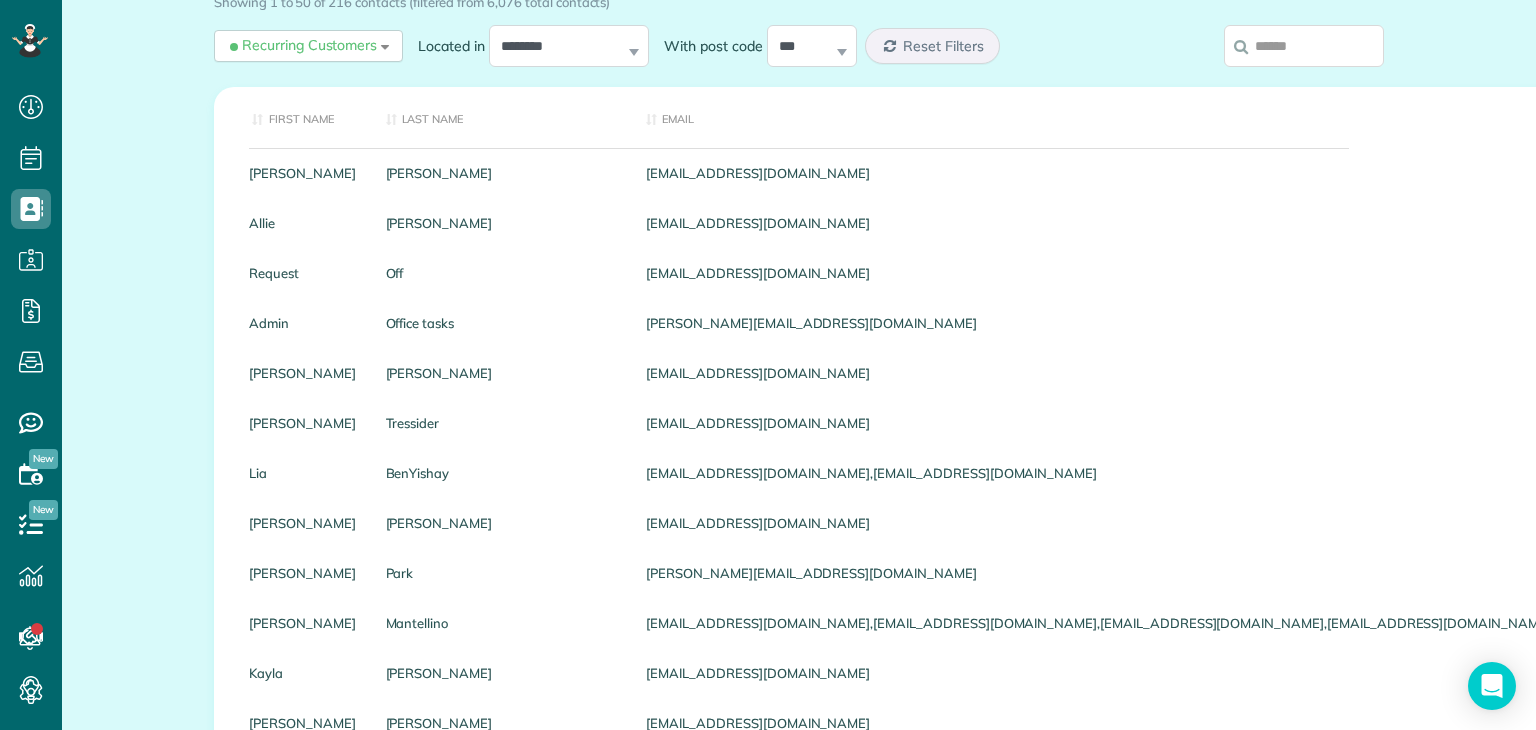 click on "Revenue to Date" at bounding box center [2022, 117] 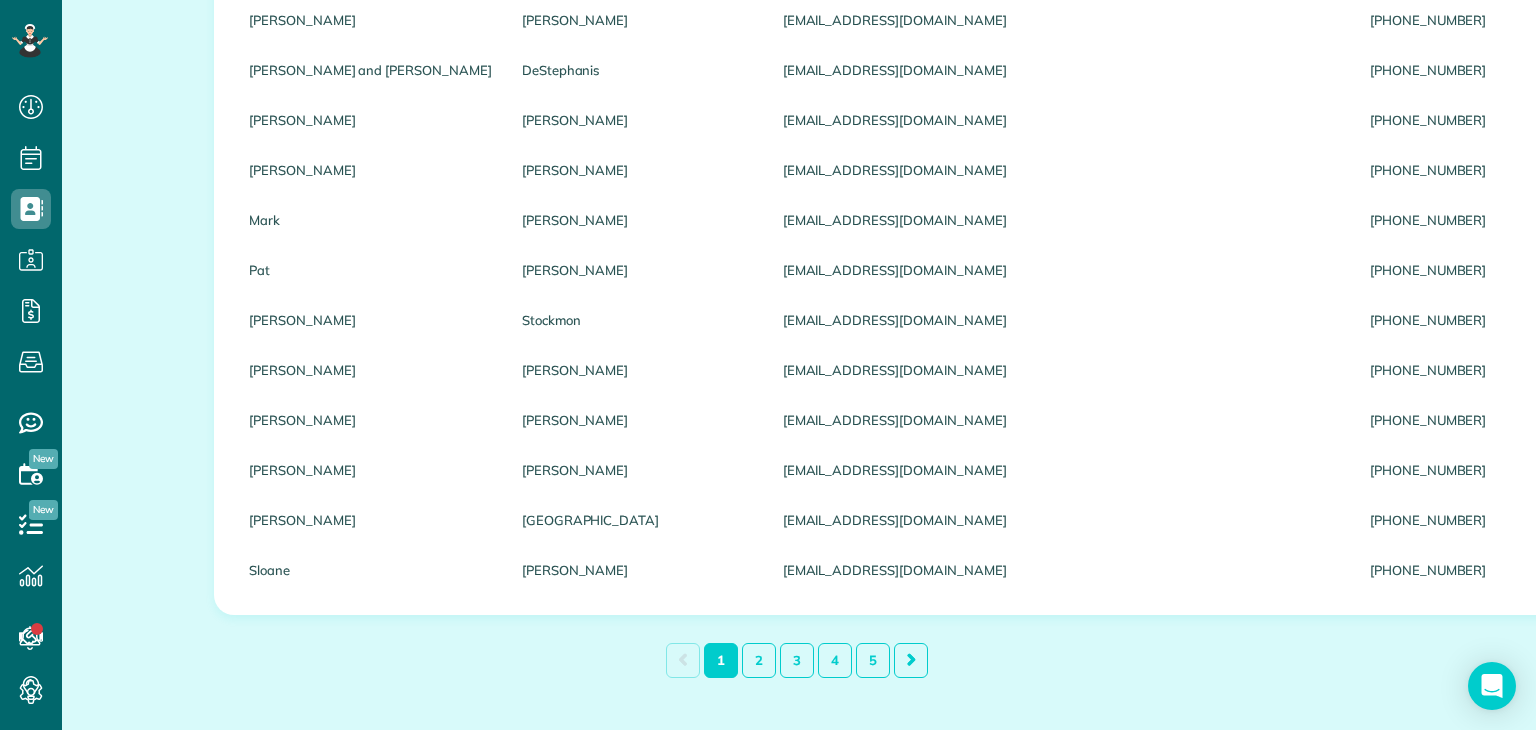 scroll, scrollTop: 2177, scrollLeft: 0, axis: vertical 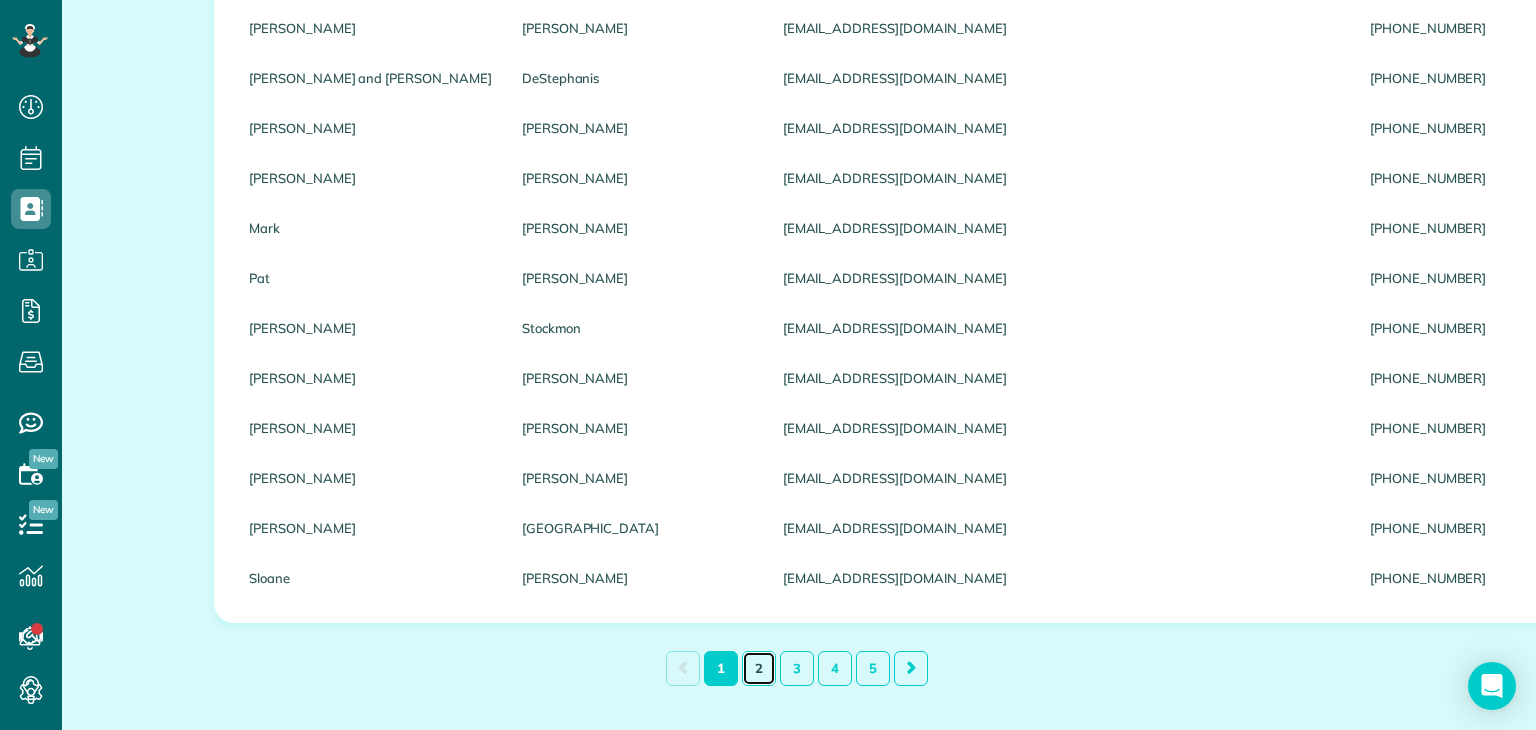 click on "2" at bounding box center (759, 668) 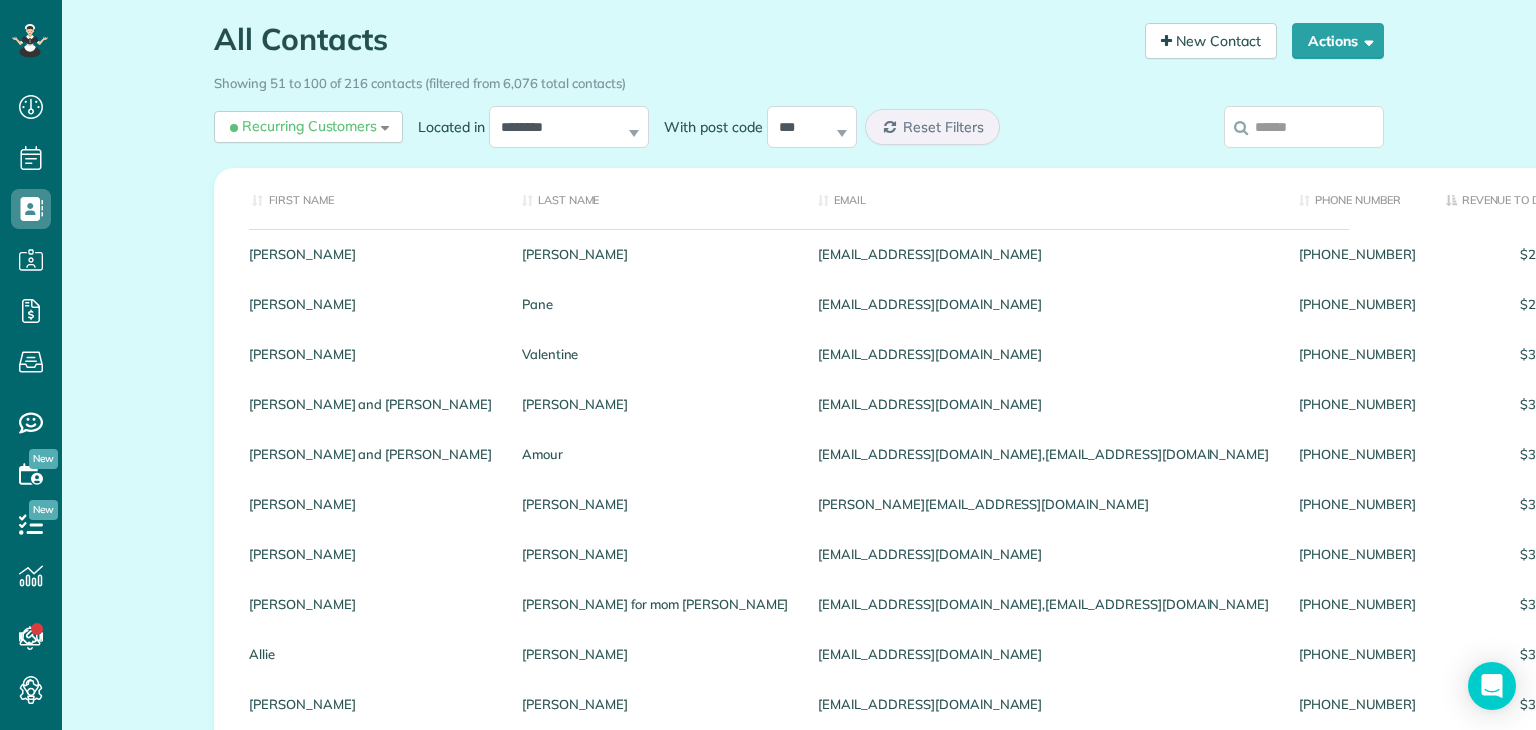 scroll, scrollTop: 49, scrollLeft: 0, axis: vertical 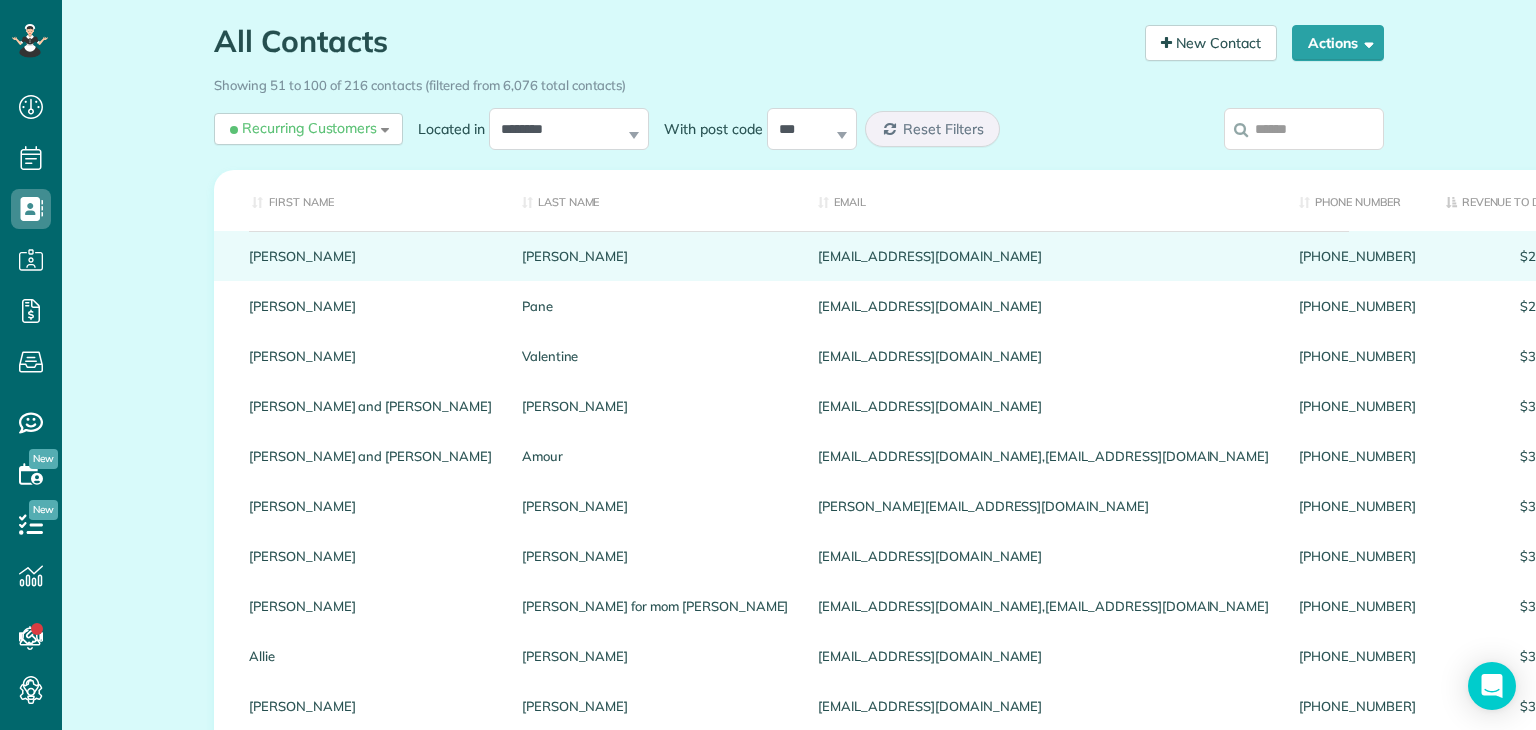 click on "Recurring - Every 2 weeks" at bounding box center (1872, 255) 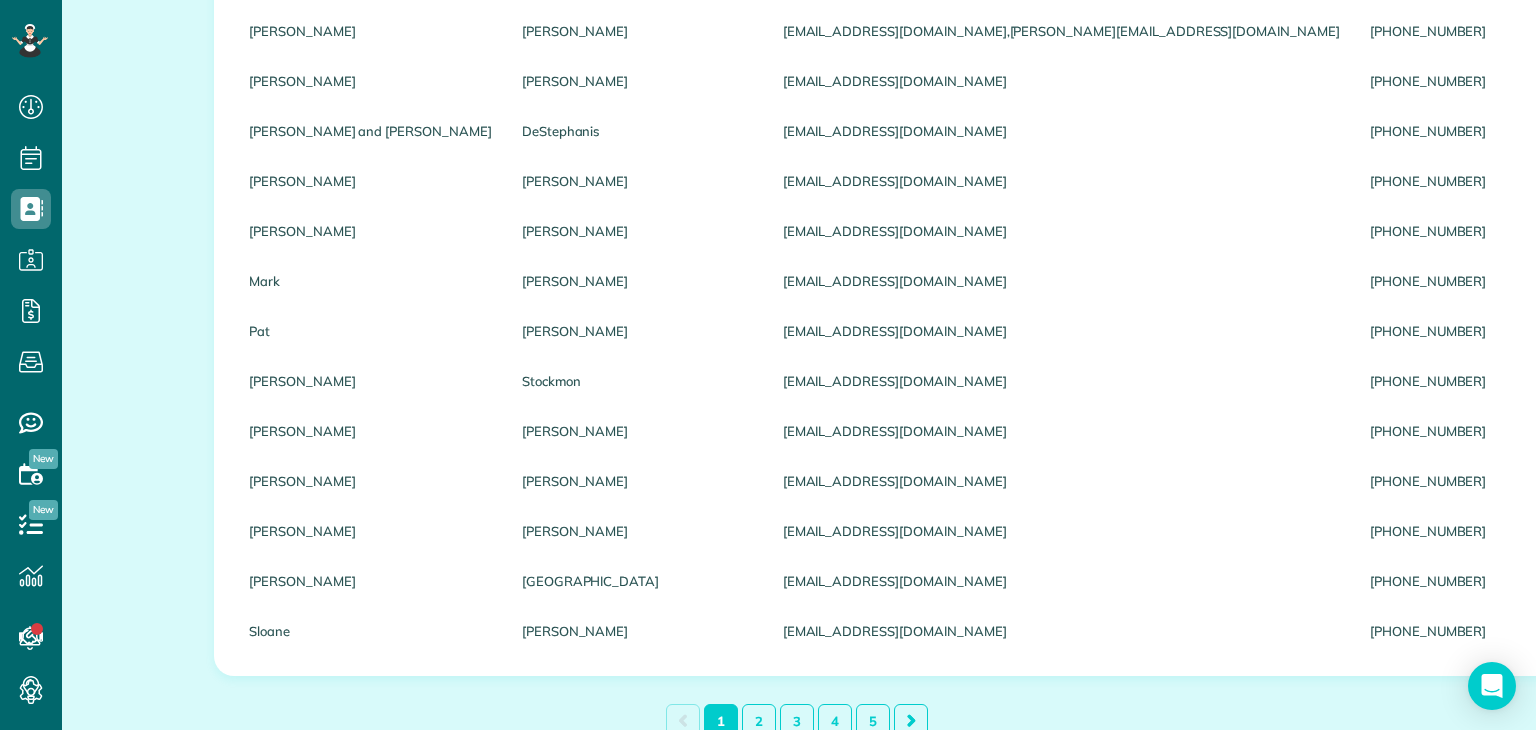 scroll, scrollTop: 2123, scrollLeft: 0, axis: vertical 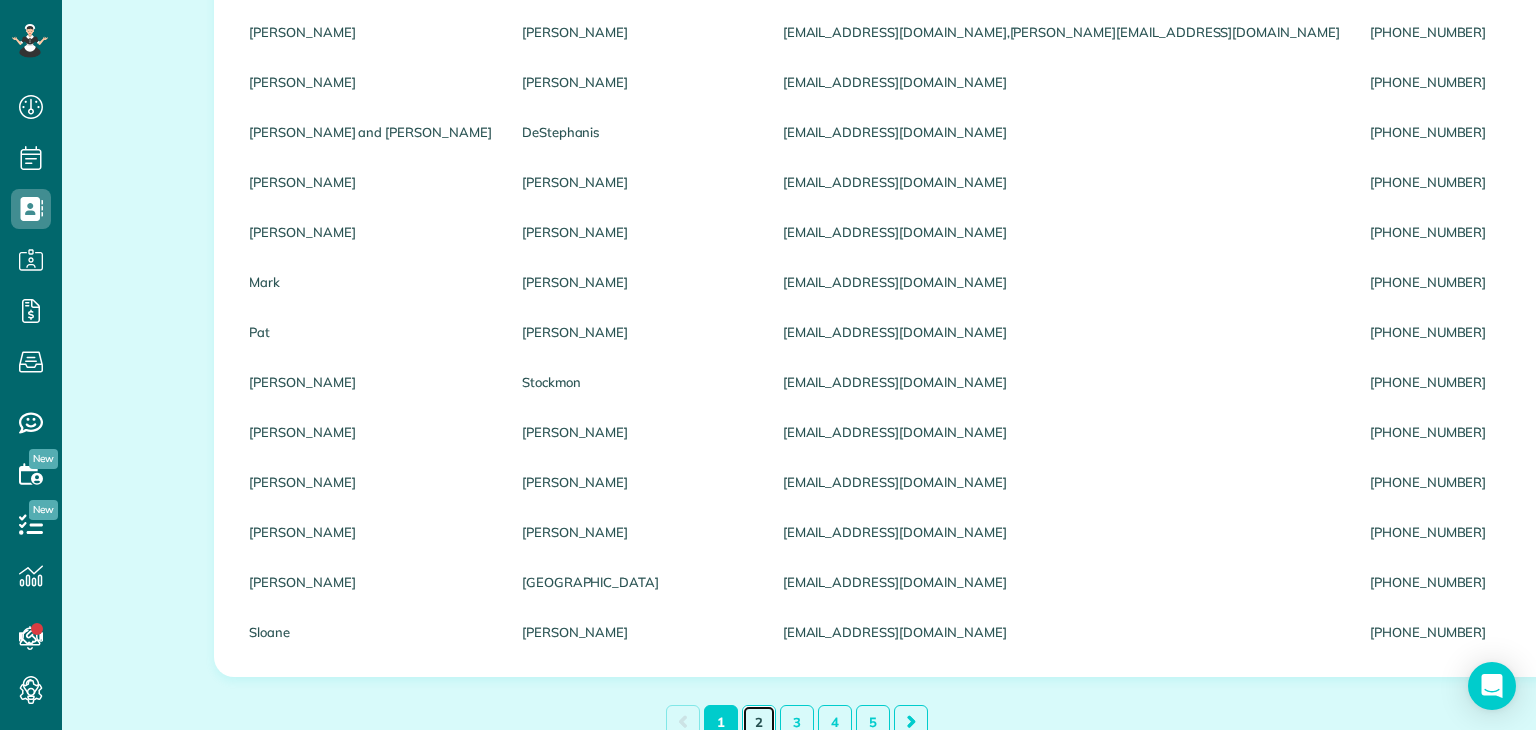 click on "2" at bounding box center (759, 722) 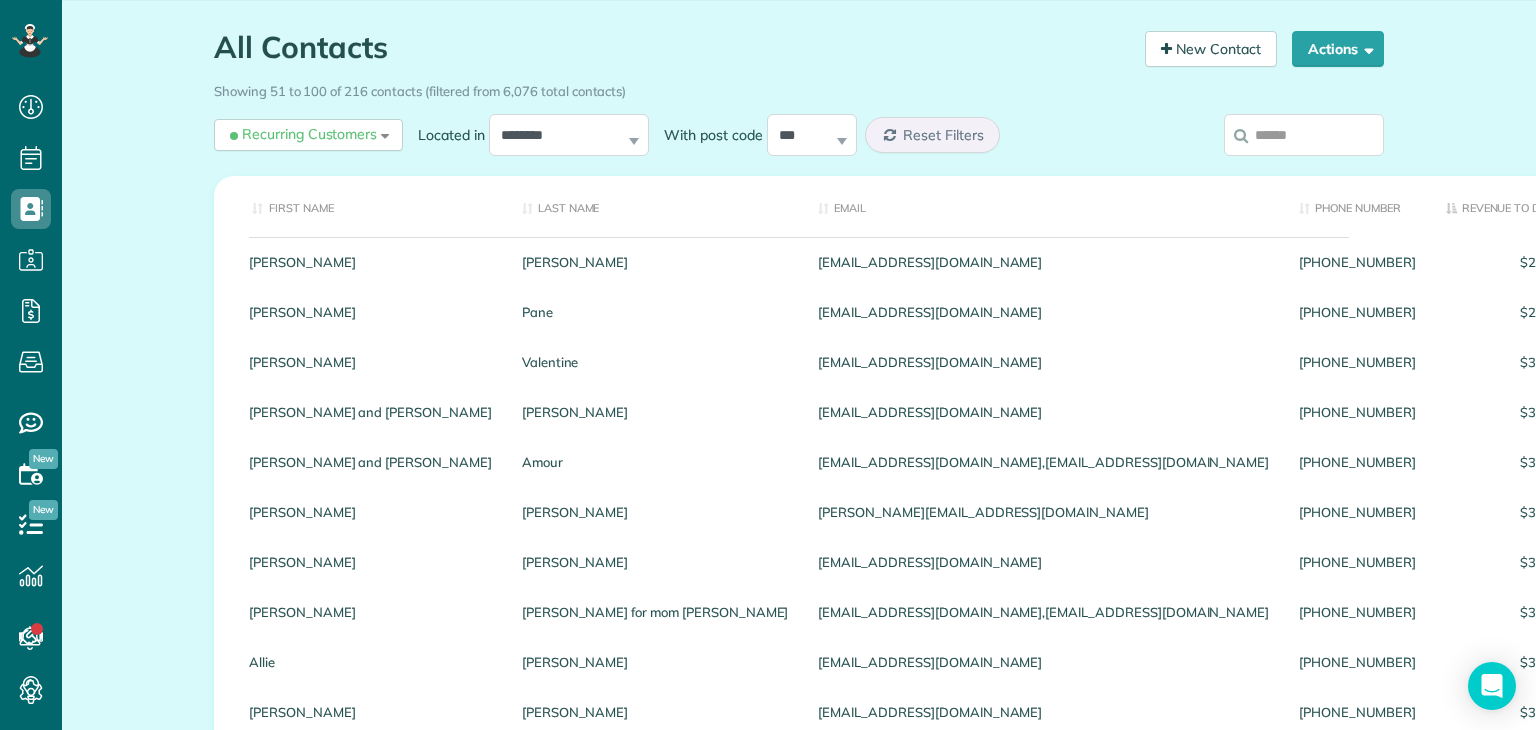 scroll, scrollTop: 0, scrollLeft: 0, axis: both 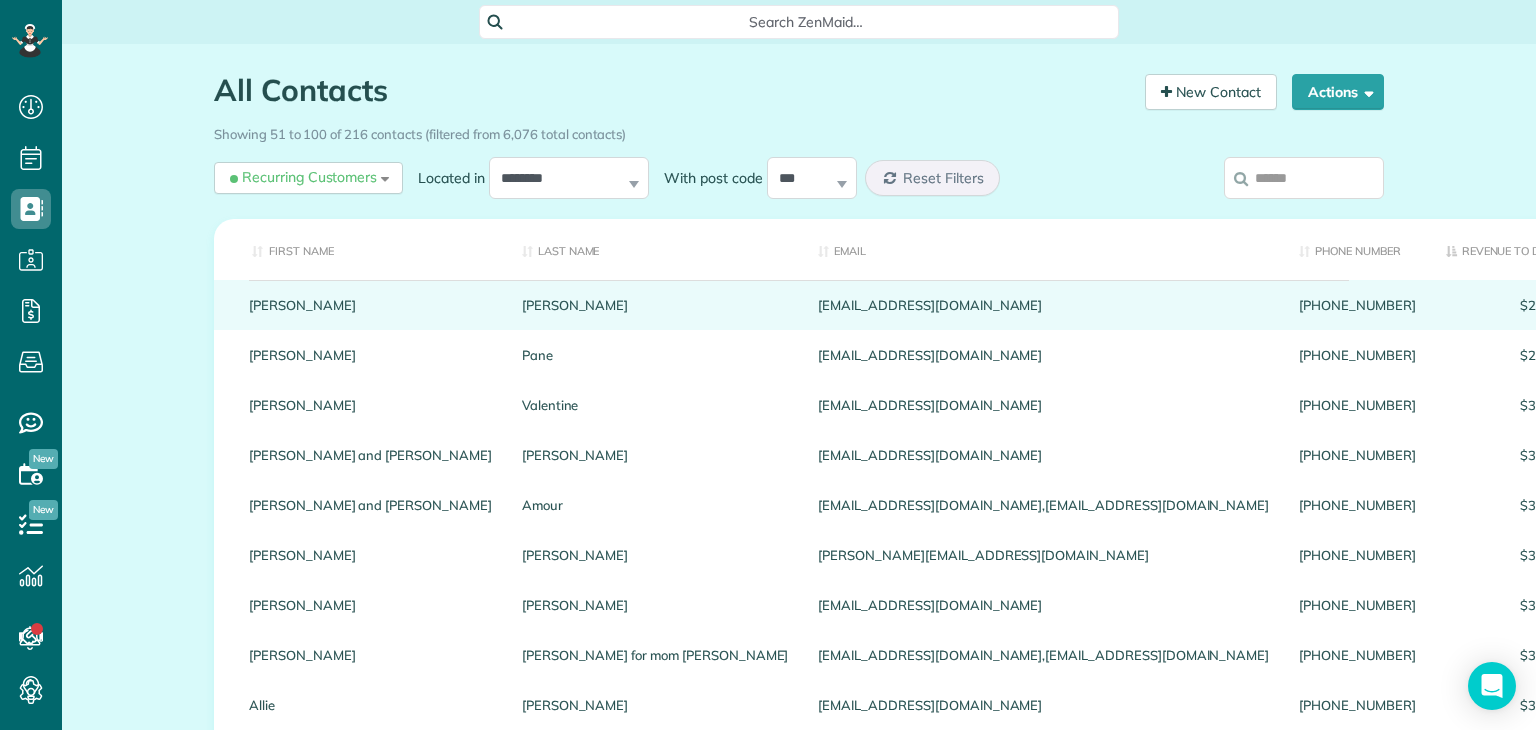 click on "Recurring - Every 2 weeks" at bounding box center [1872, 304] 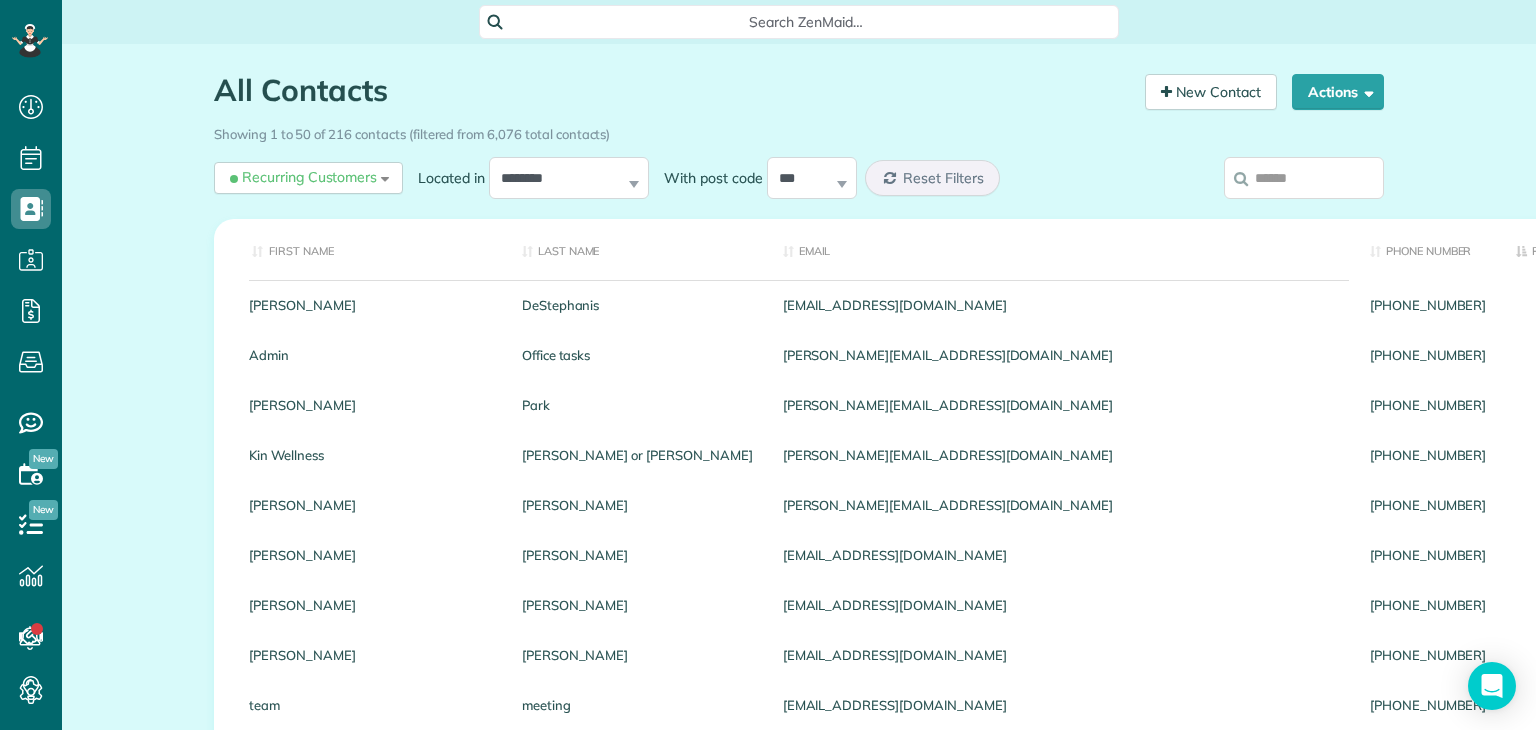 click on "Recurring - Every 4 weeks" at bounding box center (1942, 304) 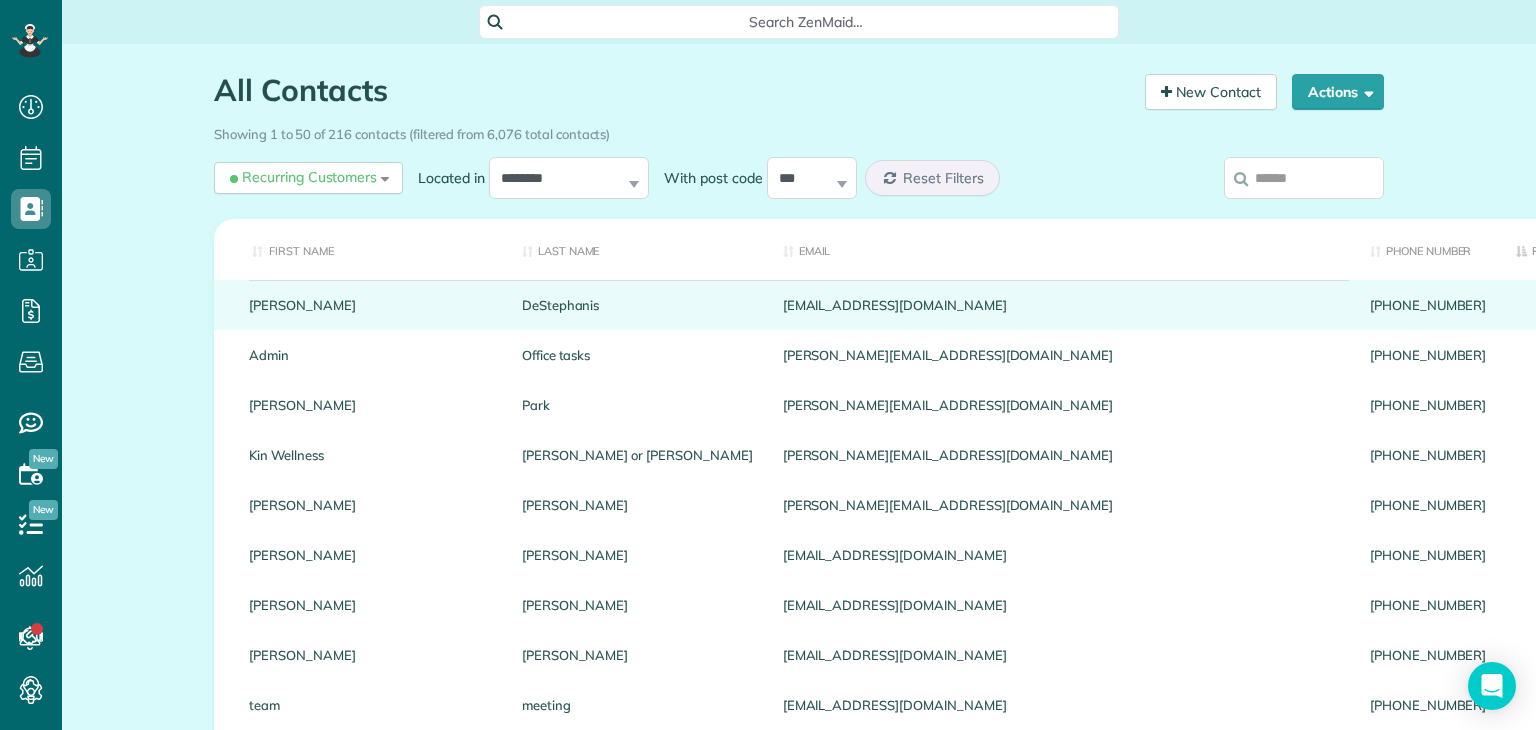 click on "Recurring - Every 4 weeks" at bounding box center [1942, 304] 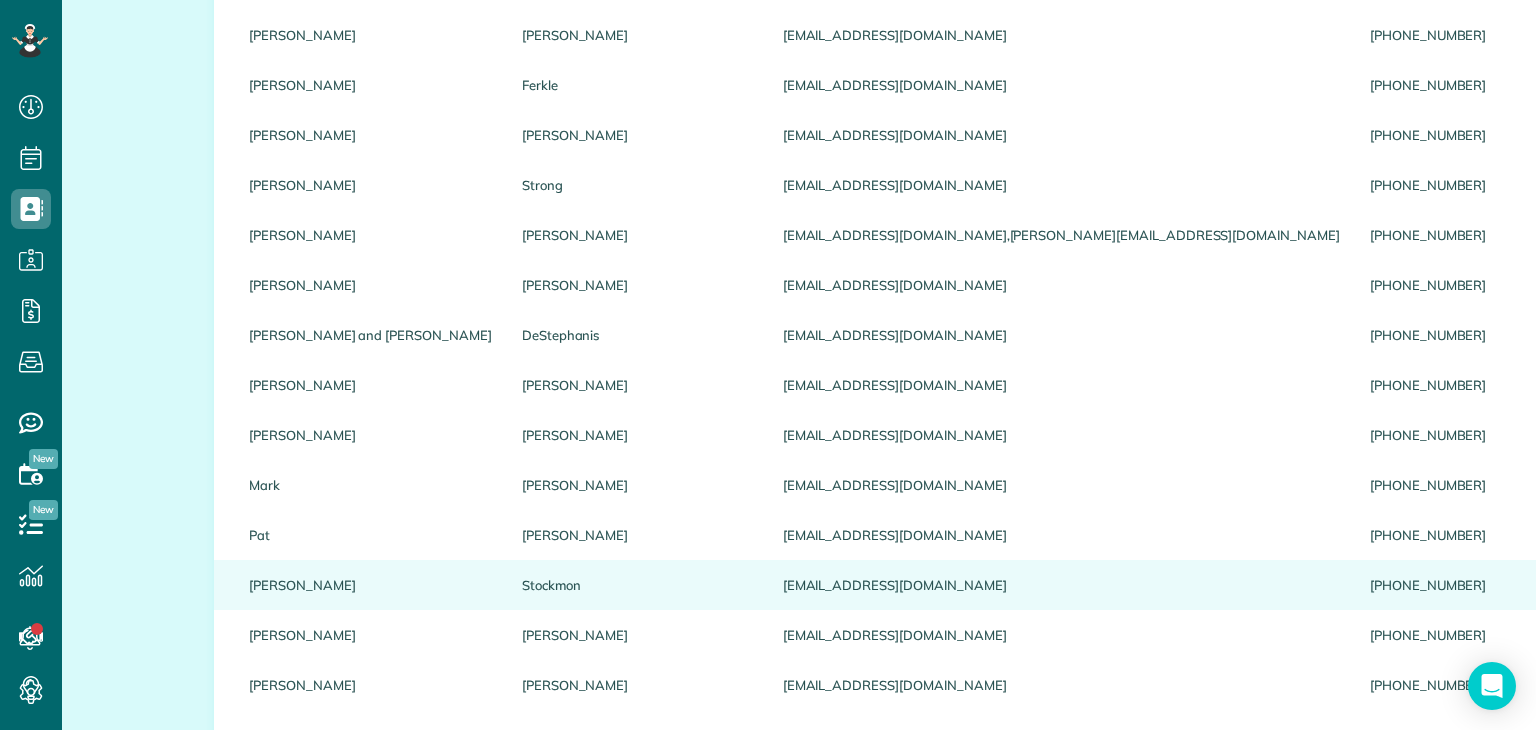 scroll, scrollTop: 2260, scrollLeft: 0, axis: vertical 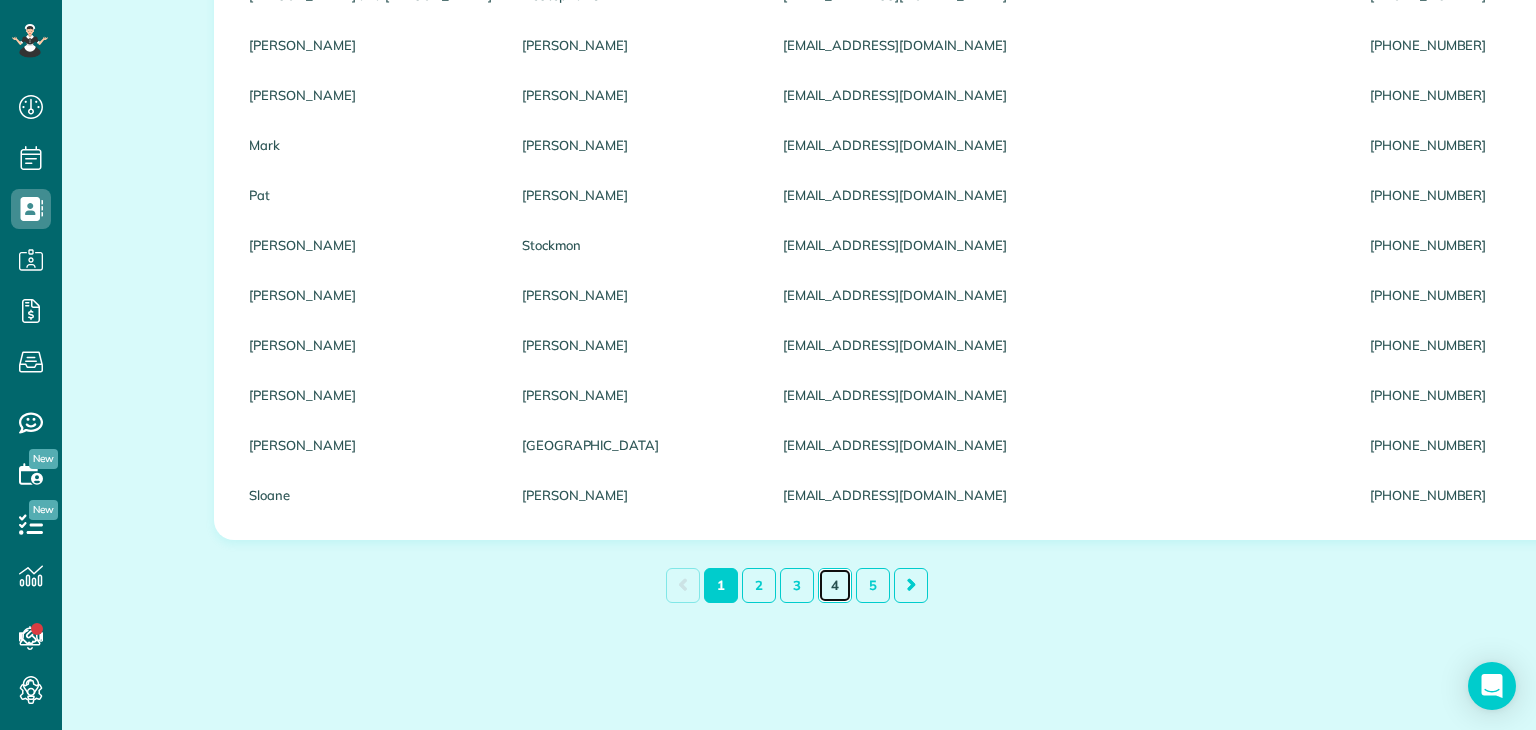 click on "4" at bounding box center (835, 585) 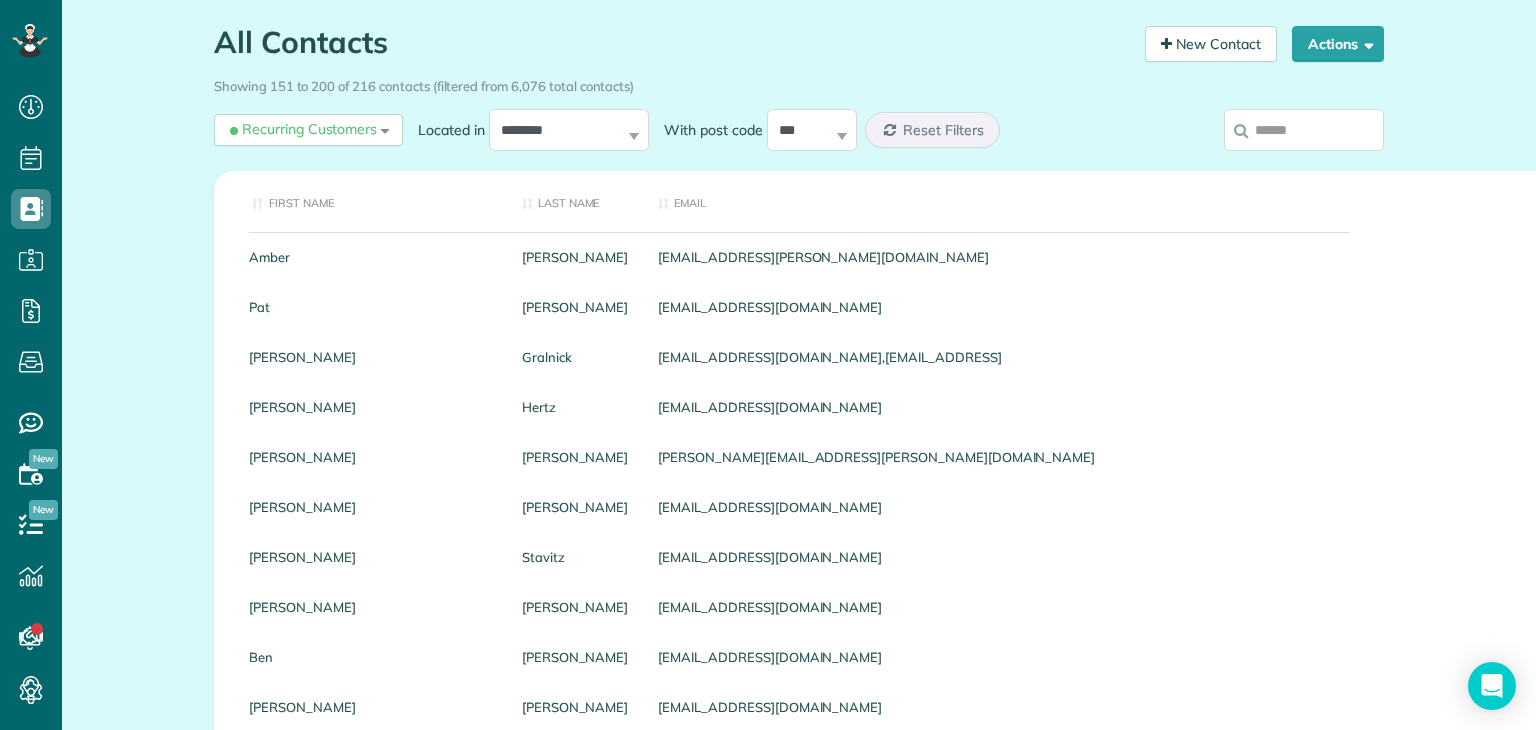scroll, scrollTop: 43, scrollLeft: 0, axis: vertical 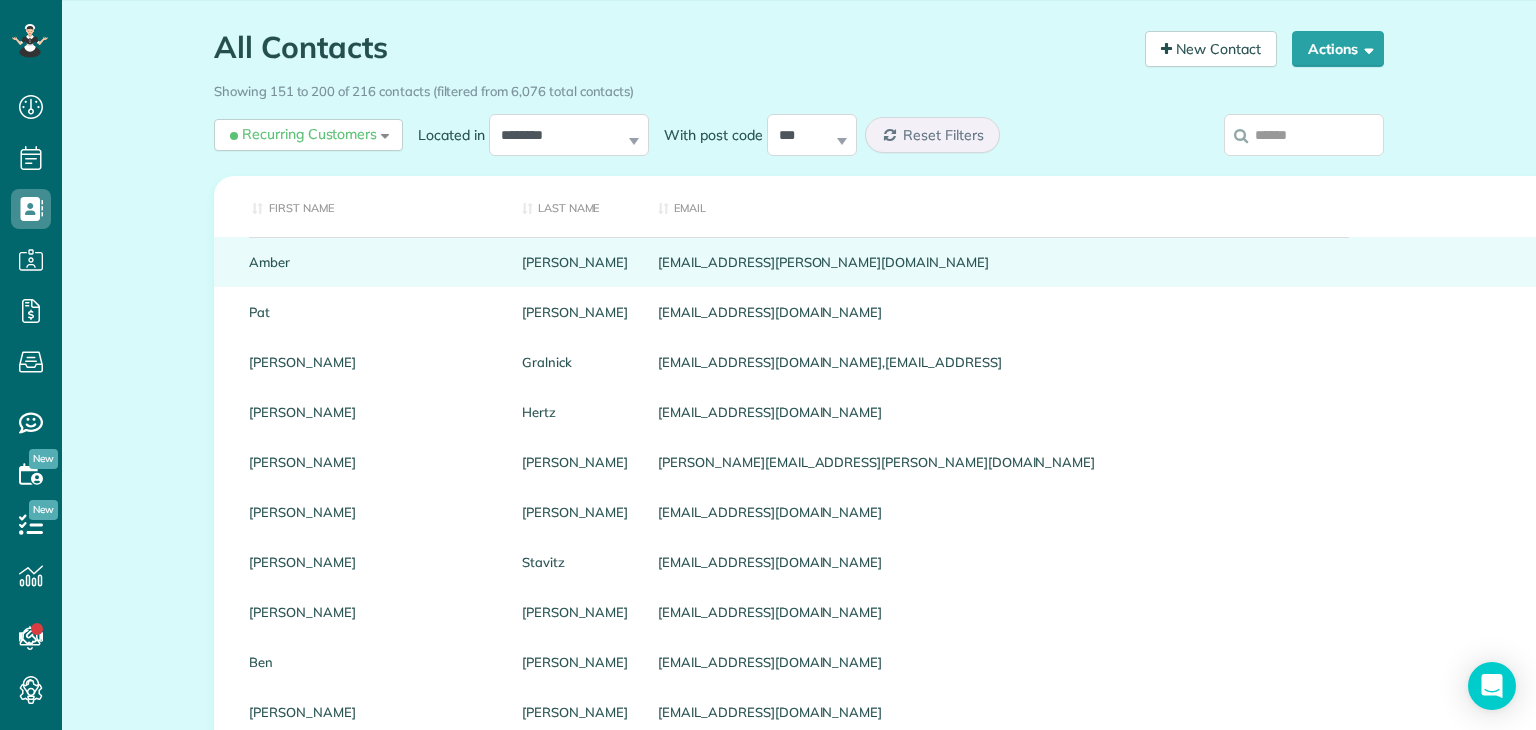 click on "$0.00" at bounding box center [2067, 262] 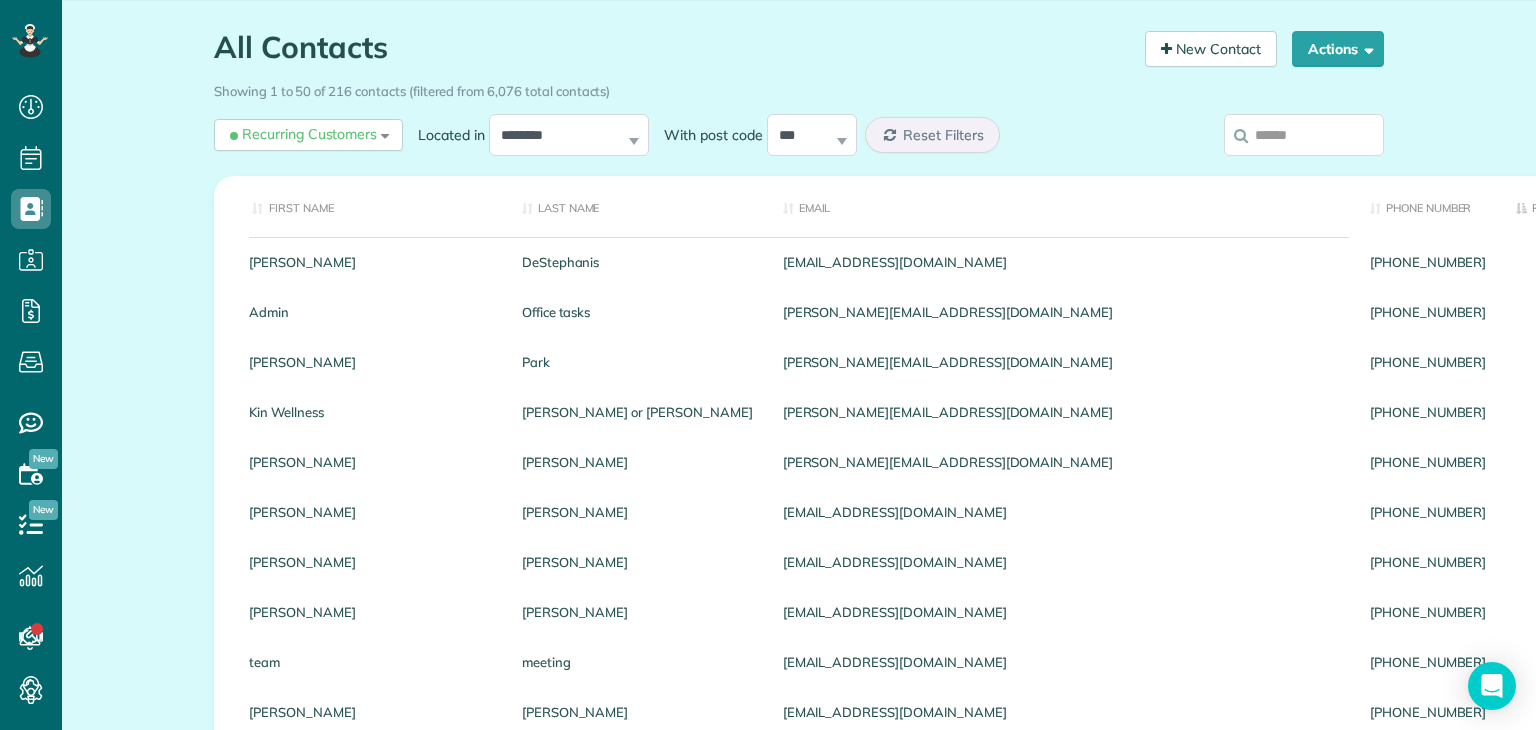 click on "Recurring - Every 4 weeks" at bounding box center (1942, 261) 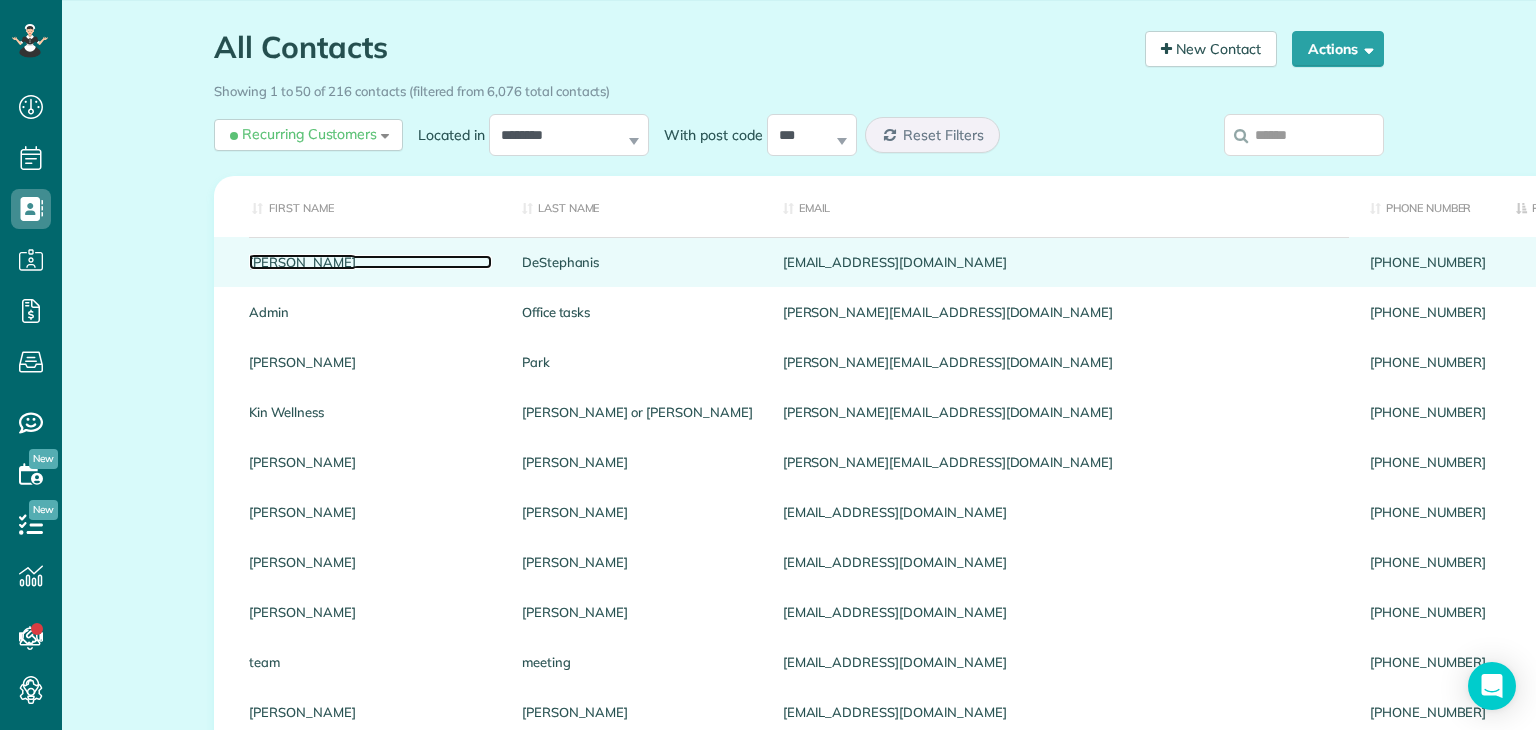 click on "Nicholas" at bounding box center [370, 262] 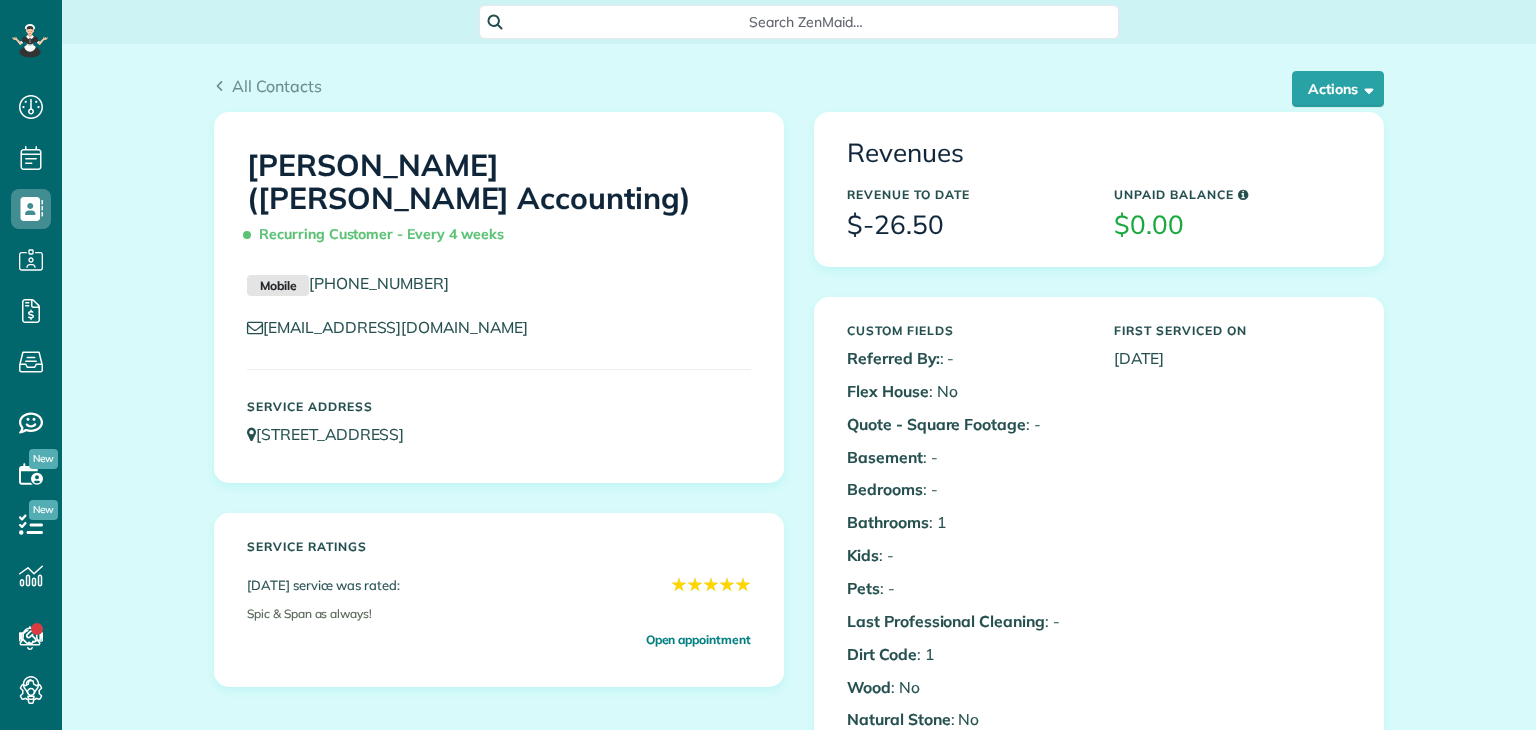 scroll, scrollTop: 0, scrollLeft: 0, axis: both 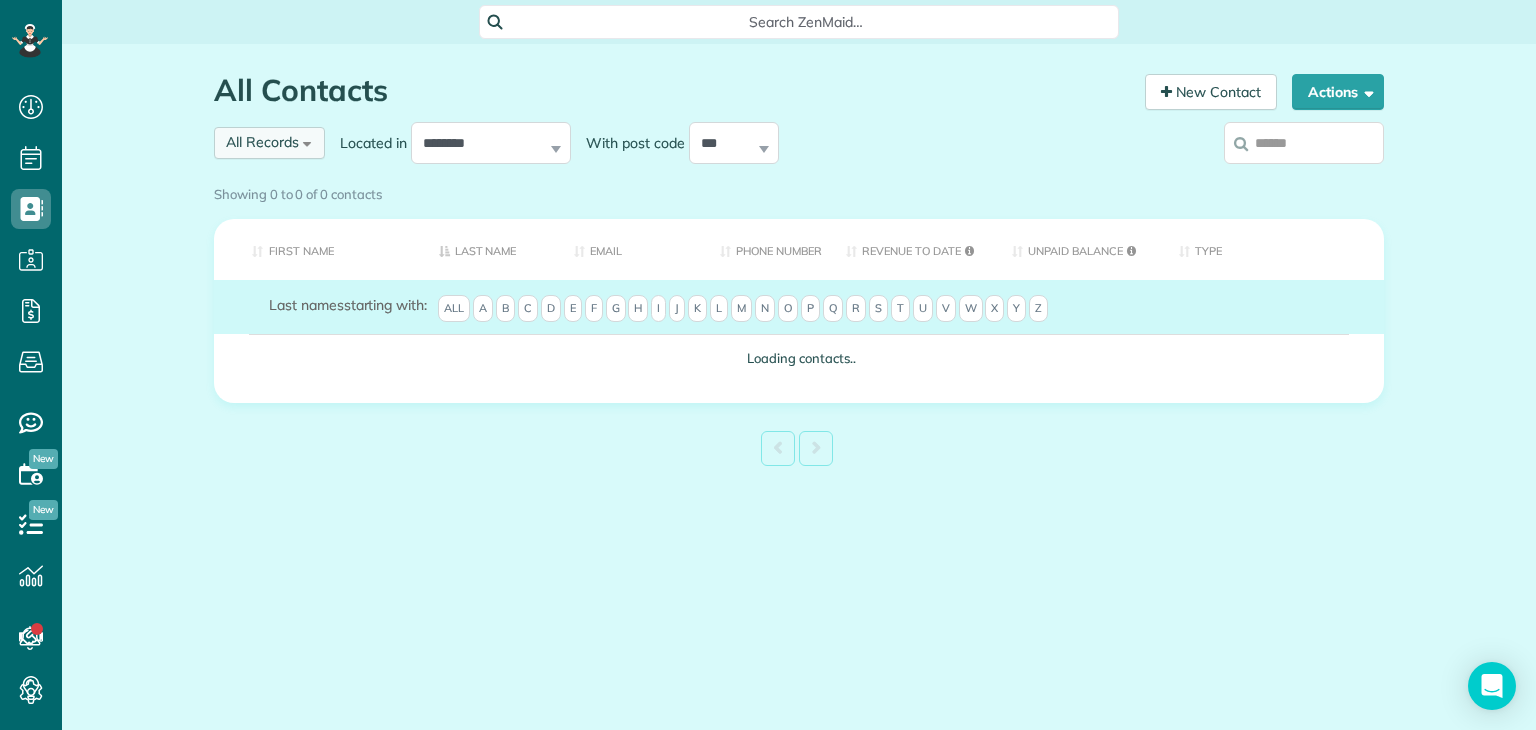 click on "All Records
All Records
All Customers
Leads
Former Customers
Recurring Customers
One-time Customers" at bounding box center (269, 143) 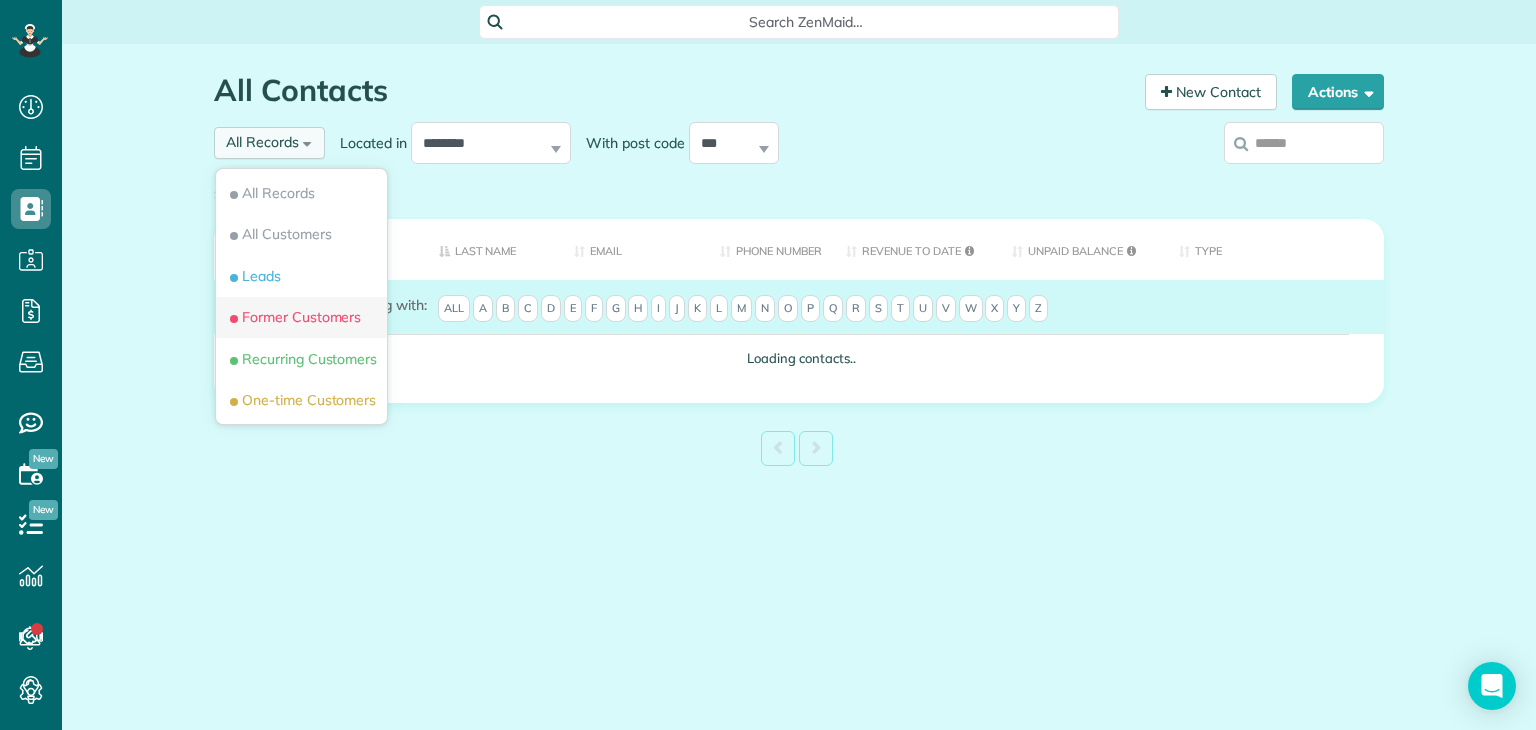 click on "Former Customers" at bounding box center [301, 318] 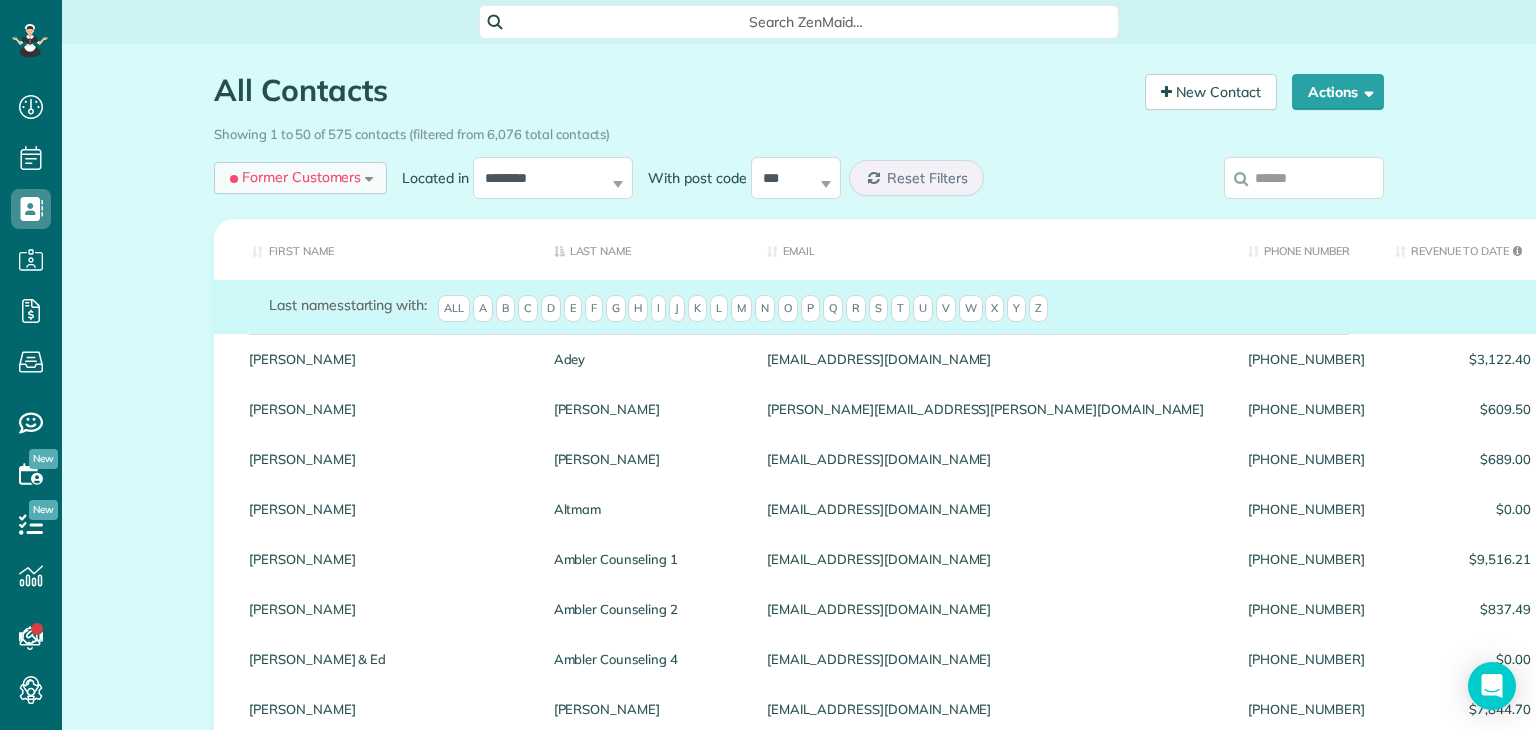 click on "Former Customers" at bounding box center (293, 177) 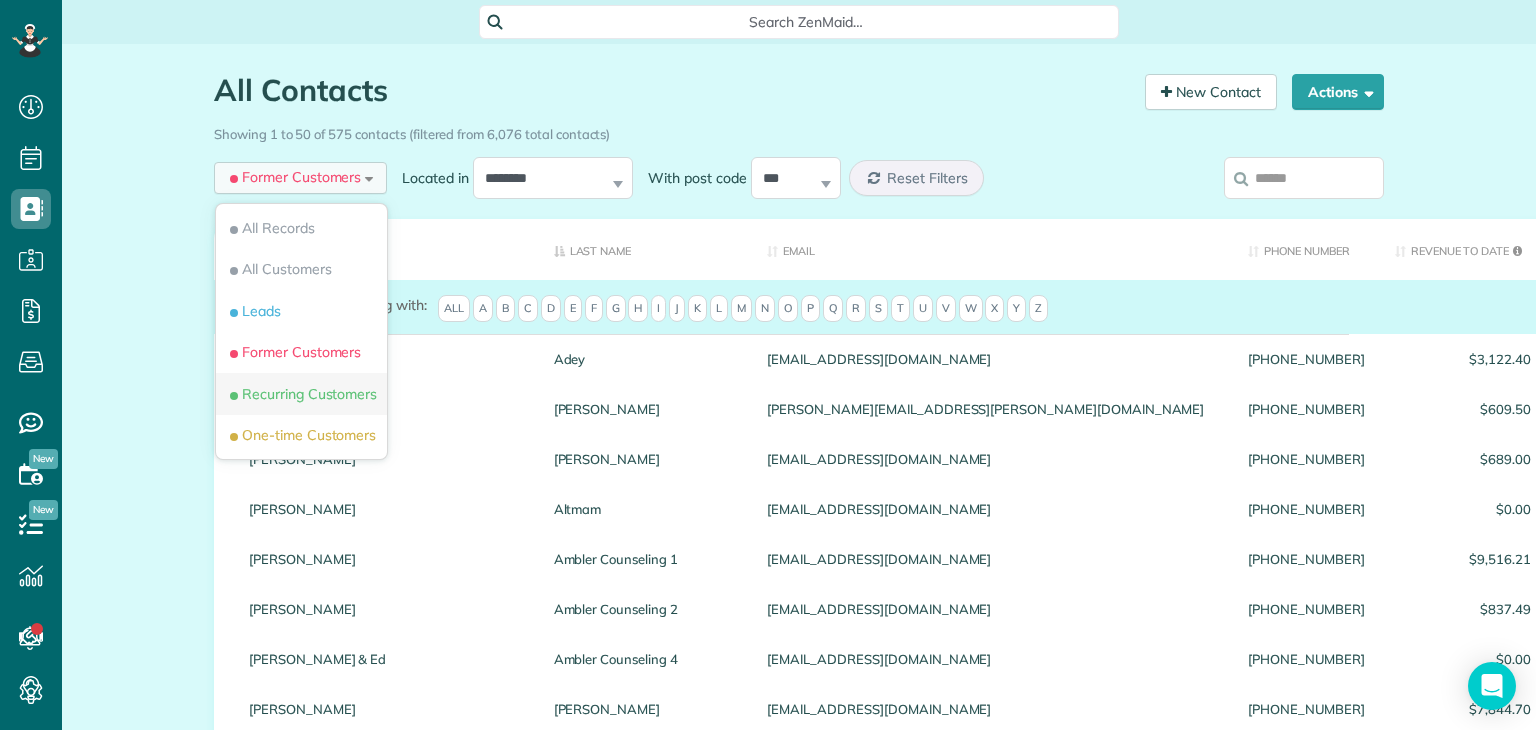 click on "Recurring Customers" at bounding box center [301, 394] 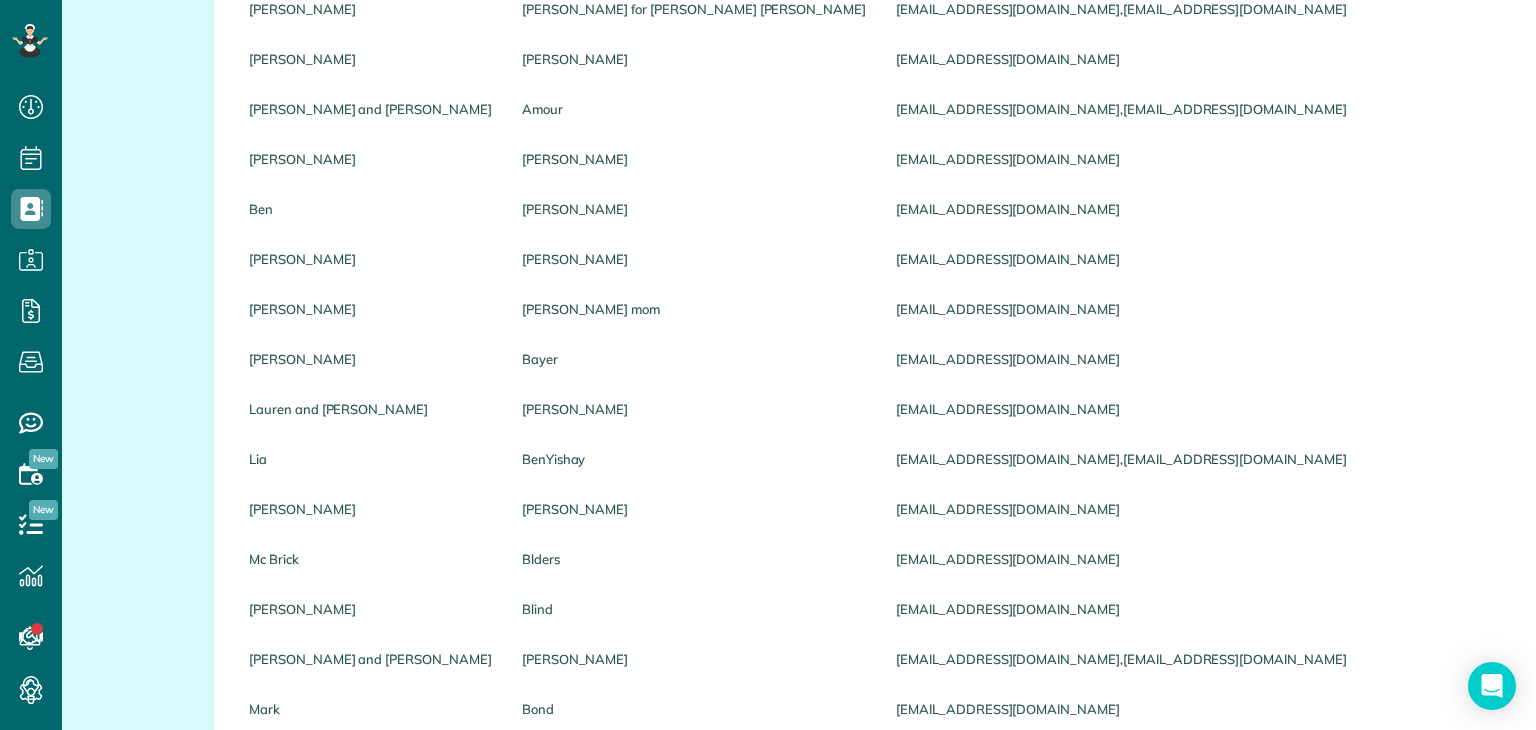 scroll, scrollTop: 0, scrollLeft: 0, axis: both 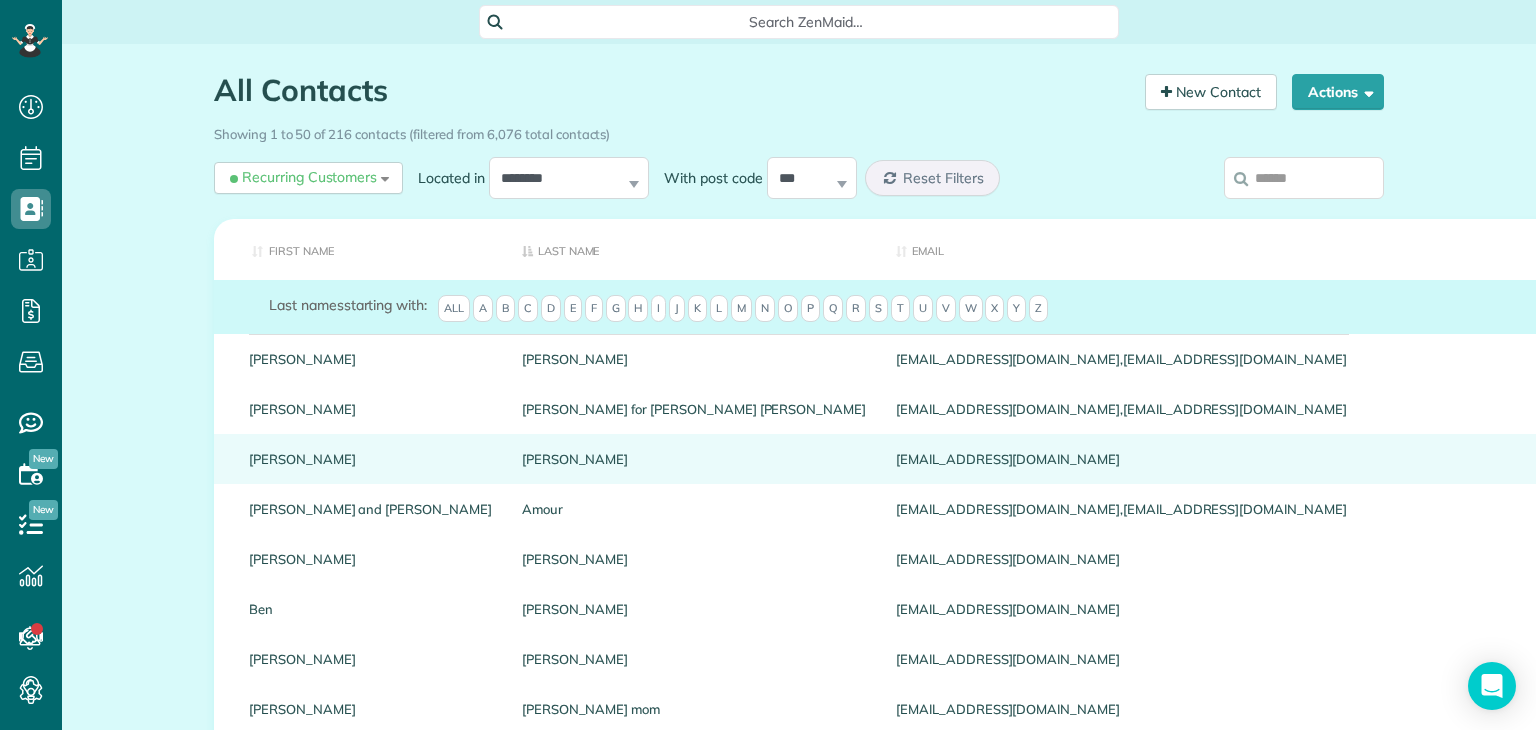 click on "[PERSON_NAME]" at bounding box center [694, 459] 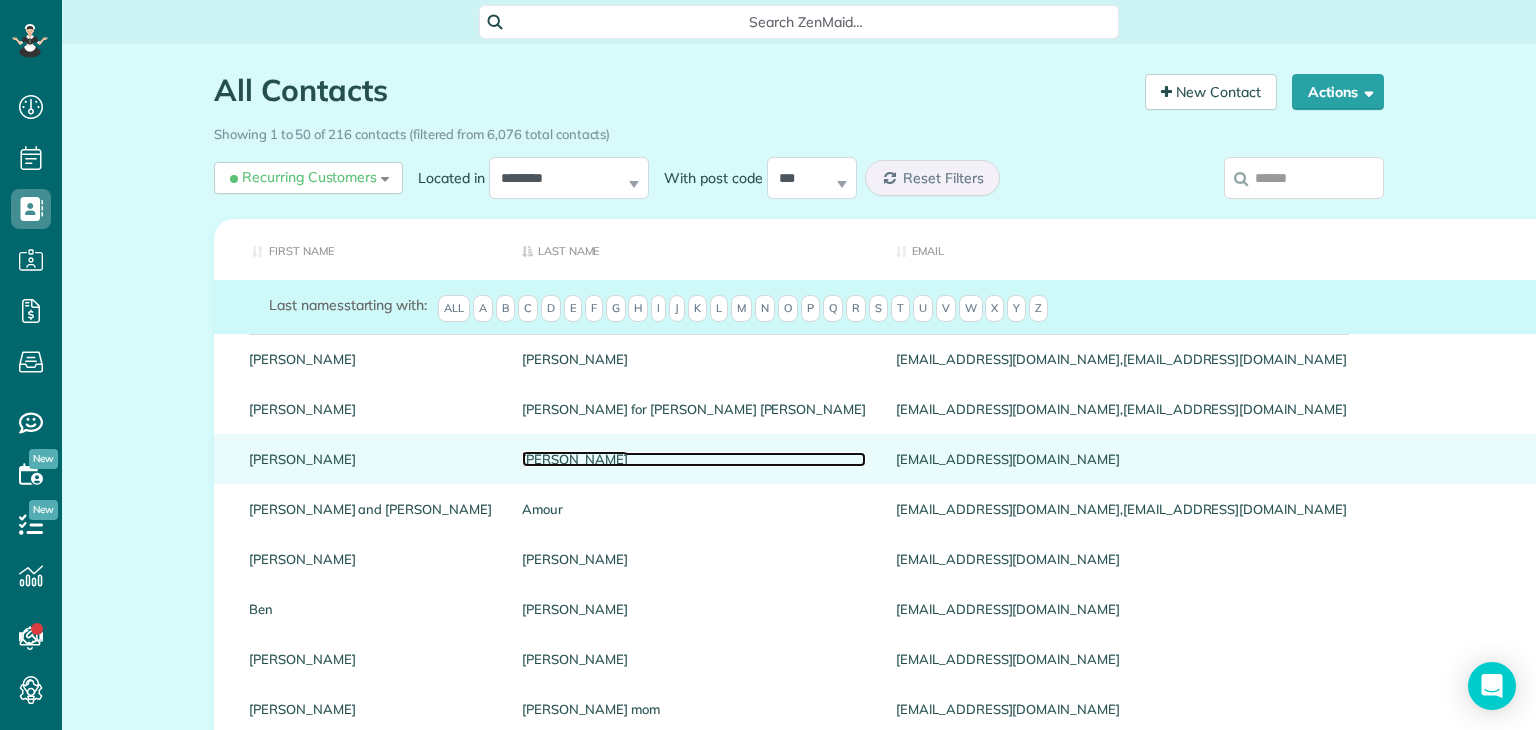 click on "Ambrosini" at bounding box center (694, 459) 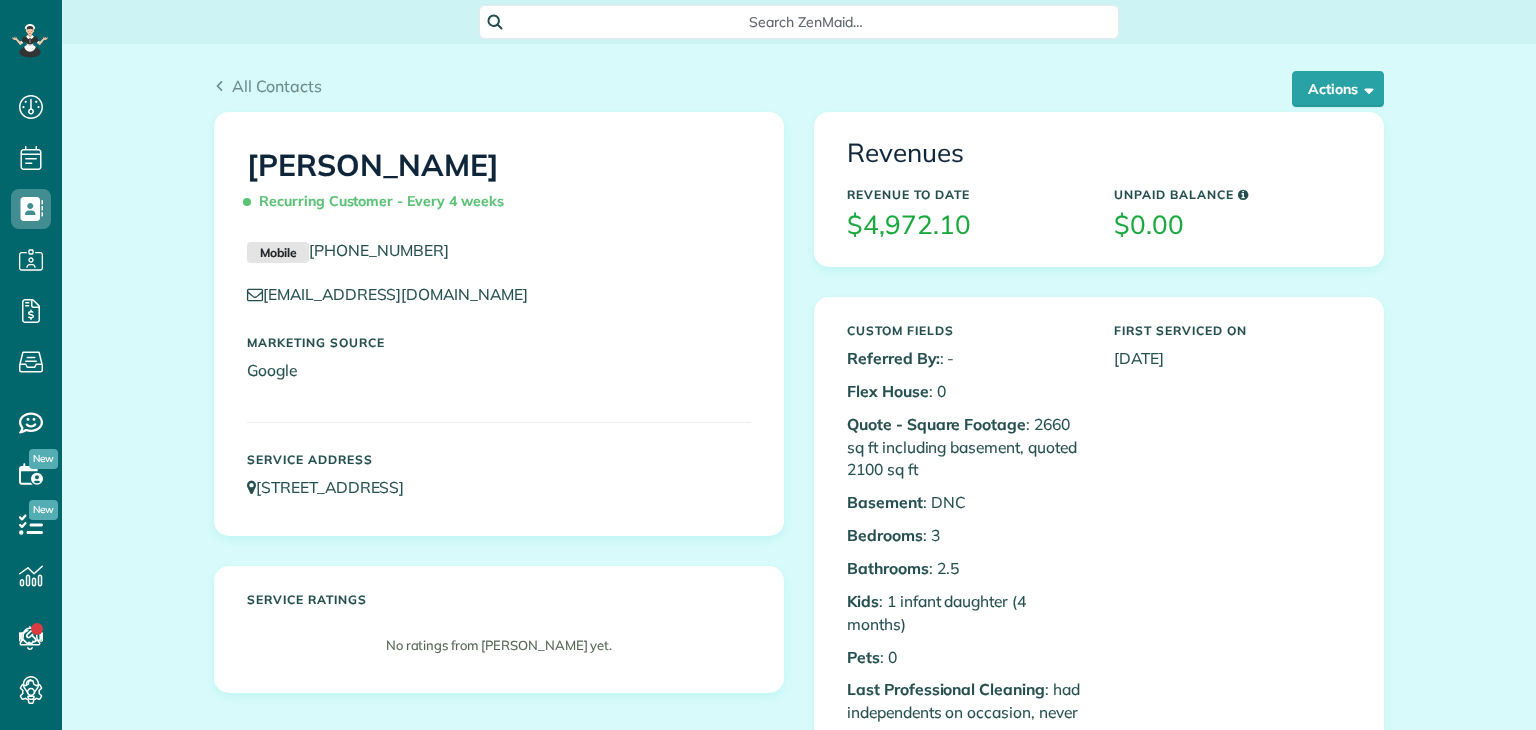 scroll, scrollTop: 0, scrollLeft: 0, axis: both 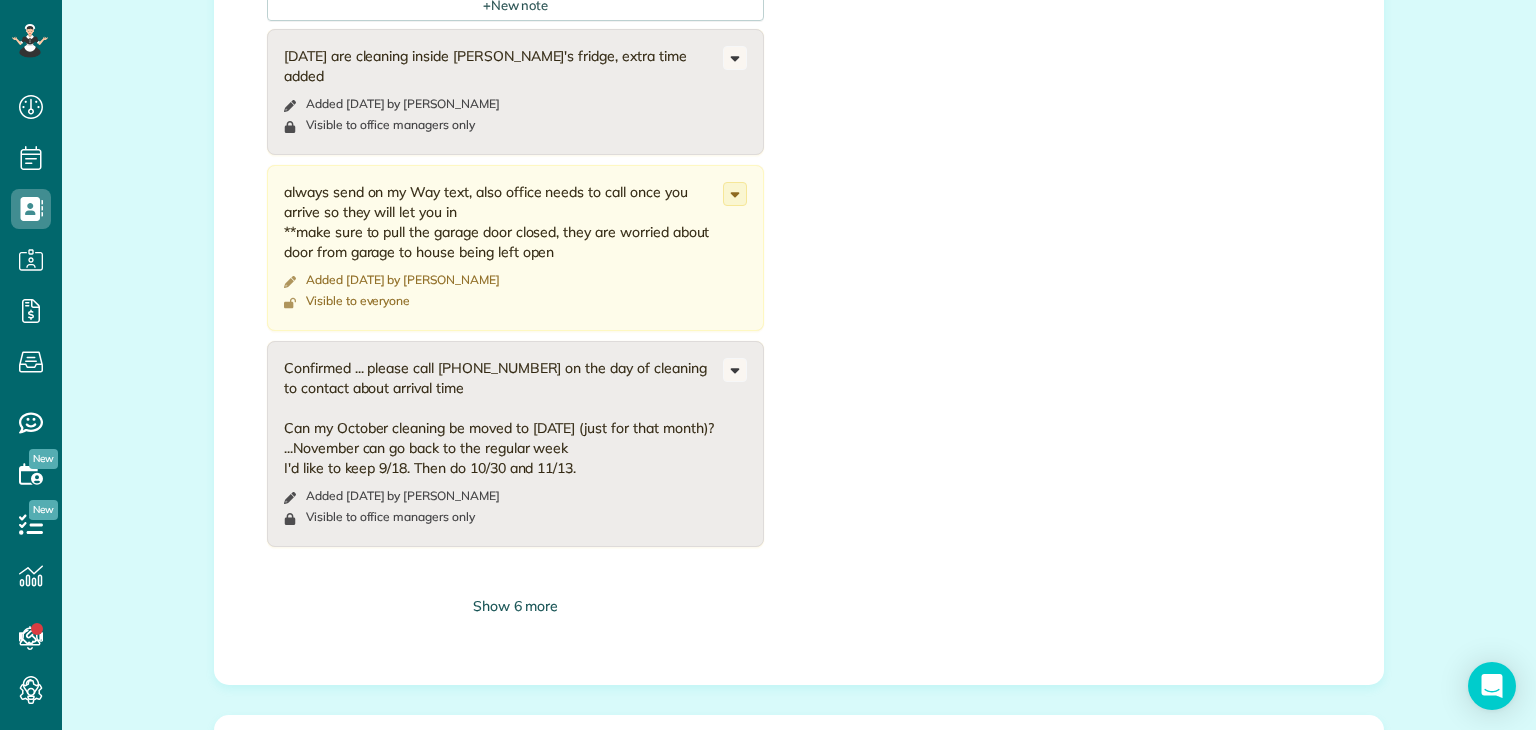 click on "Show 6 more" at bounding box center (515, 606) 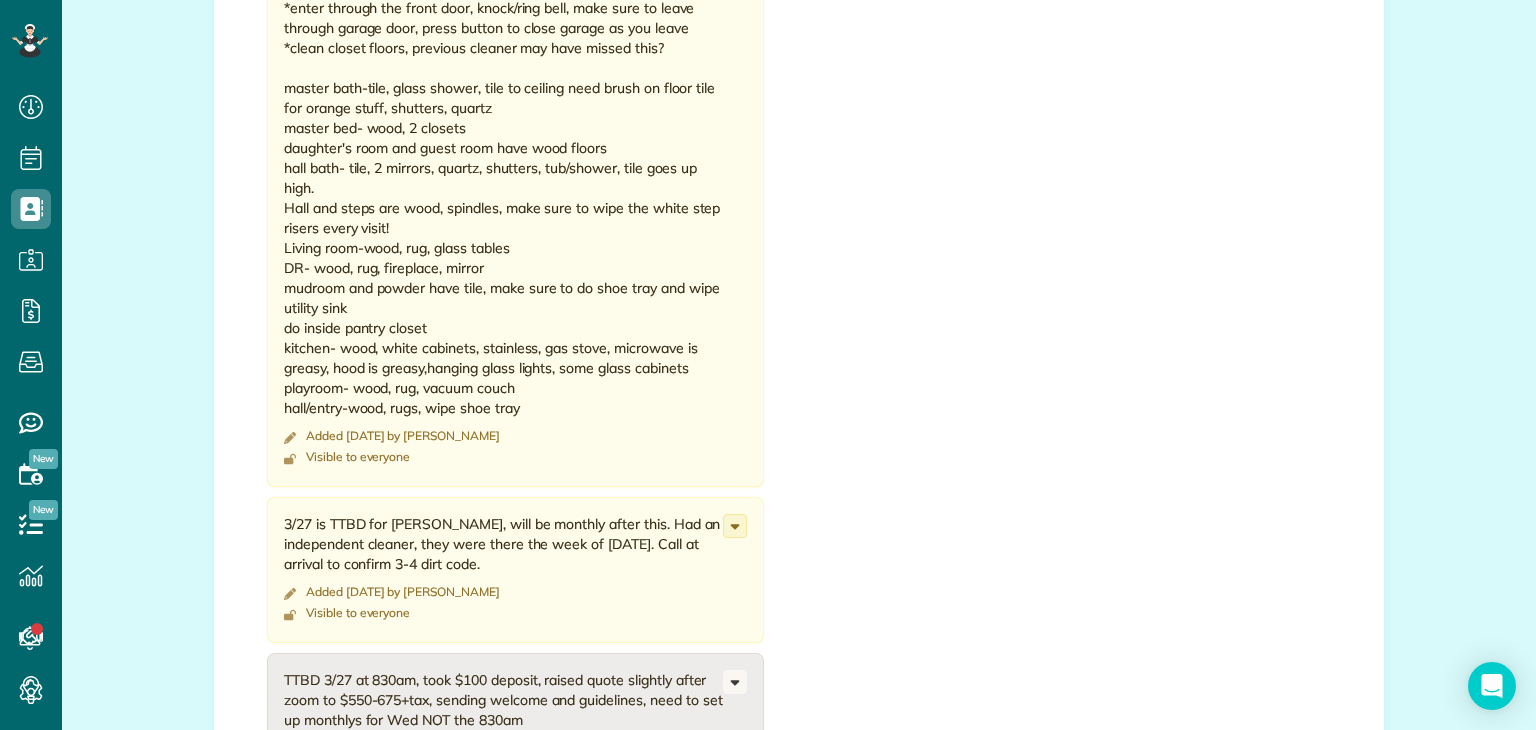 scroll, scrollTop: 2776, scrollLeft: 0, axis: vertical 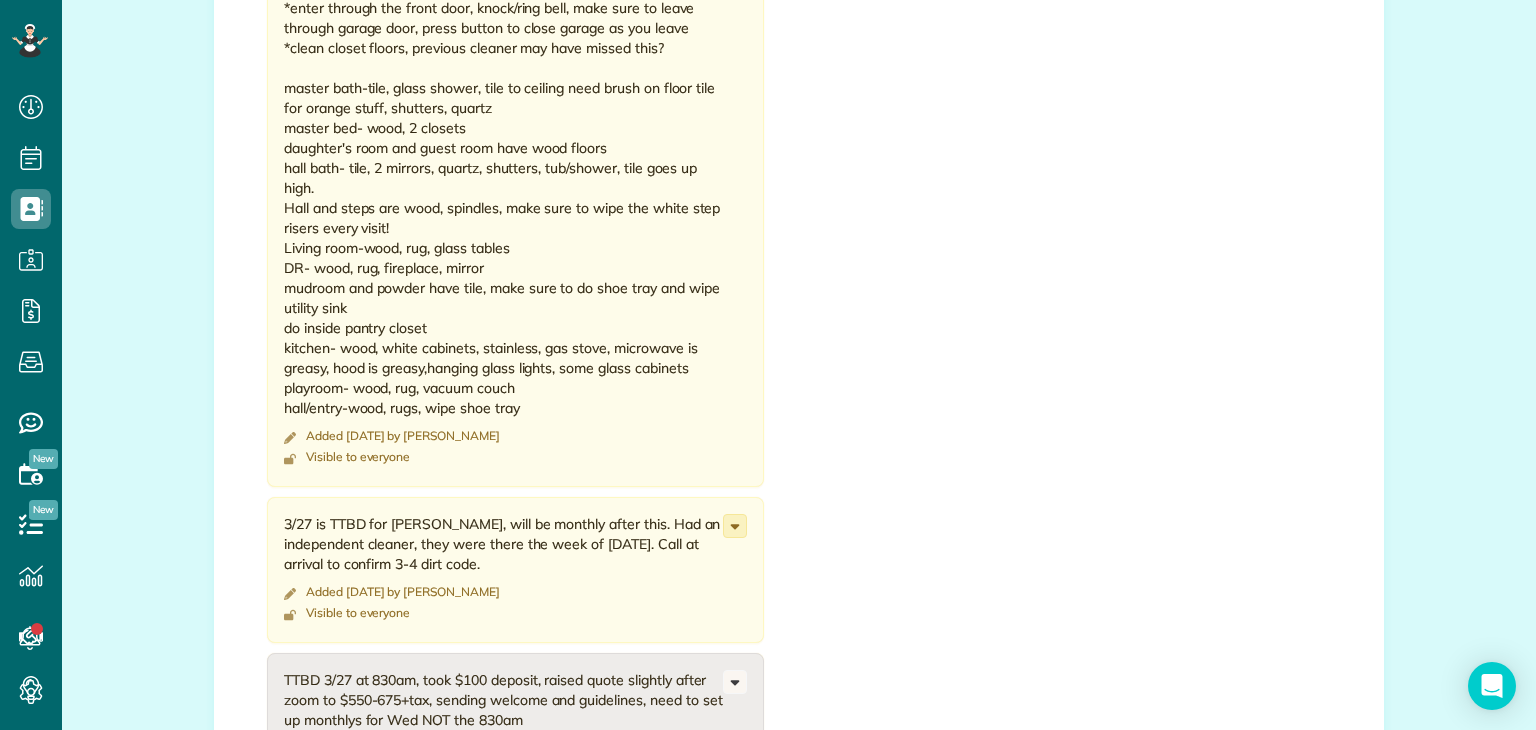 click 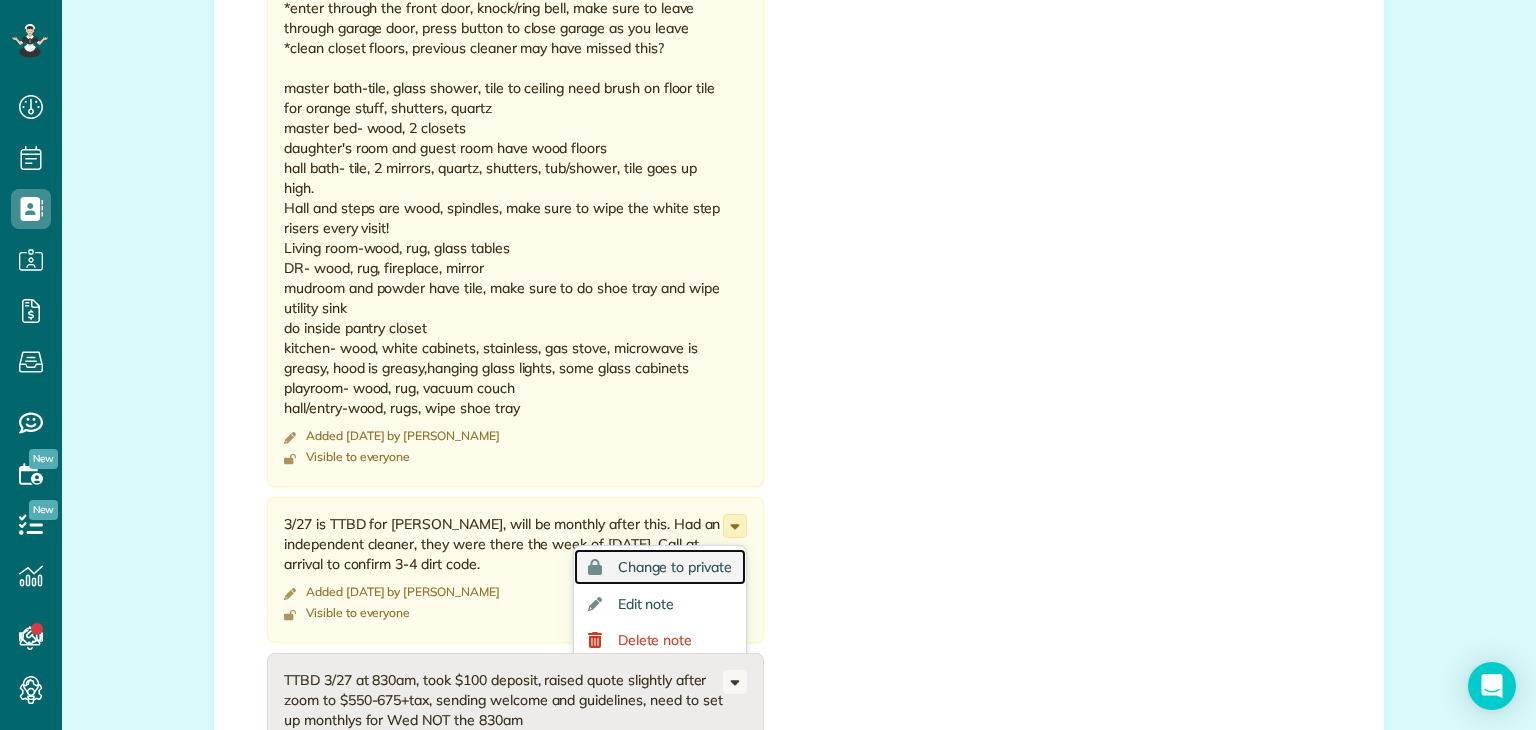 click on "Change to private" at bounding box center [675, 567] 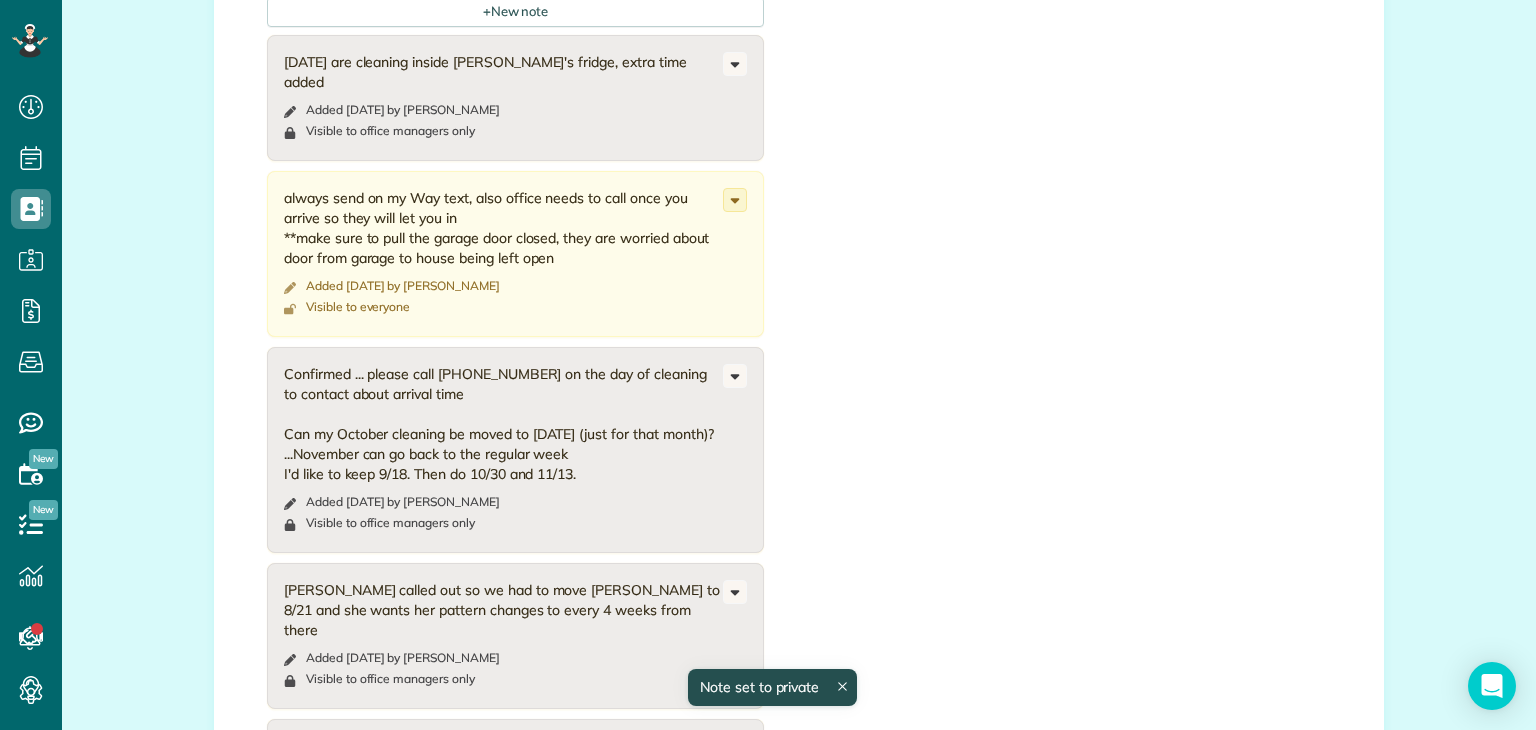 scroll, scrollTop: 1716, scrollLeft: 0, axis: vertical 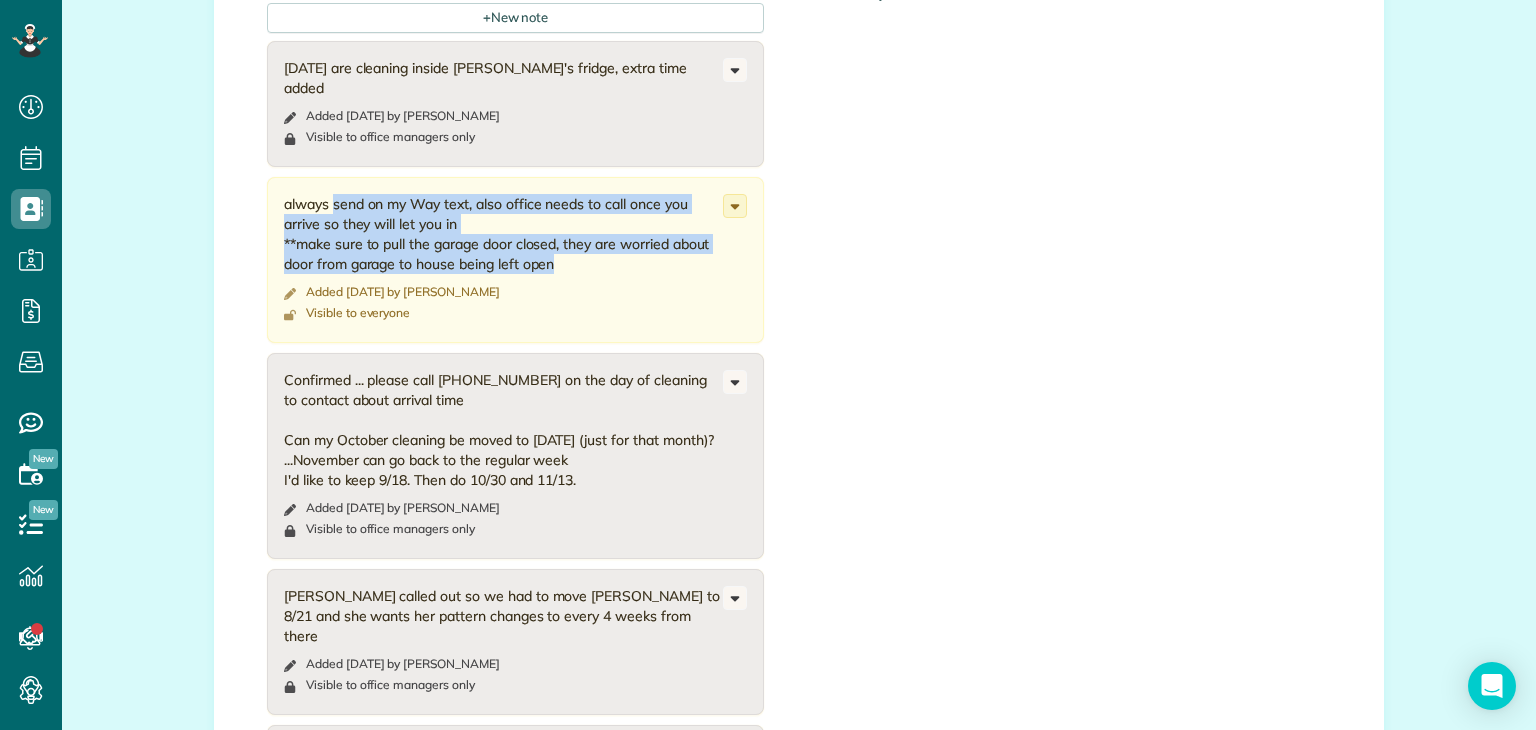 drag, startPoint x: 565, startPoint y: 245, endPoint x: 275, endPoint y: 186, distance: 295.9409 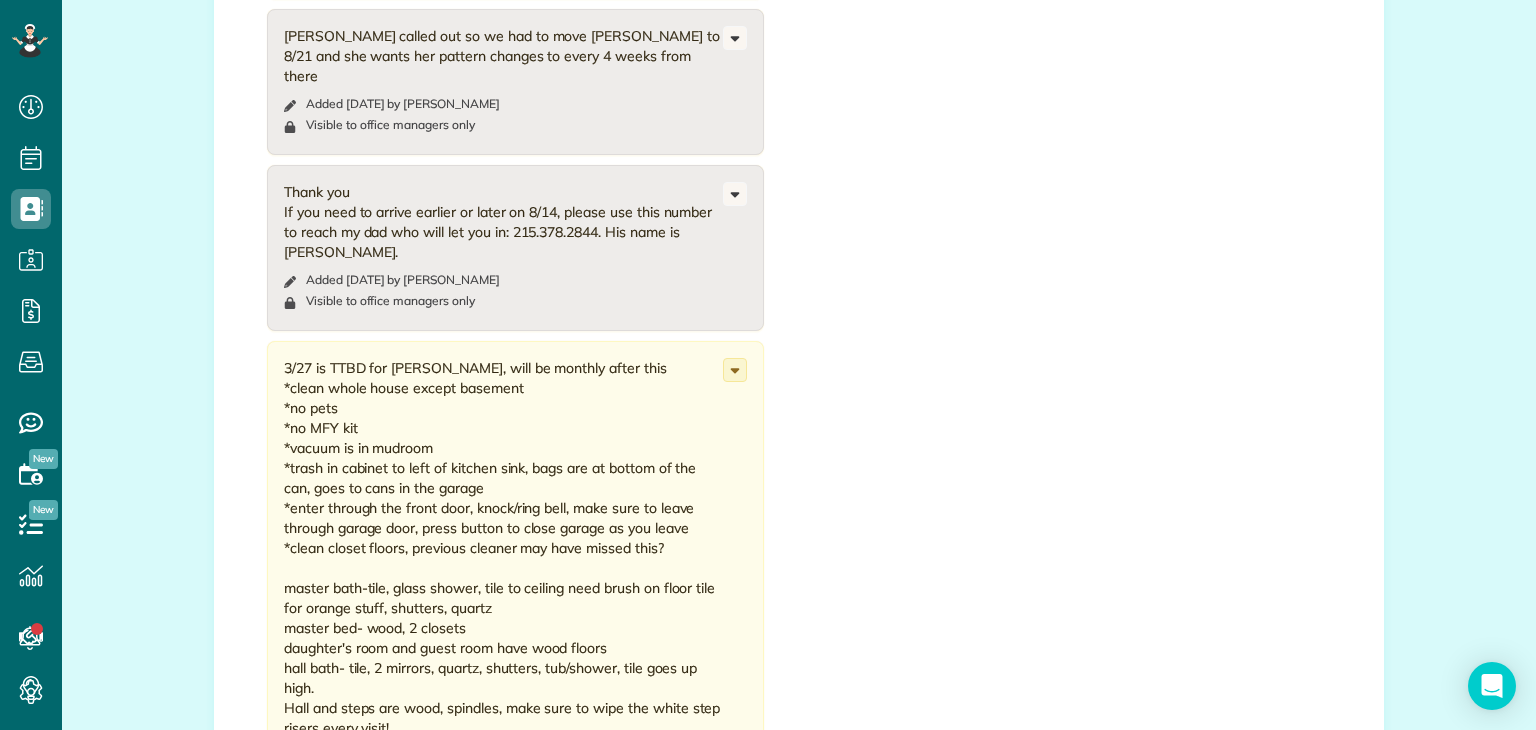 scroll, scrollTop: 2278, scrollLeft: 0, axis: vertical 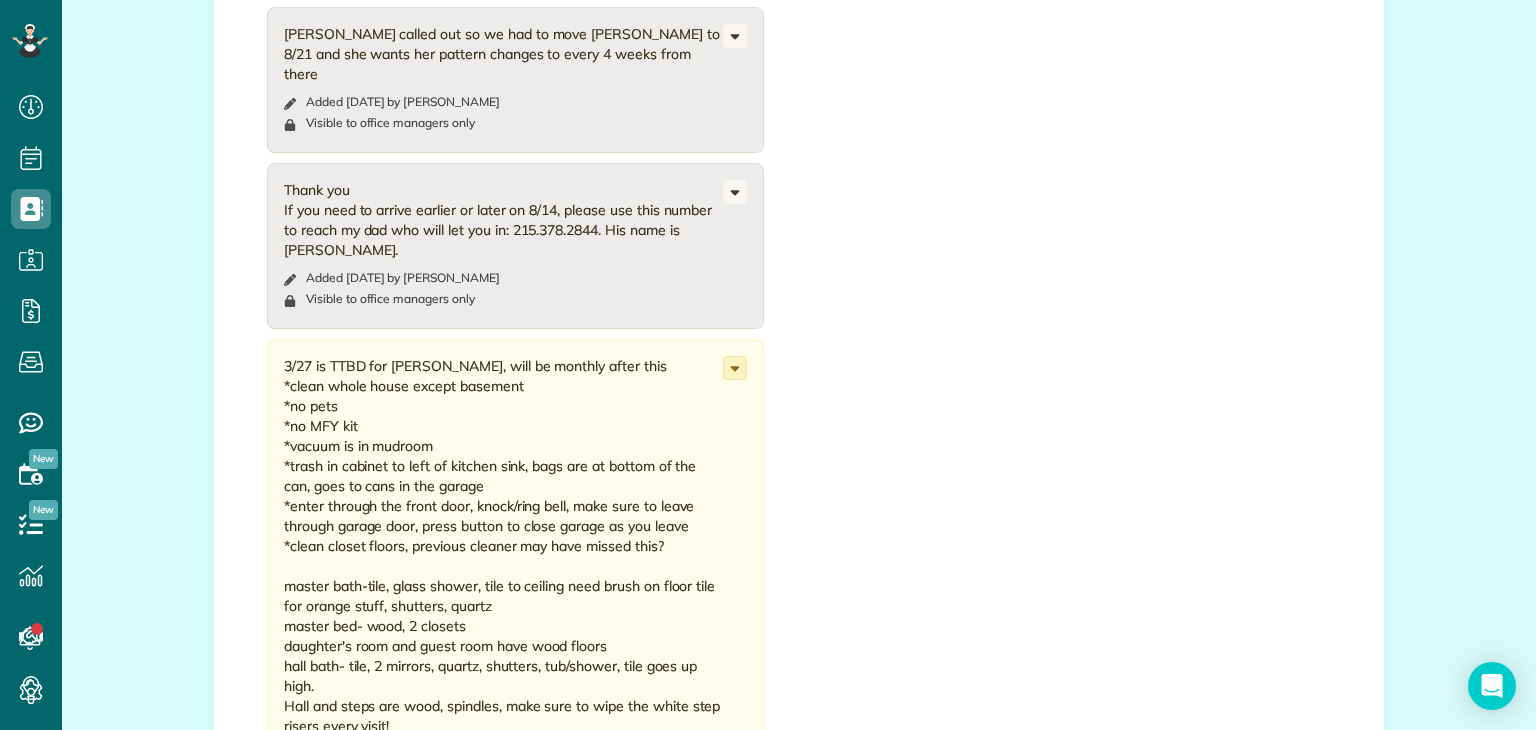 click 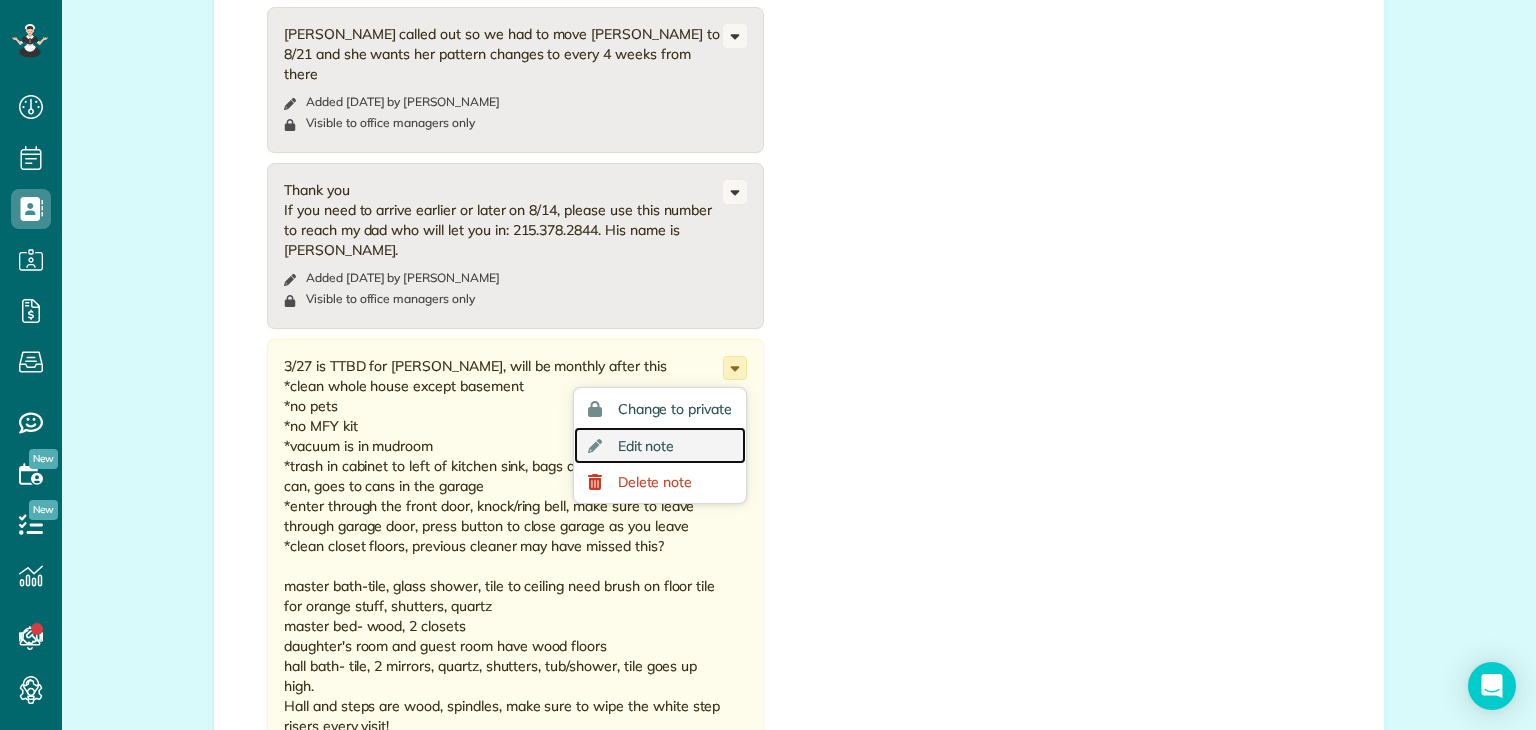 click on "Edit note" at bounding box center (660, 445) 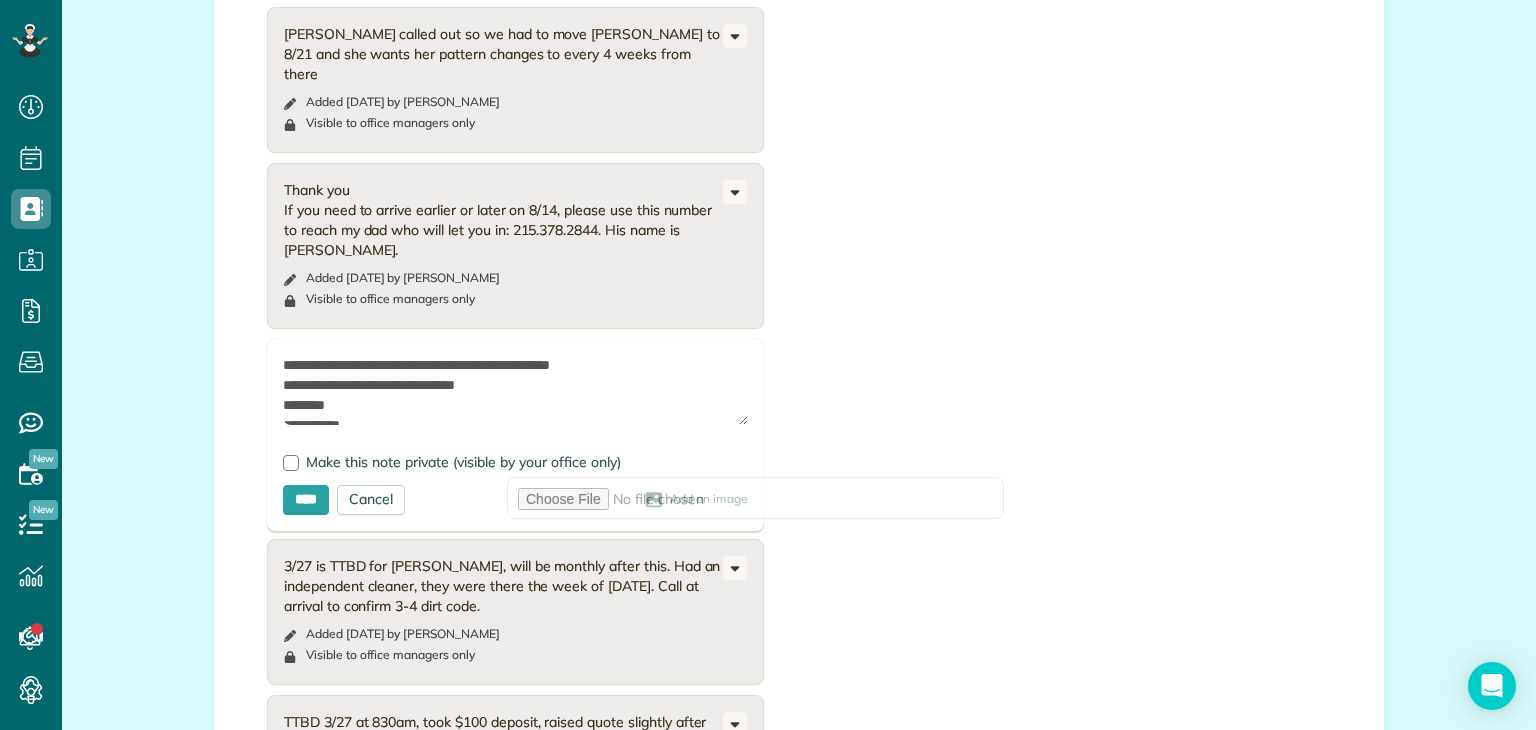 click at bounding box center (515, 390) 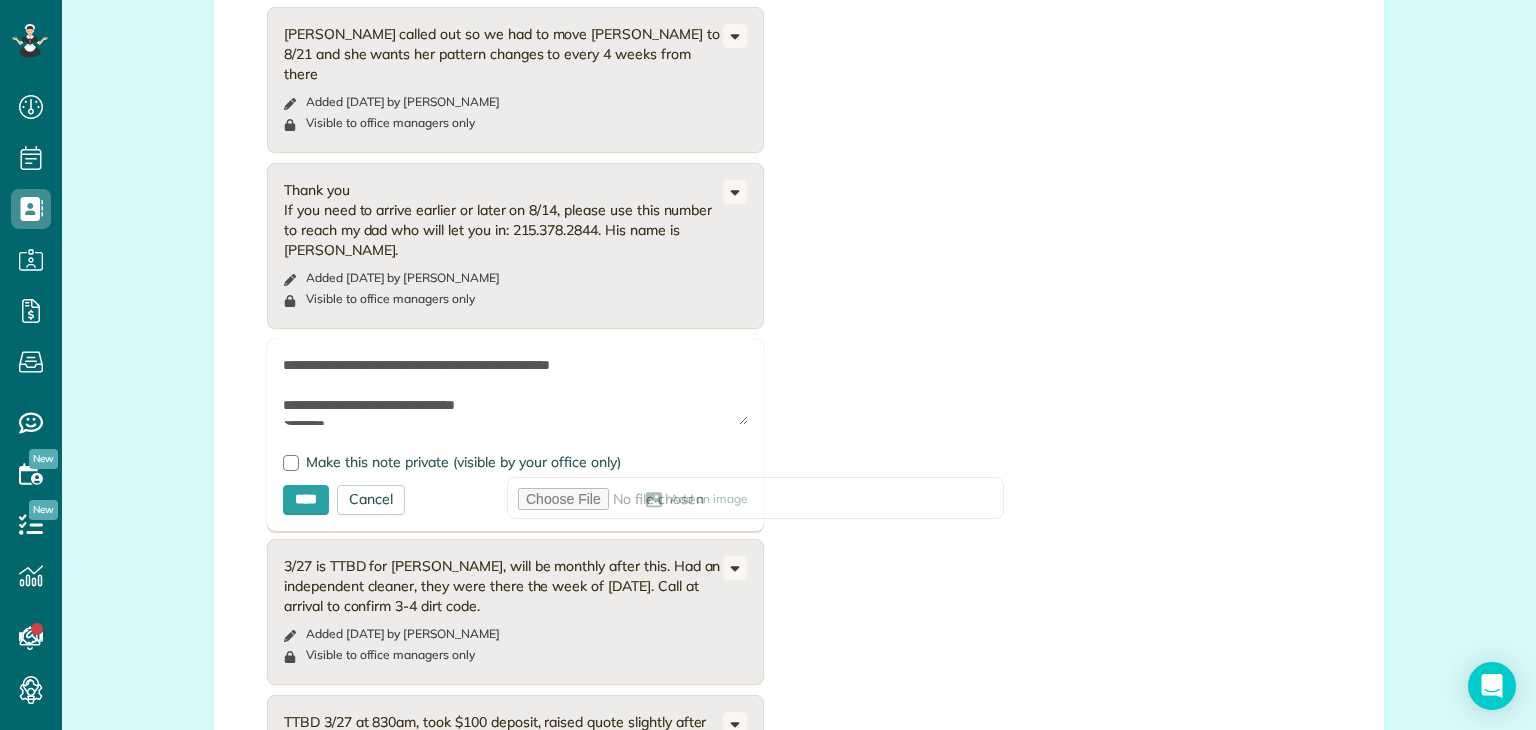 paste on "**********" 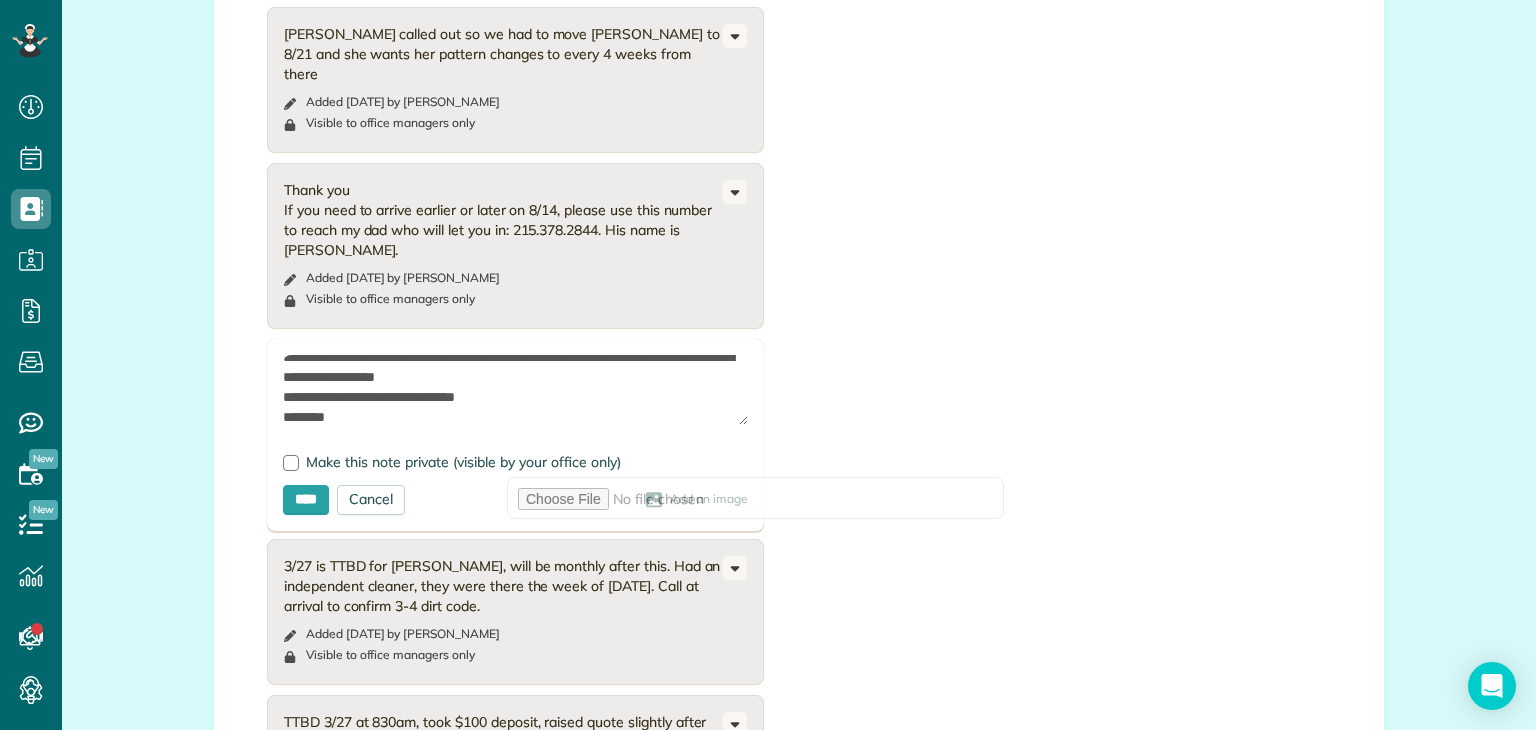 scroll, scrollTop: 52, scrollLeft: 0, axis: vertical 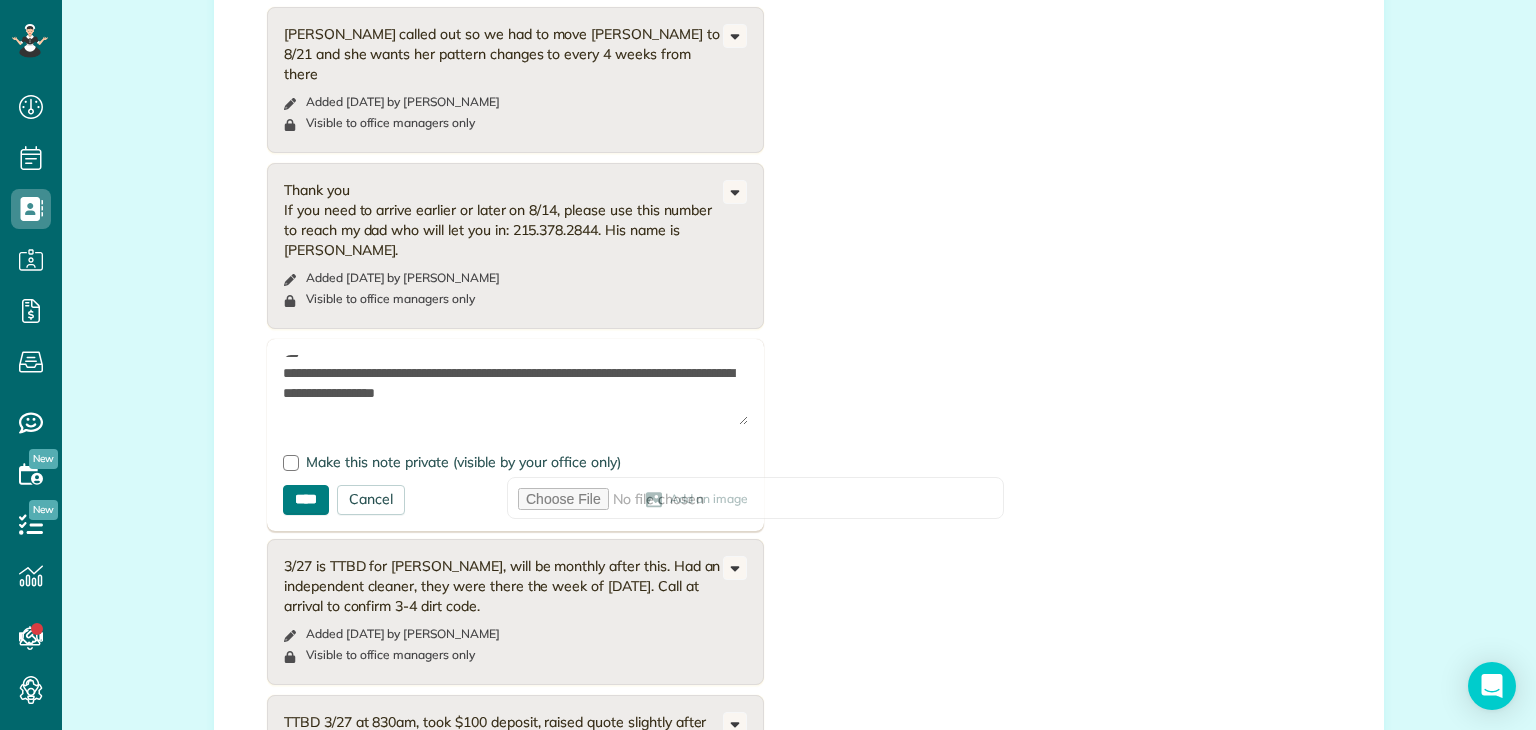 type on "**********" 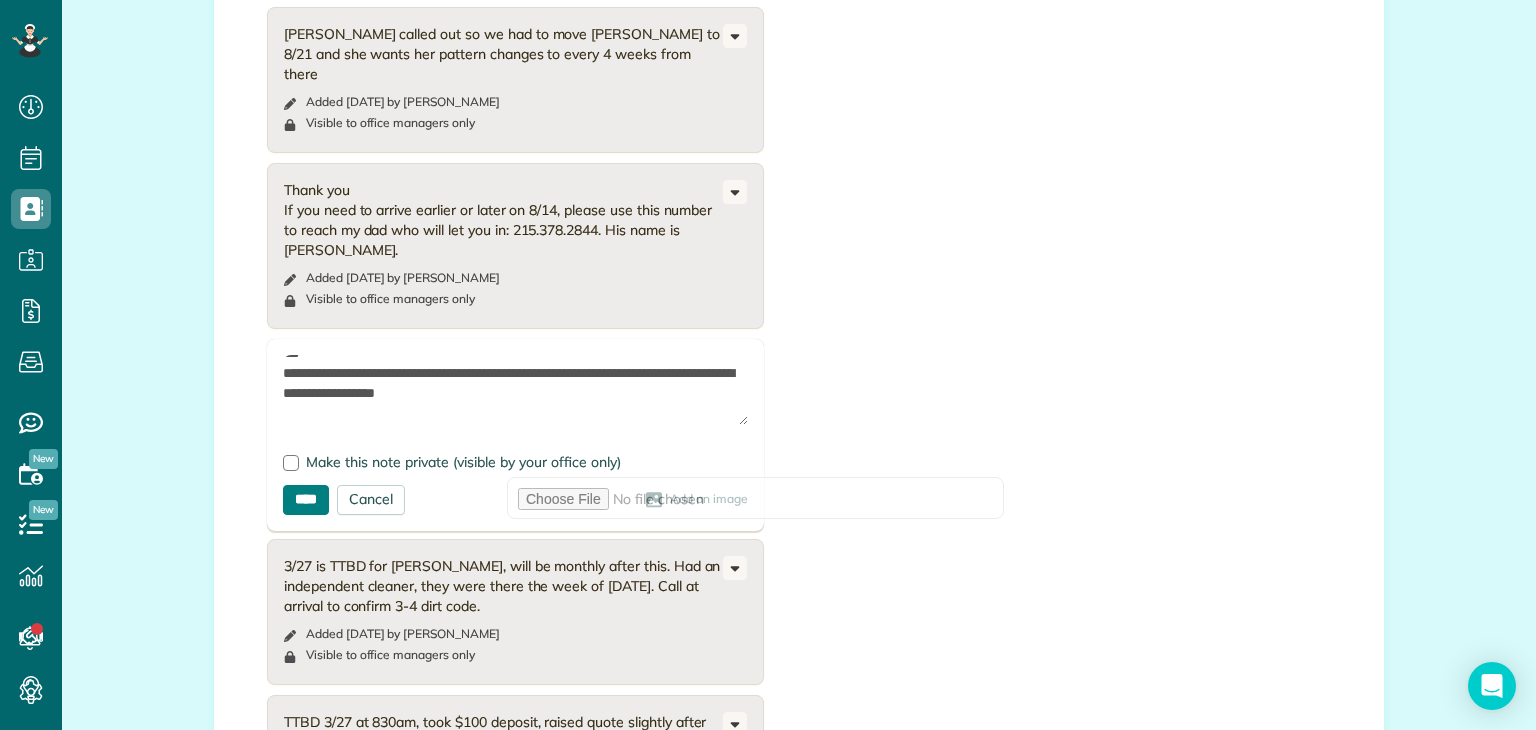 click on "****" at bounding box center [306, 500] 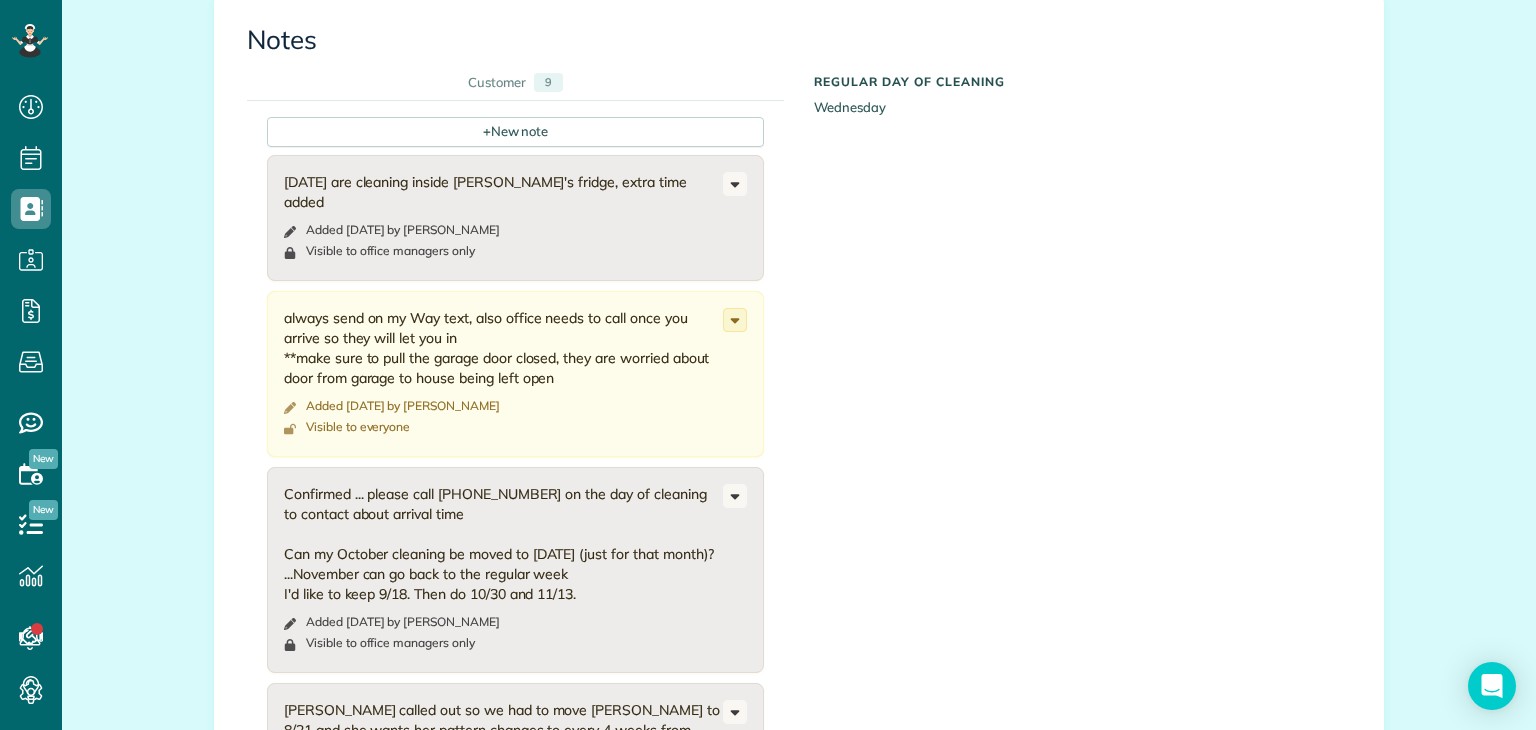 scroll, scrollTop: 1596, scrollLeft: 0, axis: vertical 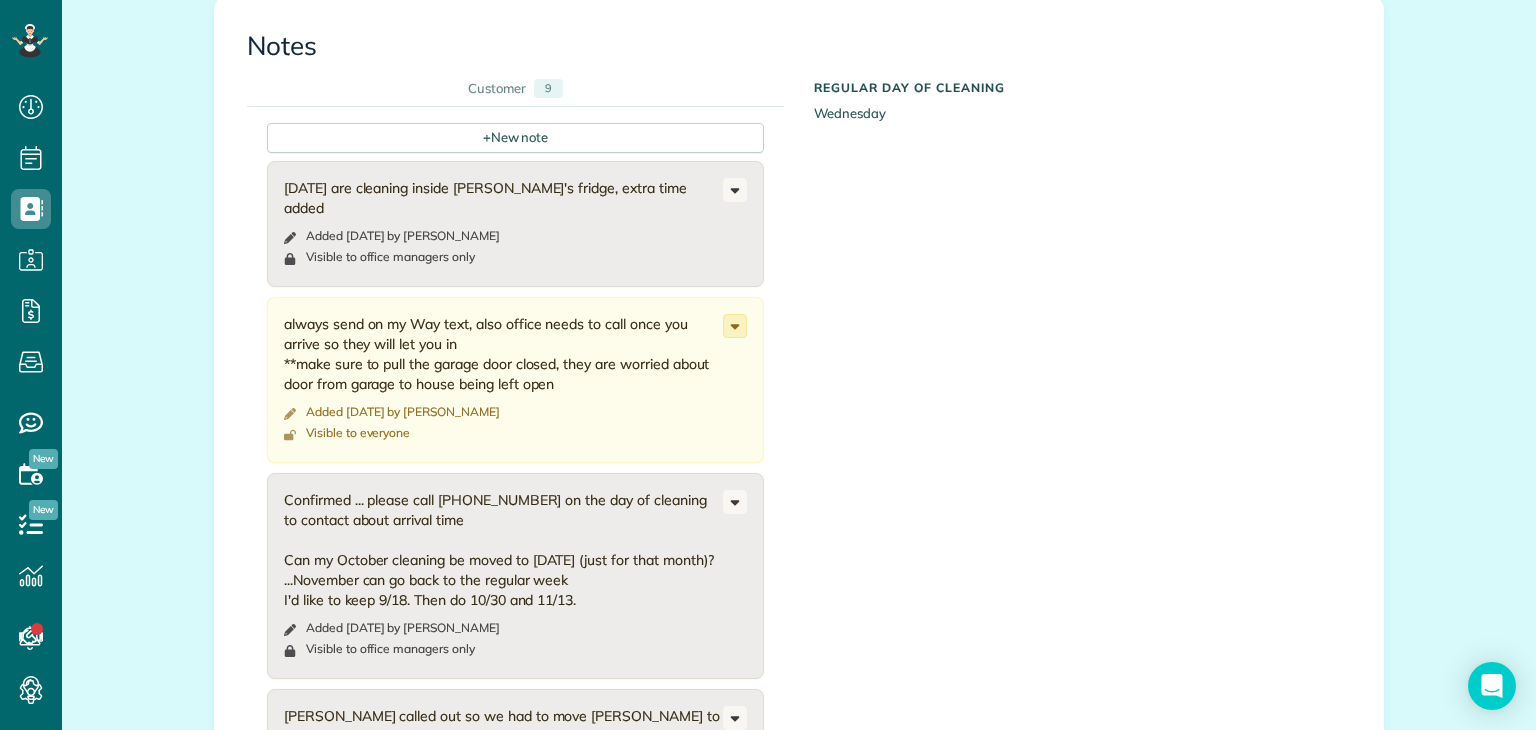 click on "Change to private
Edit note
Delete note" at bounding box center [735, 326] 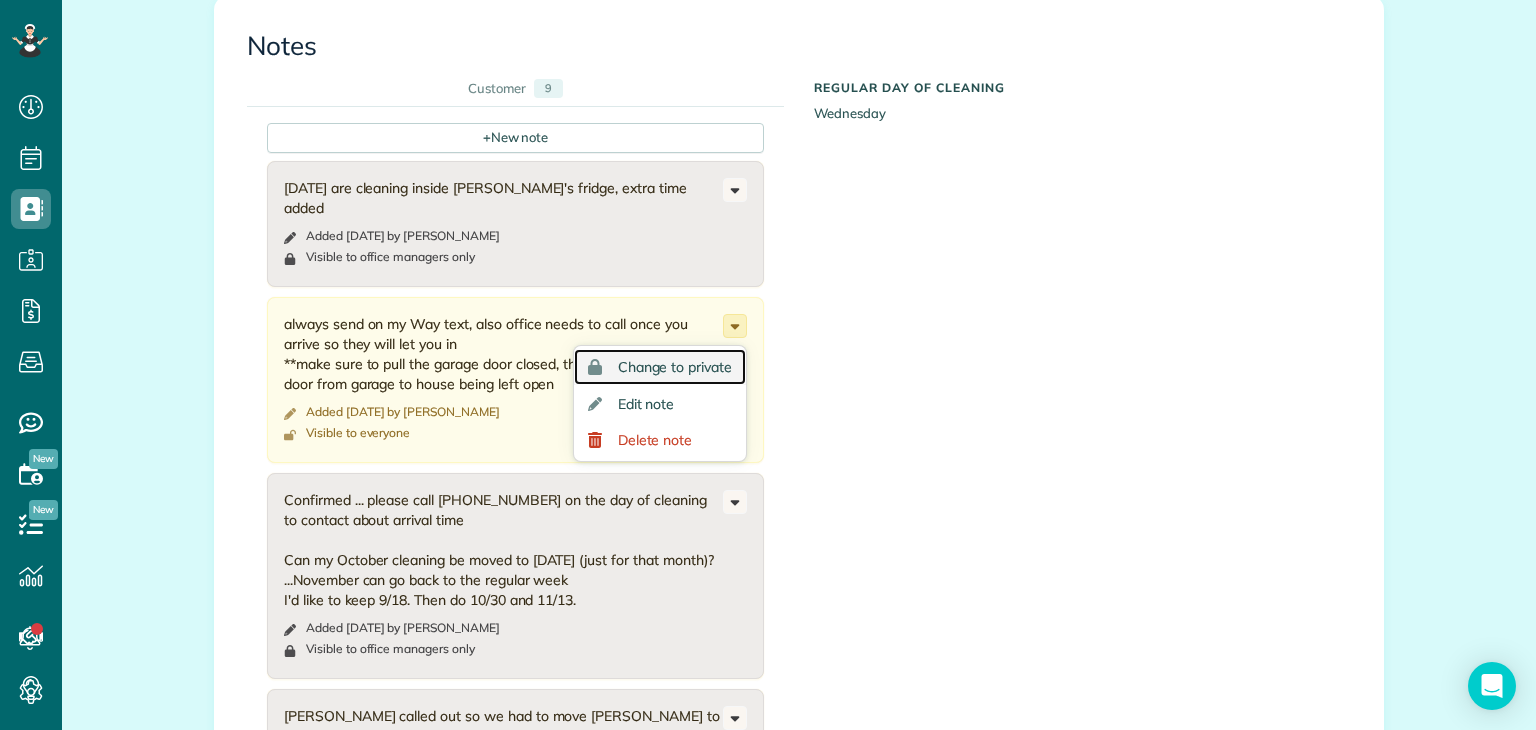 click on "Change to private" at bounding box center (675, 367) 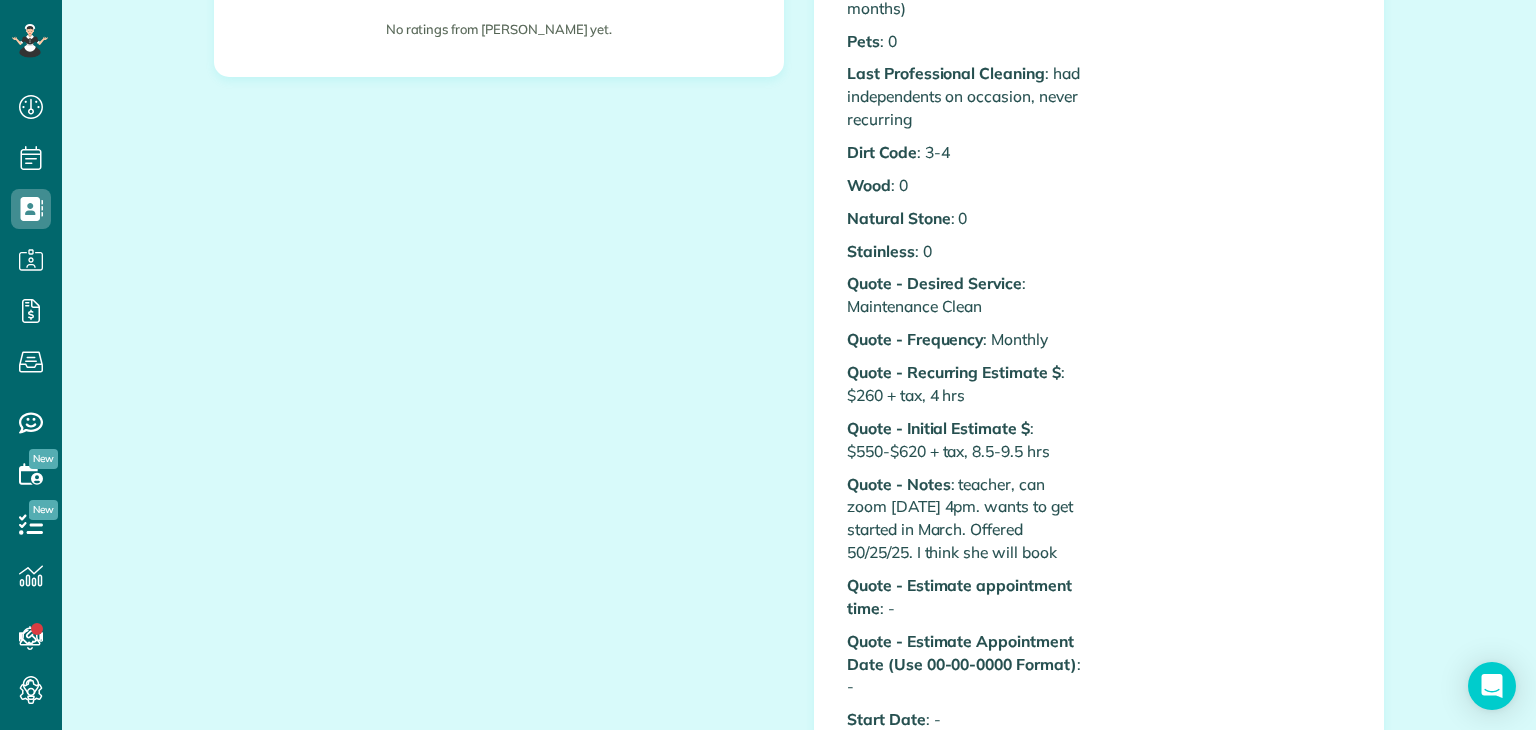 scroll, scrollTop: 616, scrollLeft: 0, axis: vertical 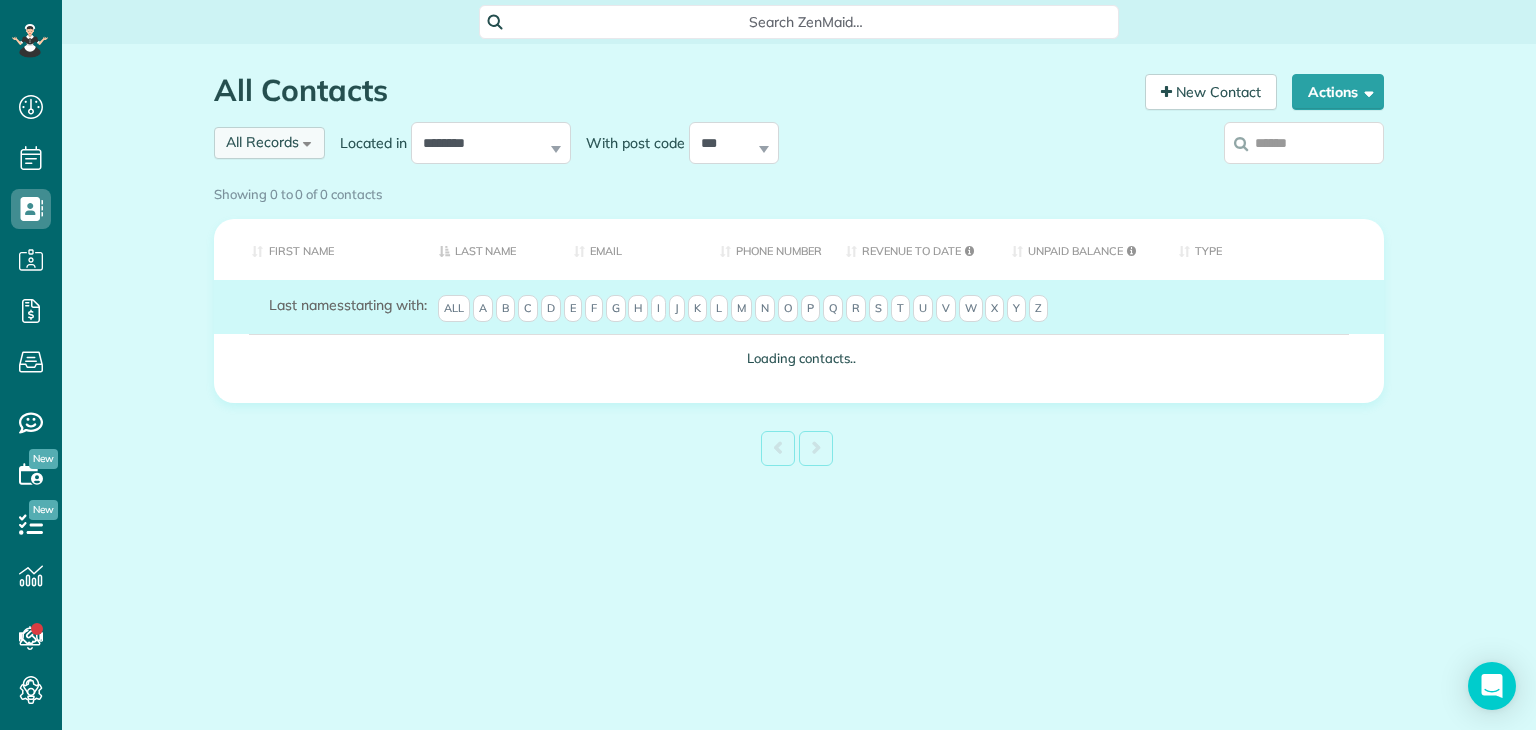 click on "All Records
All Records
All Customers
Leads
Former Customers
Recurring Customers
One-time Customers" at bounding box center (269, 143) 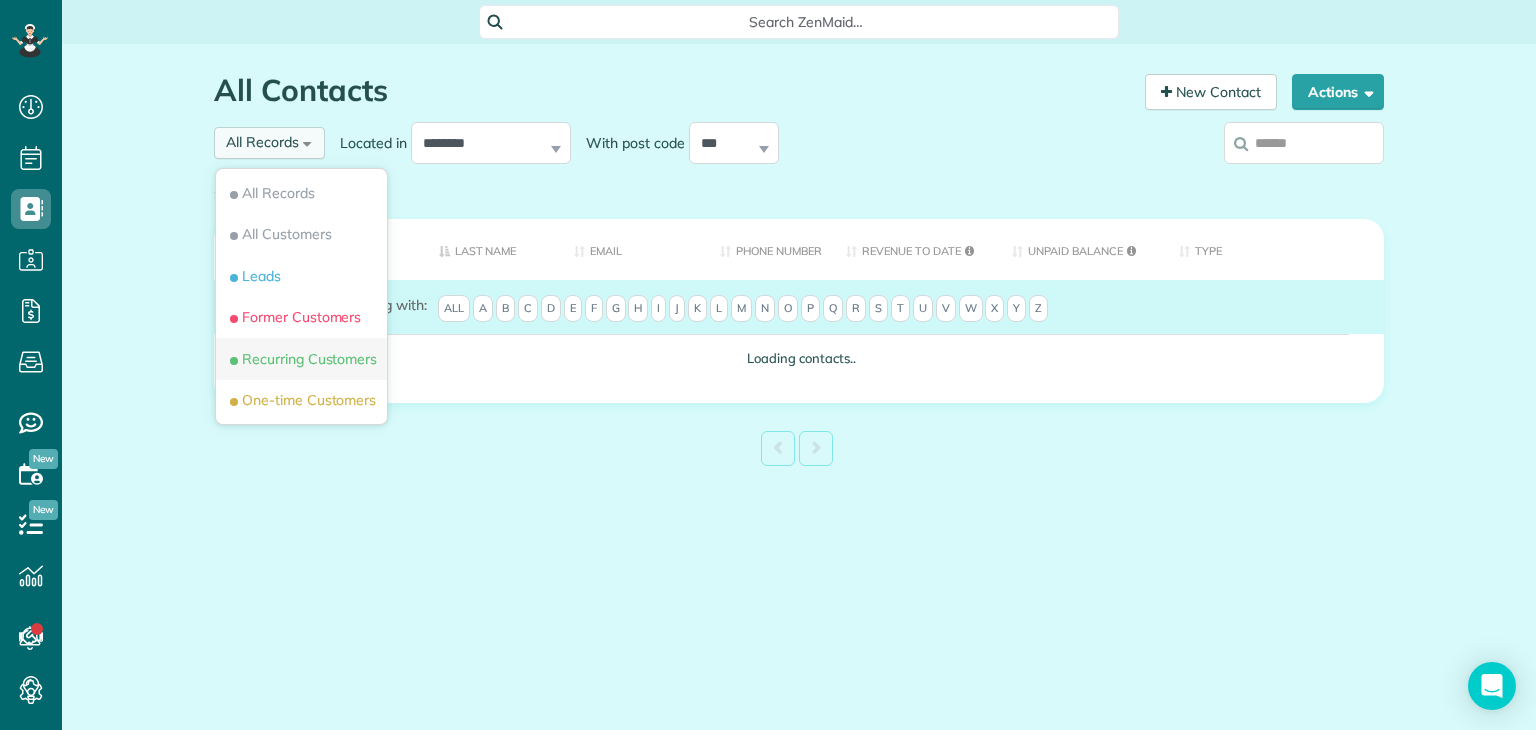 click on "Recurring Customers" at bounding box center [301, 359] 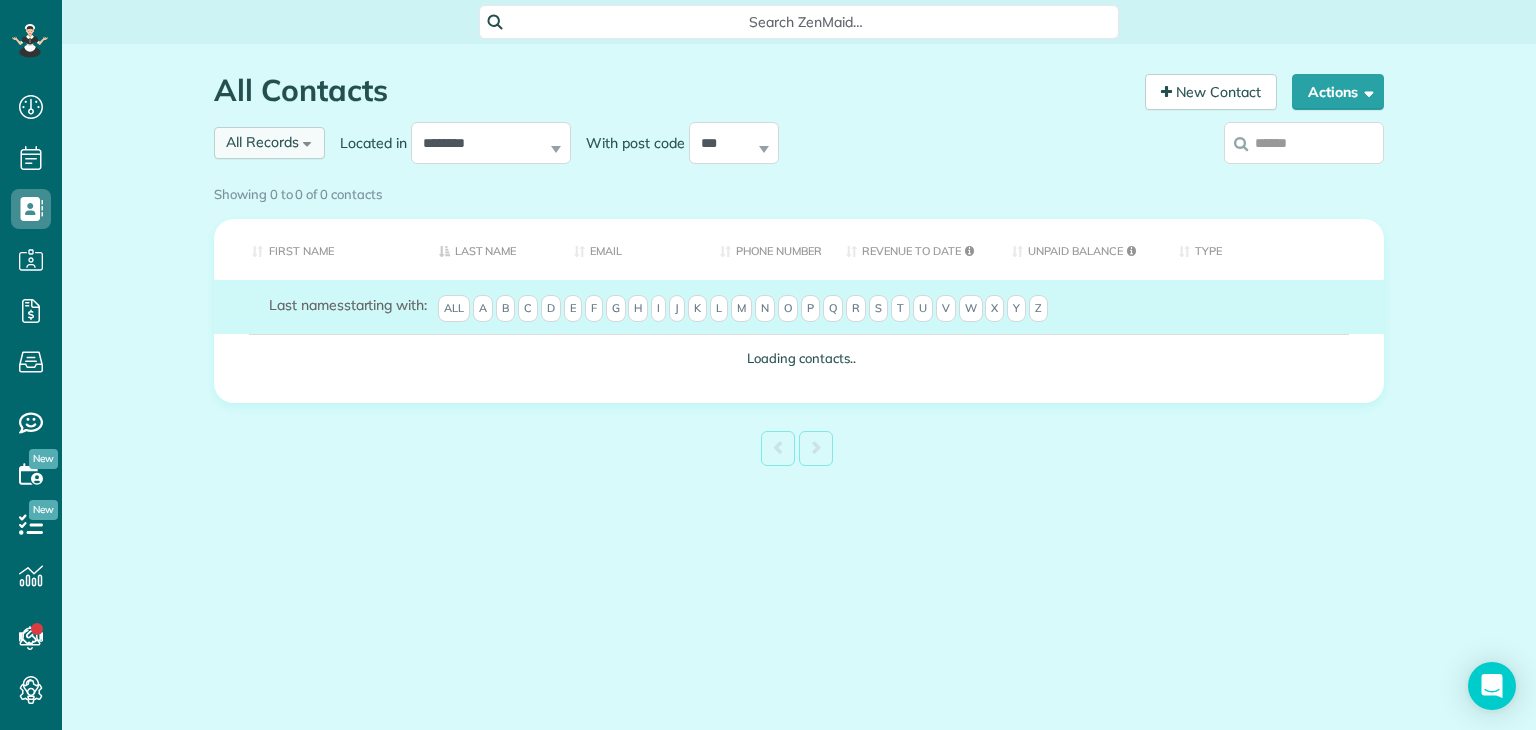 click on "All Records" at bounding box center [262, 142] 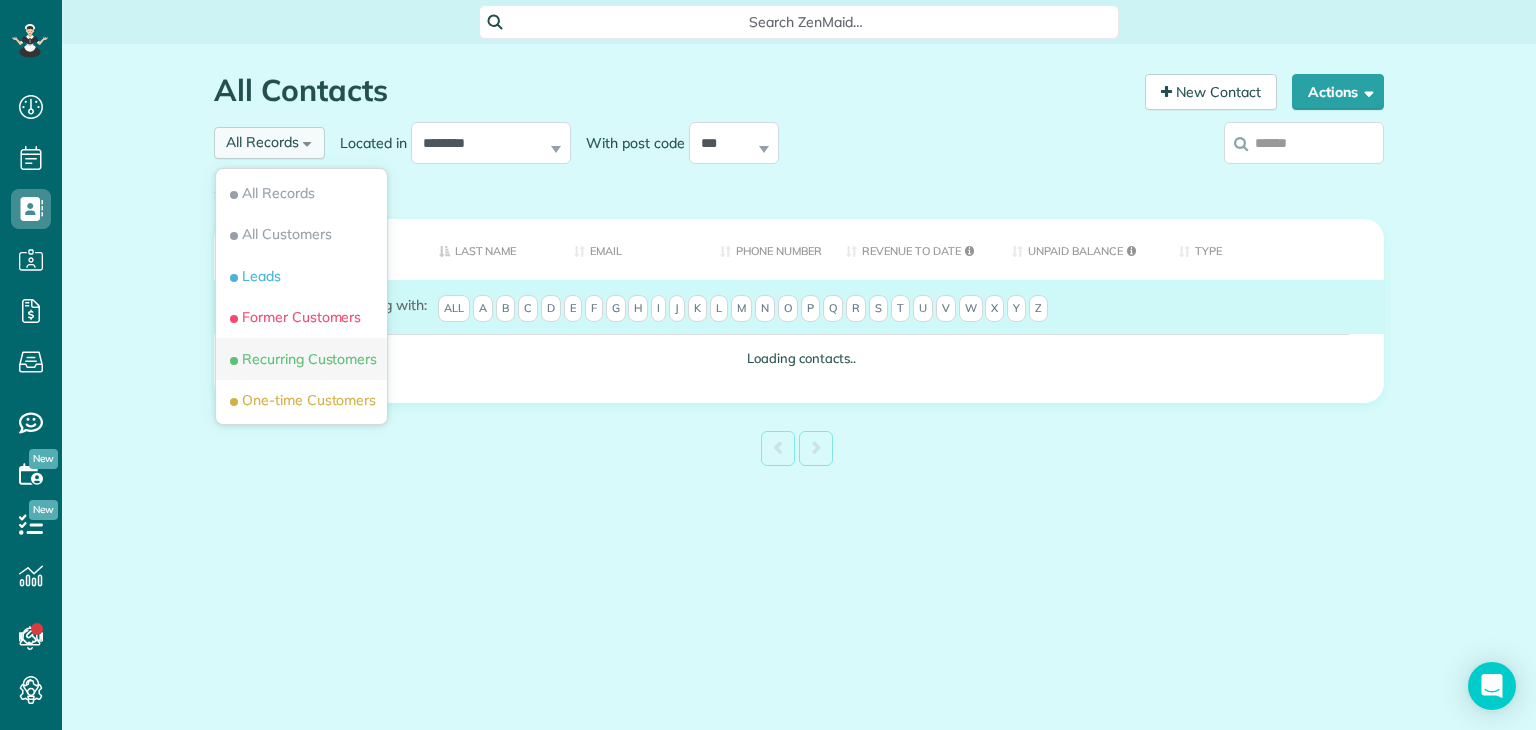 click on "Recurring Customers" at bounding box center (301, 359) 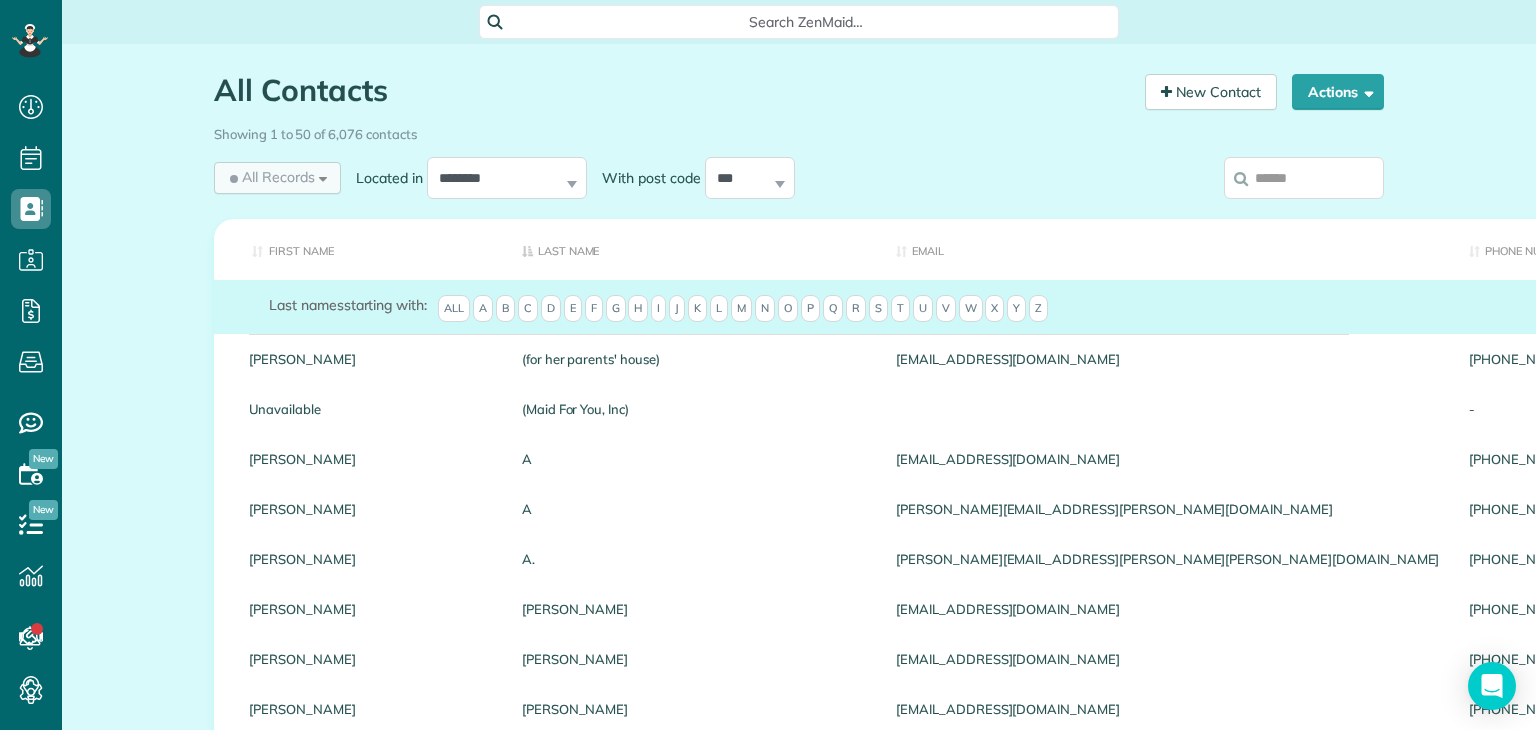 click on "All Records" at bounding box center [270, 177] 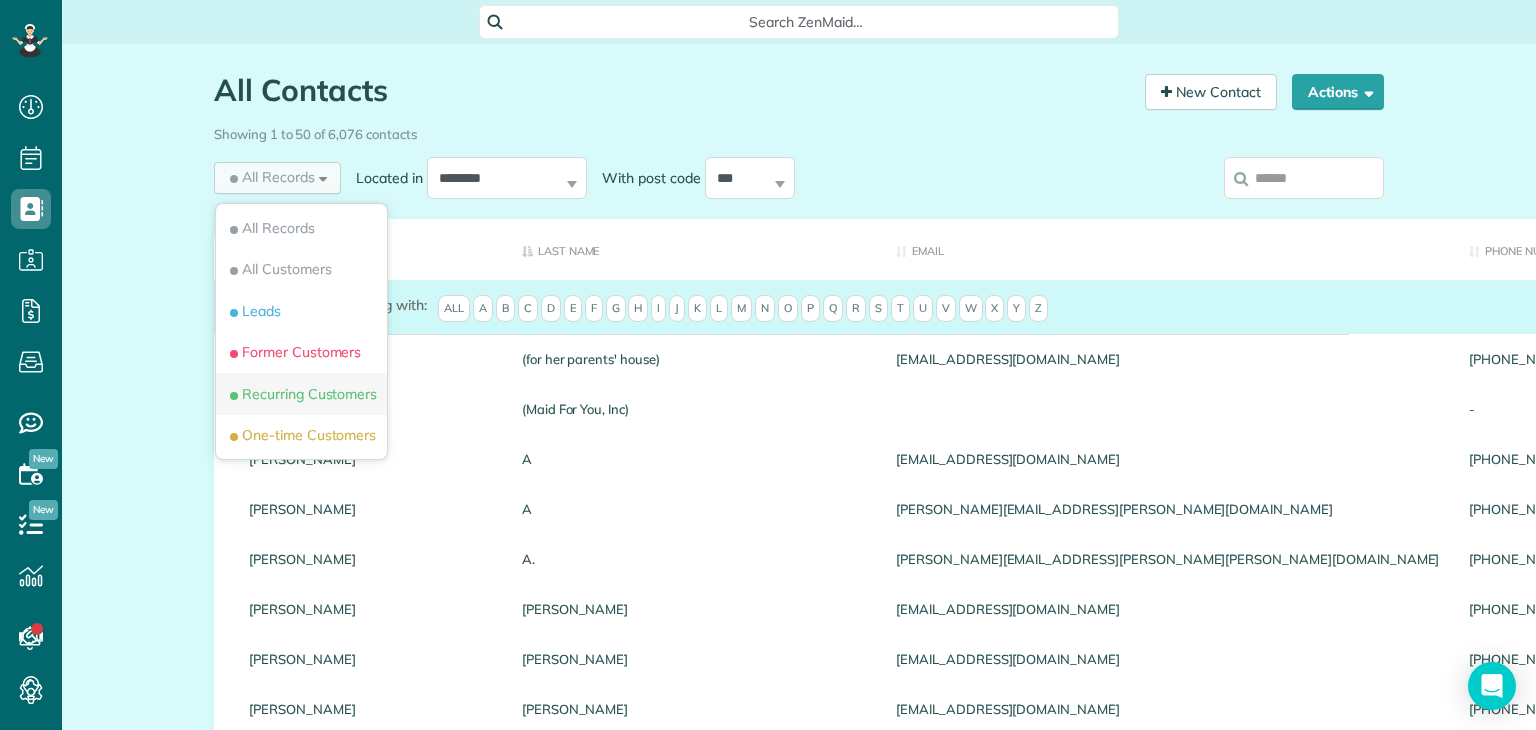 click on "Recurring Customers" at bounding box center [301, 394] 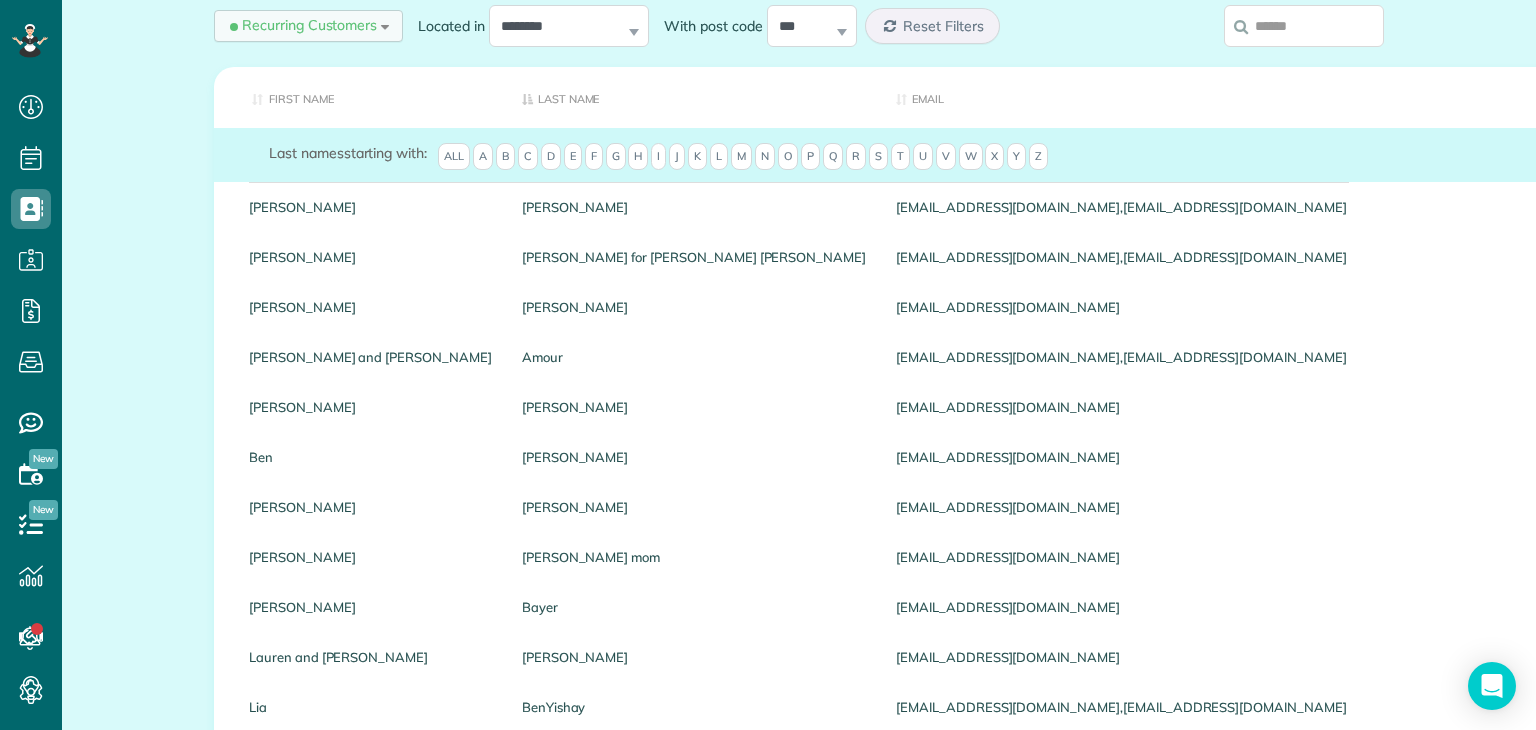 scroll, scrollTop: 151, scrollLeft: 0, axis: vertical 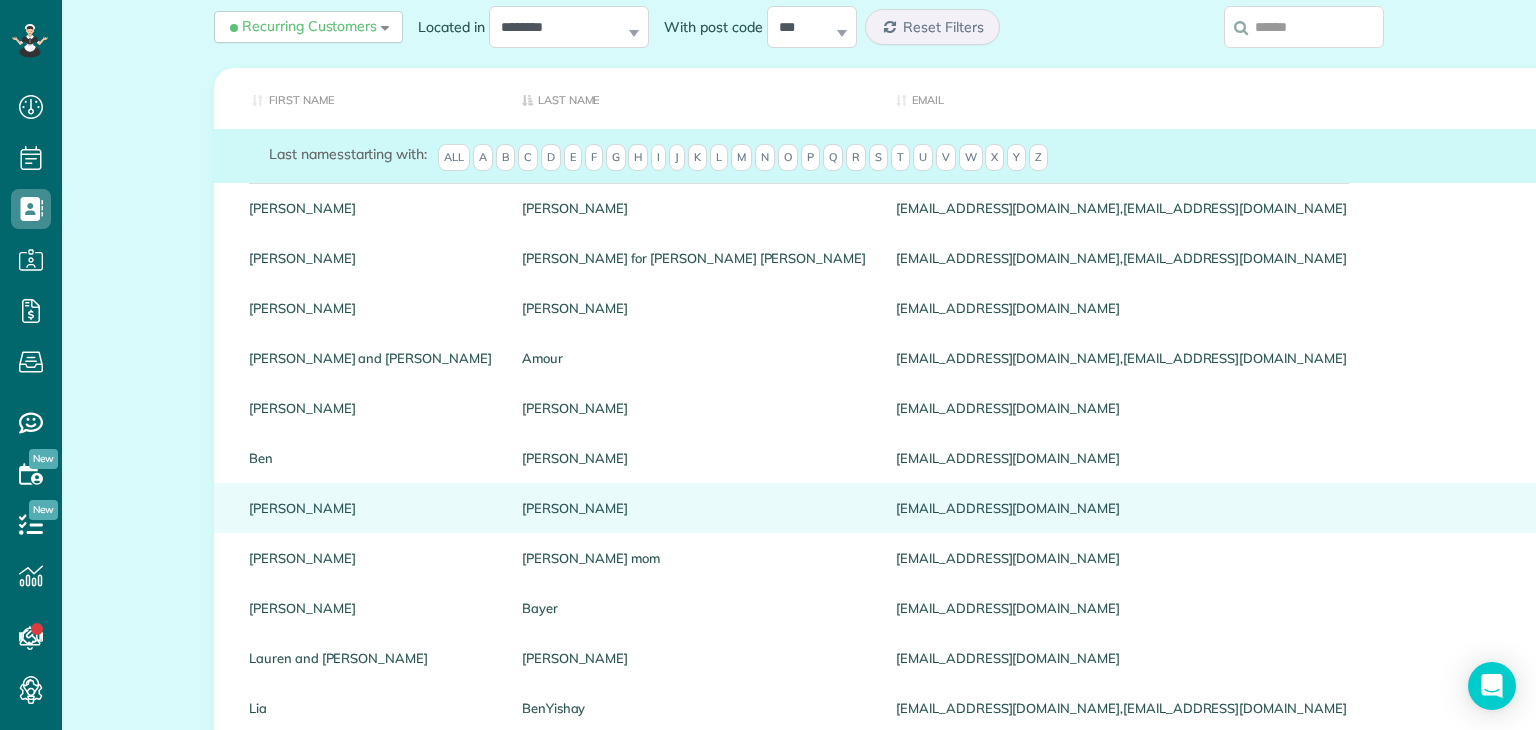 click on "Baldwin" at bounding box center (694, 508) 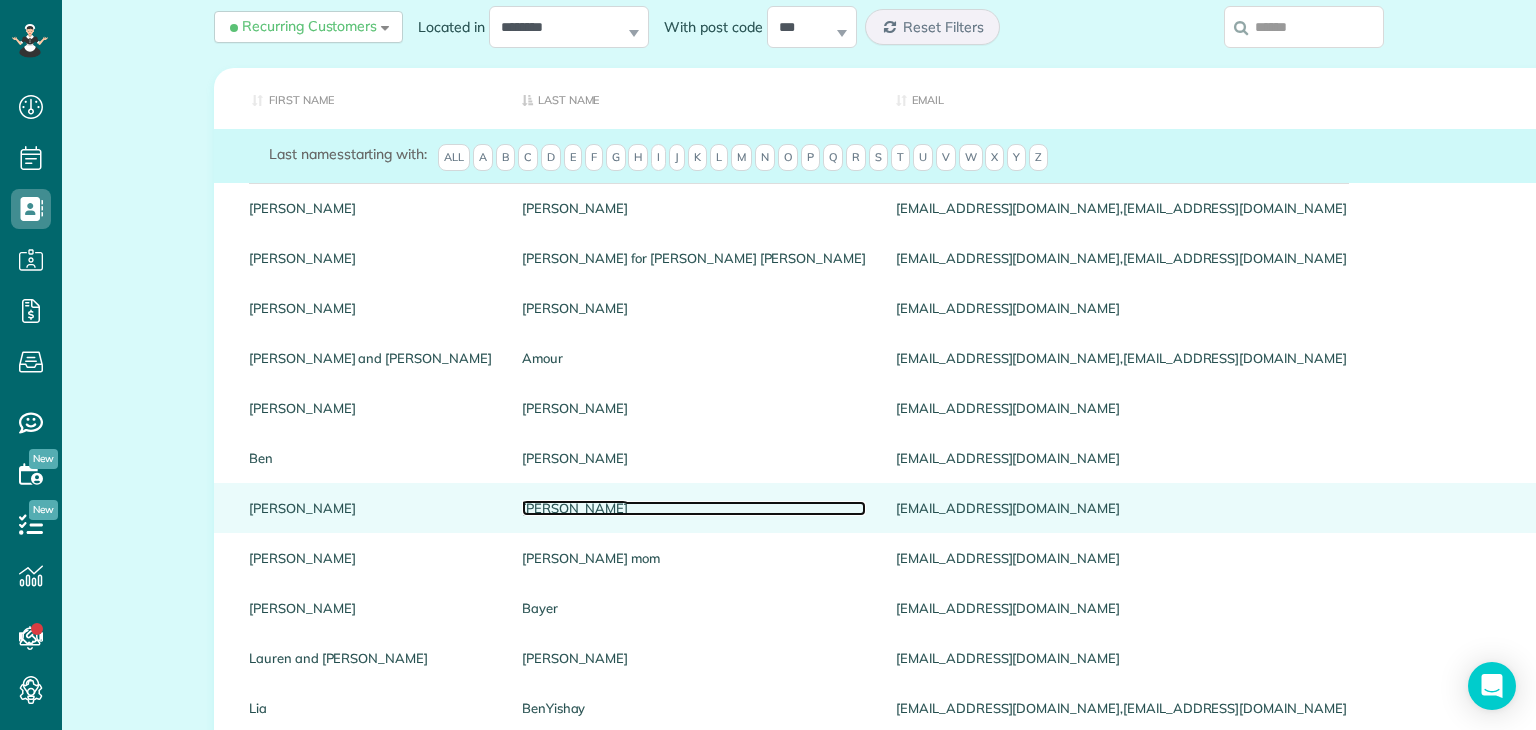 click on "Baldwin" at bounding box center (694, 508) 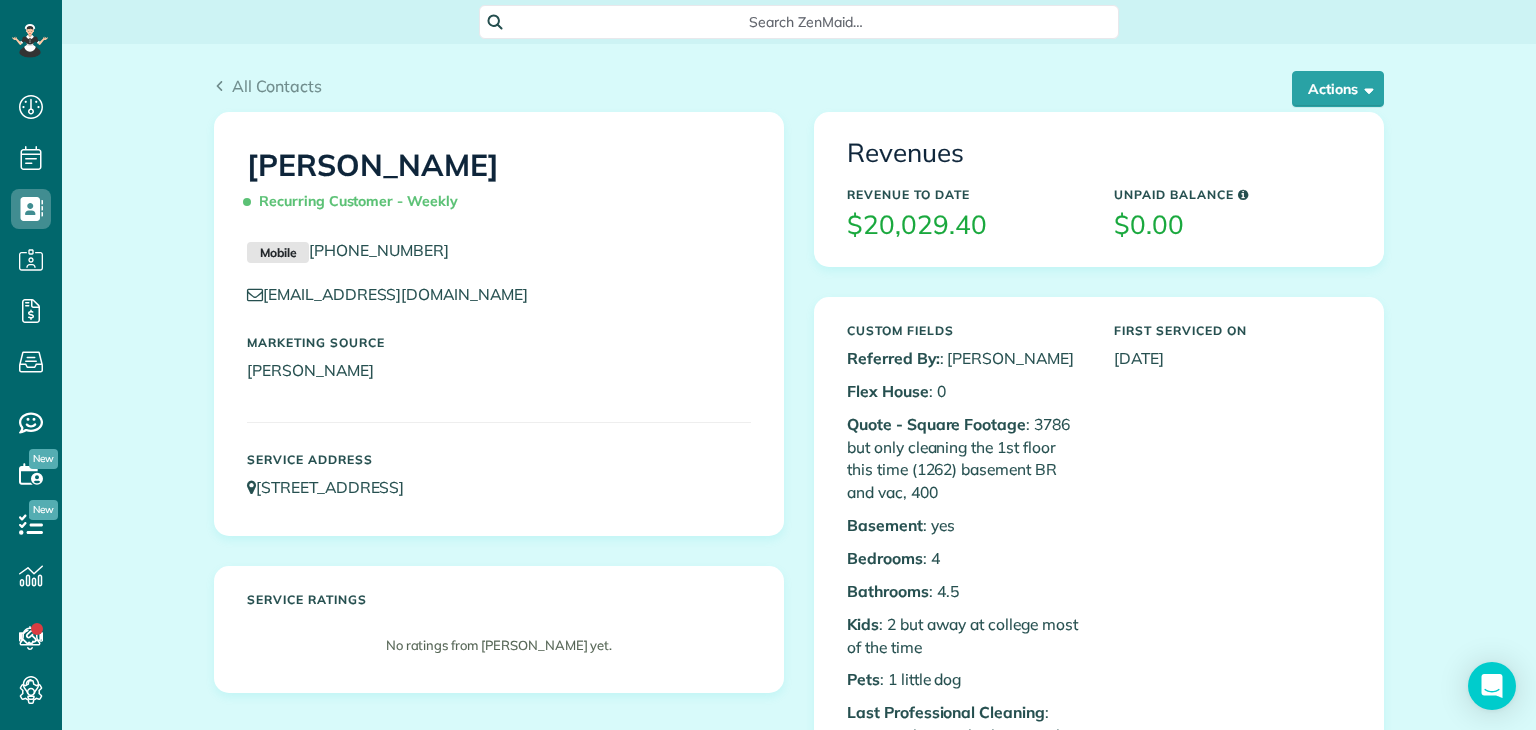 scroll, scrollTop: 0, scrollLeft: 0, axis: both 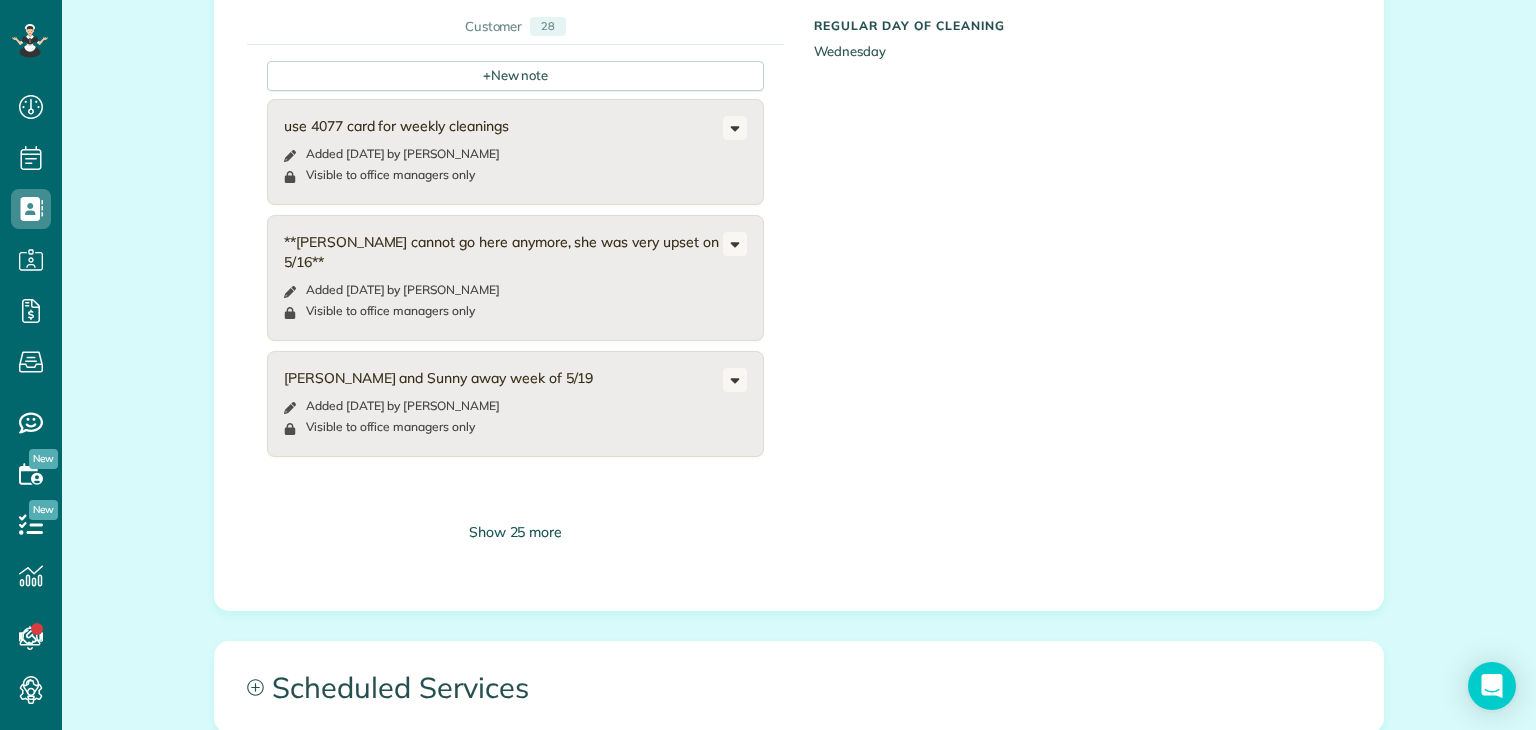click on "Show 25 more" at bounding box center [515, 532] 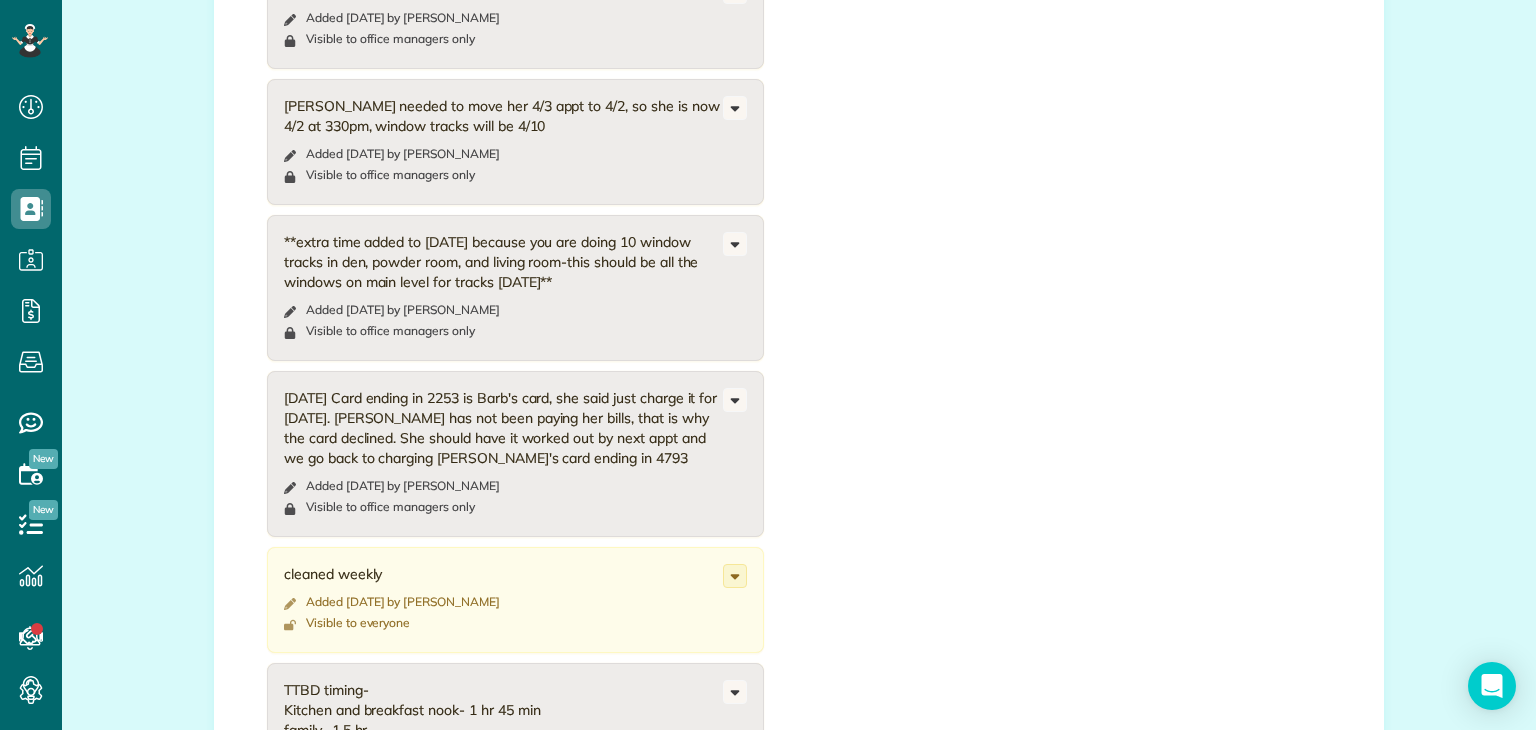 scroll, scrollTop: 4347, scrollLeft: 0, axis: vertical 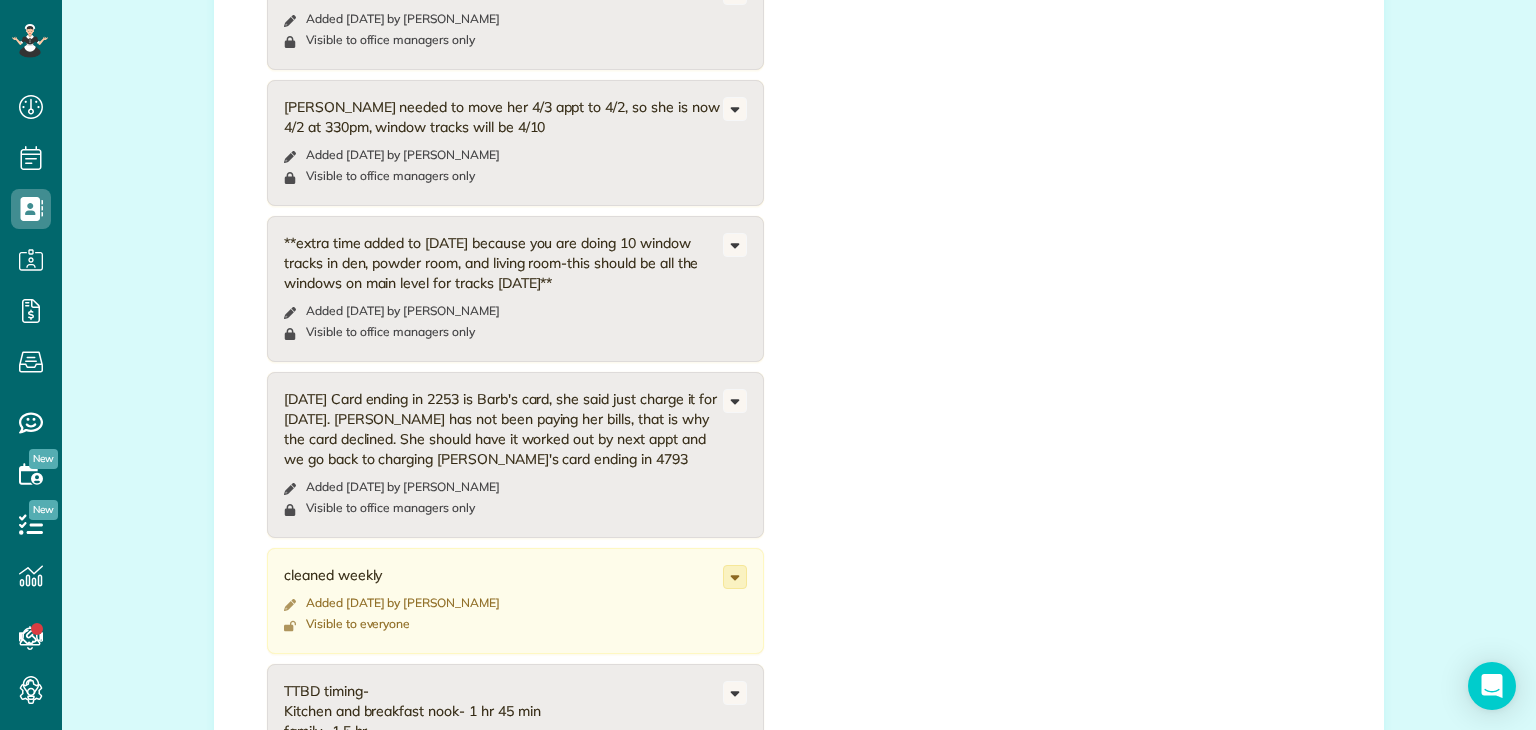 click 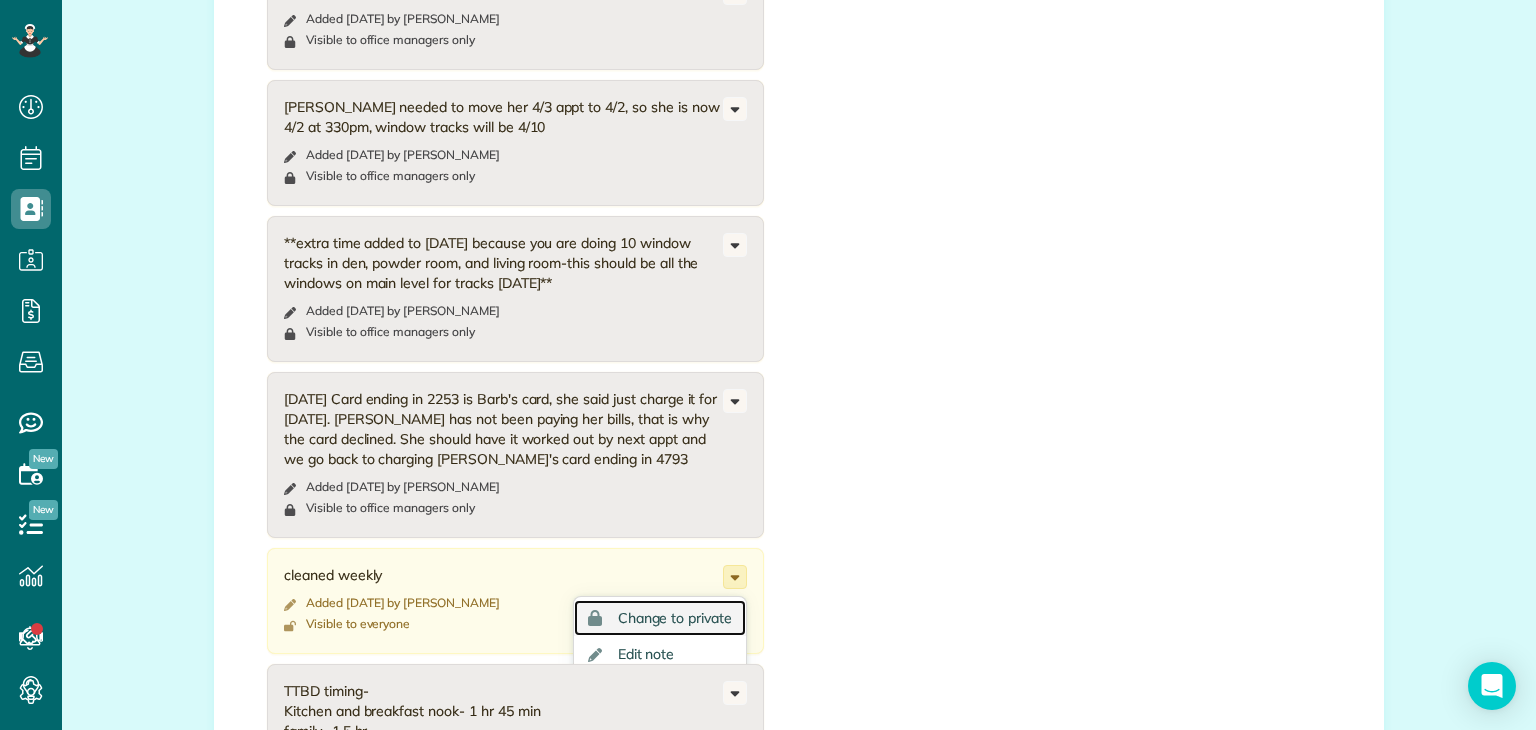 click on "Change to private" at bounding box center (675, 618) 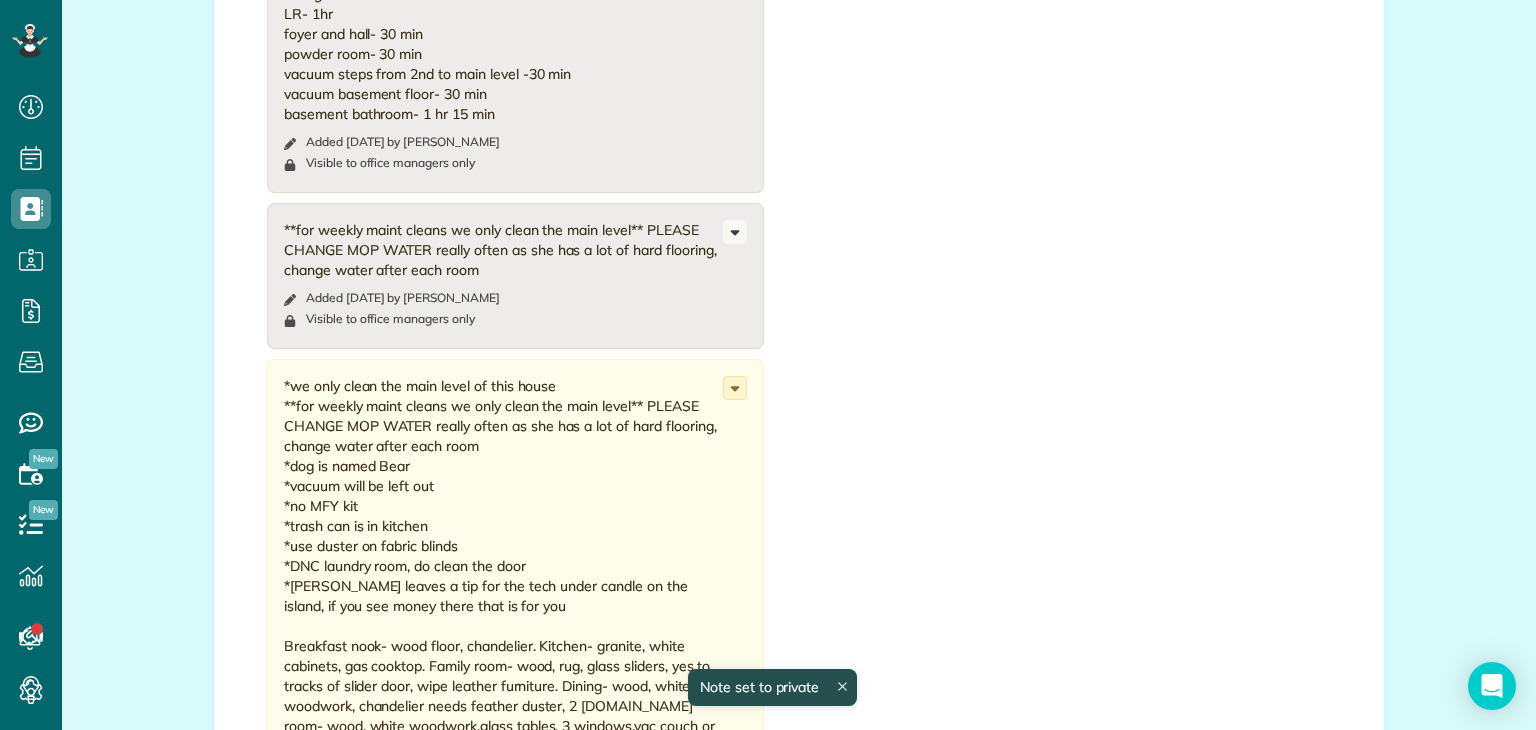 scroll, scrollTop: 5106, scrollLeft: 0, axis: vertical 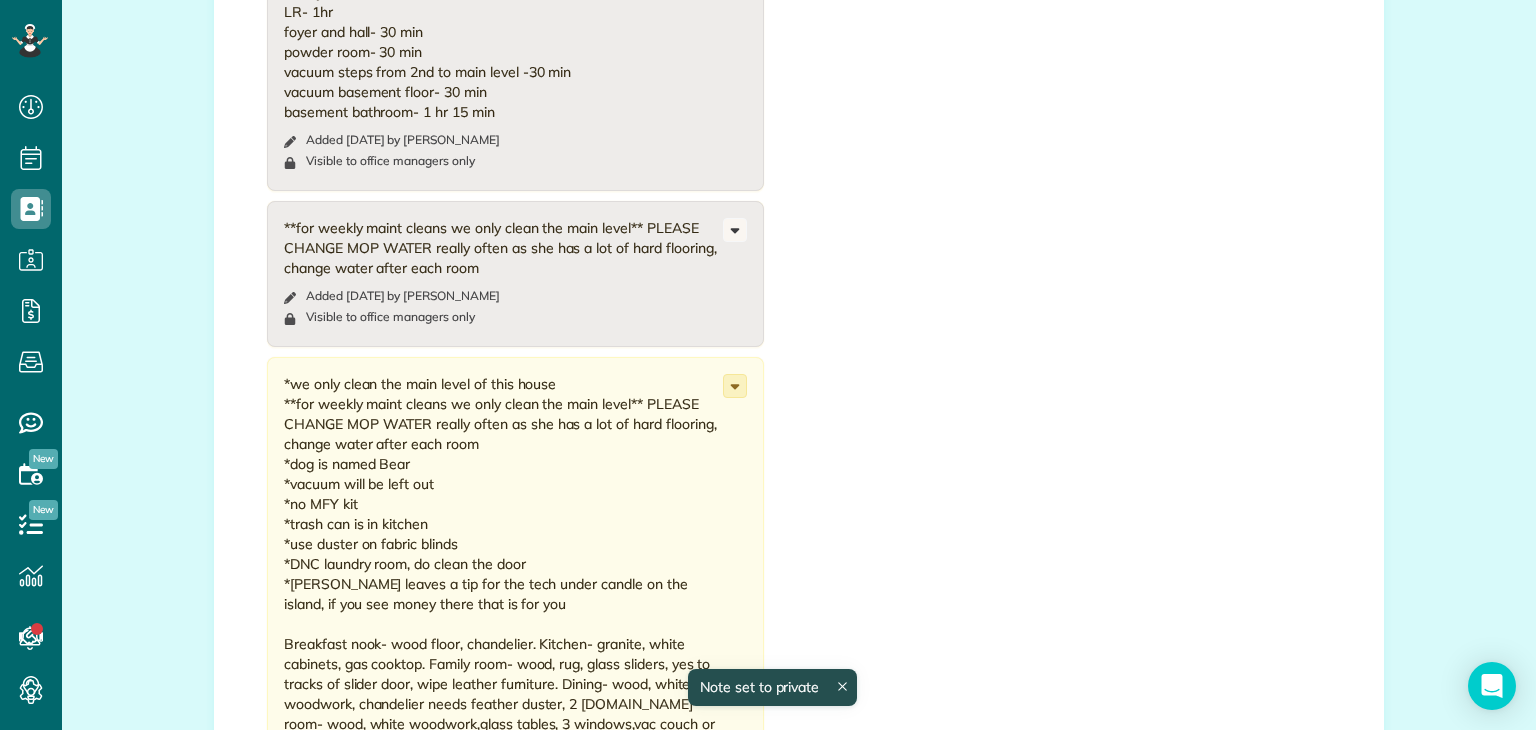 click 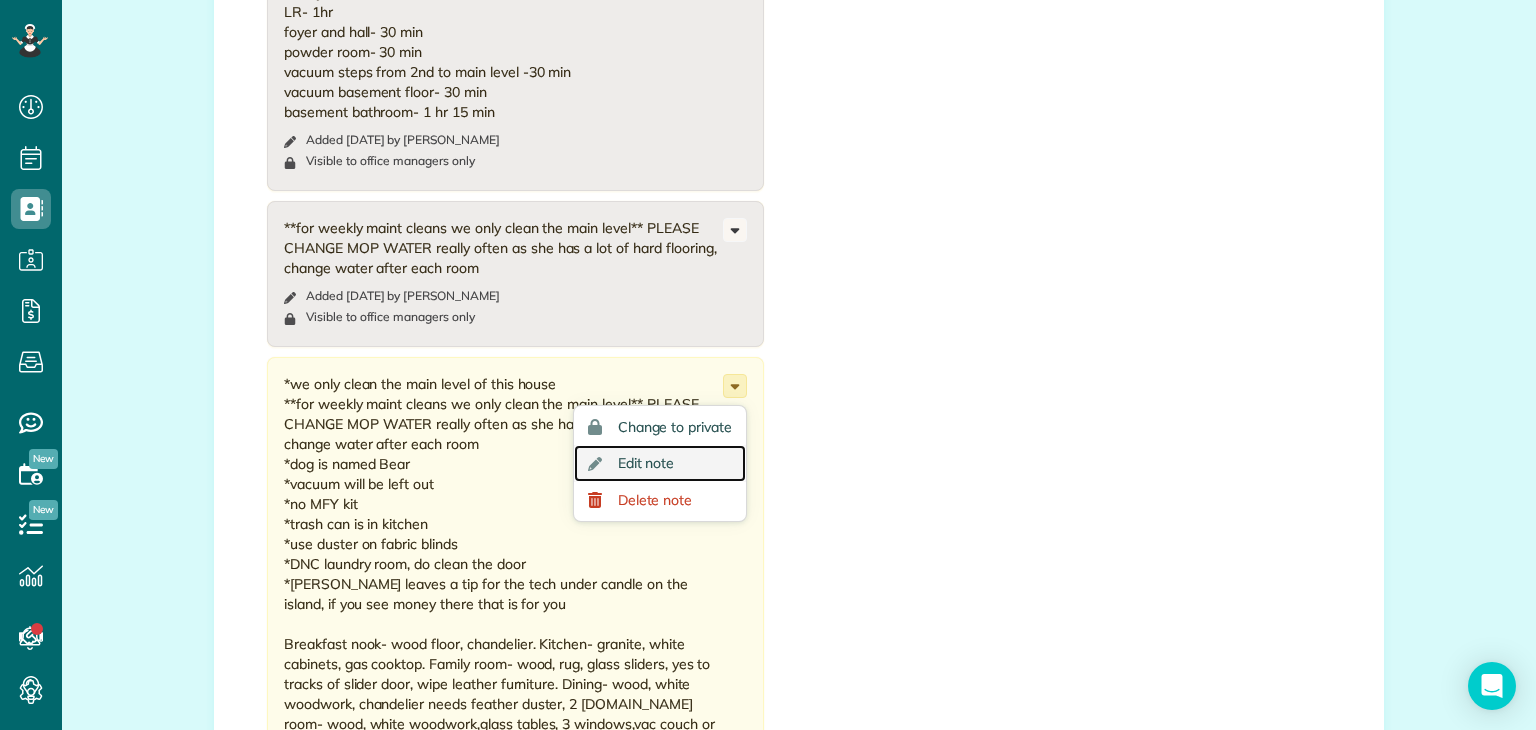 click on "Edit note" at bounding box center [660, 463] 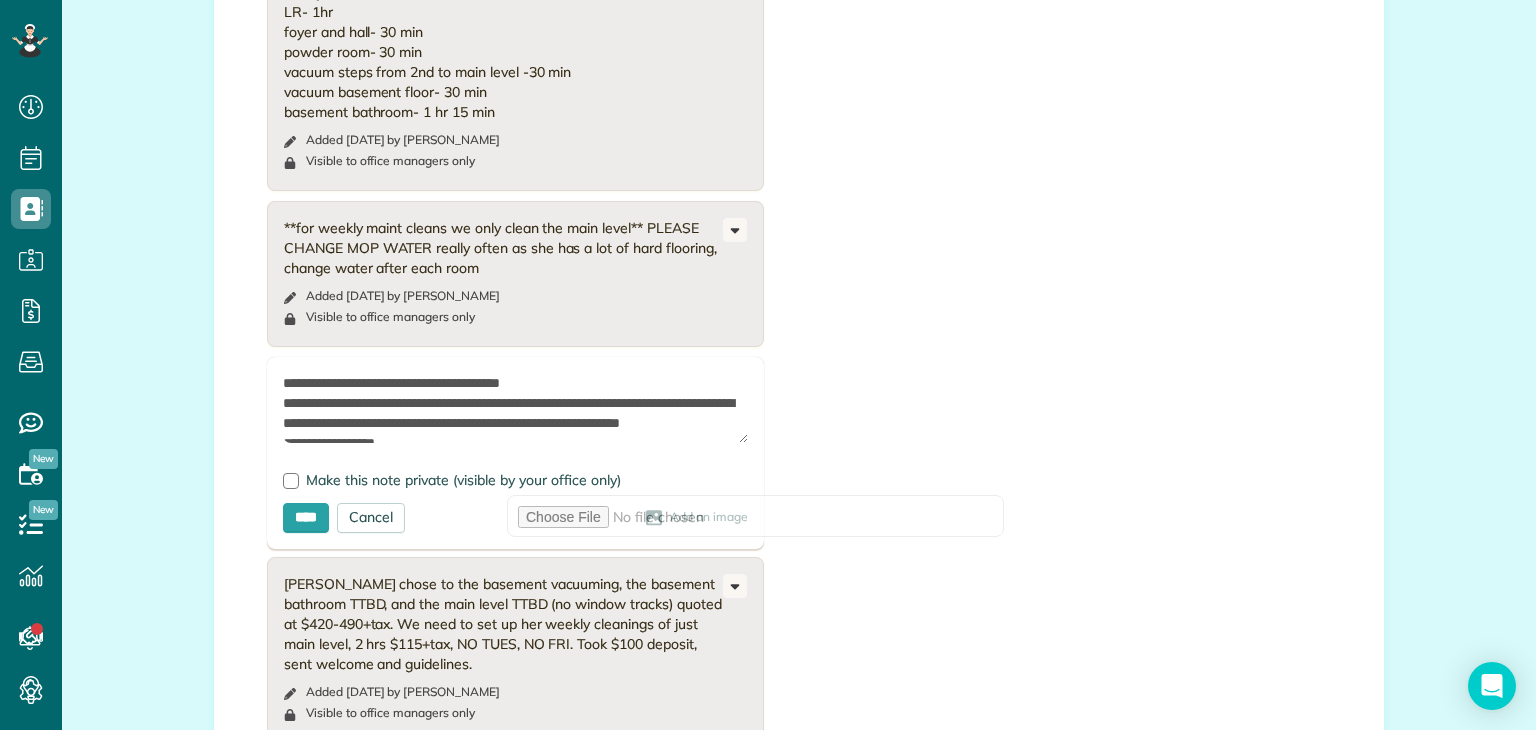 click on "Add Image
Make this note private (visible by your office only)
****
Cancel
Add an image" at bounding box center [515, 453] 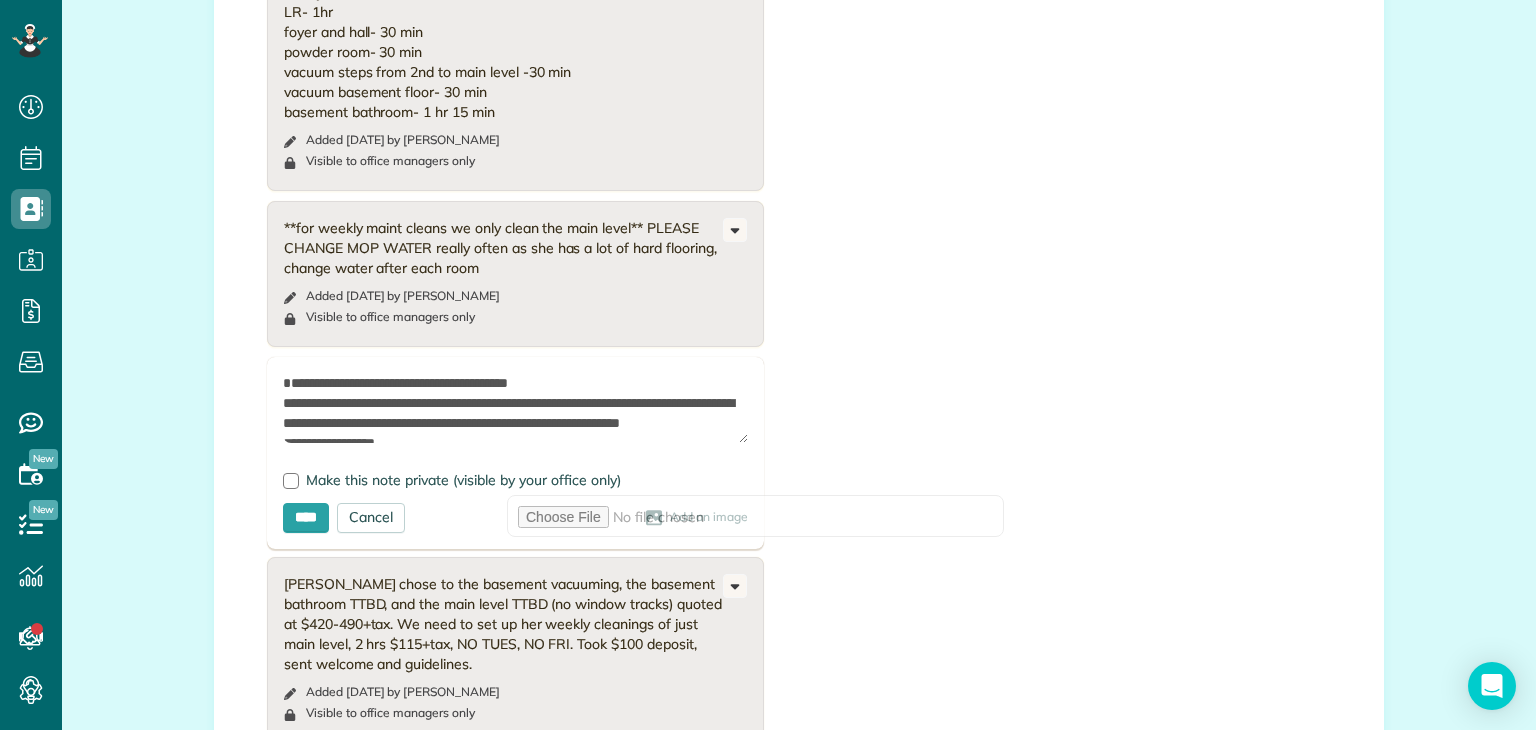 click at bounding box center (515, 408) 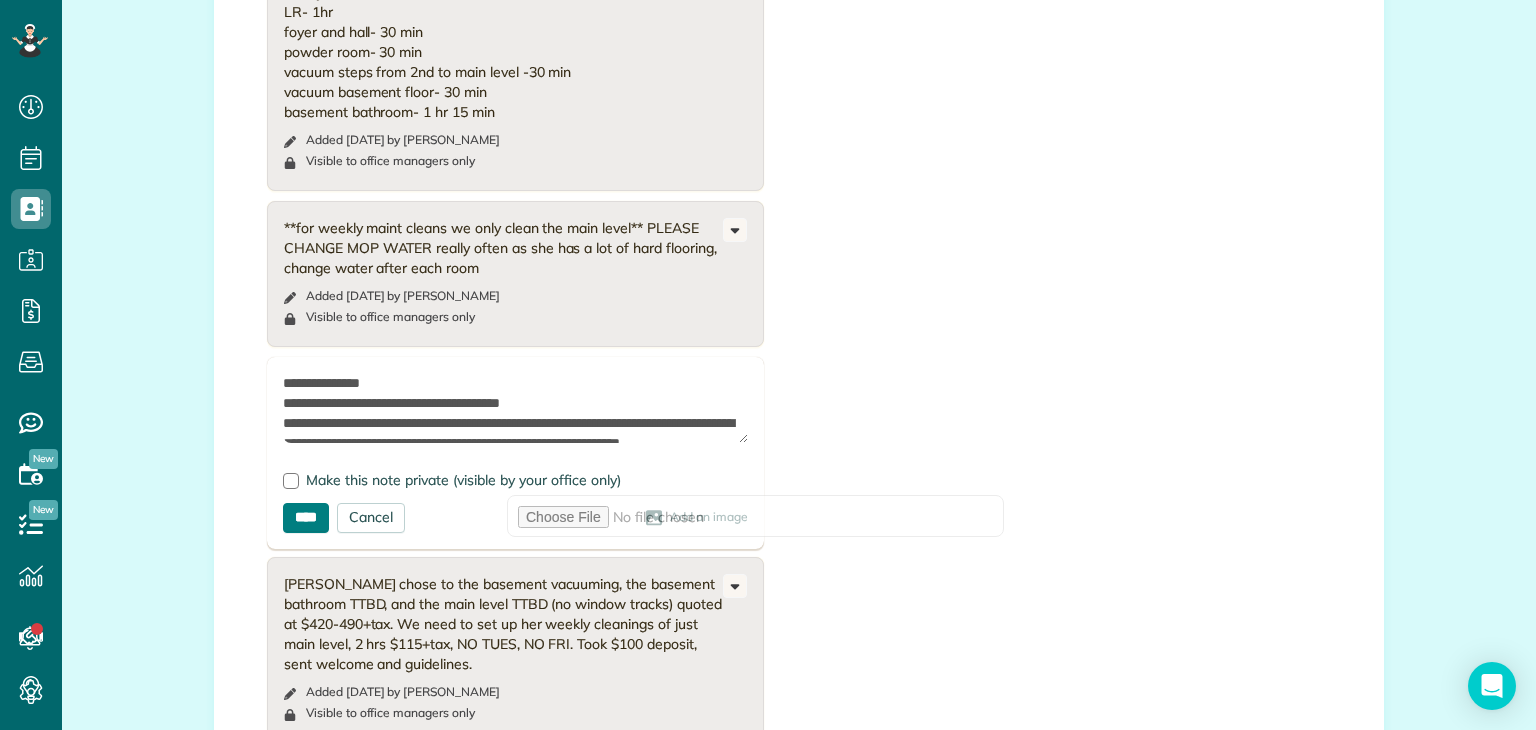 type on "**********" 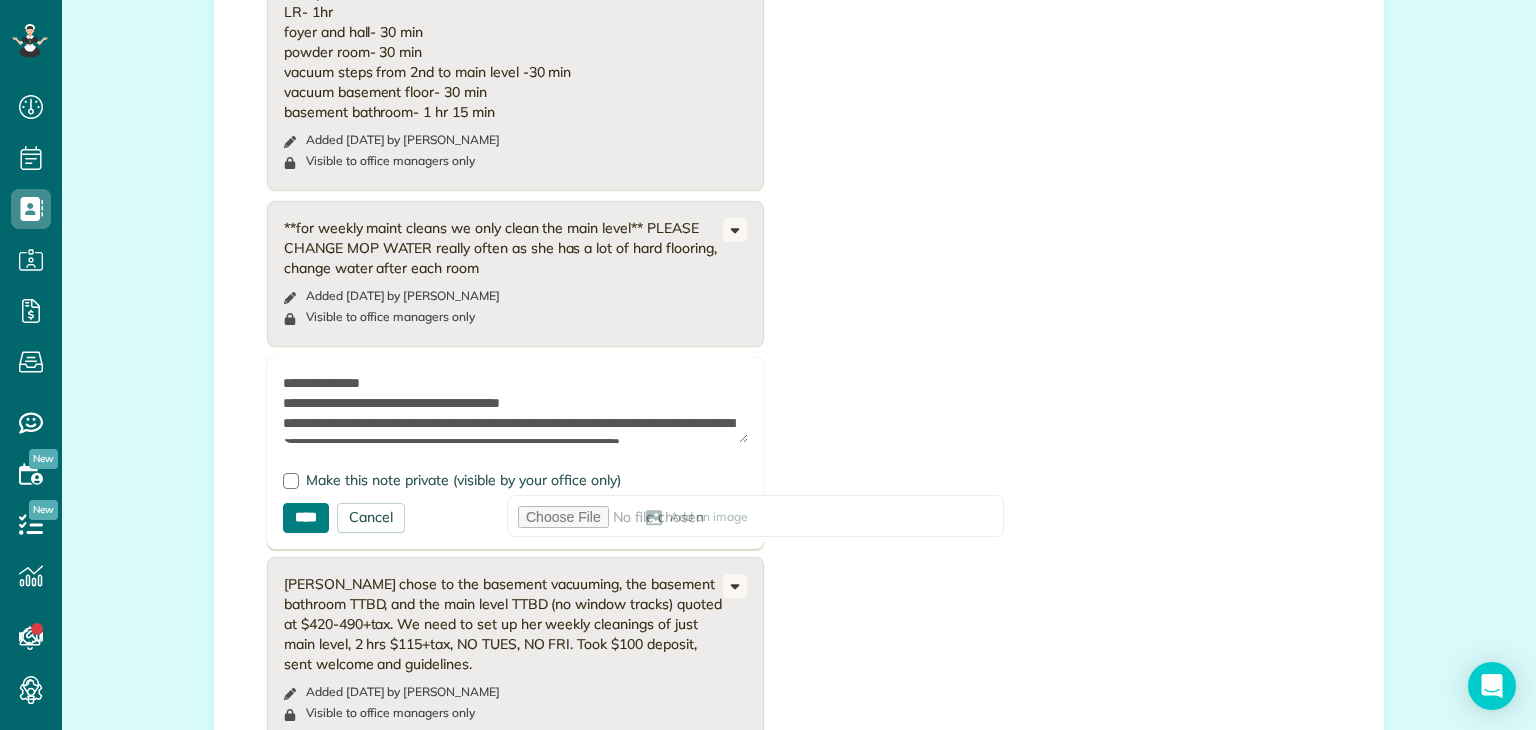 click on "****" at bounding box center (306, 518) 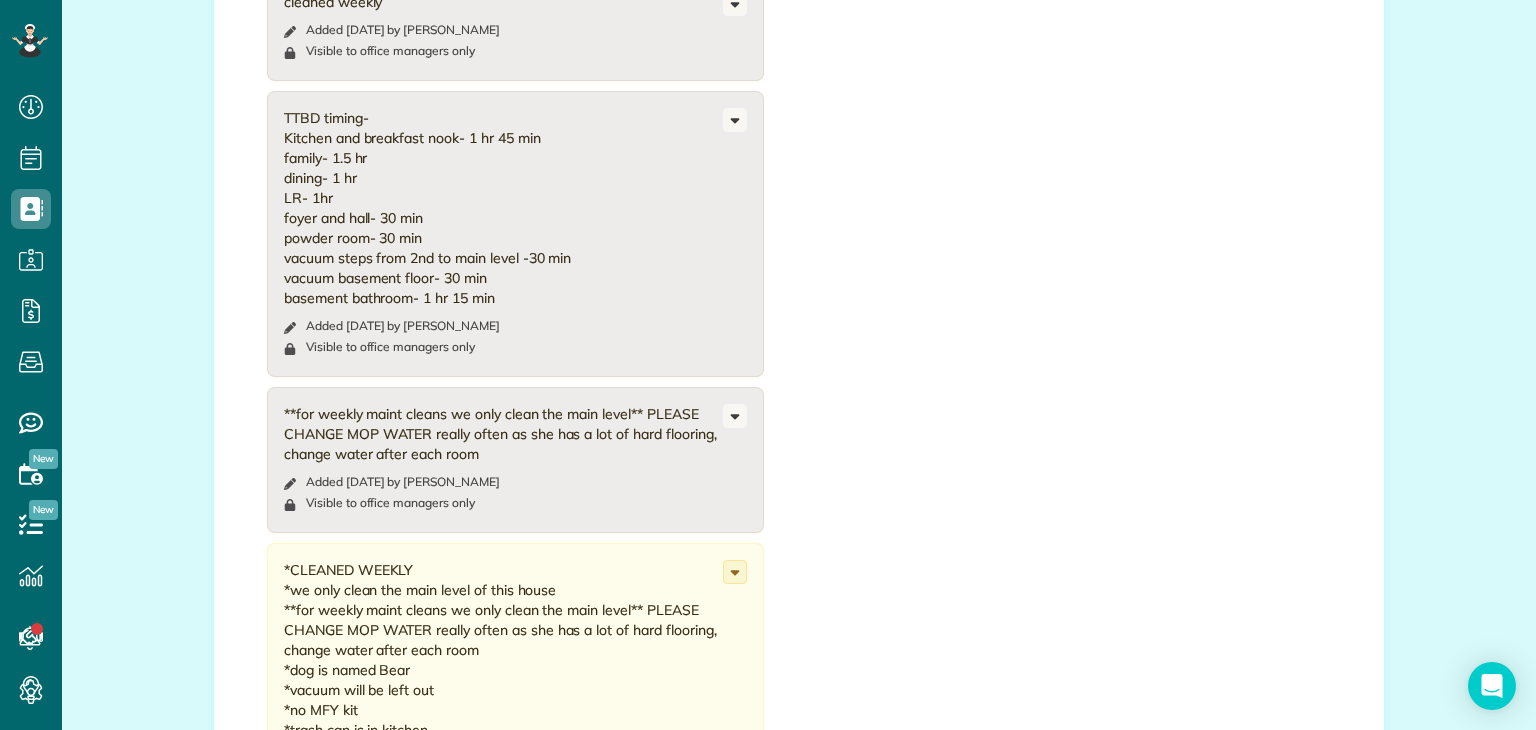 scroll, scrollTop: 4920, scrollLeft: 0, axis: vertical 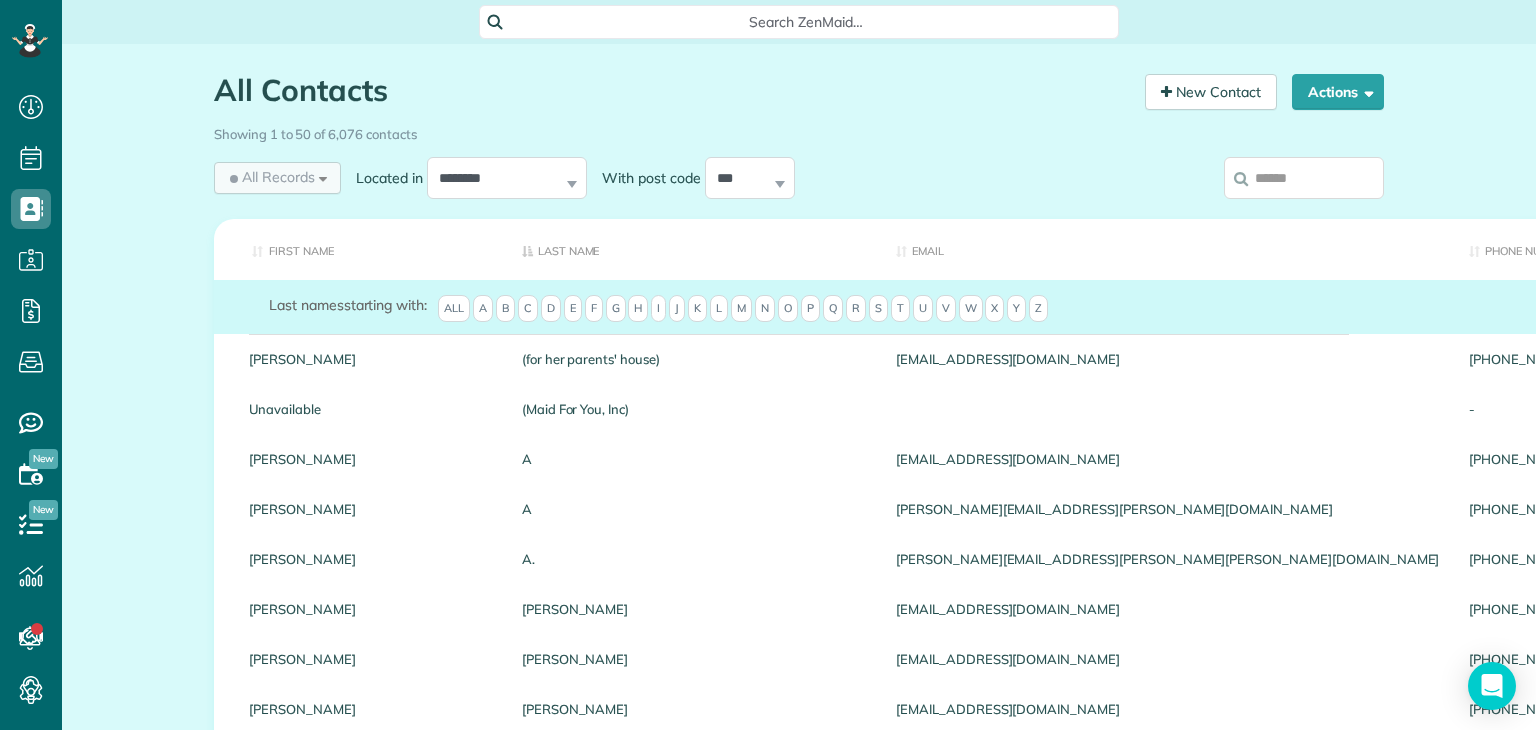 click on "All Records
All Records
All Customers
Leads
Former Customers
Recurring Customers
One-time Customers" at bounding box center [277, 178] 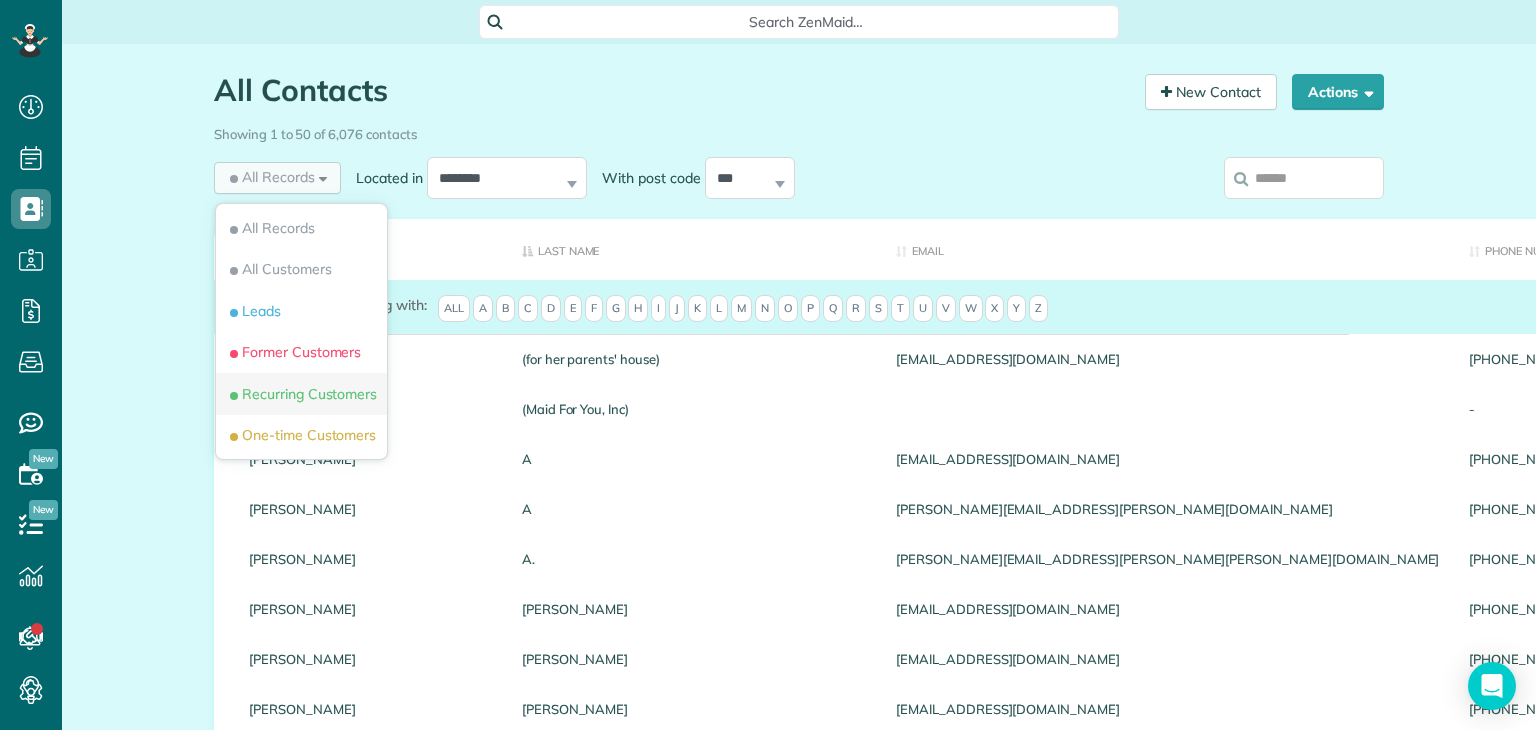 click on "Recurring Customers" at bounding box center (301, 394) 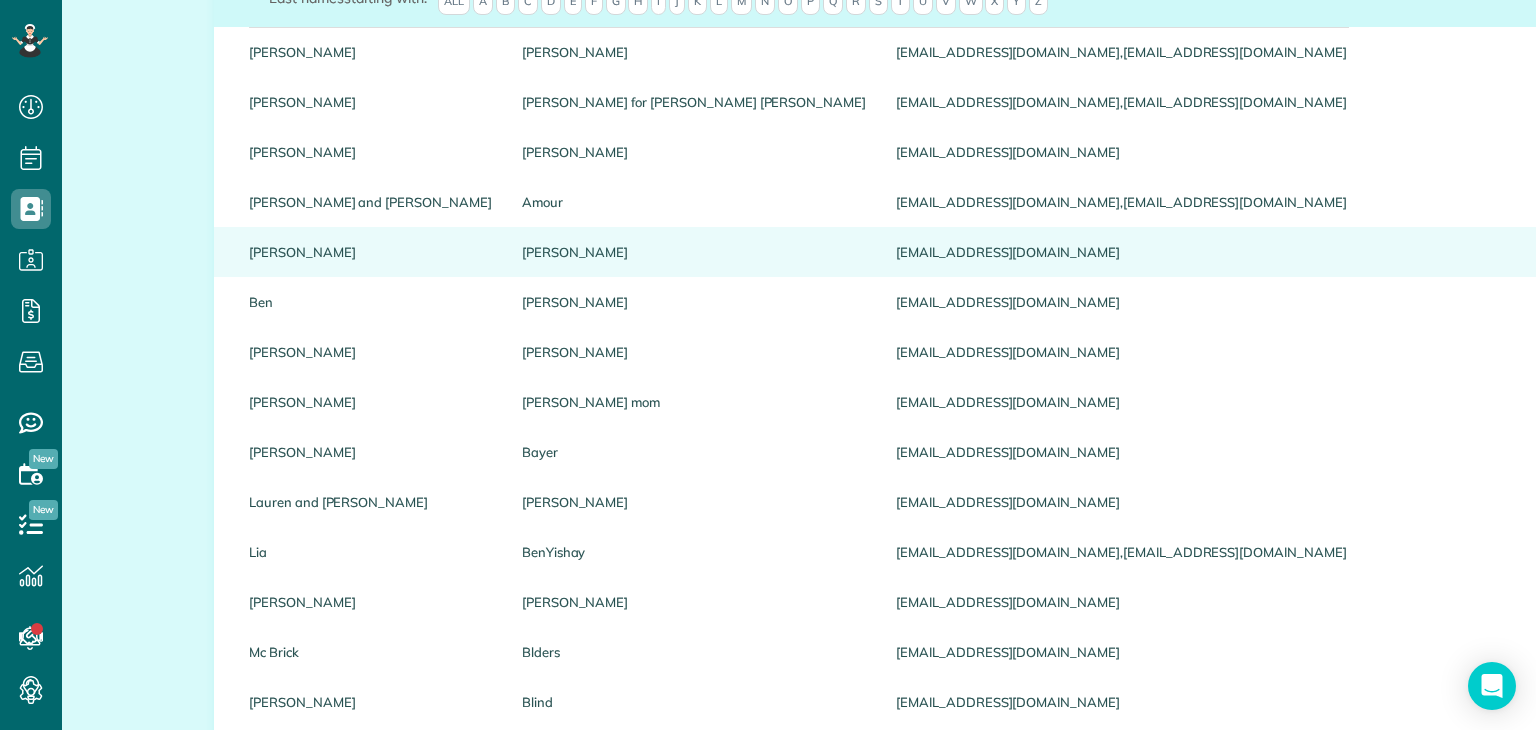 scroll, scrollTop: 312, scrollLeft: 0, axis: vertical 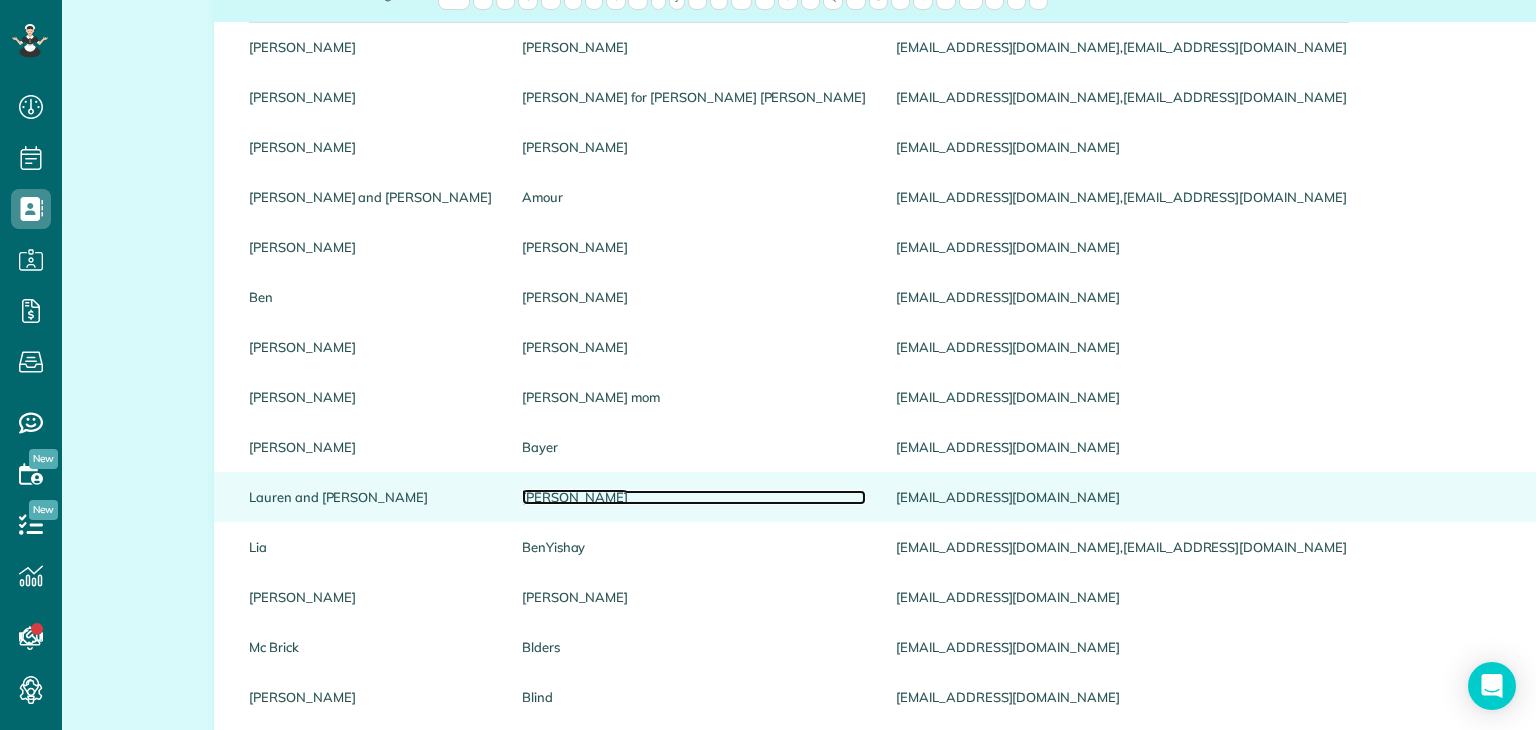 click on "Beaulieu" at bounding box center [694, 497] 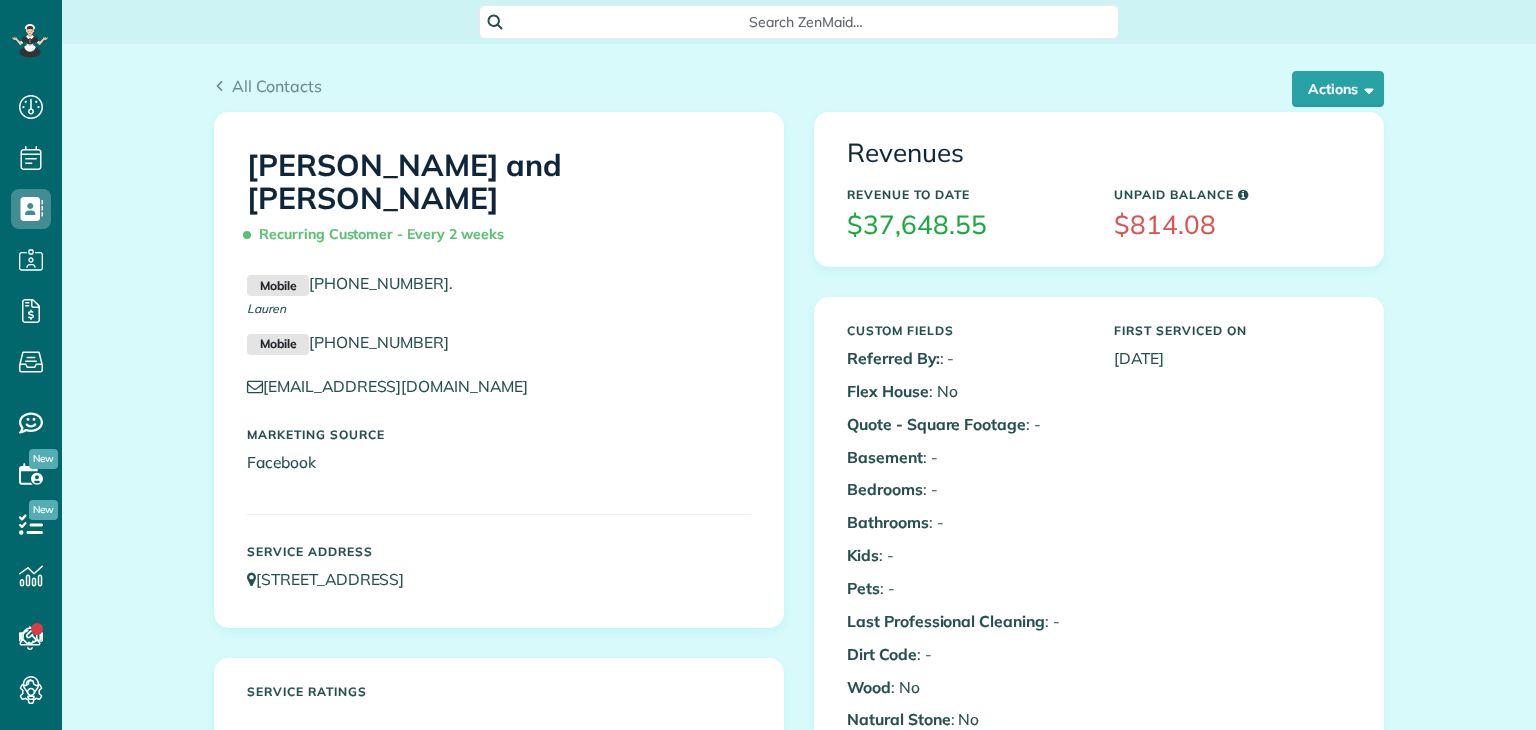 scroll, scrollTop: 0, scrollLeft: 0, axis: both 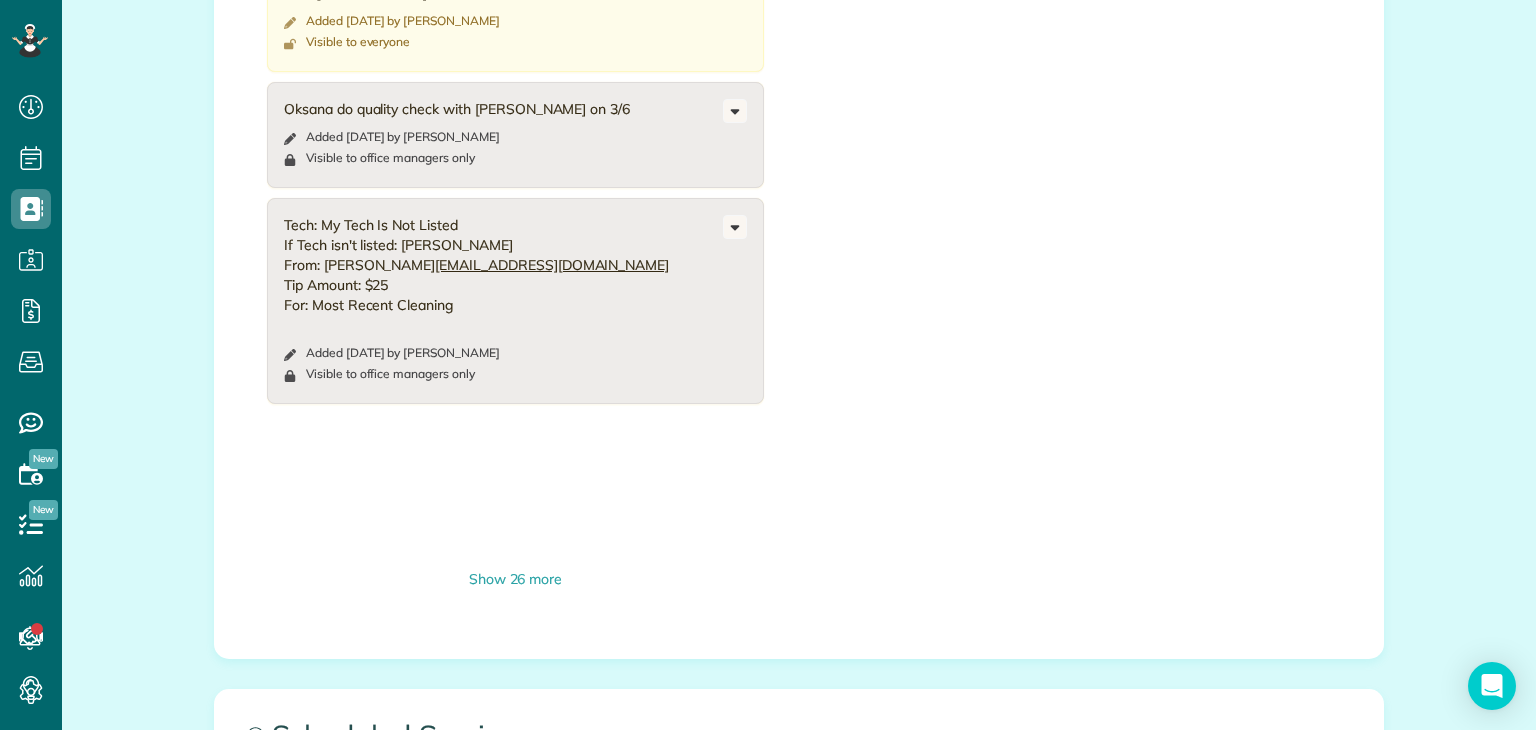 click on "5/15 [PERSON_NAME] did office 5/29 [PERSON_NAME] did basement
Added [DATE] by [PERSON_NAME]
Visible to everyone
Change to private
Edit note
Delete note
Oksana do quality check with [PERSON_NAME] on 3/6
Added [DATE] by [PERSON_NAME]
Visible to office managers only
Change to visible by everyone" at bounding box center [515, 276] 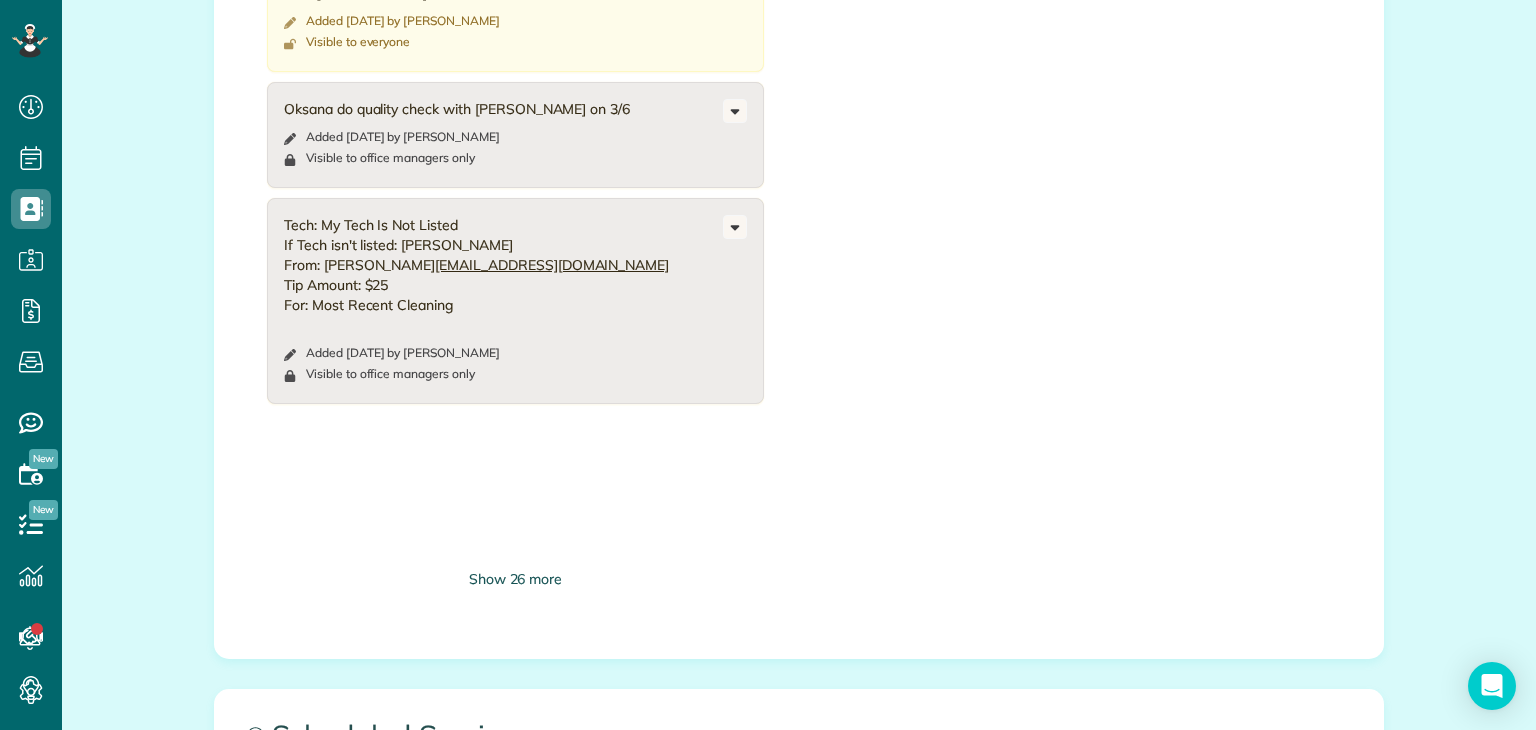 click on "Show 26 more" at bounding box center (515, 579) 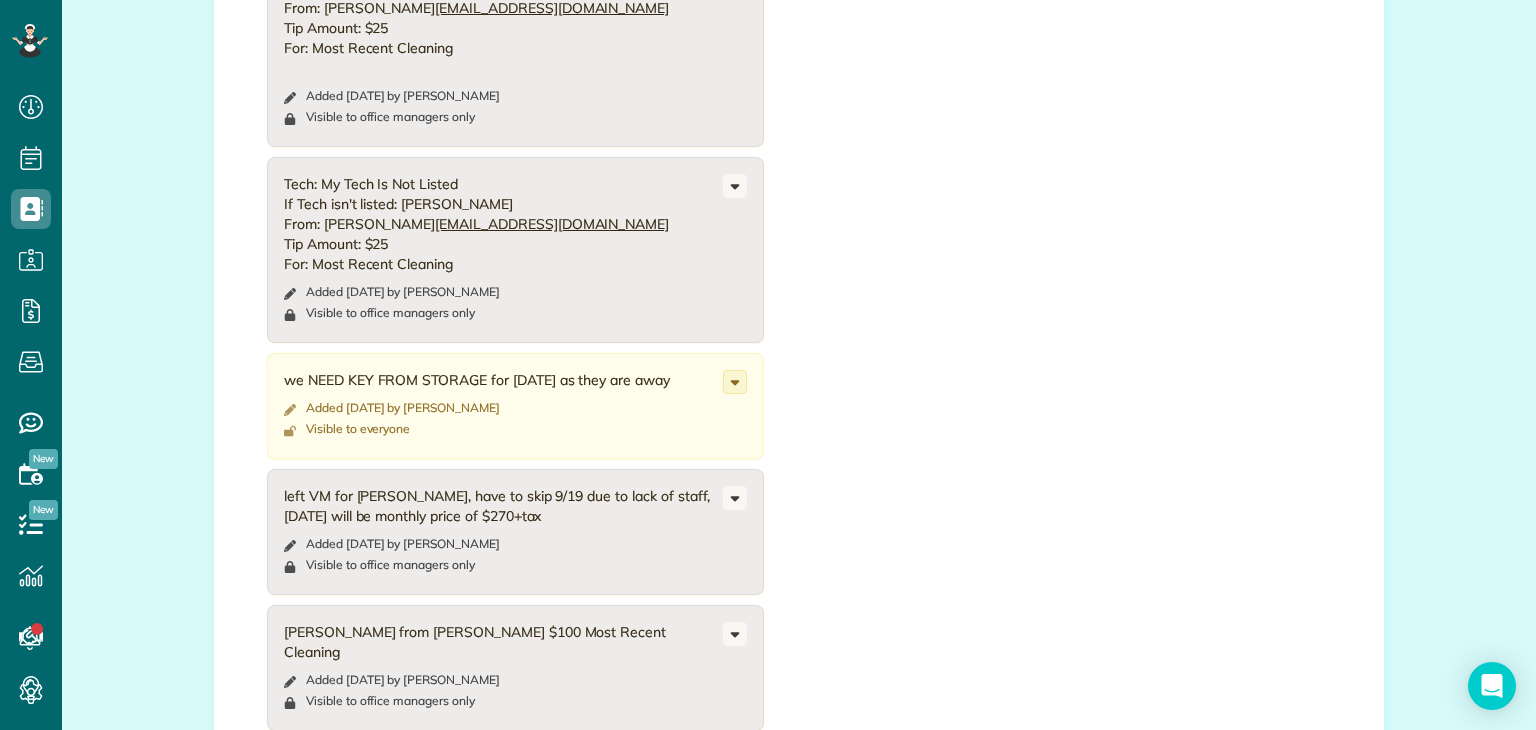 scroll, scrollTop: 1816, scrollLeft: 0, axis: vertical 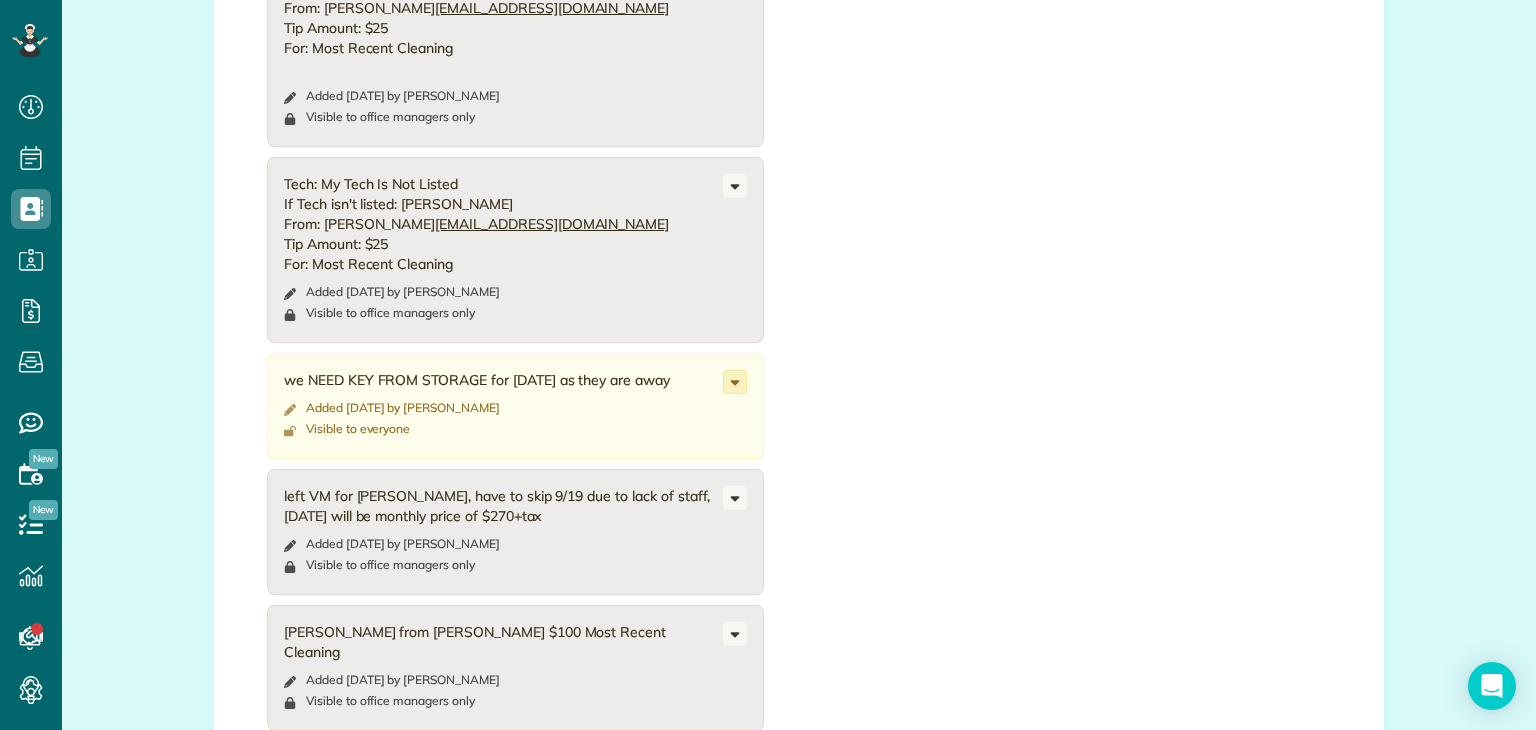 click 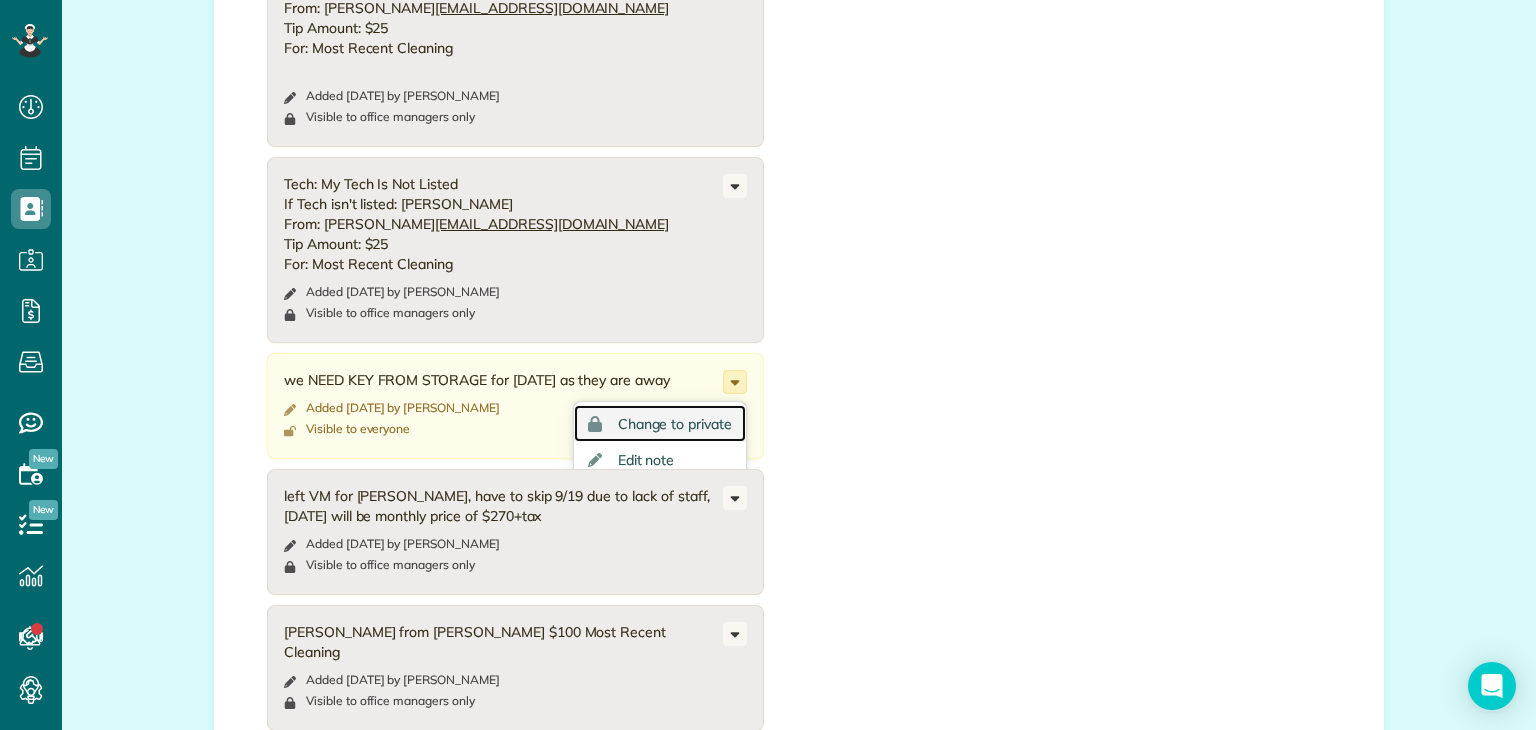 click on "Change to private" at bounding box center (675, 424) 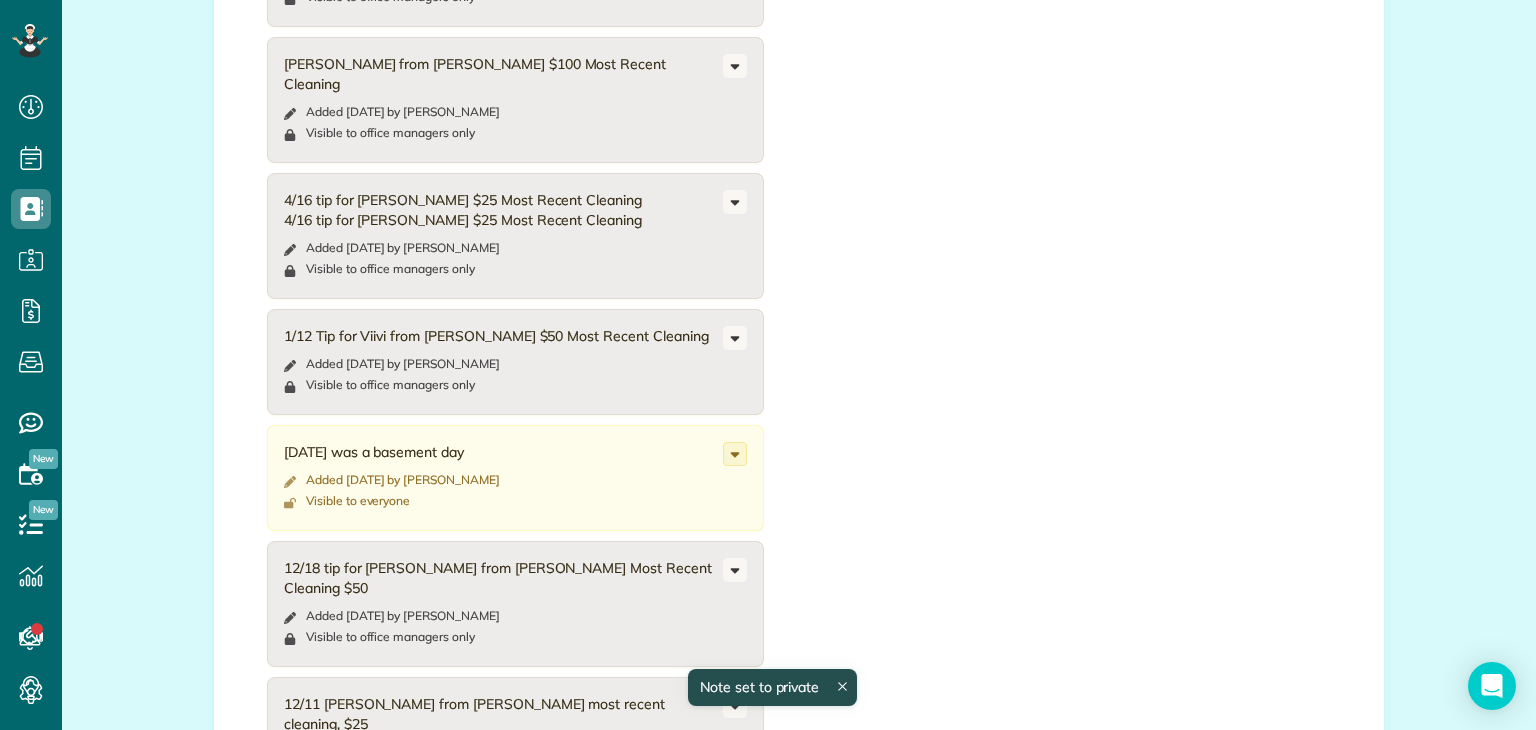 scroll, scrollTop: 2387, scrollLeft: 0, axis: vertical 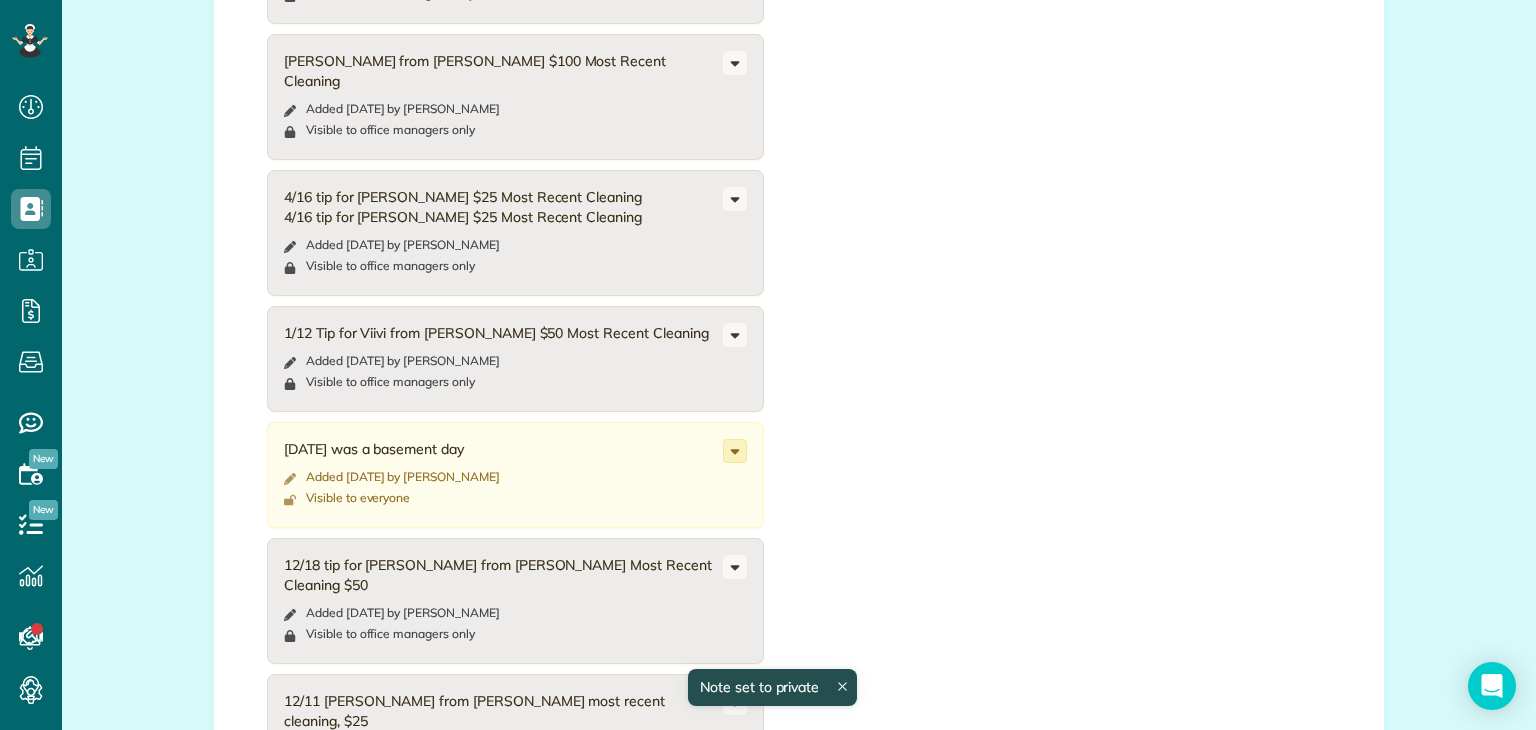 click 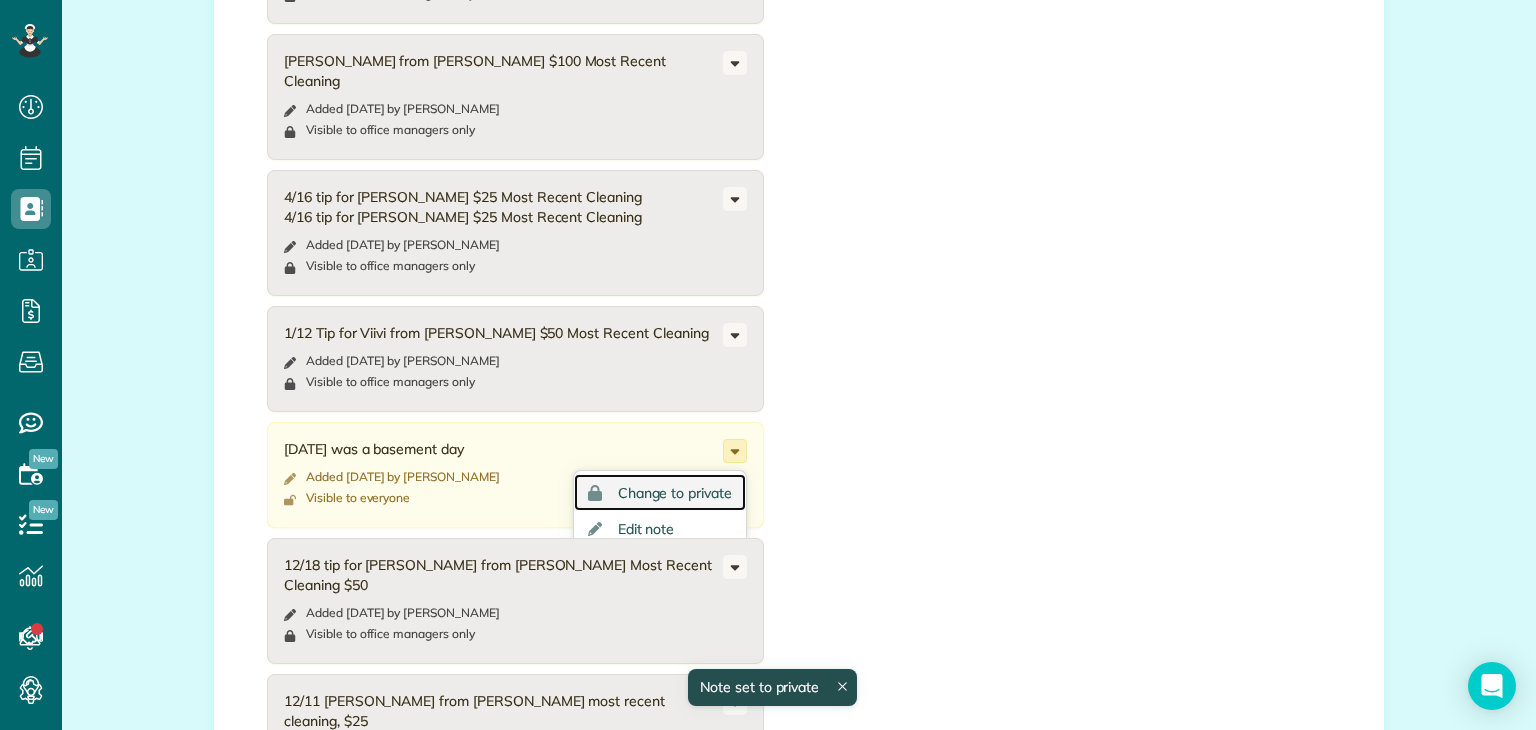 click on "Change to private" at bounding box center [675, 493] 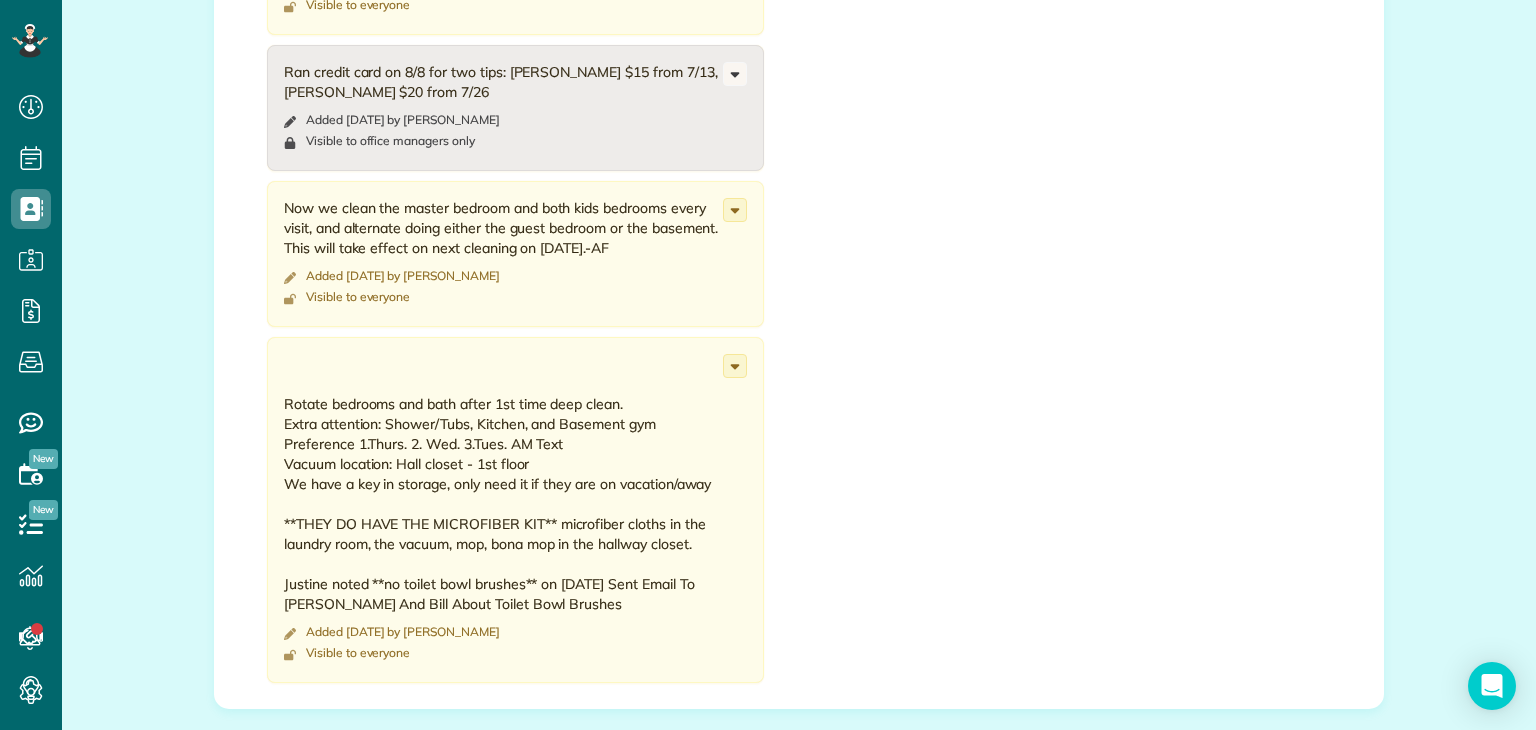 scroll, scrollTop: 5694, scrollLeft: 0, axis: vertical 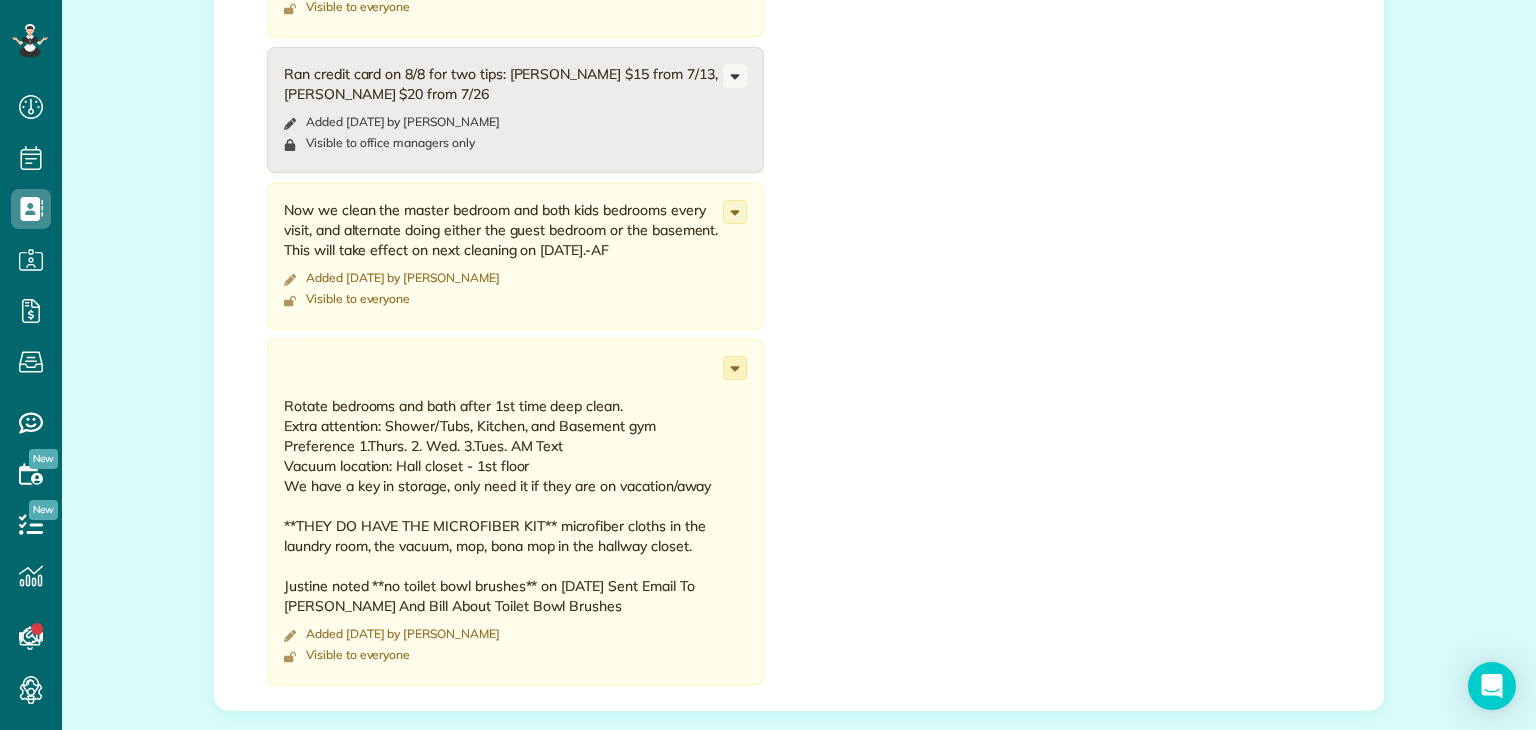 click 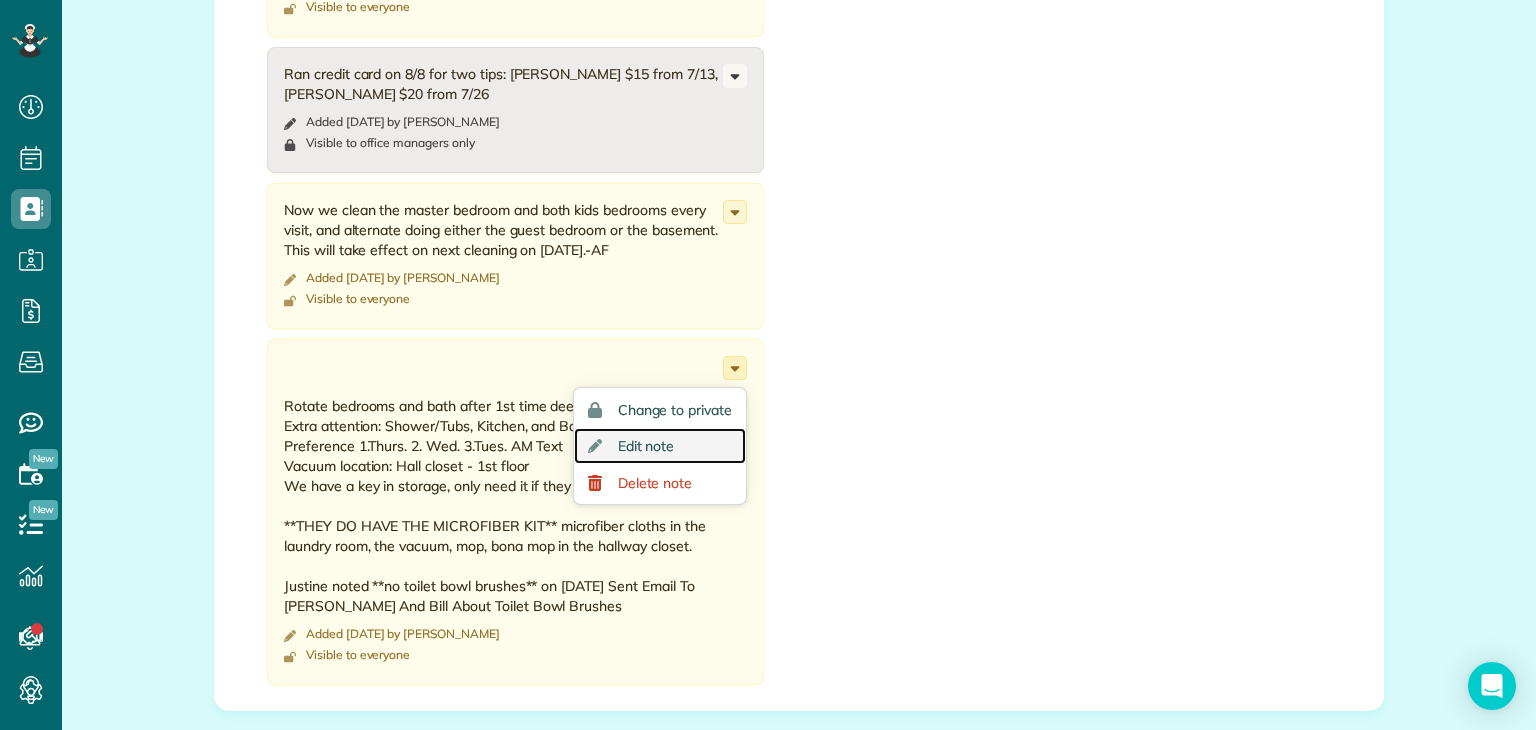 click on "Edit note" at bounding box center (660, 446) 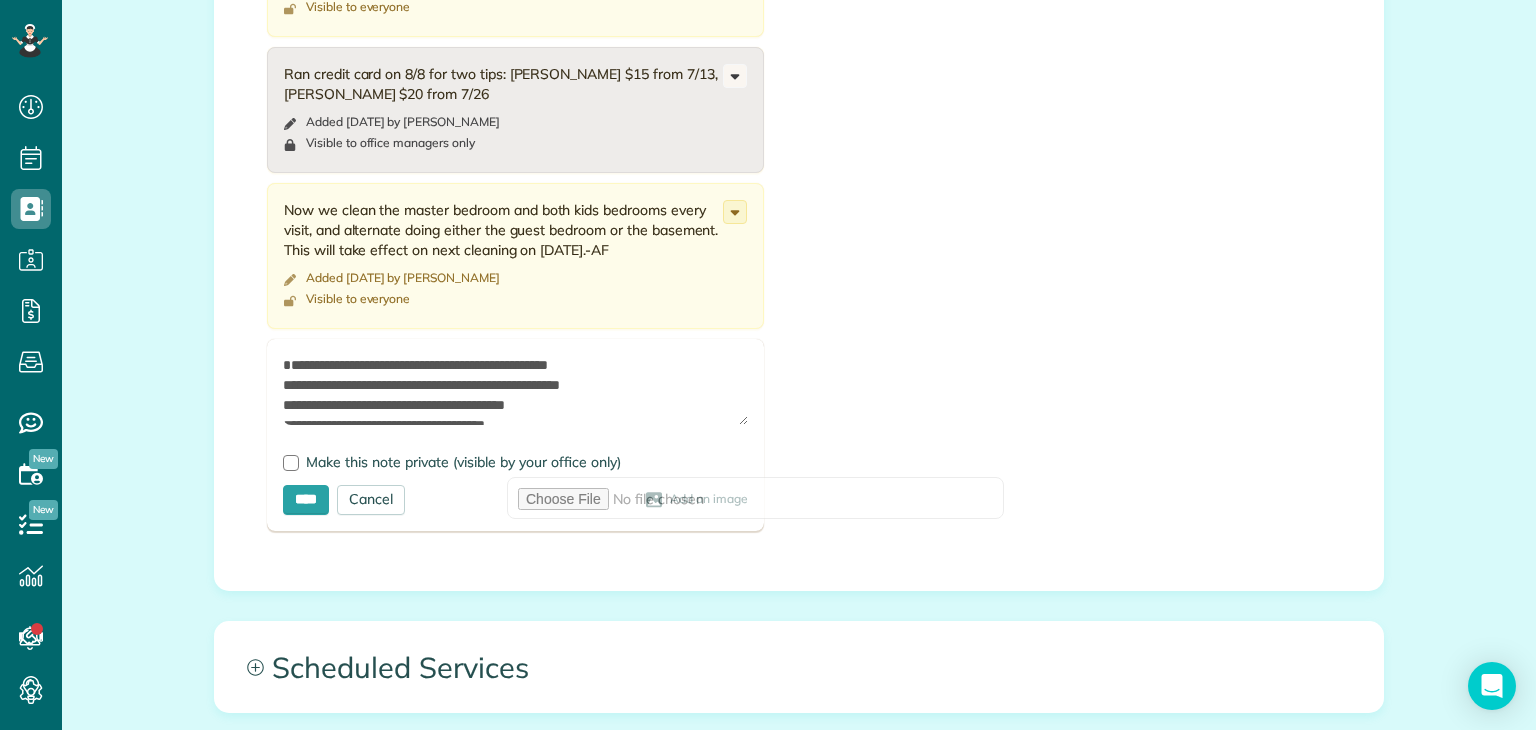 click on "Now we clean the master bedroom and both kids bedrooms every visit, and alternate doing either the guest bedroom or the basement.  This will take effect on next cleaning on [DATE].-AF
Added [DATE] by [PERSON_NAME]
Visible to everyone
Change to private
Edit note
Delete note" at bounding box center [515, 256] 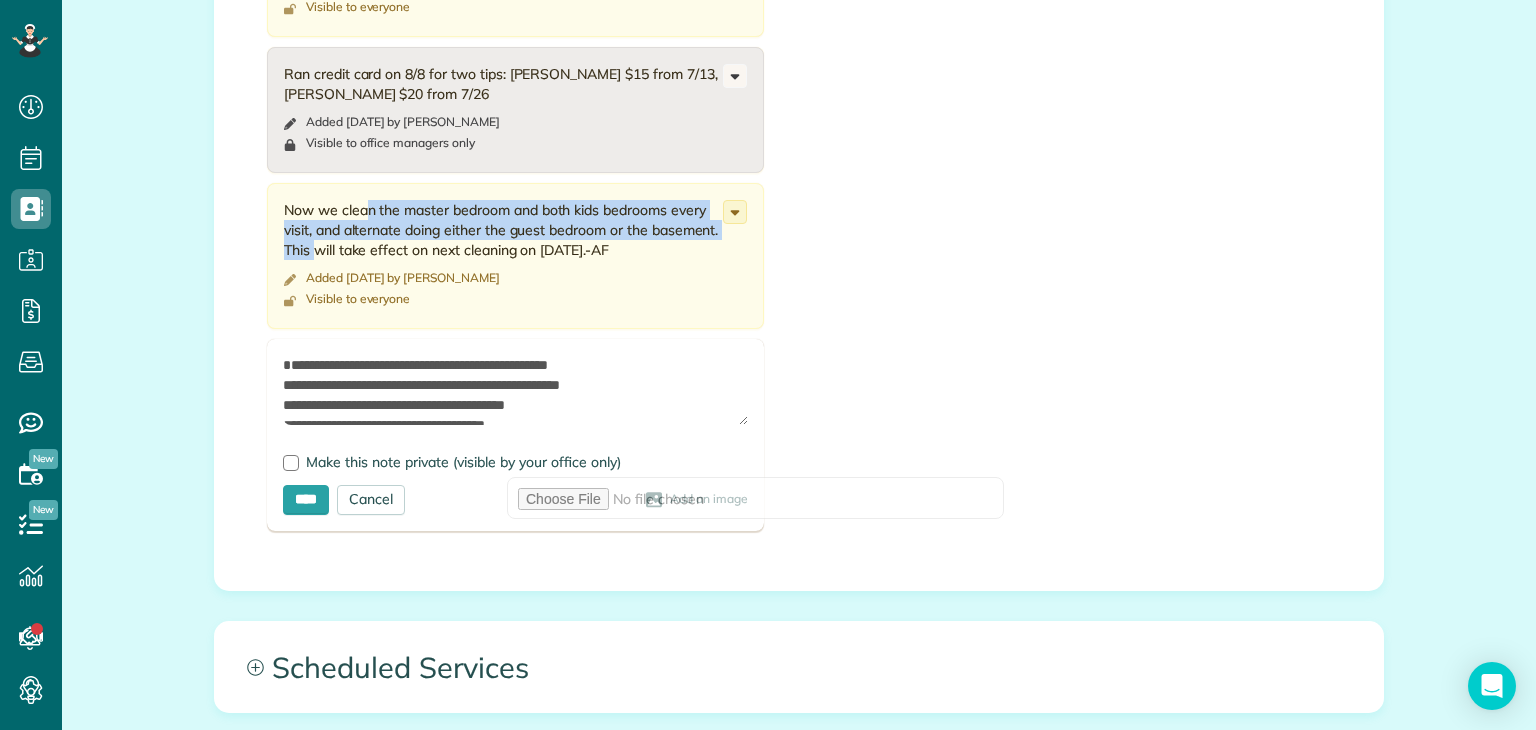 drag, startPoint x: 315, startPoint y: 138, endPoint x: 718, endPoint y: 160, distance: 403.60004 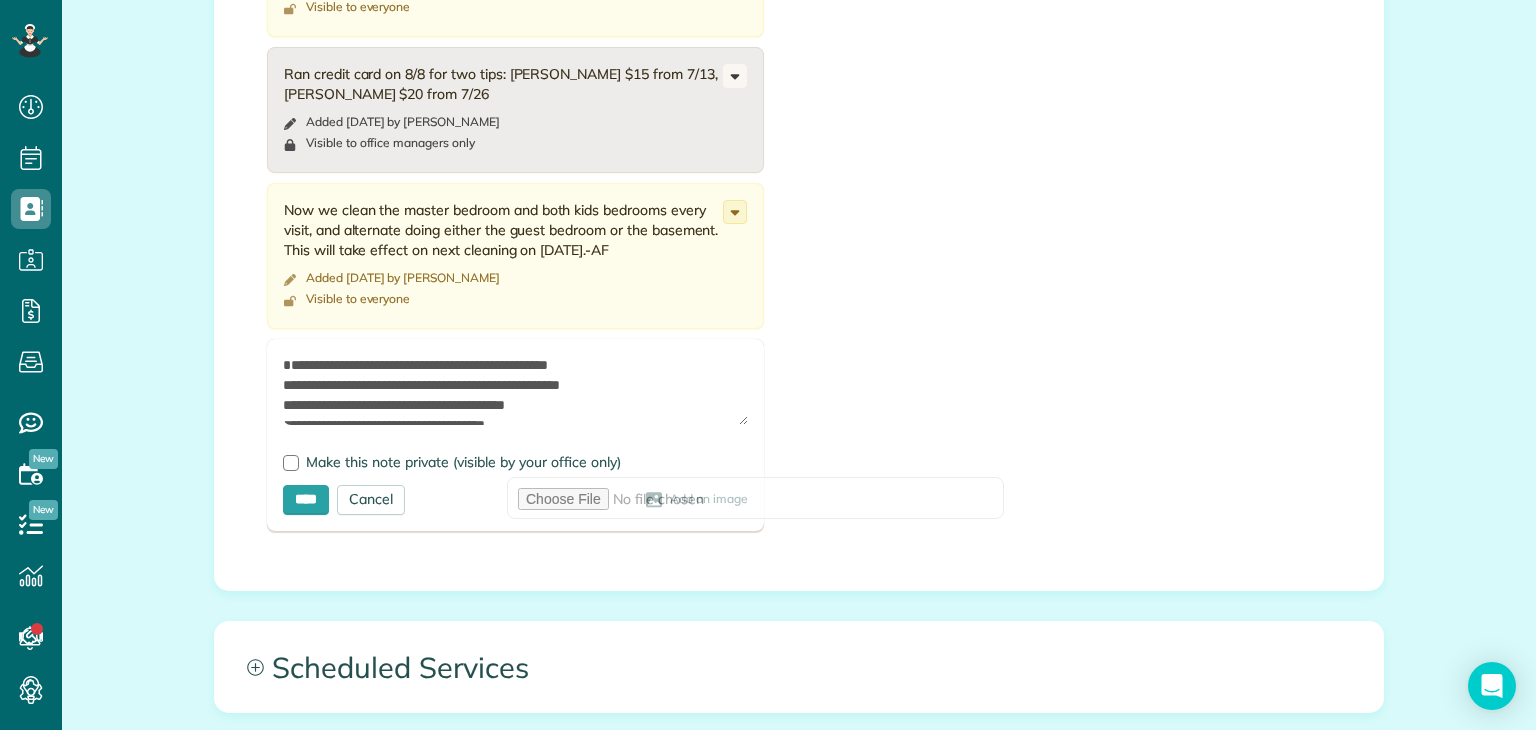 drag, startPoint x: 471, startPoint y: 315, endPoint x: 605, endPoint y: 309, distance: 134.13426 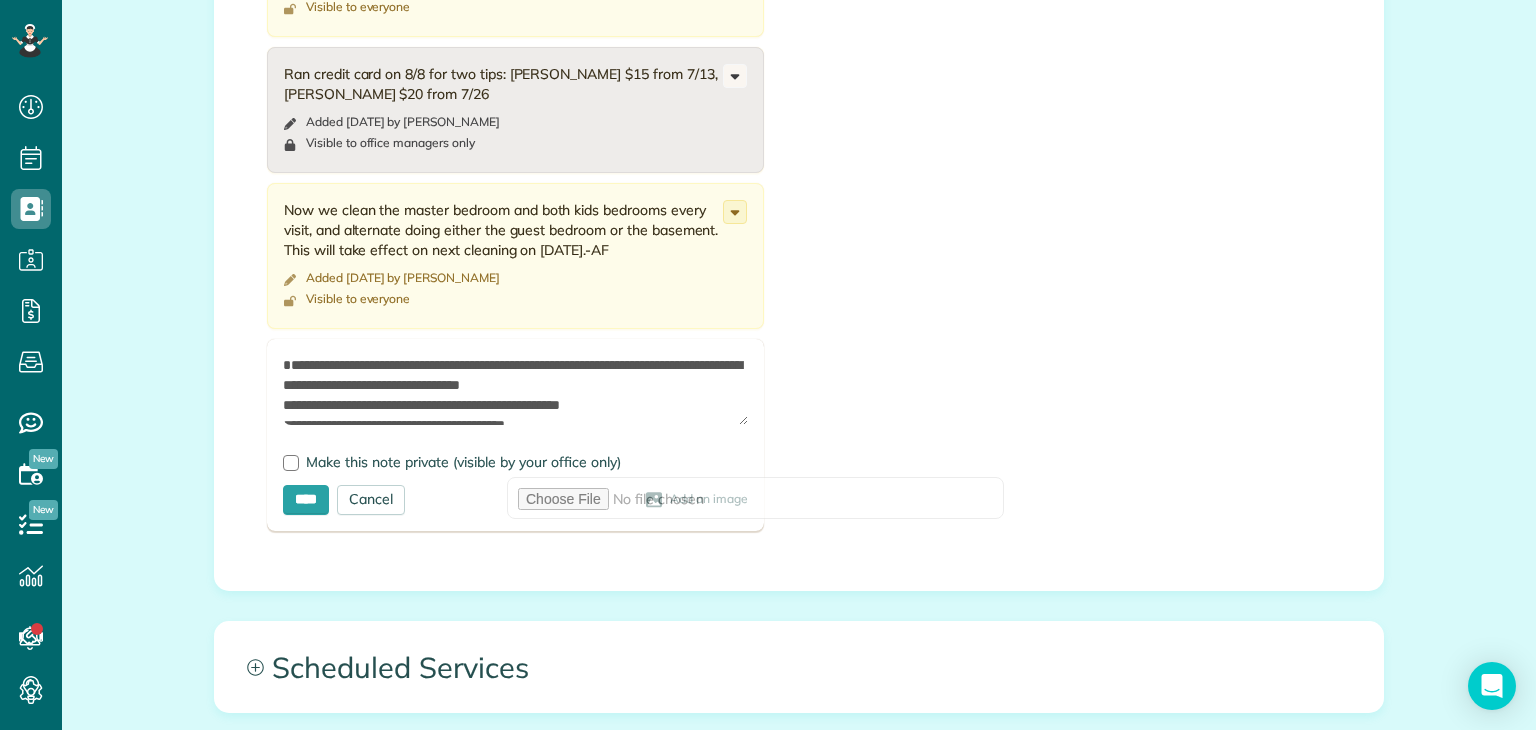 click on "**********" at bounding box center [515, 390] 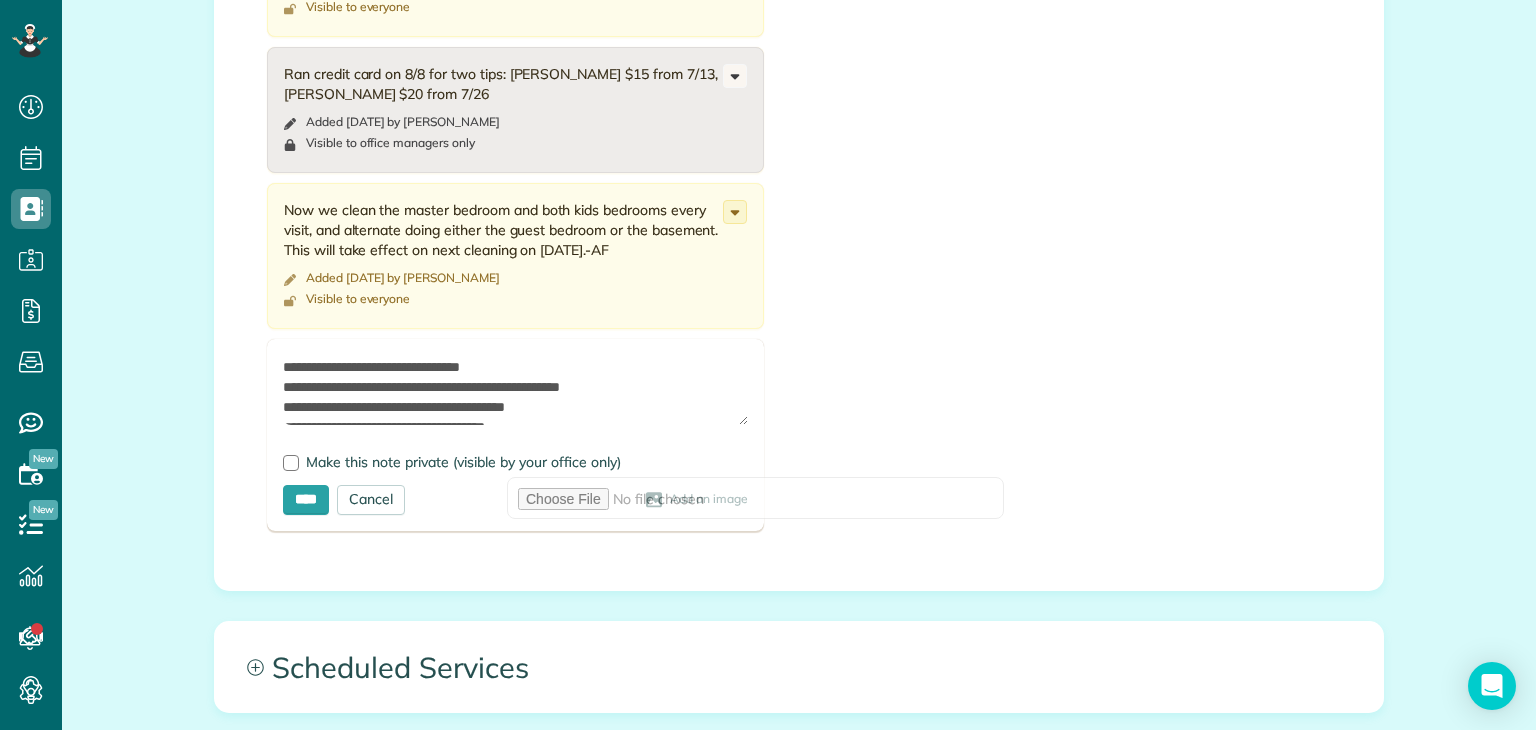 scroll, scrollTop: 20, scrollLeft: 0, axis: vertical 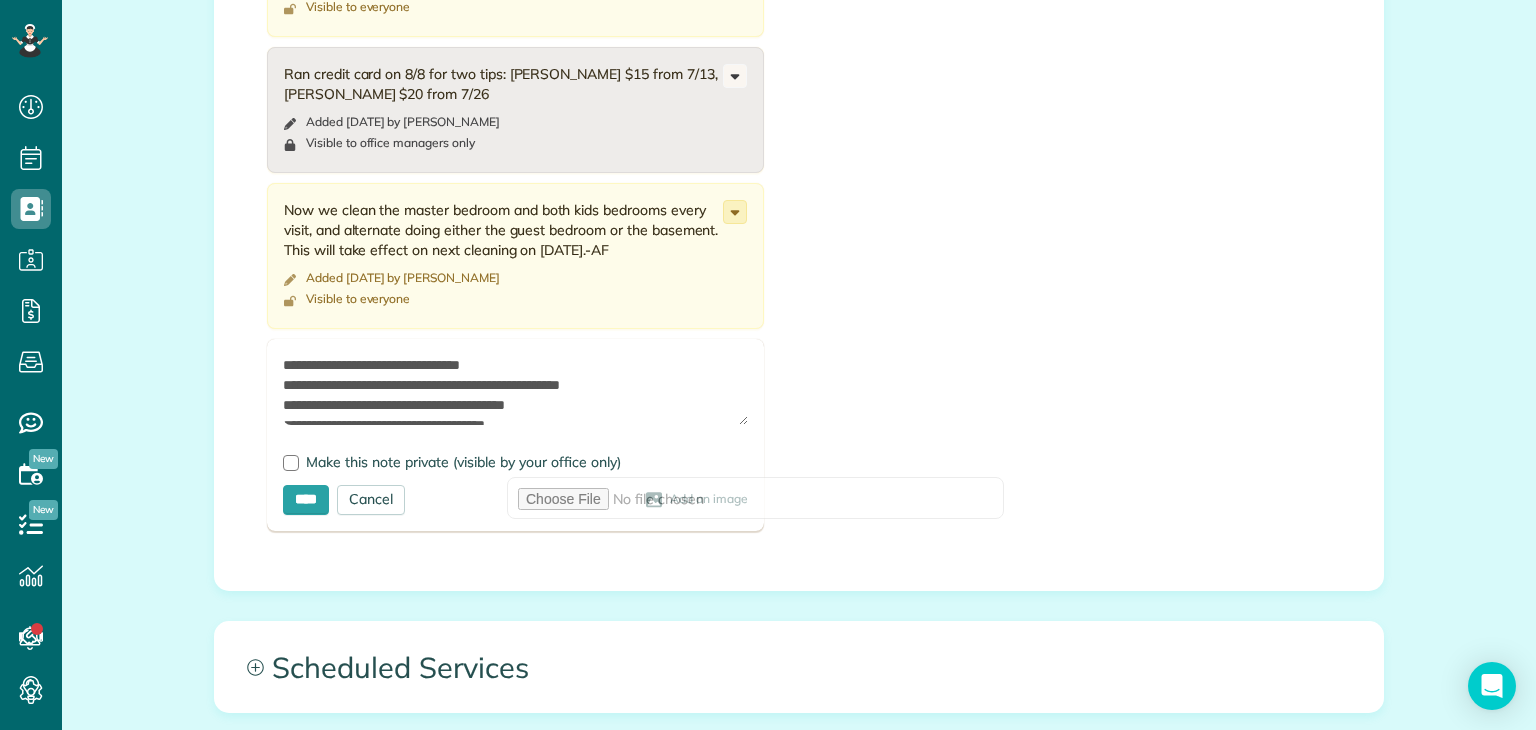 click 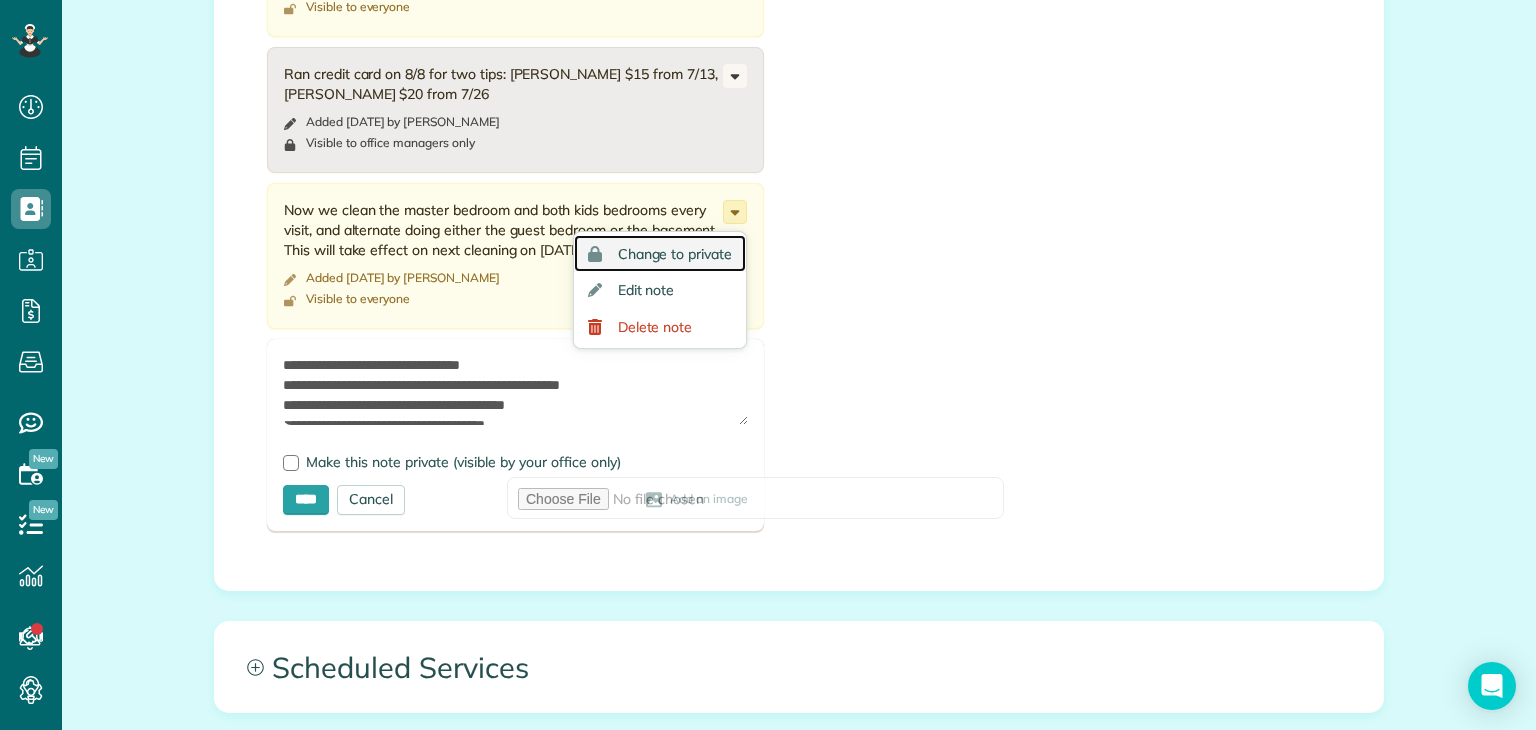 click on "Change to private" at bounding box center [660, 253] 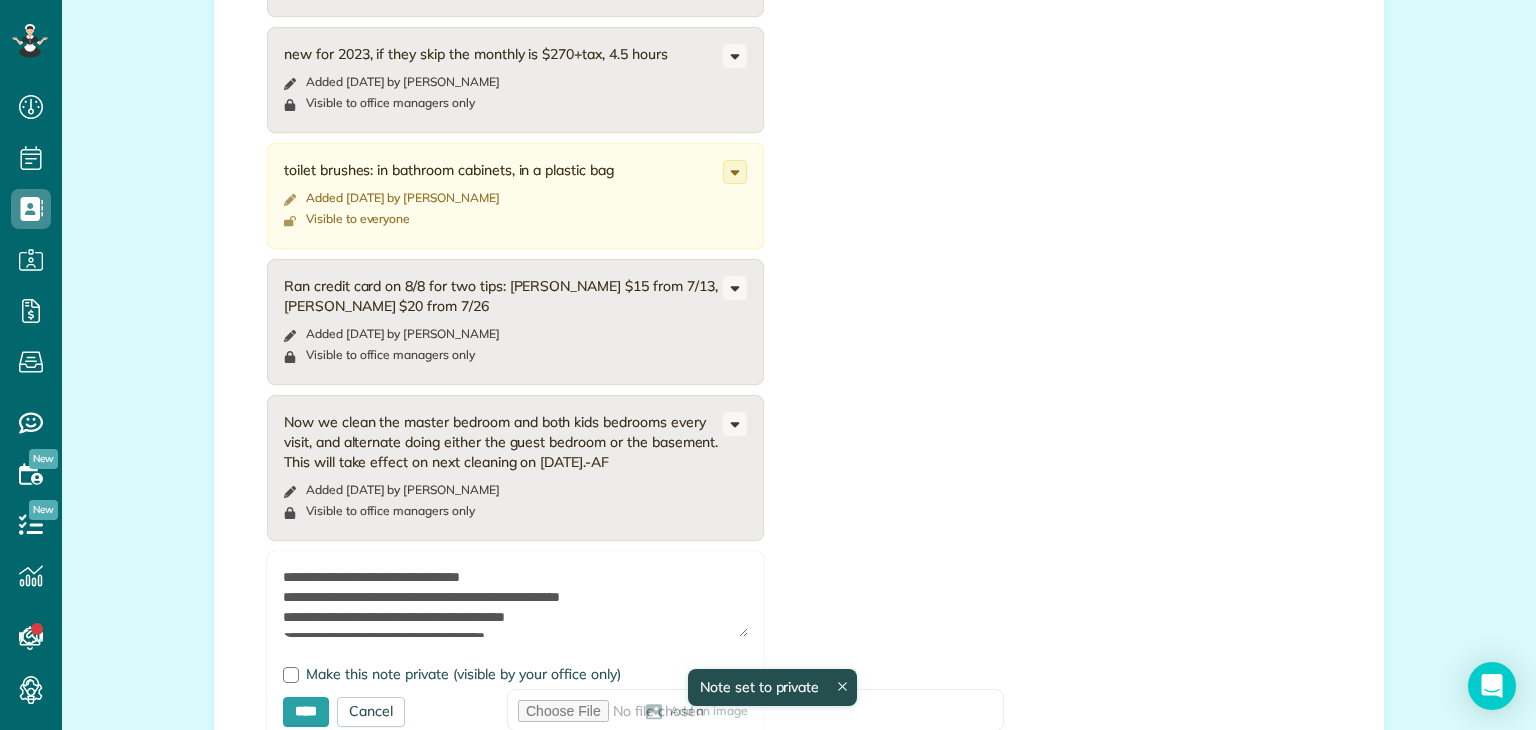 scroll, scrollTop: 5479, scrollLeft: 0, axis: vertical 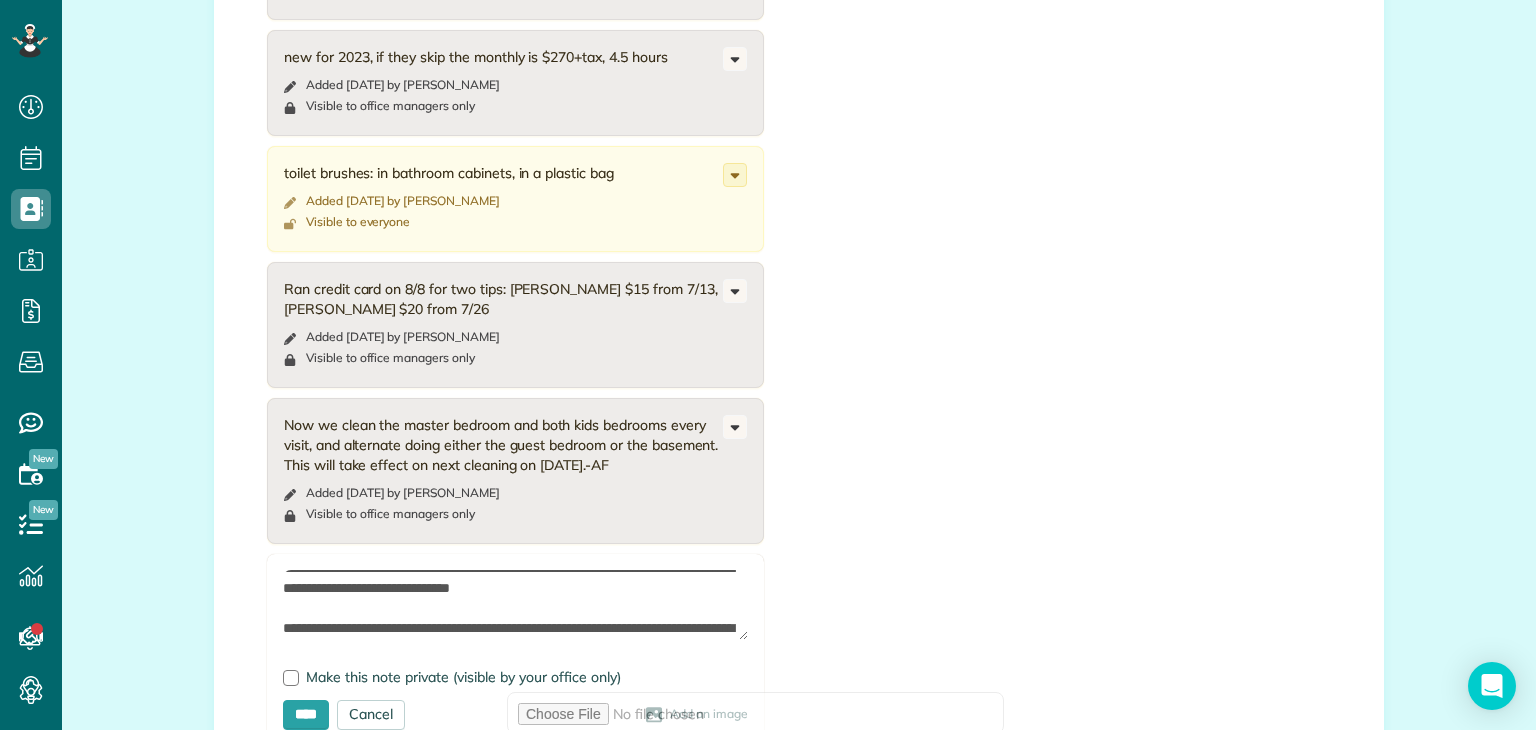 click on "**********" at bounding box center [515, 605] 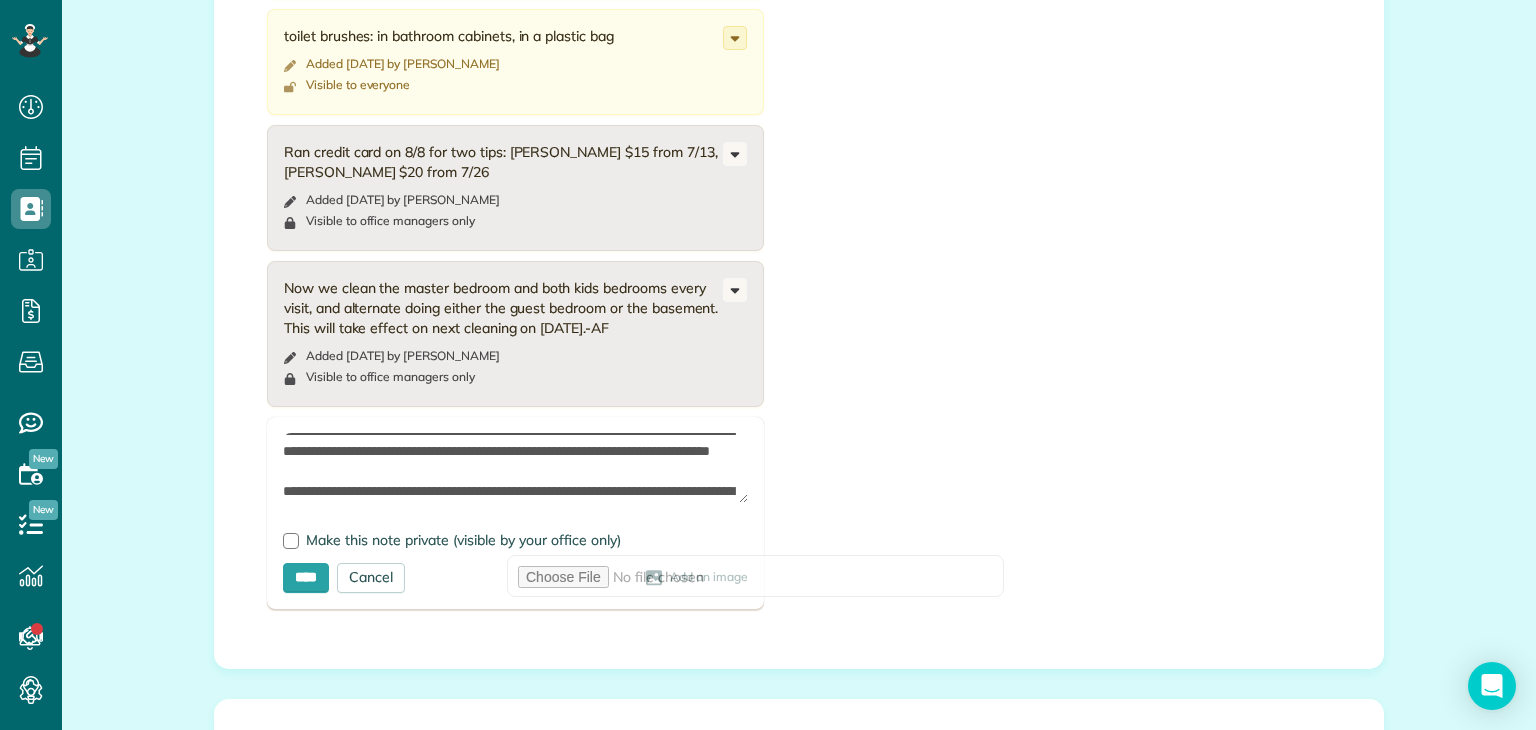 scroll, scrollTop: 5616, scrollLeft: 0, axis: vertical 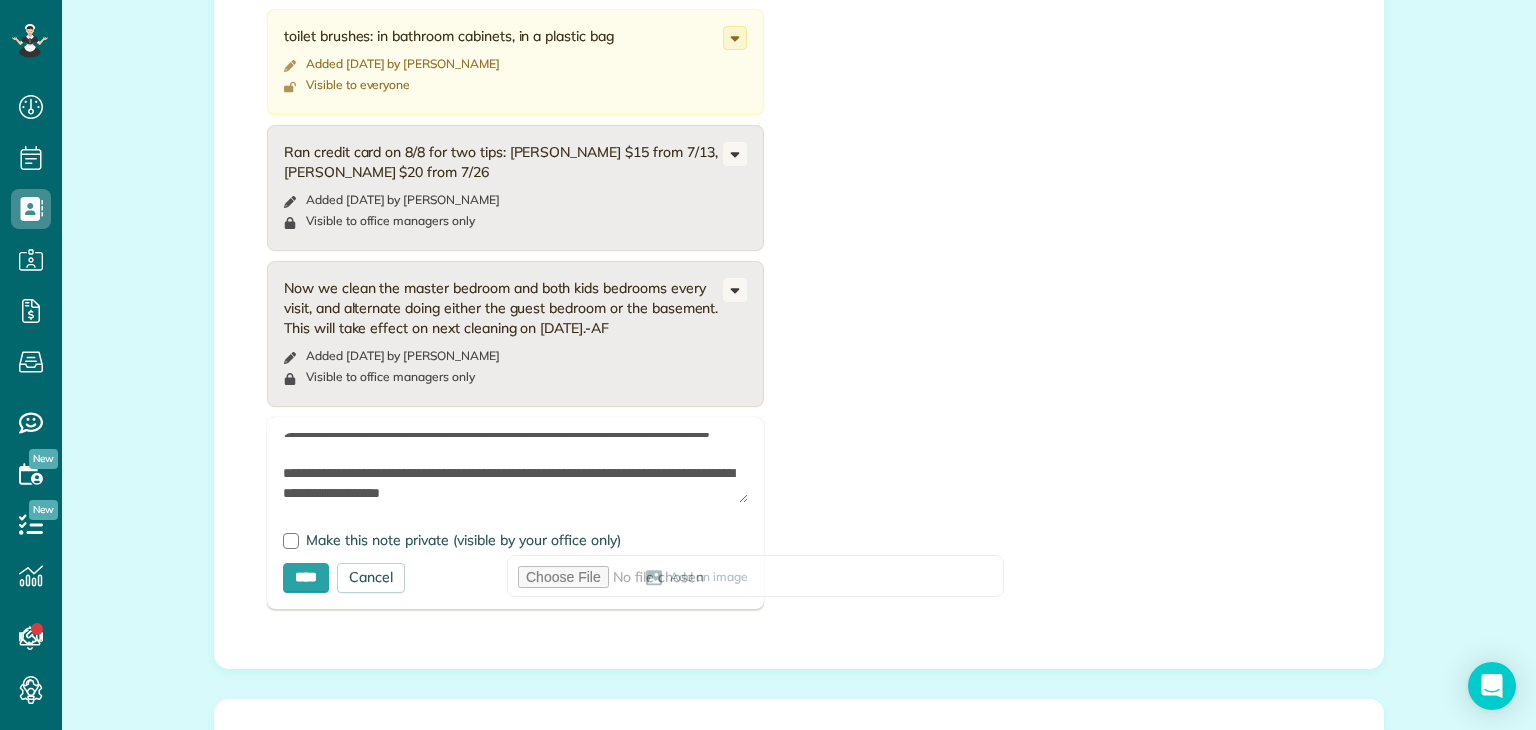 drag, startPoint x: 601, startPoint y: 425, endPoint x: 276, endPoint y: 405, distance: 325.6148 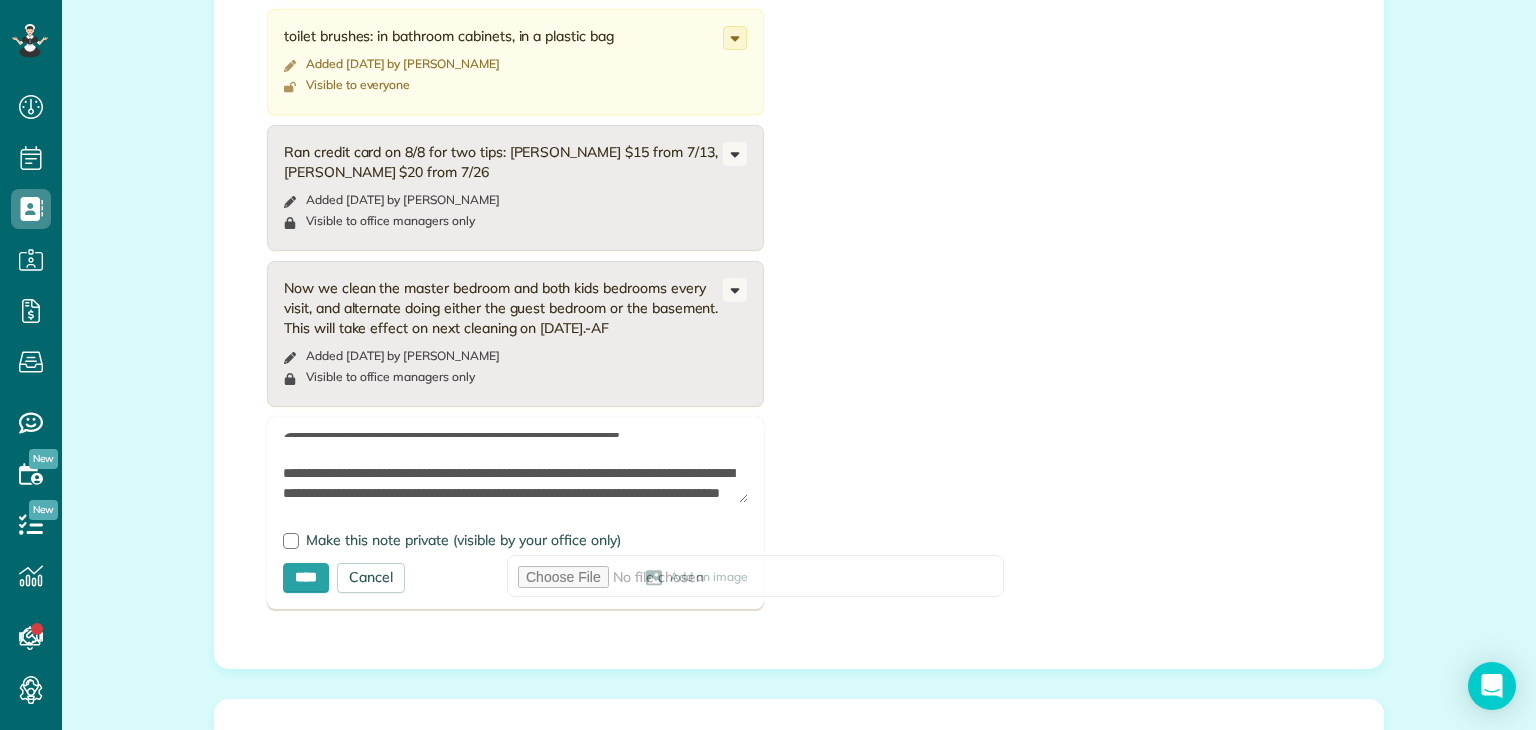 scroll, scrollTop: 189, scrollLeft: 0, axis: vertical 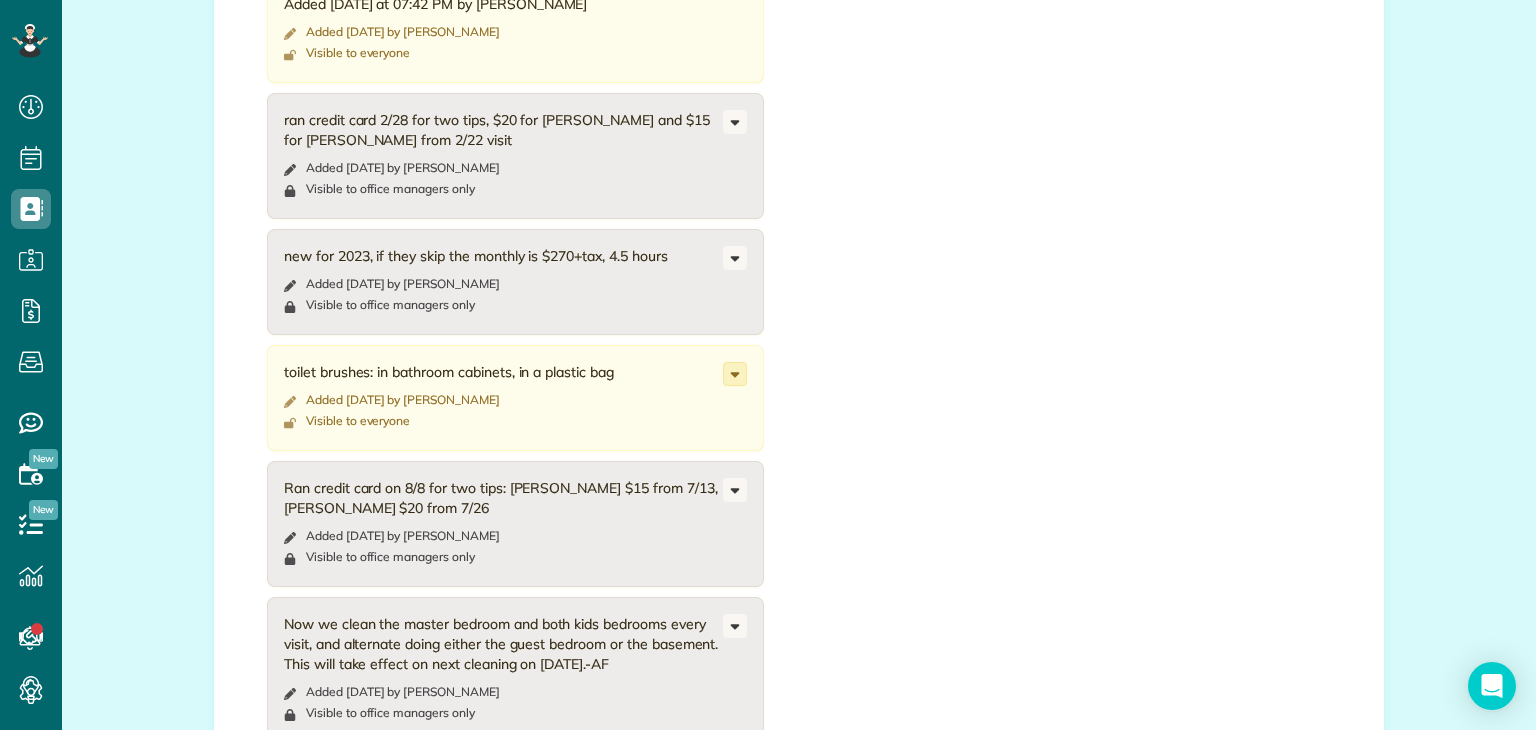 click 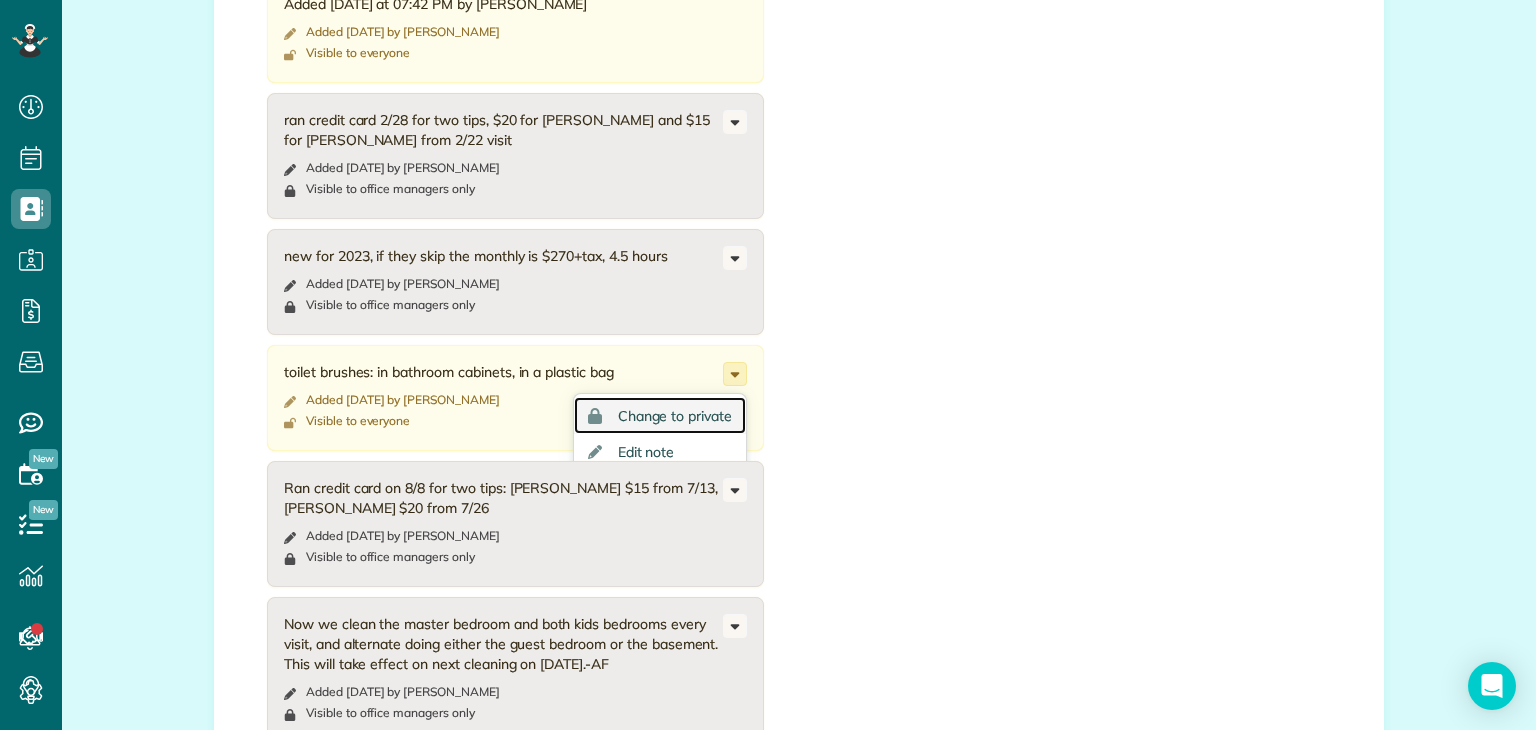 click on "Change to private" at bounding box center [675, 416] 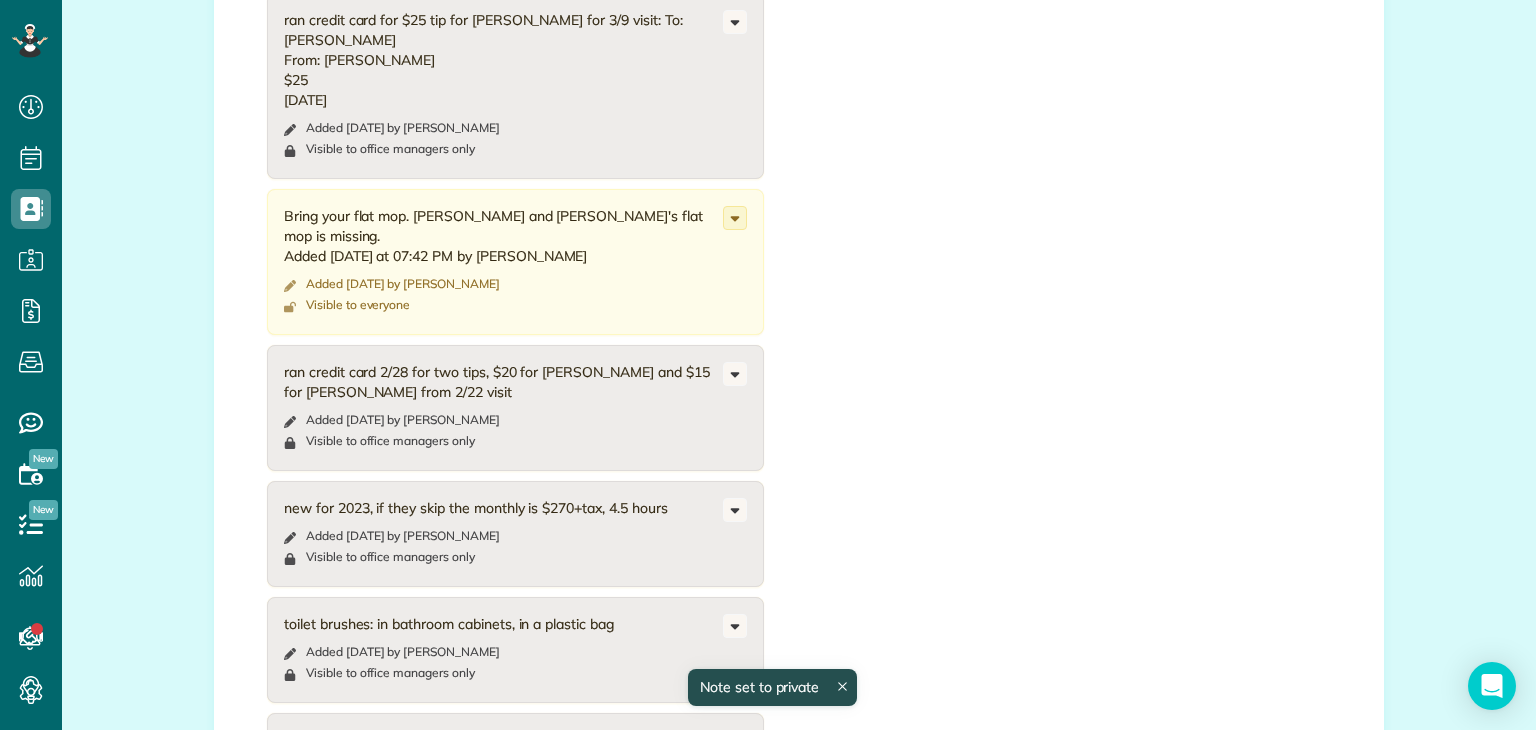 scroll, scrollTop: 4992, scrollLeft: 0, axis: vertical 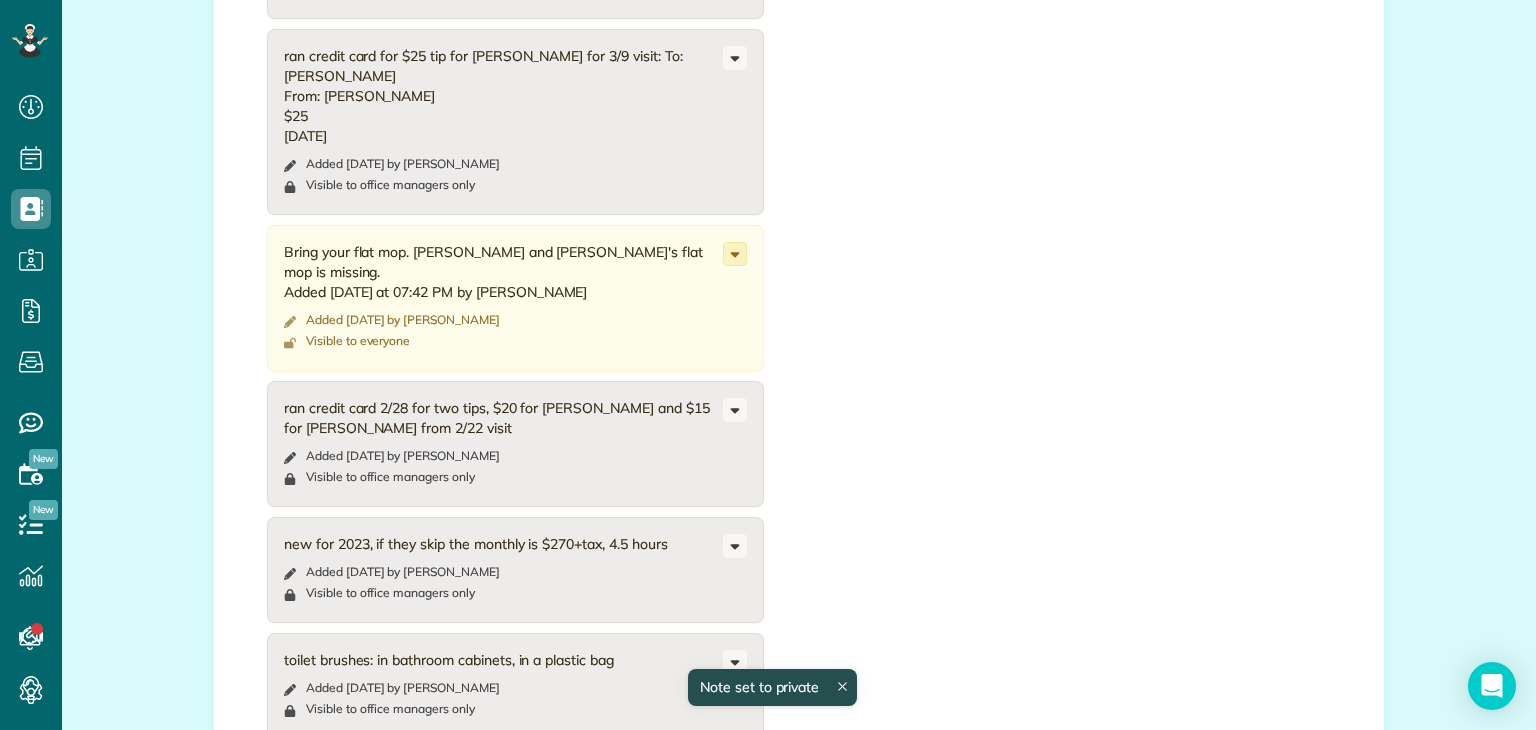 click 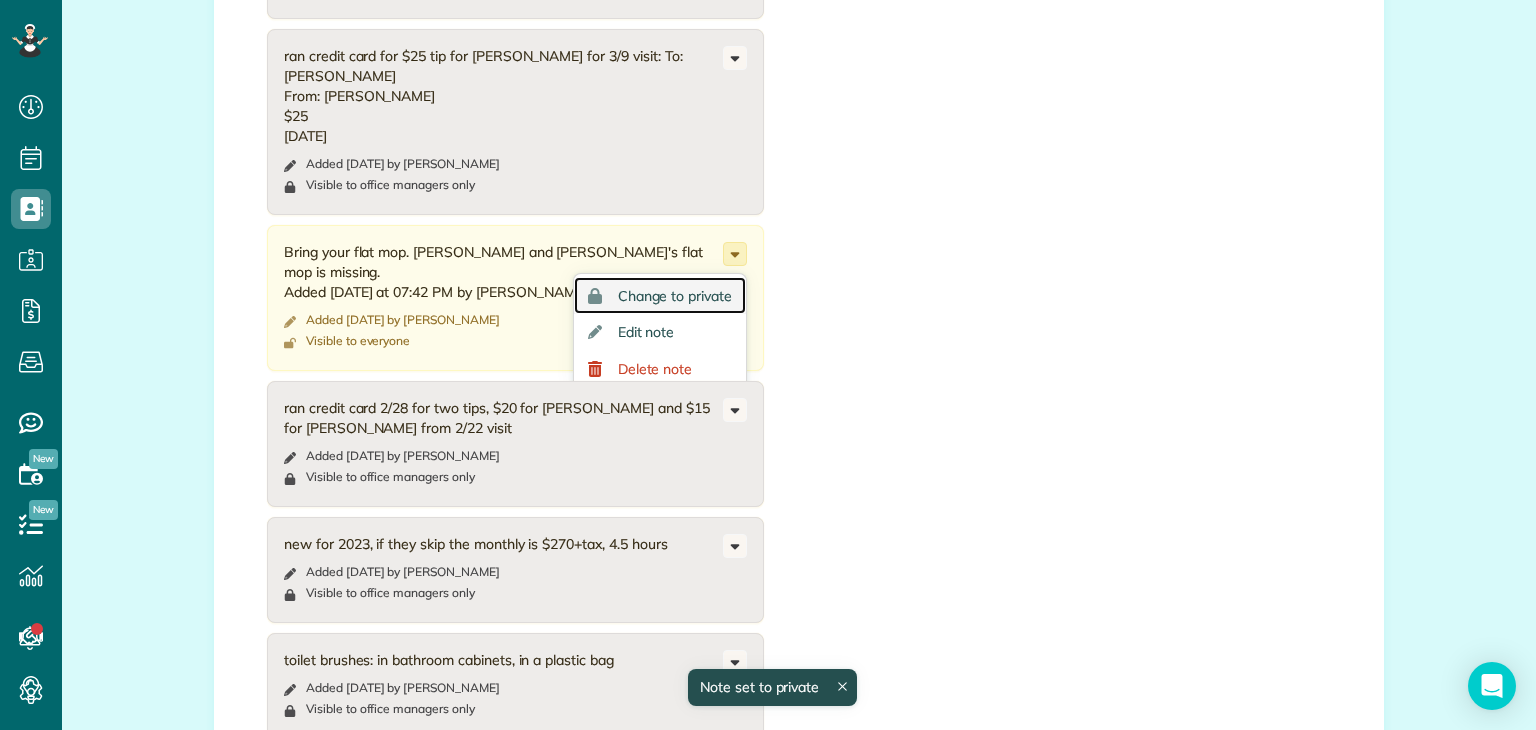 click on "Change to private" at bounding box center [675, 296] 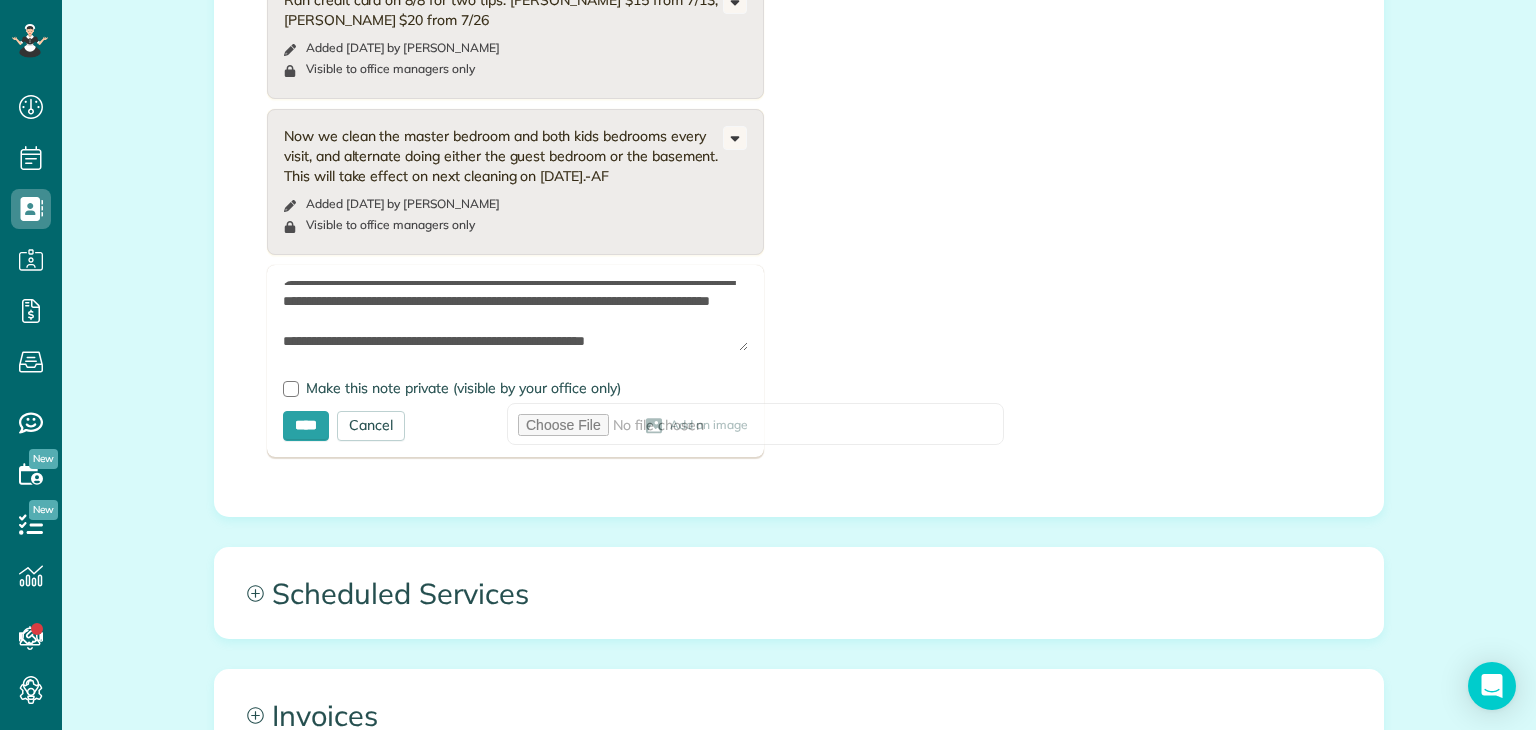 scroll, scrollTop: 5770, scrollLeft: 0, axis: vertical 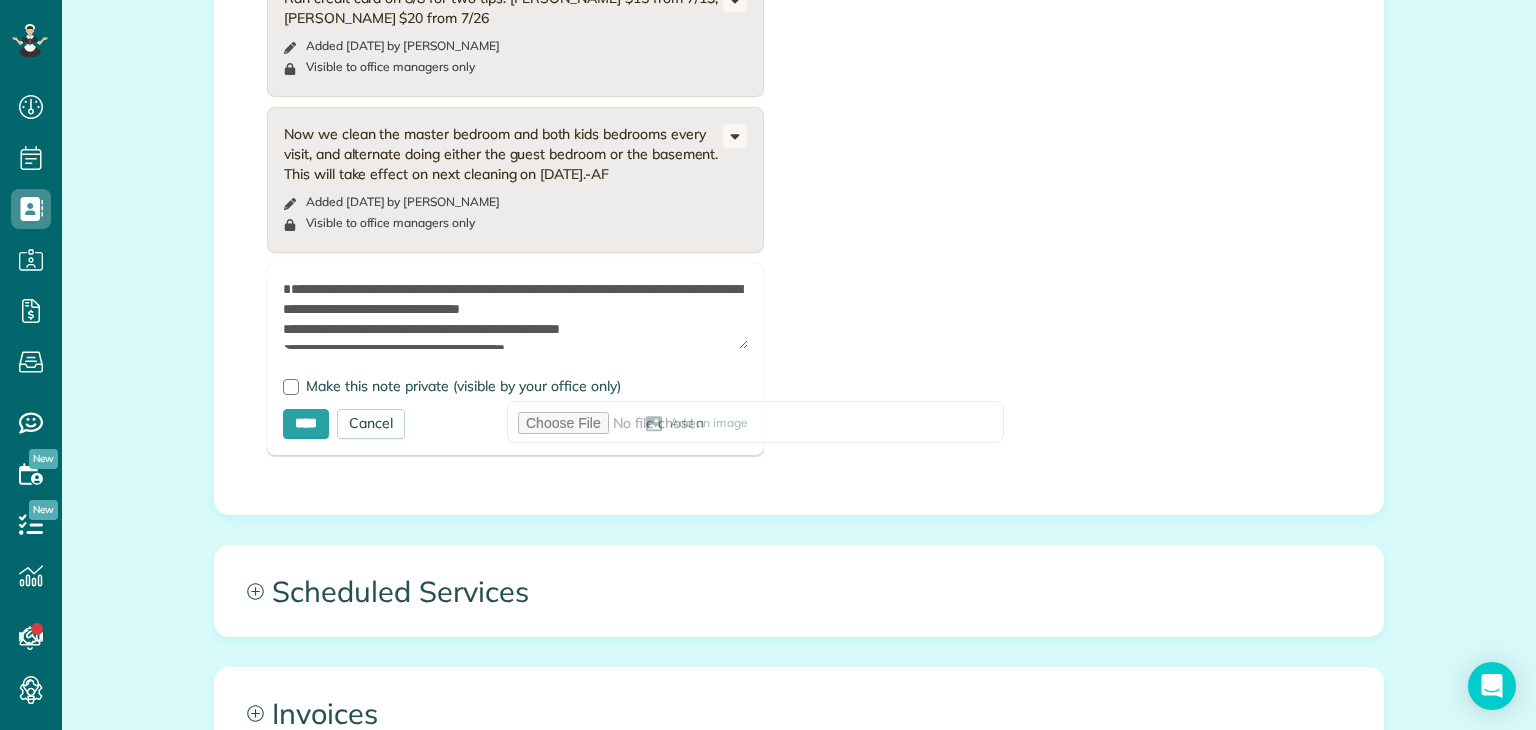 click on "**********" at bounding box center (515, 314) 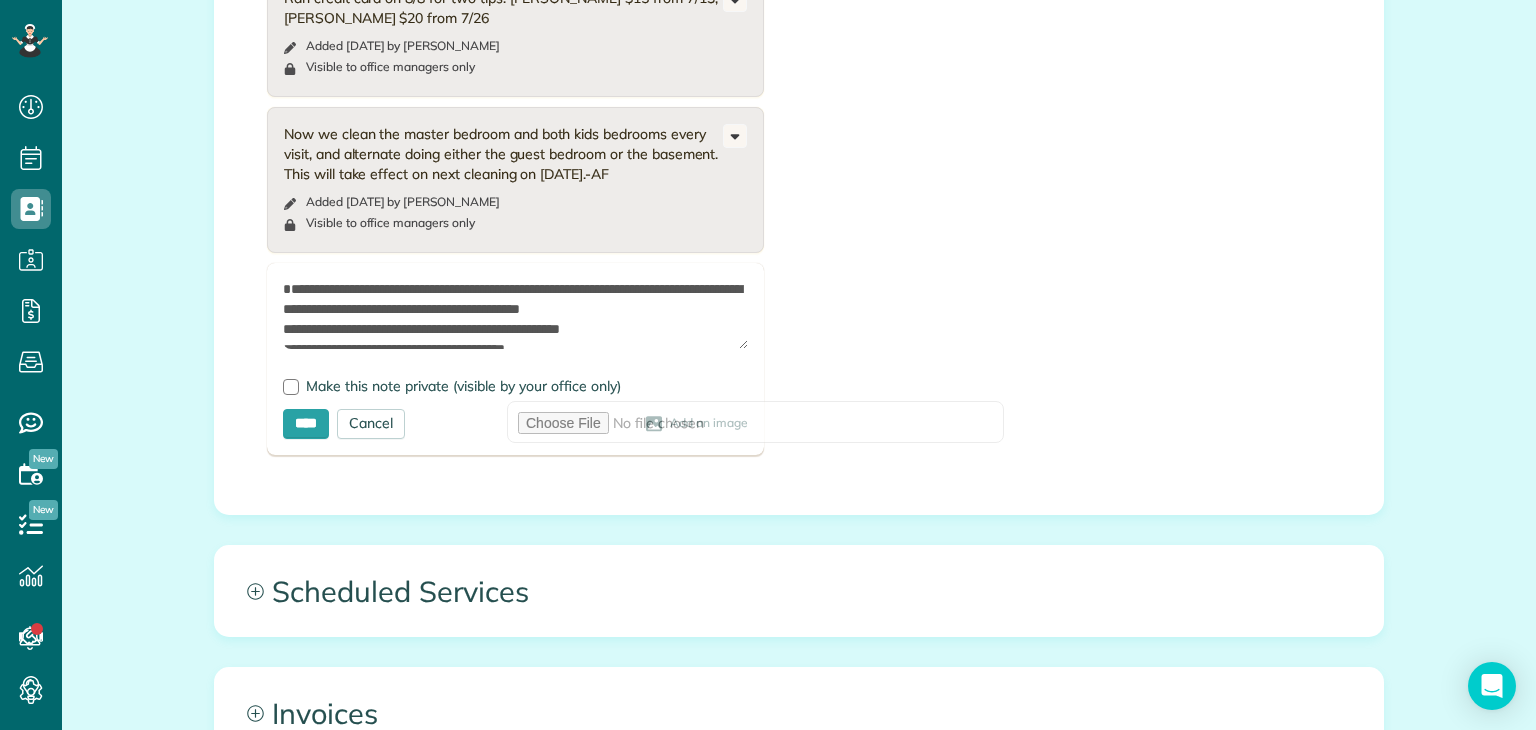drag, startPoint x: 640, startPoint y: 257, endPoint x: 543, endPoint y: 256, distance: 97.00516 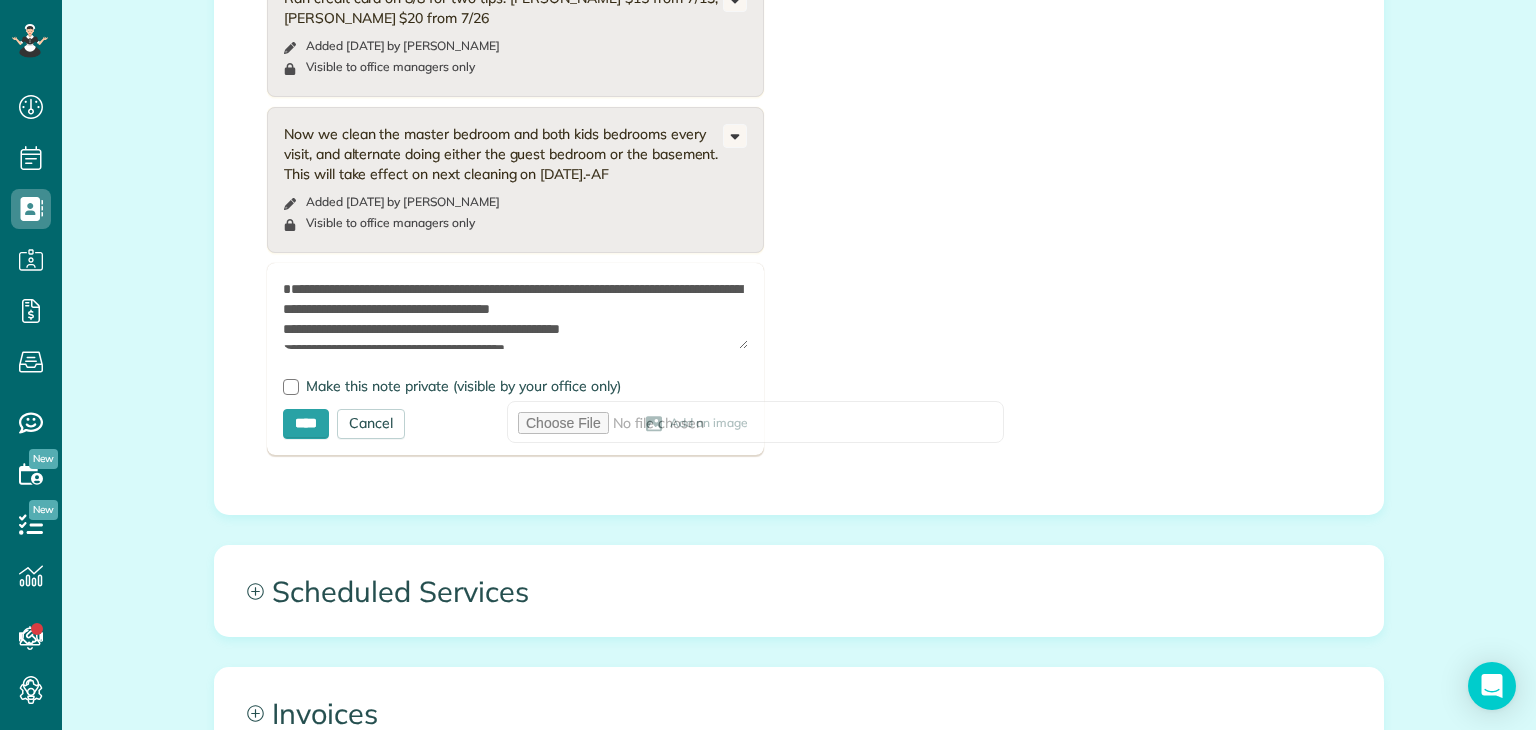 click on "**********" at bounding box center (515, 314) 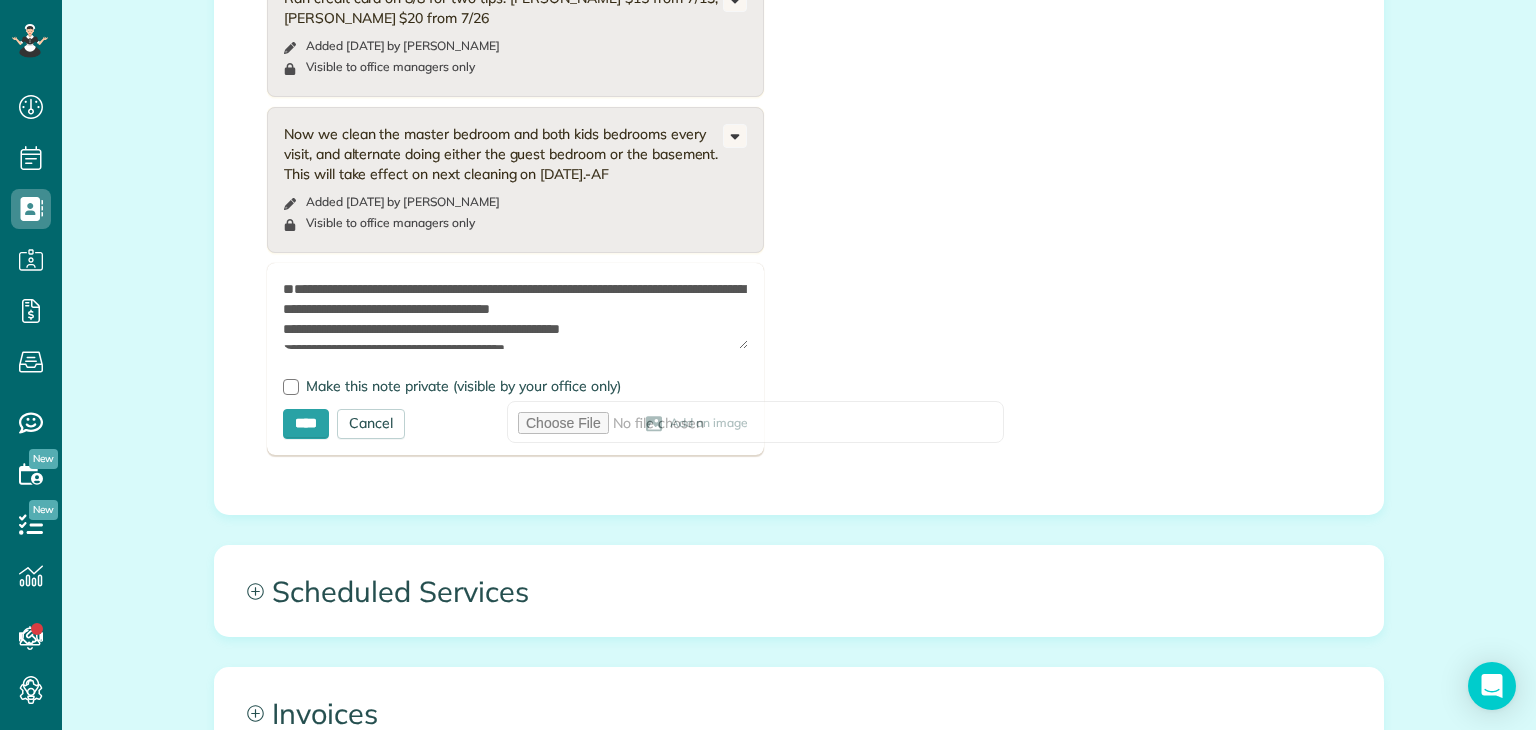click on "**********" at bounding box center (515, 314) 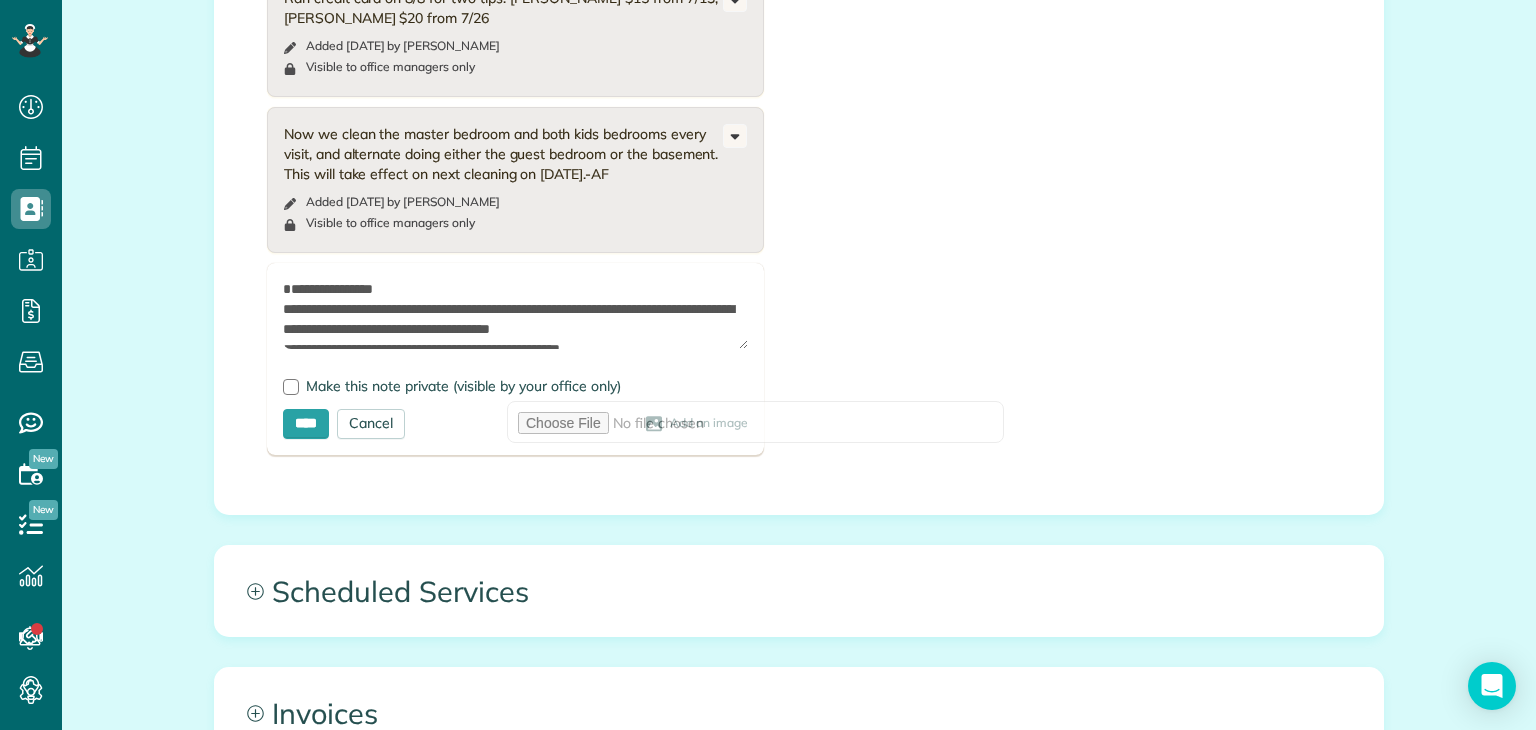 click on "**********" at bounding box center (515, 314) 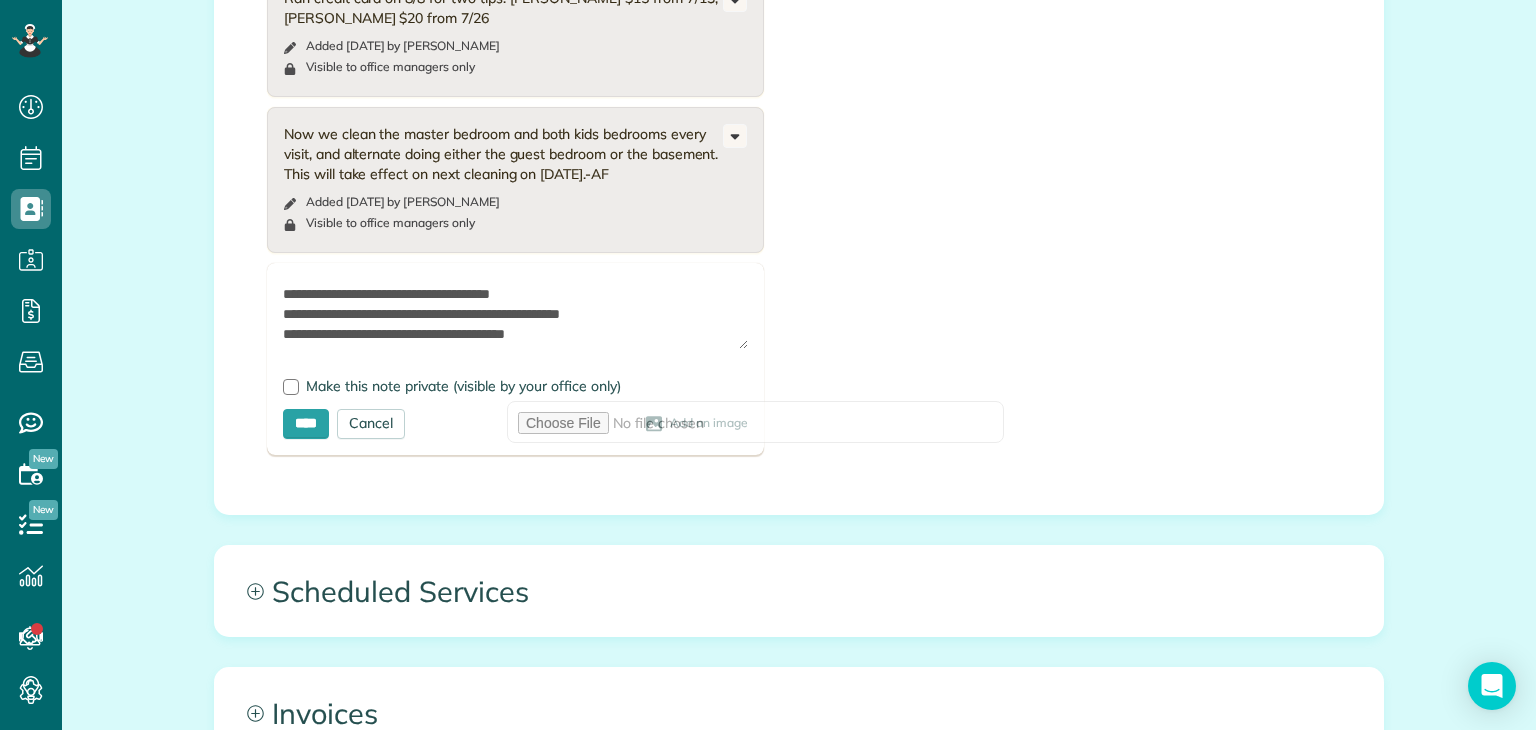 scroll, scrollTop: 35, scrollLeft: 0, axis: vertical 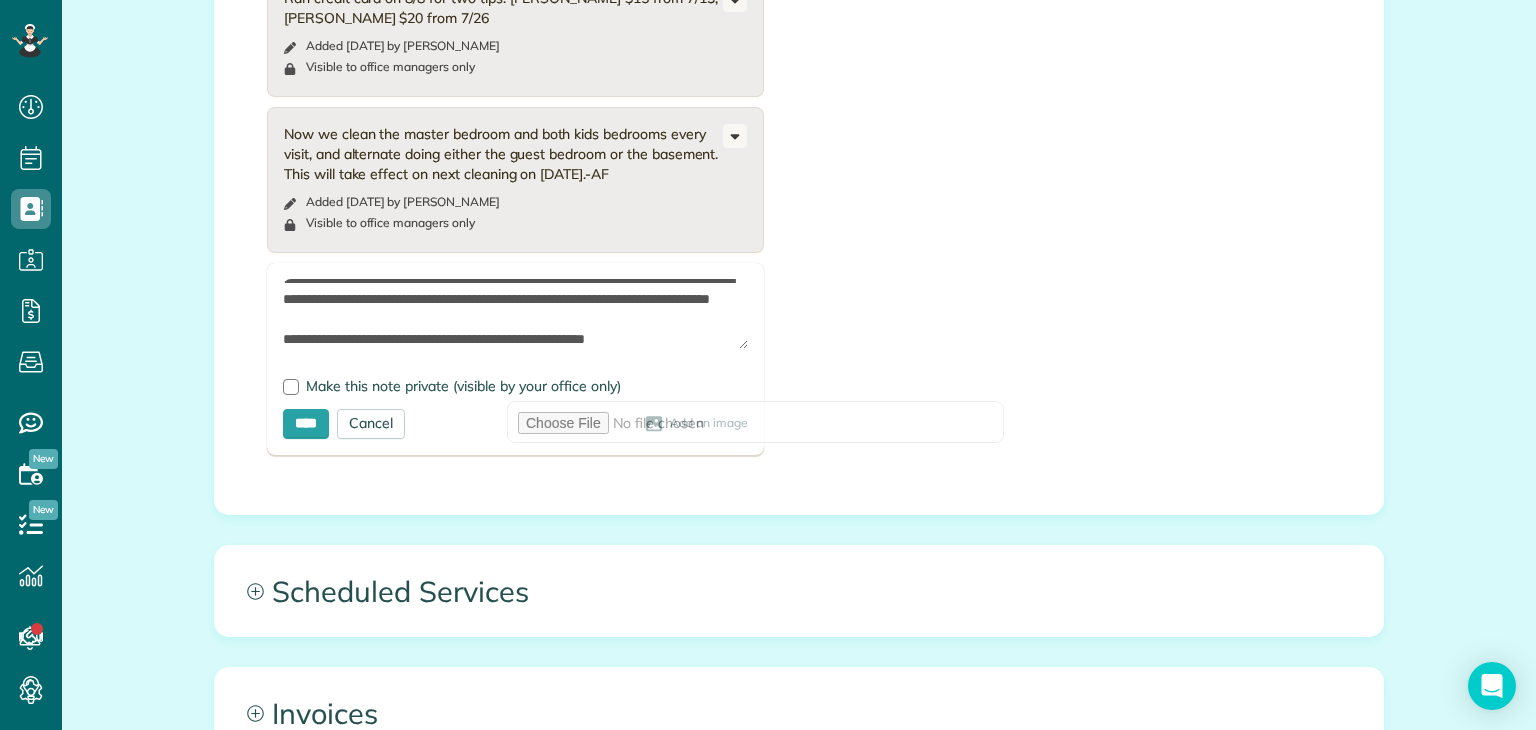 click on "**********" at bounding box center [515, 314] 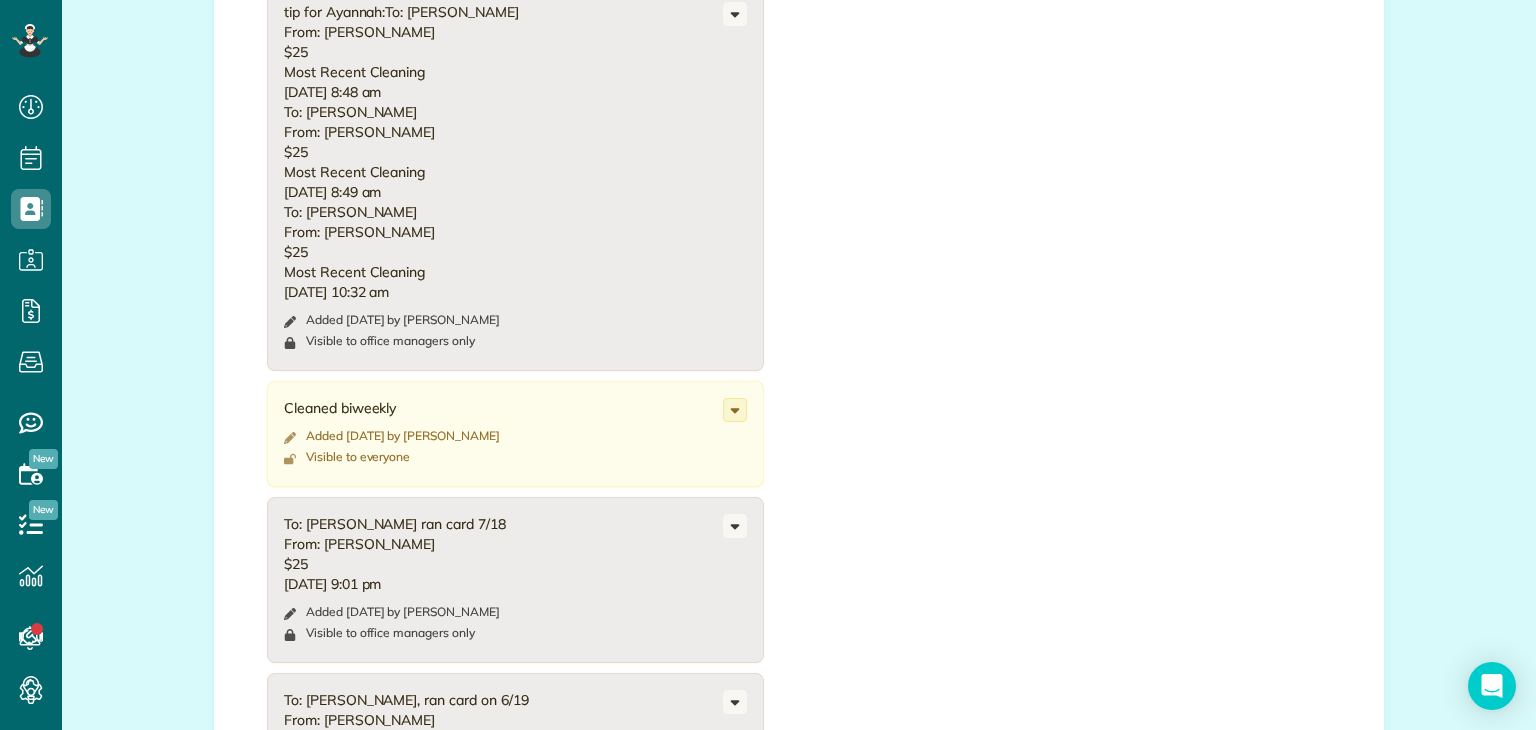scroll, scrollTop: 3708, scrollLeft: 0, axis: vertical 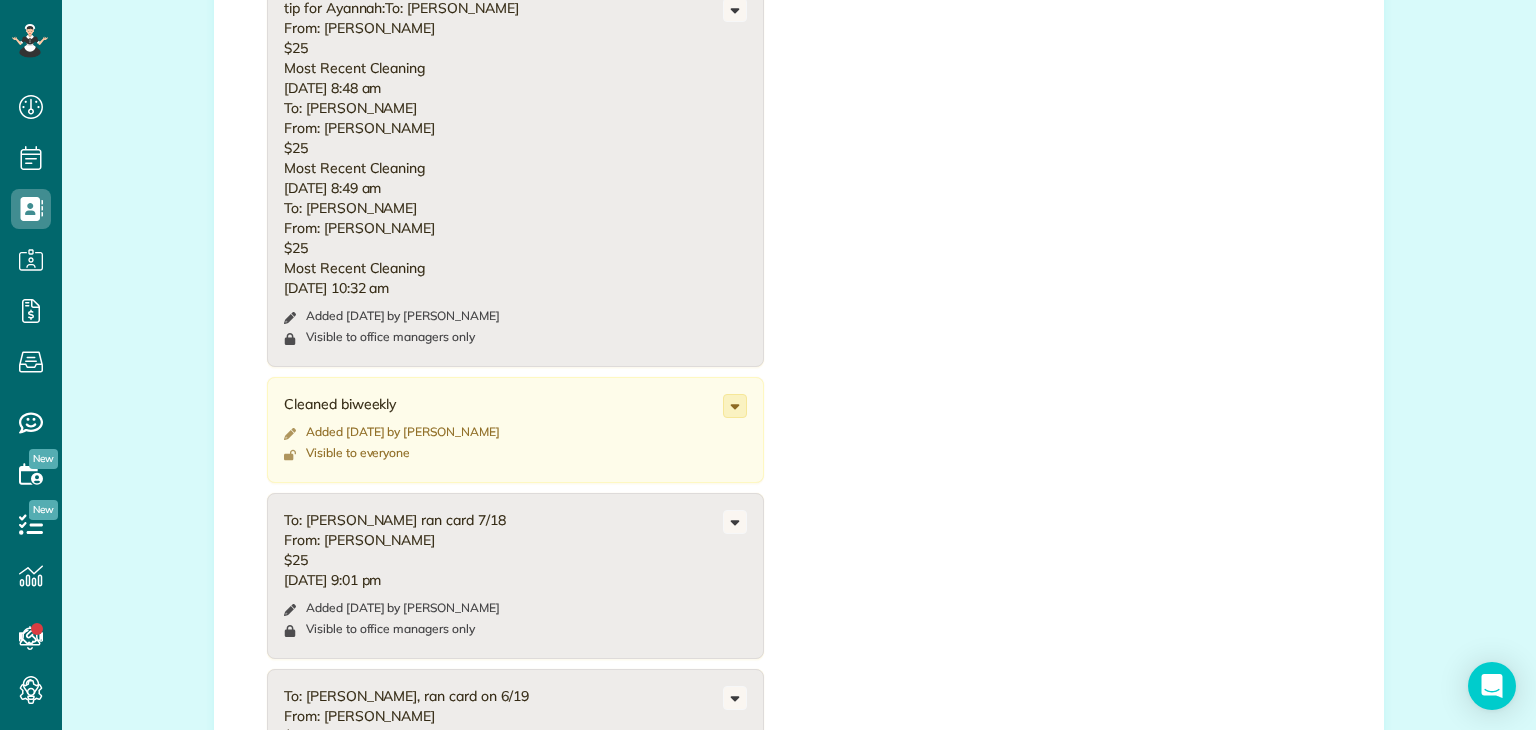 type on "**********" 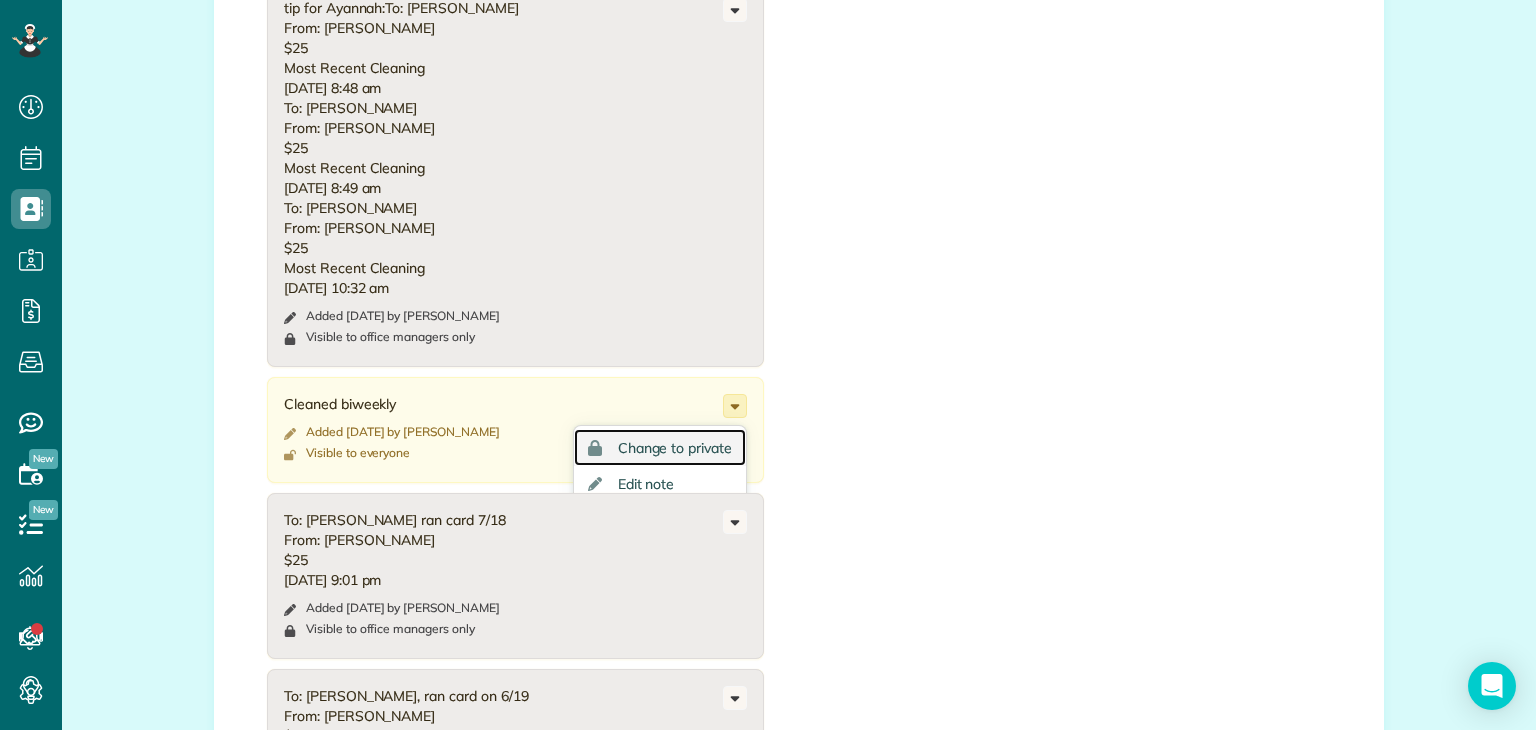 click on "Change to private" at bounding box center (675, 448) 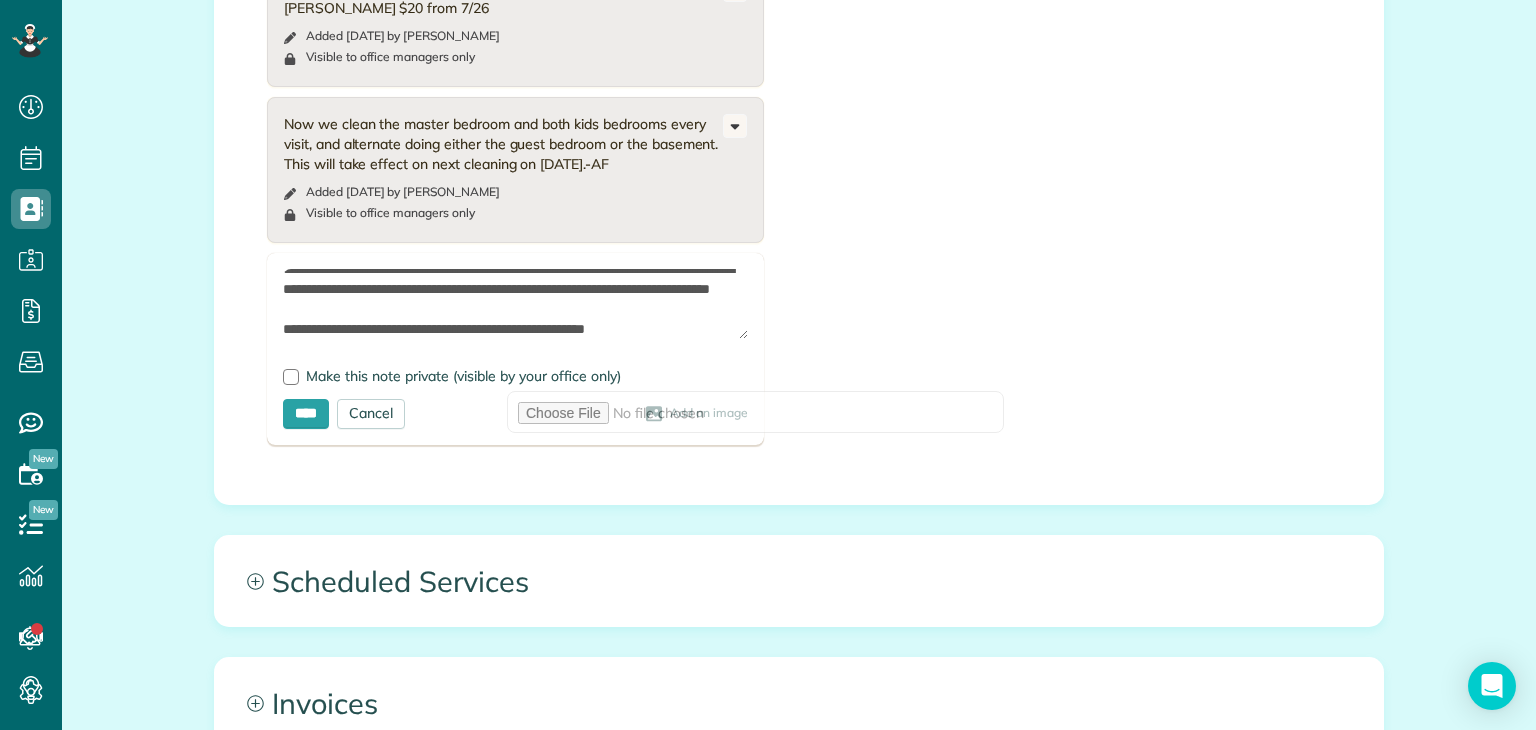 scroll, scrollTop: 5779, scrollLeft: 0, axis: vertical 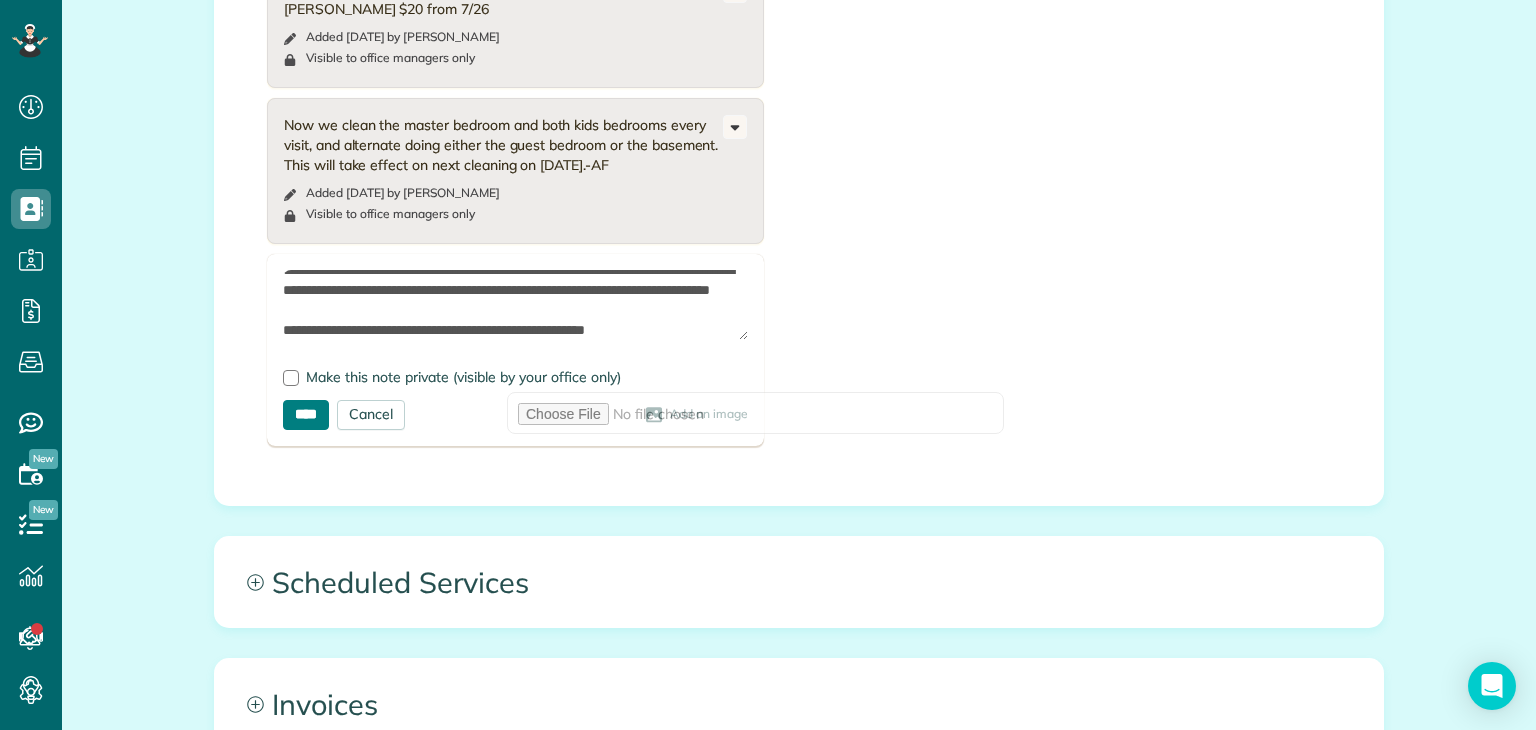 click on "****" at bounding box center [306, 415] 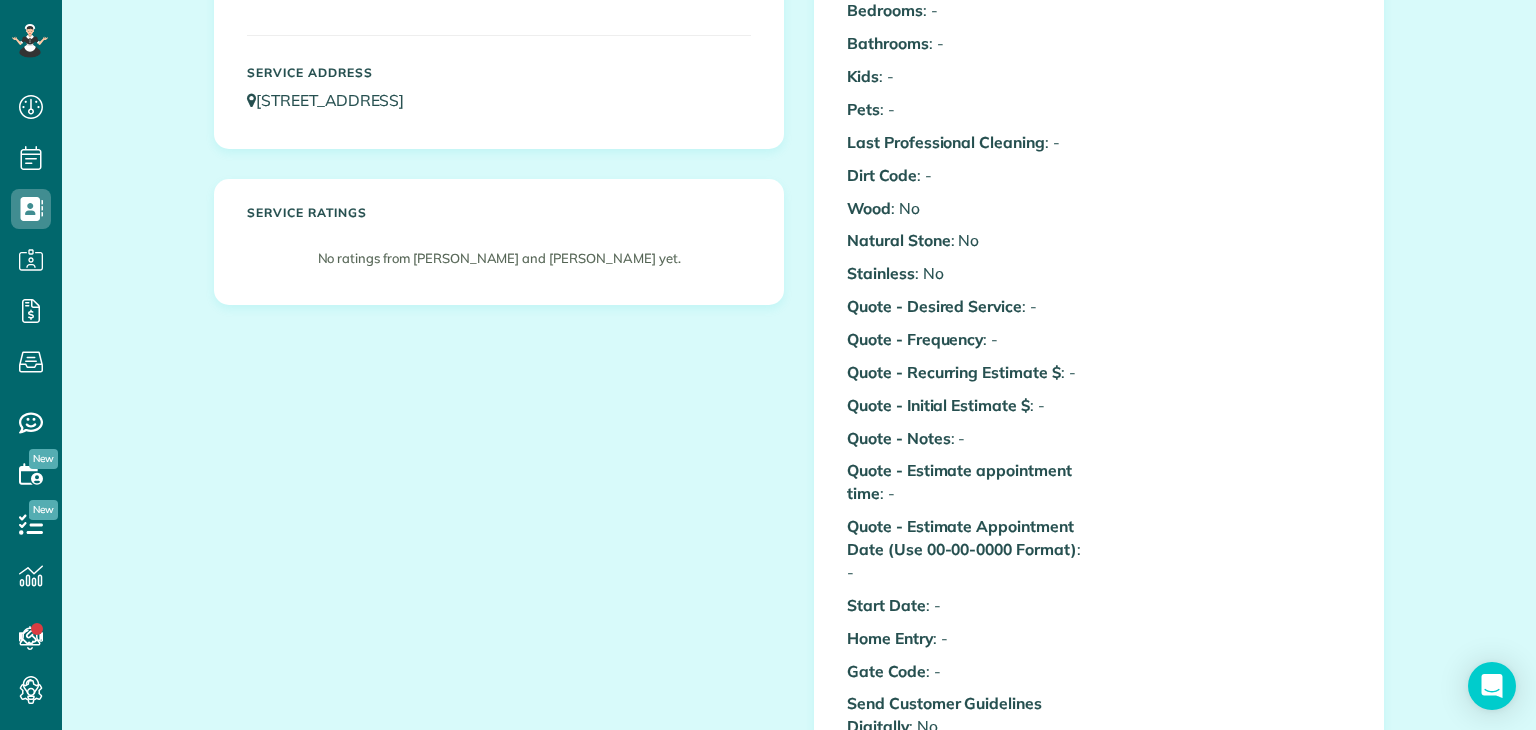 scroll, scrollTop: 0, scrollLeft: 0, axis: both 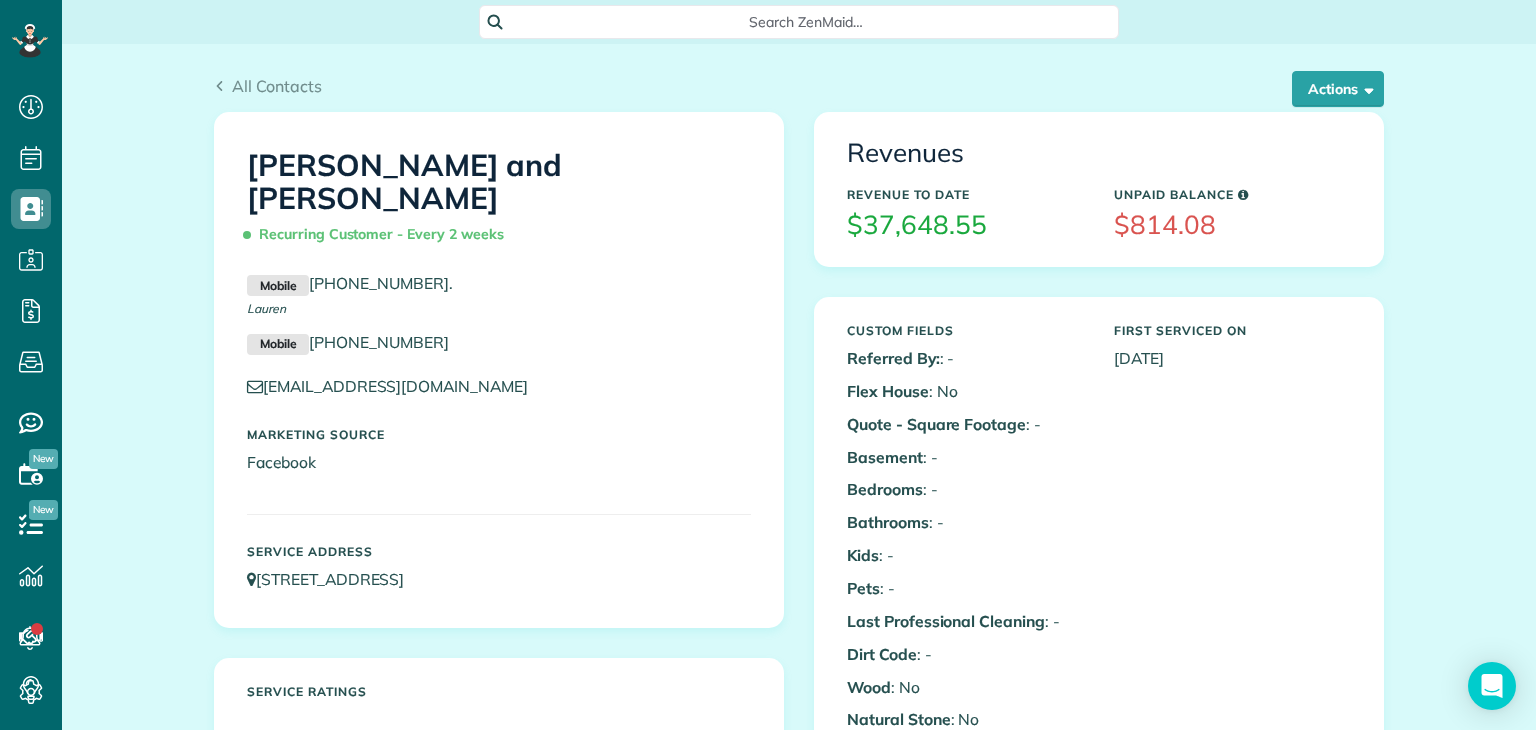 drag, startPoint x: 653, startPoint y: 171, endPoint x: 198, endPoint y: 171, distance: 455 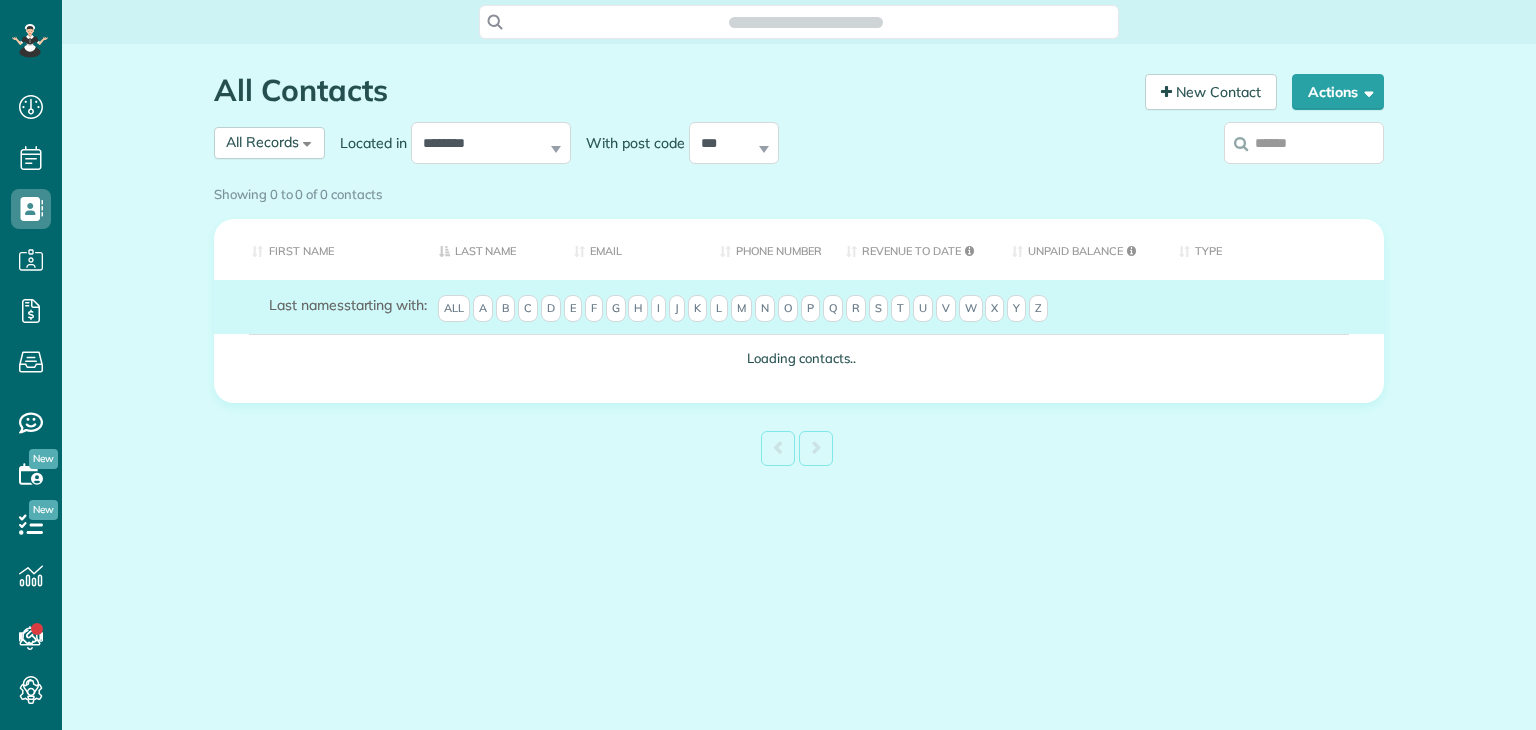 scroll, scrollTop: 0, scrollLeft: 0, axis: both 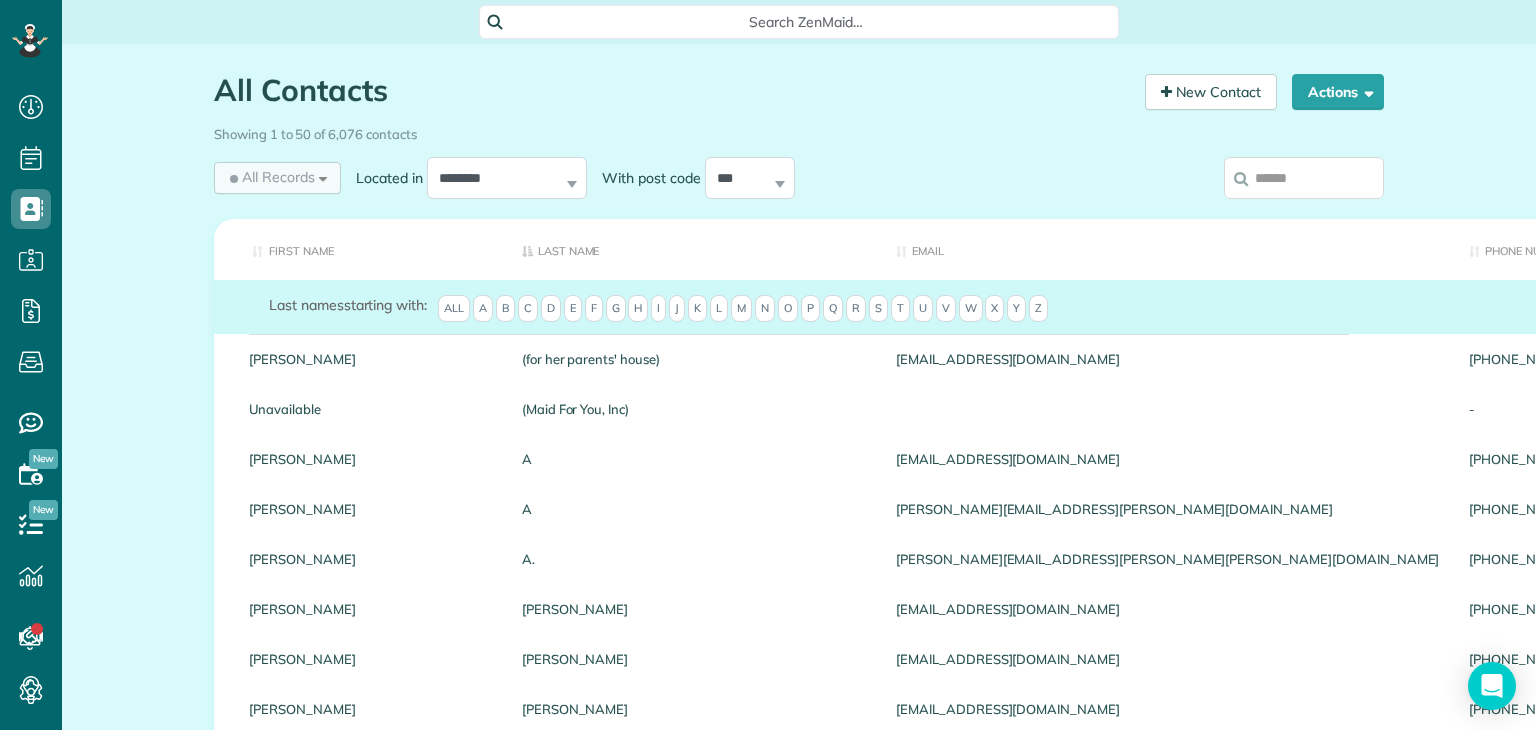 click on "All Records" at bounding box center (270, 177) 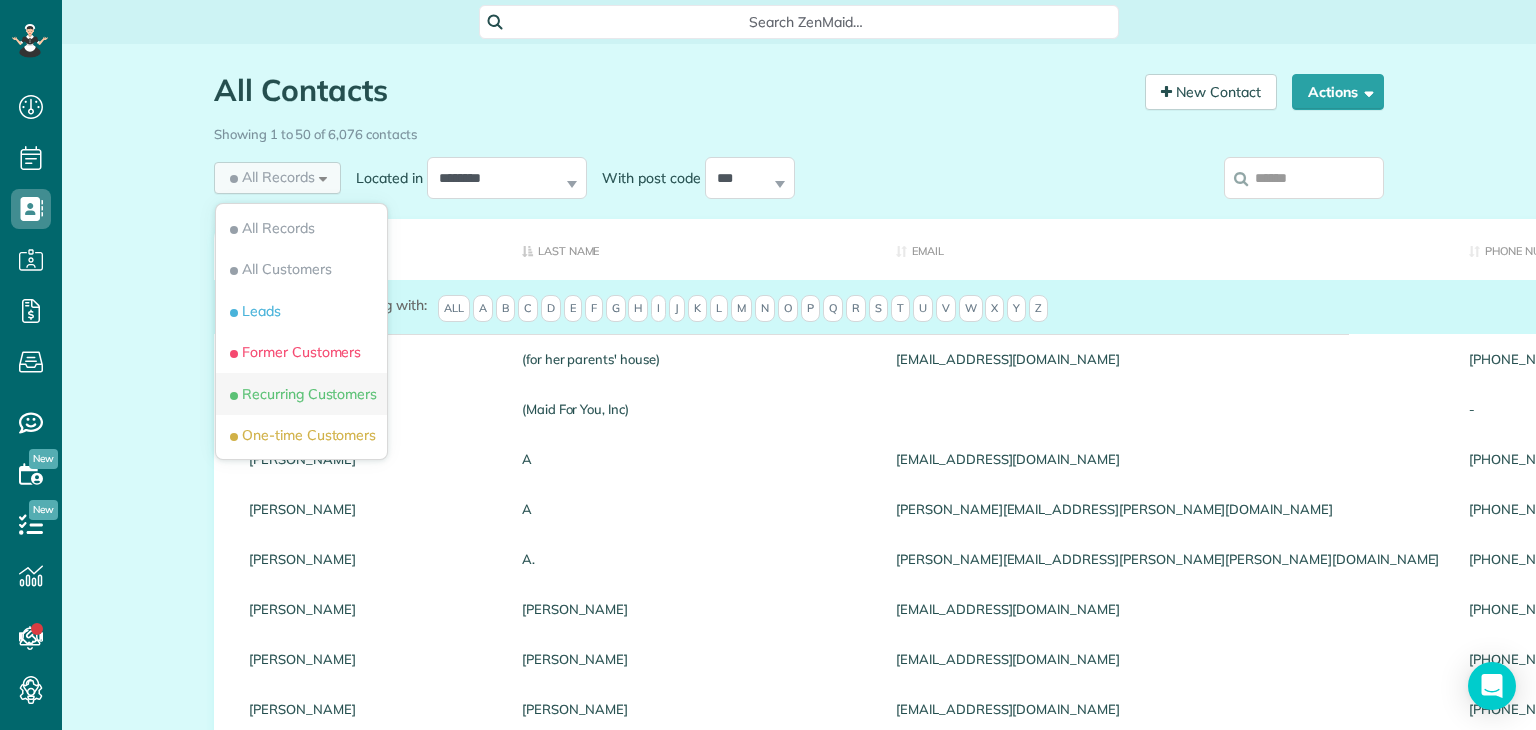 click on "Recurring Customers" at bounding box center (301, 394) 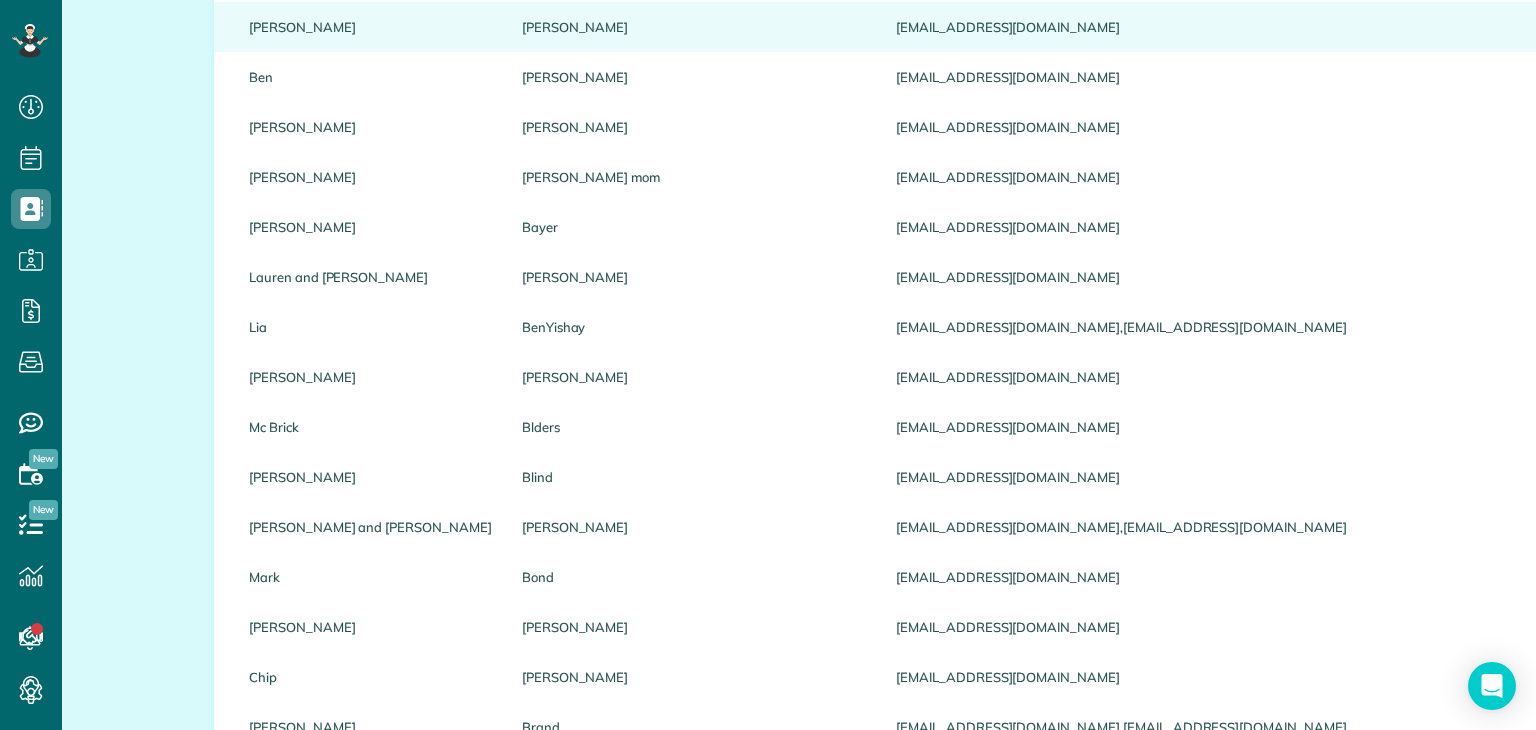 scroll, scrollTop: 532, scrollLeft: 0, axis: vertical 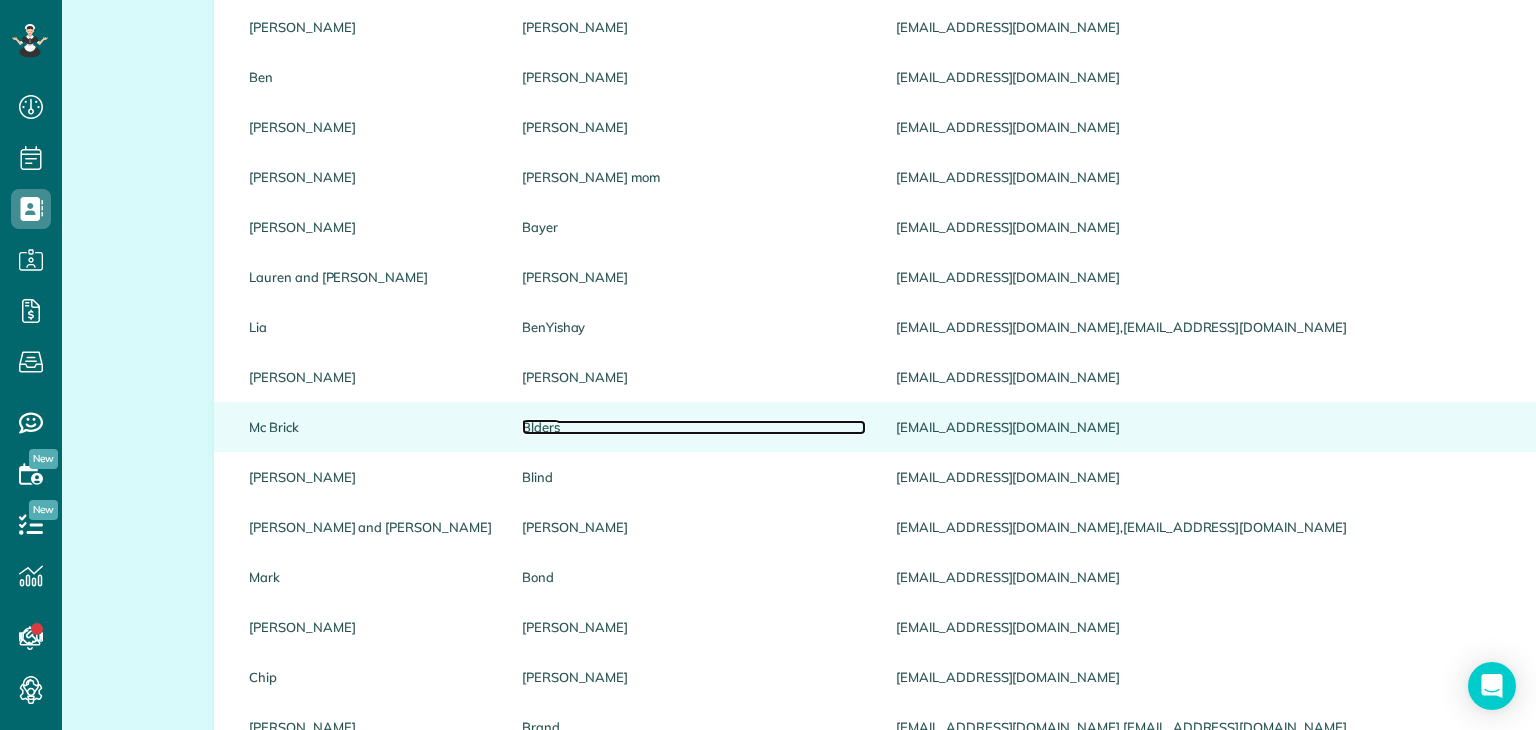 click on "Blders" at bounding box center [694, 427] 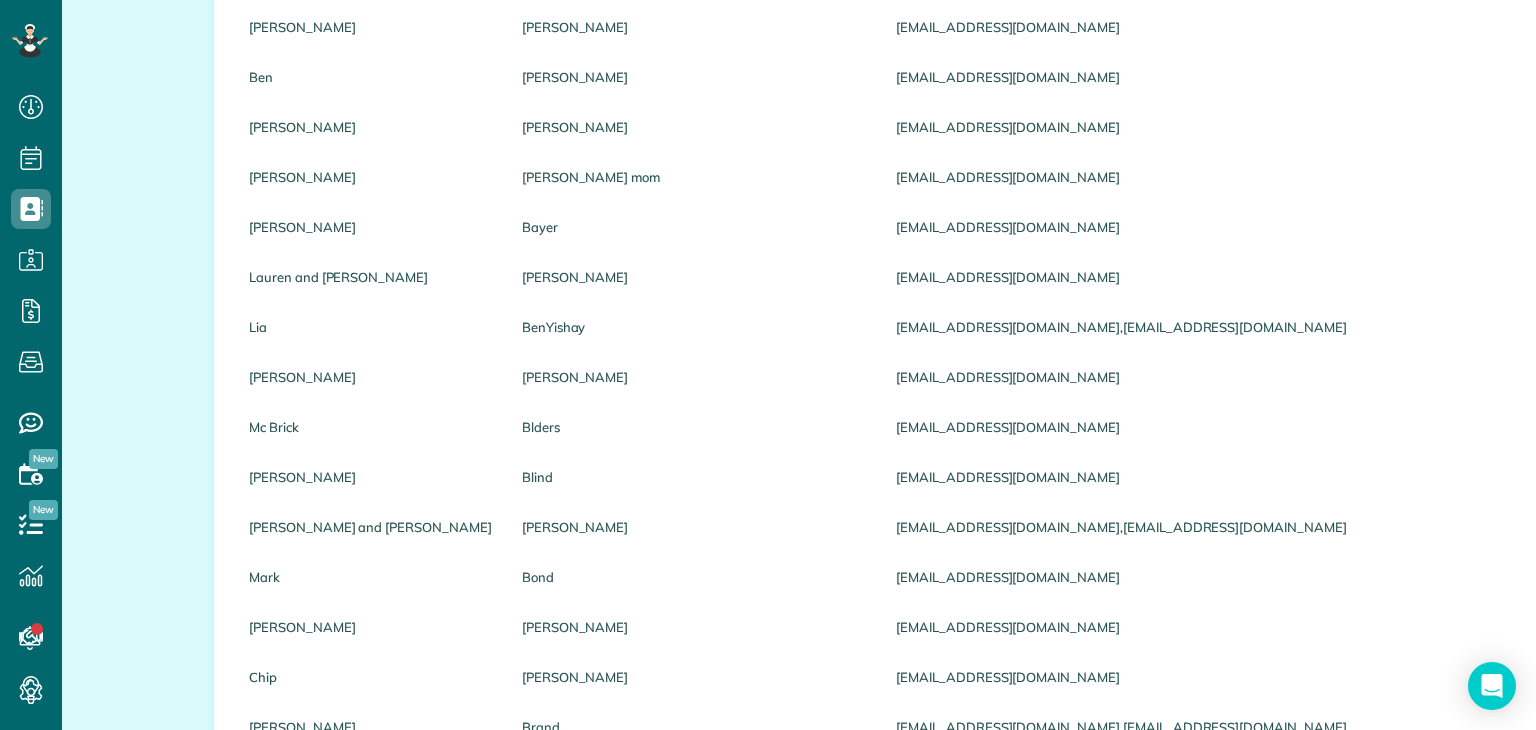 scroll, scrollTop: 0, scrollLeft: 0, axis: both 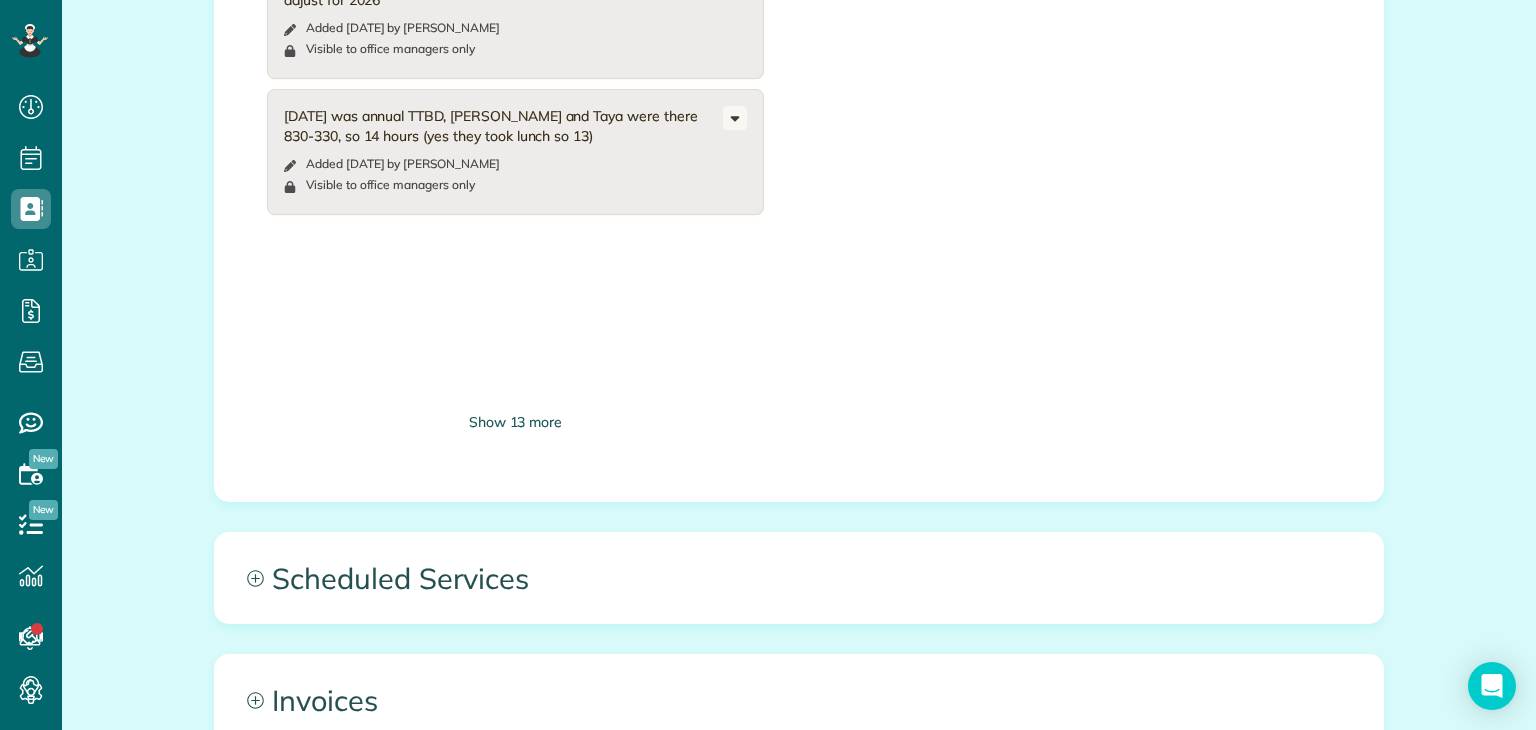 click on "Show 13 more" at bounding box center [515, 422] 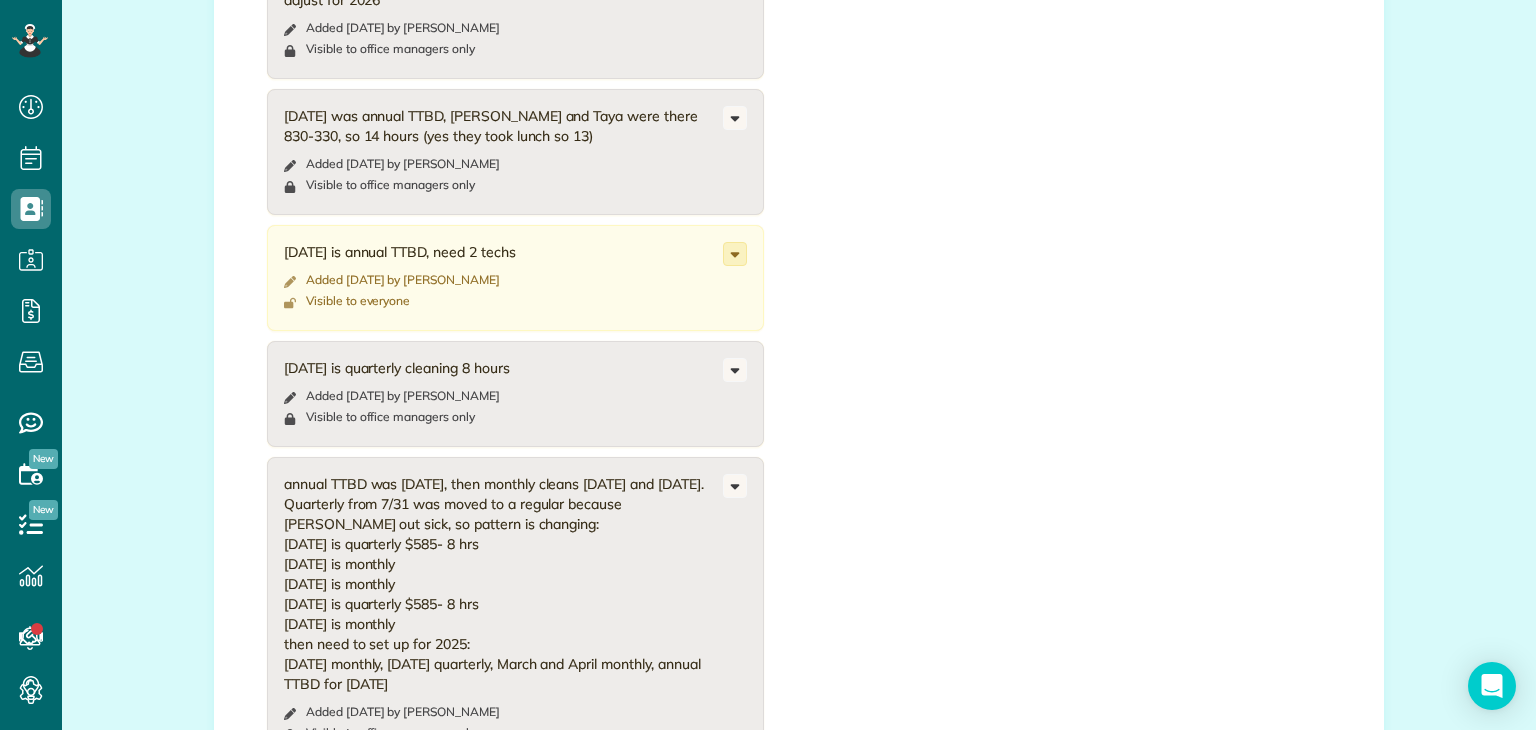 click 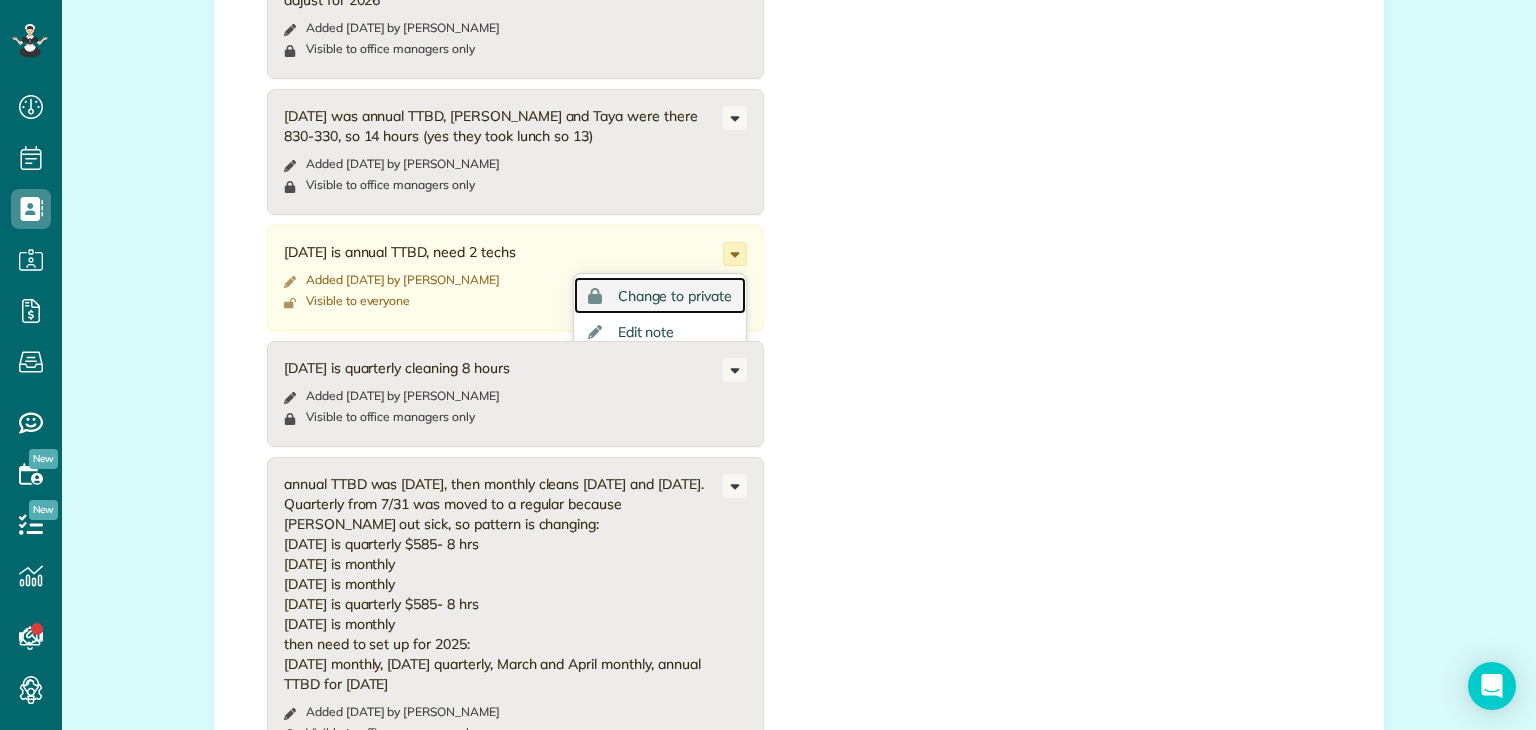 click on "Change to private" at bounding box center [675, 296] 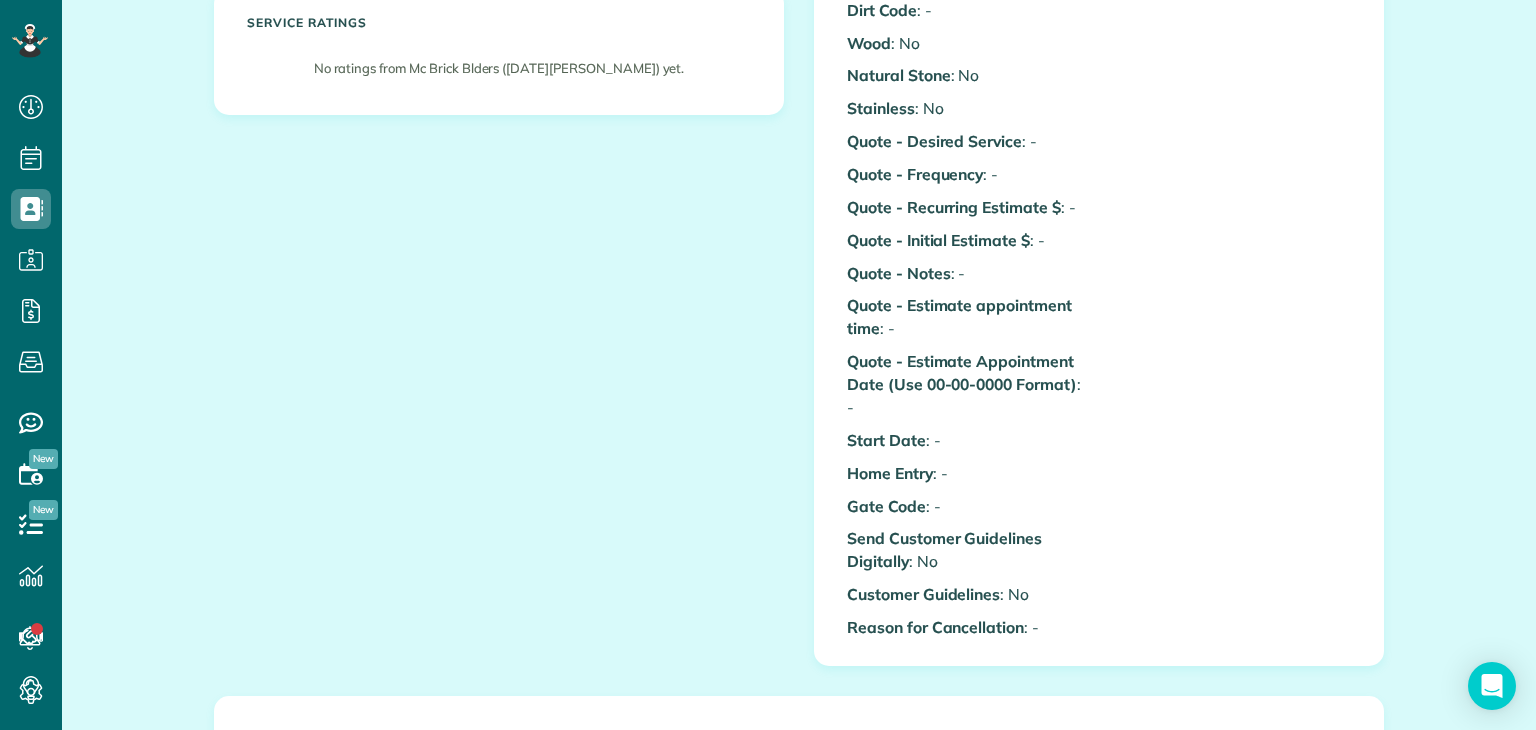 scroll, scrollTop: 0, scrollLeft: 0, axis: both 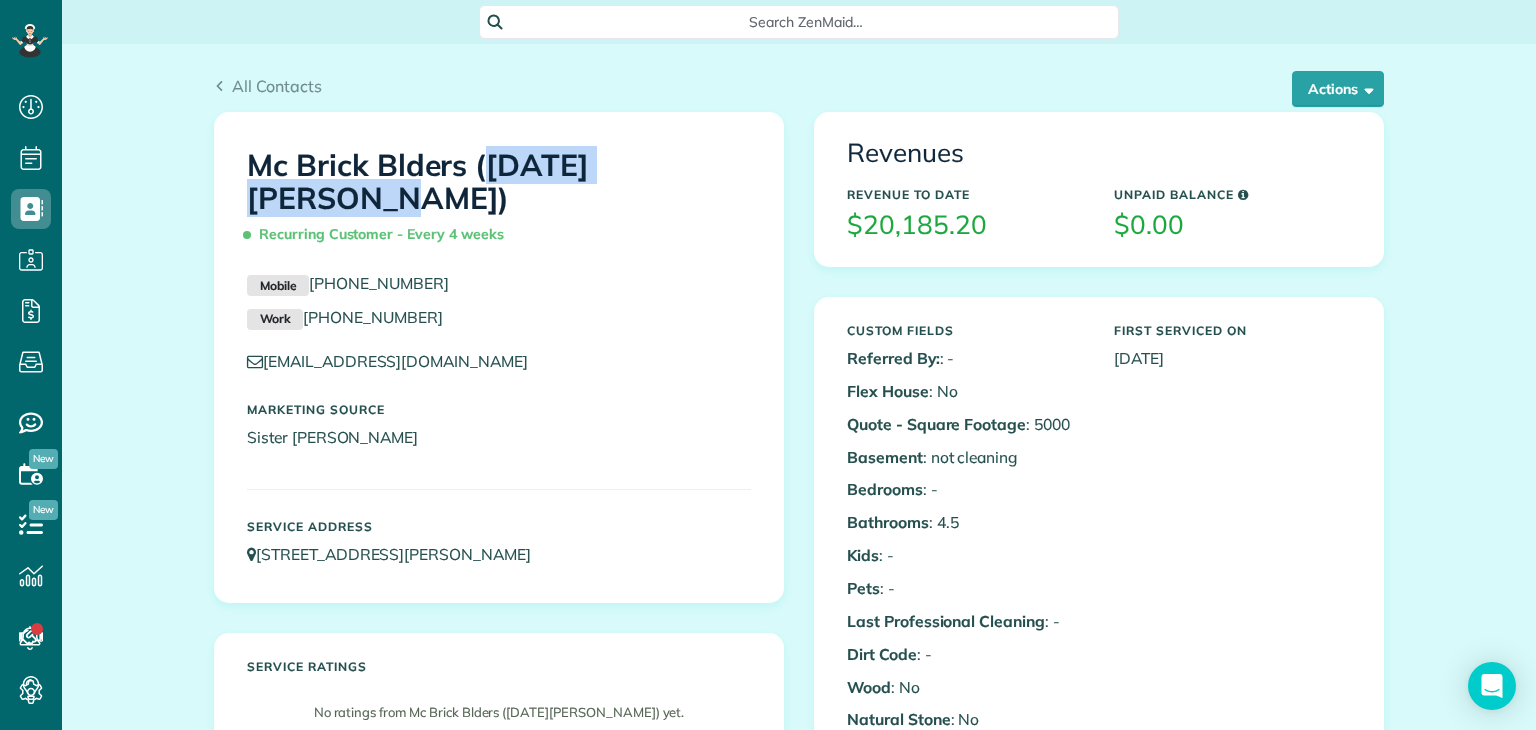 drag, startPoint x: 460, startPoint y: 169, endPoint x: 189, endPoint y: 145, distance: 272.06067 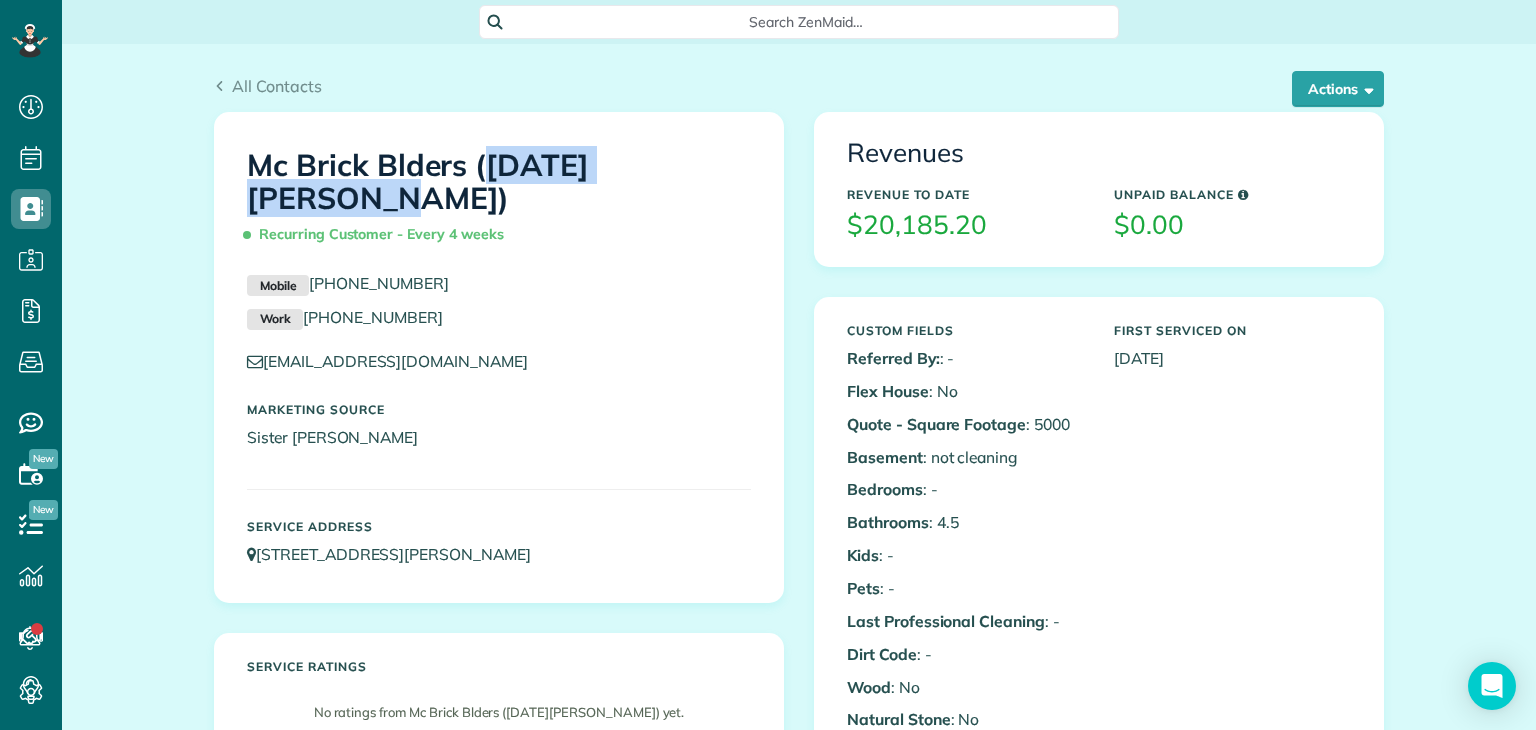 click on "All Contacts
Actions
Edit
Add Appointment
Recent Activity
Send Email
Show Past appointments
Show Future appointments
Manage Credit Cards
Delete" at bounding box center (799, 2532) 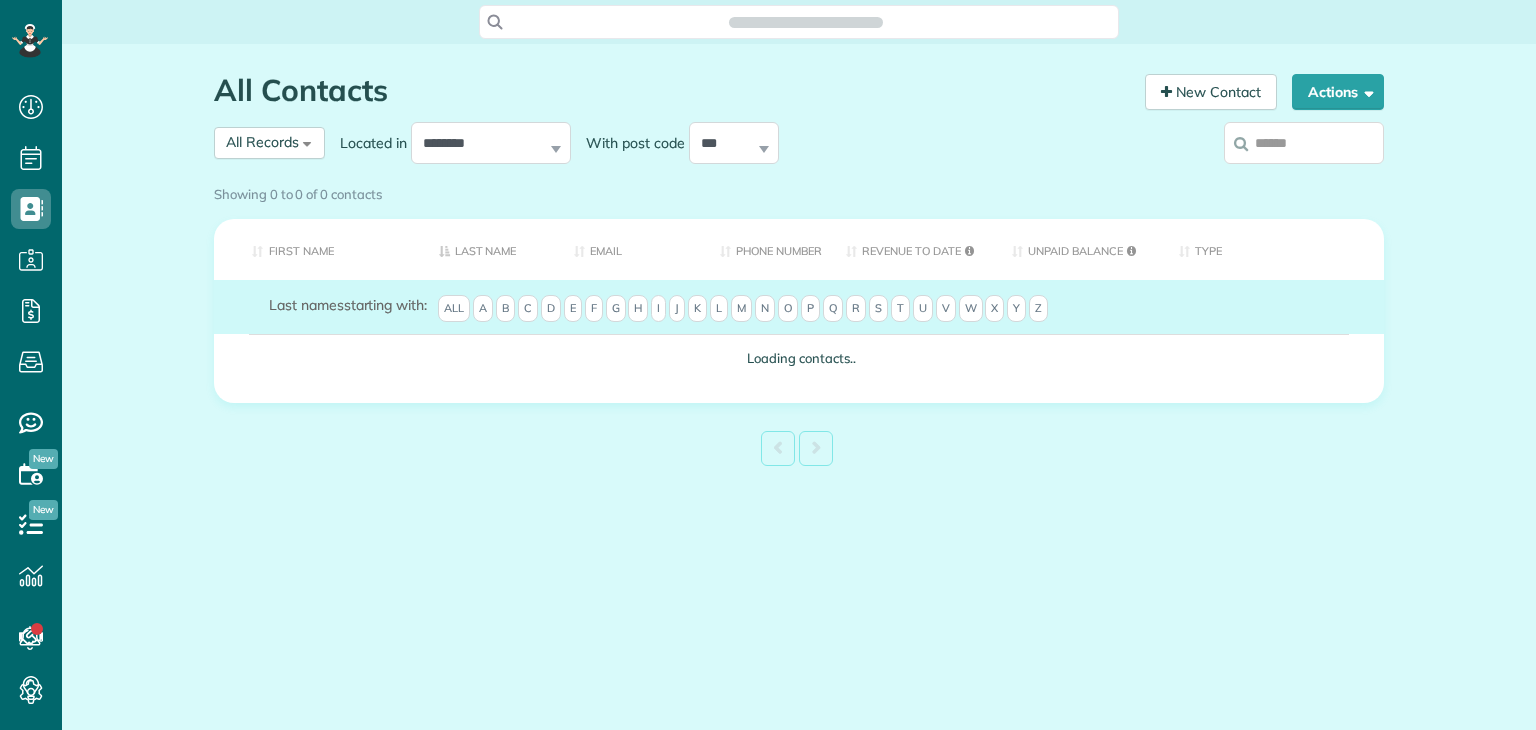 scroll, scrollTop: 0, scrollLeft: 0, axis: both 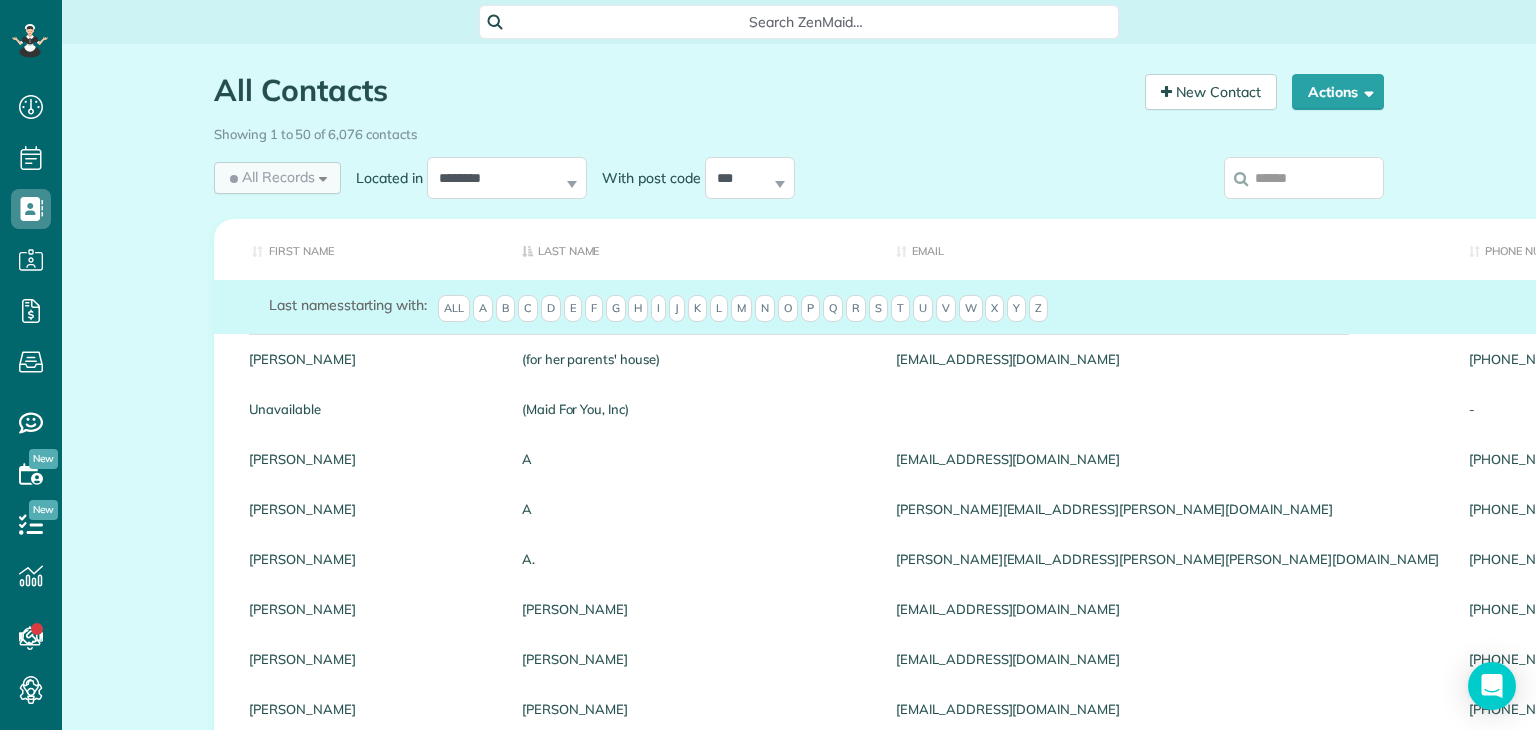 click on "All Records" at bounding box center (270, 177) 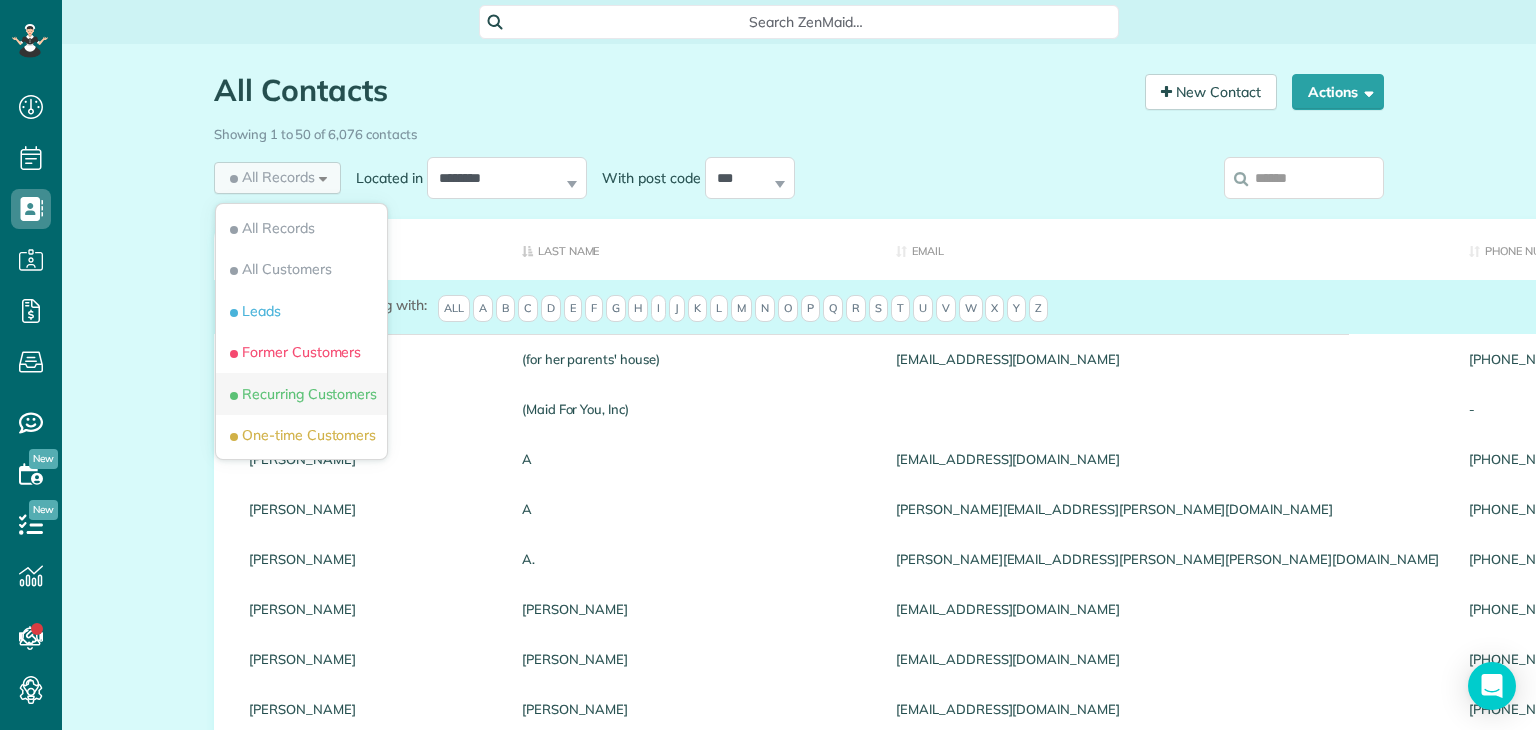 click on "Recurring Customers" at bounding box center [301, 394] 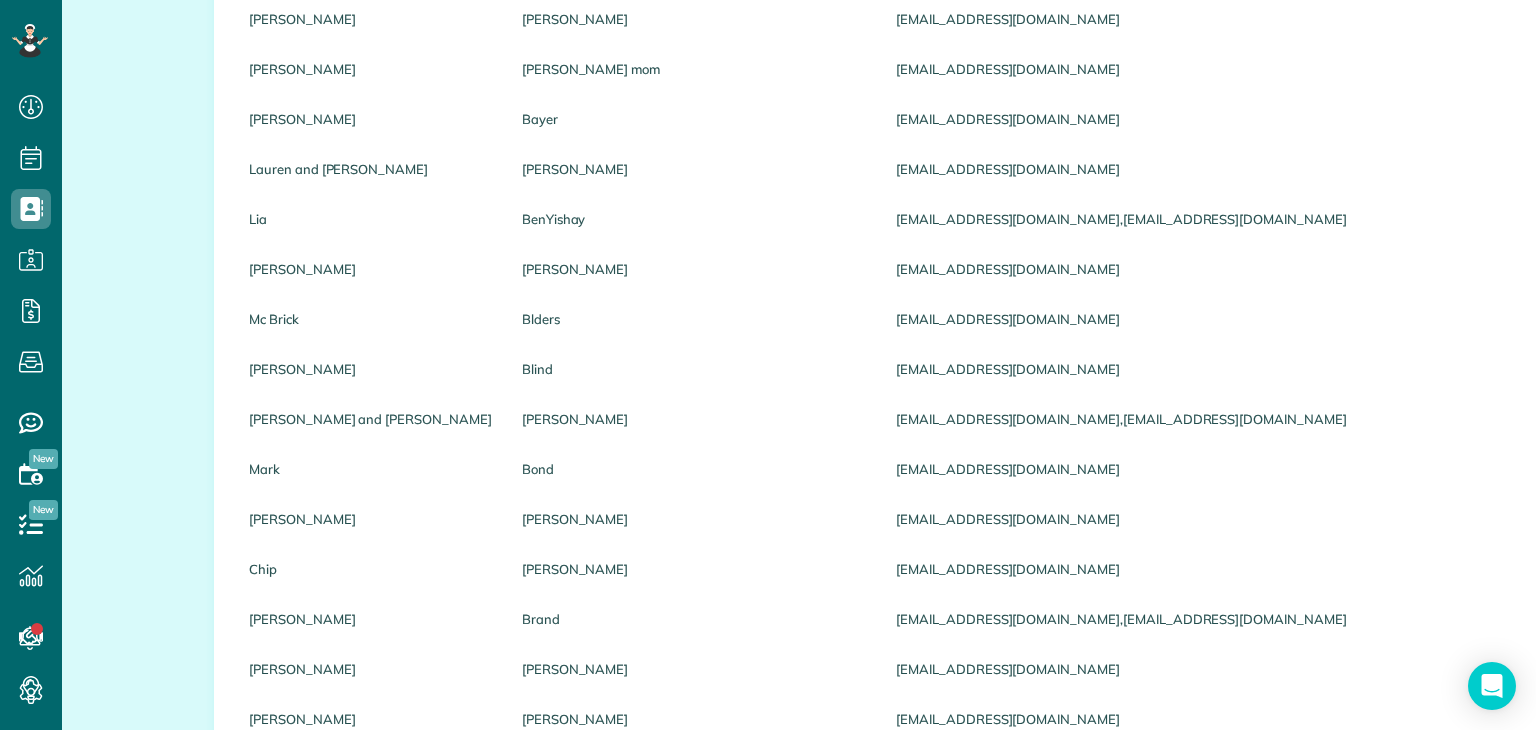 scroll, scrollTop: 658, scrollLeft: 0, axis: vertical 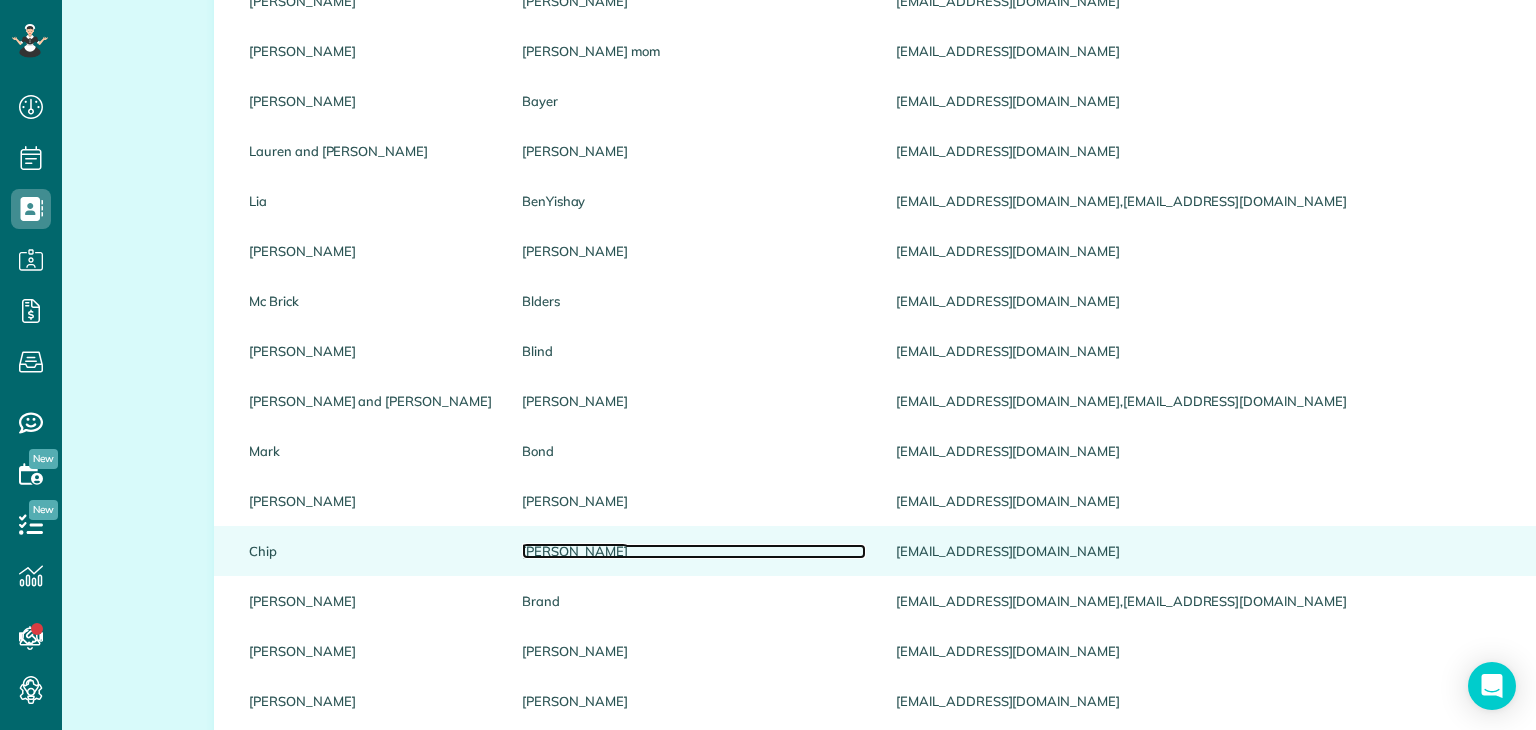 click on "Bowers" at bounding box center (694, 551) 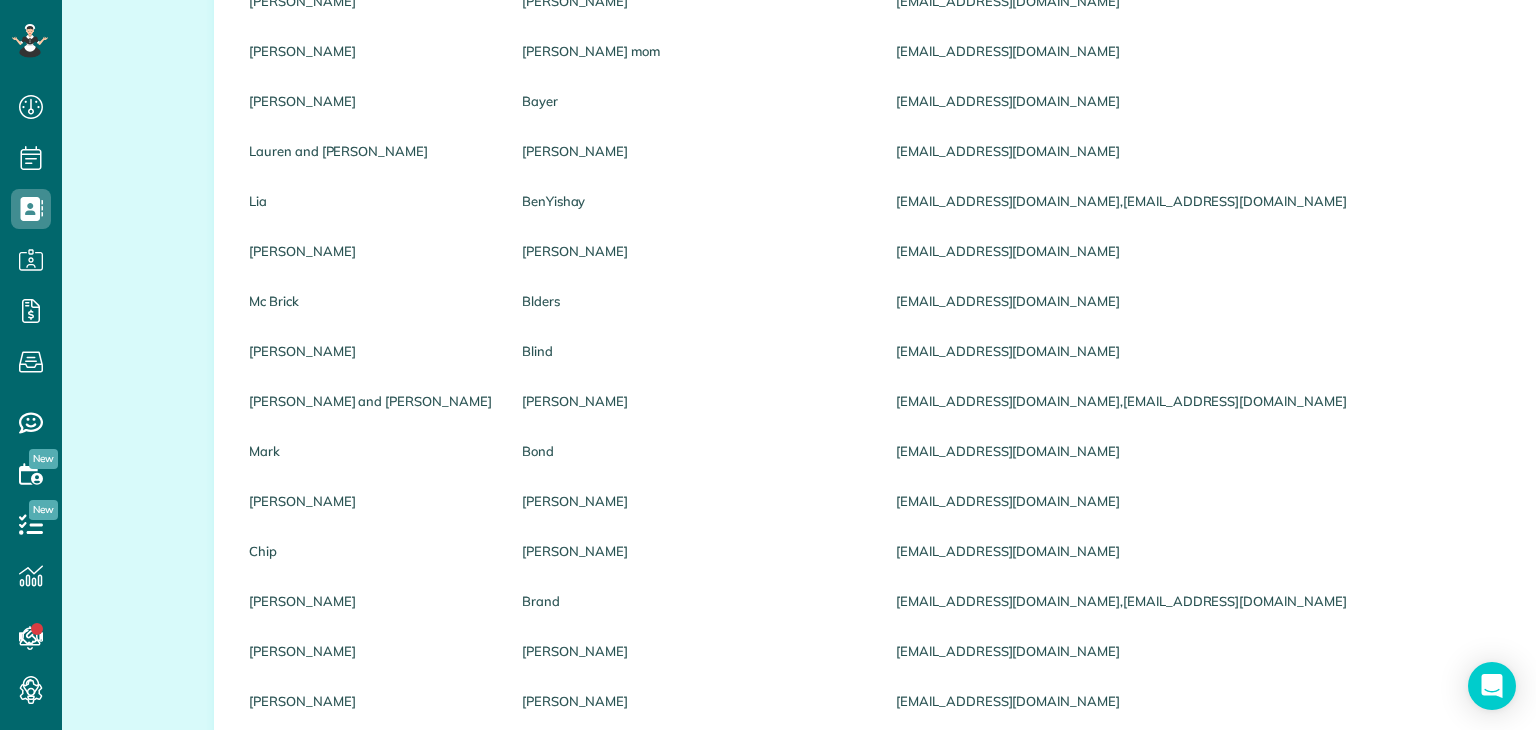 scroll, scrollTop: 0, scrollLeft: 0, axis: both 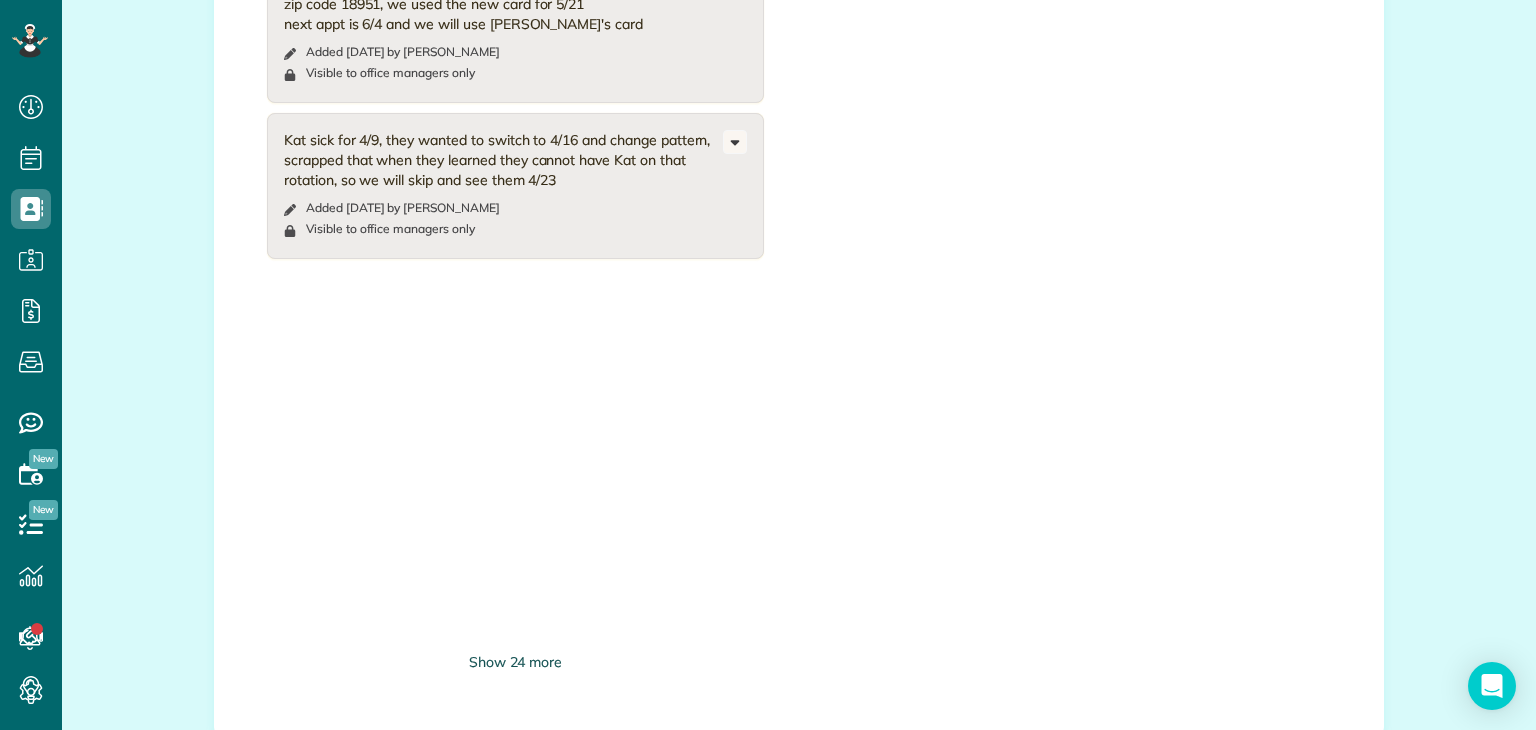click on "Show 24 more" at bounding box center [515, 662] 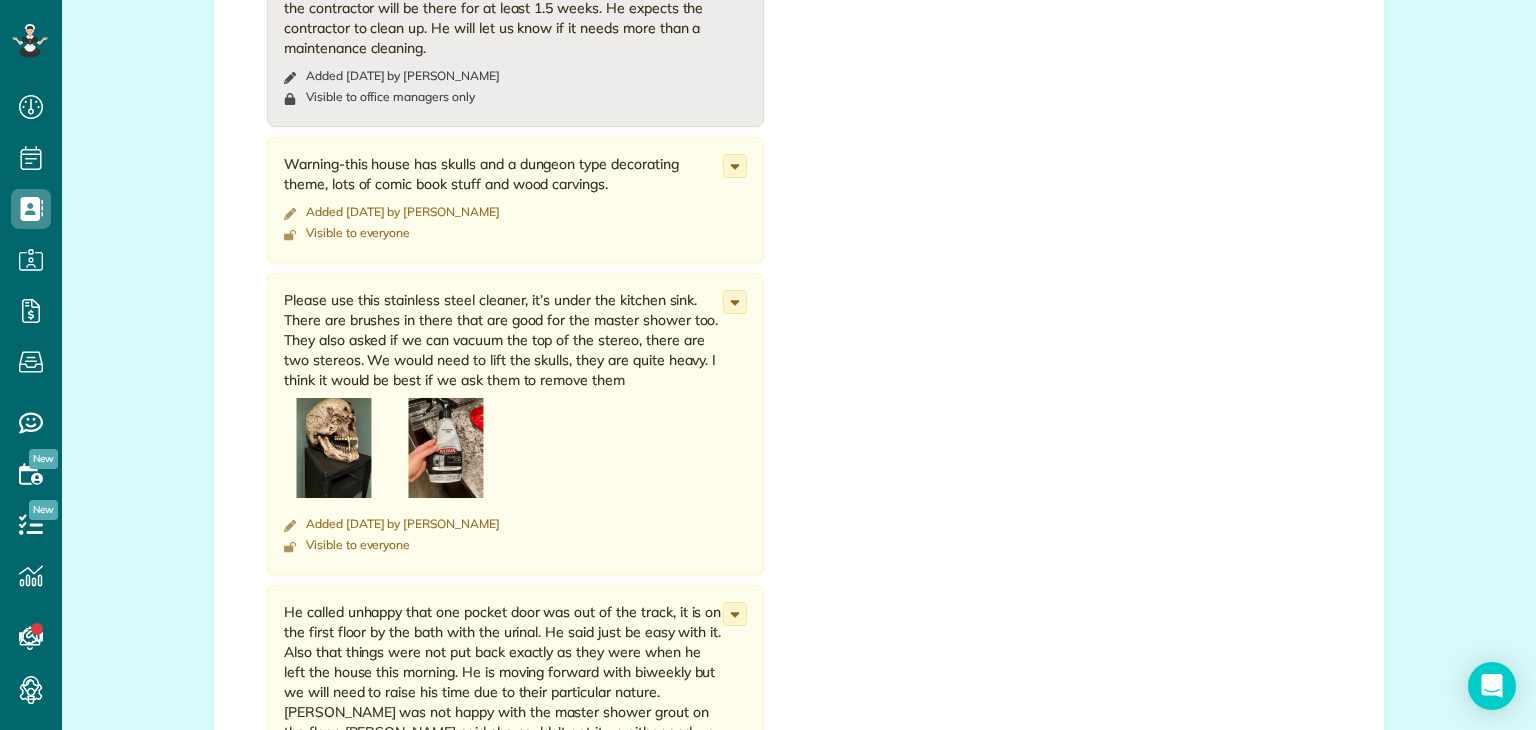 scroll, scrollTop: 4239, scrollLeft: 0, axis: vertical 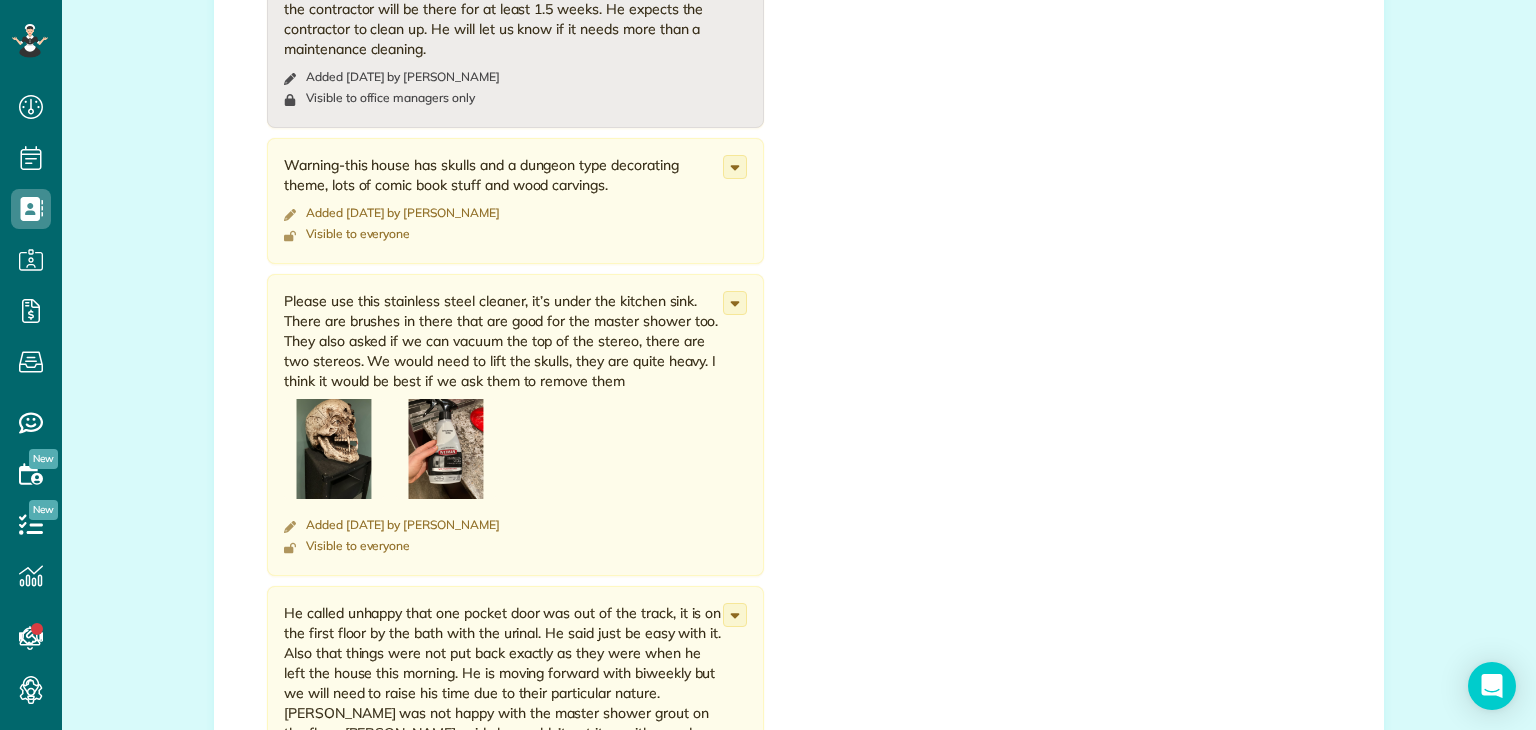 drag, startPoint x: 609, startPoint y: 119, endPoint x: 272, endPoint y: 104, distance: 337.33365 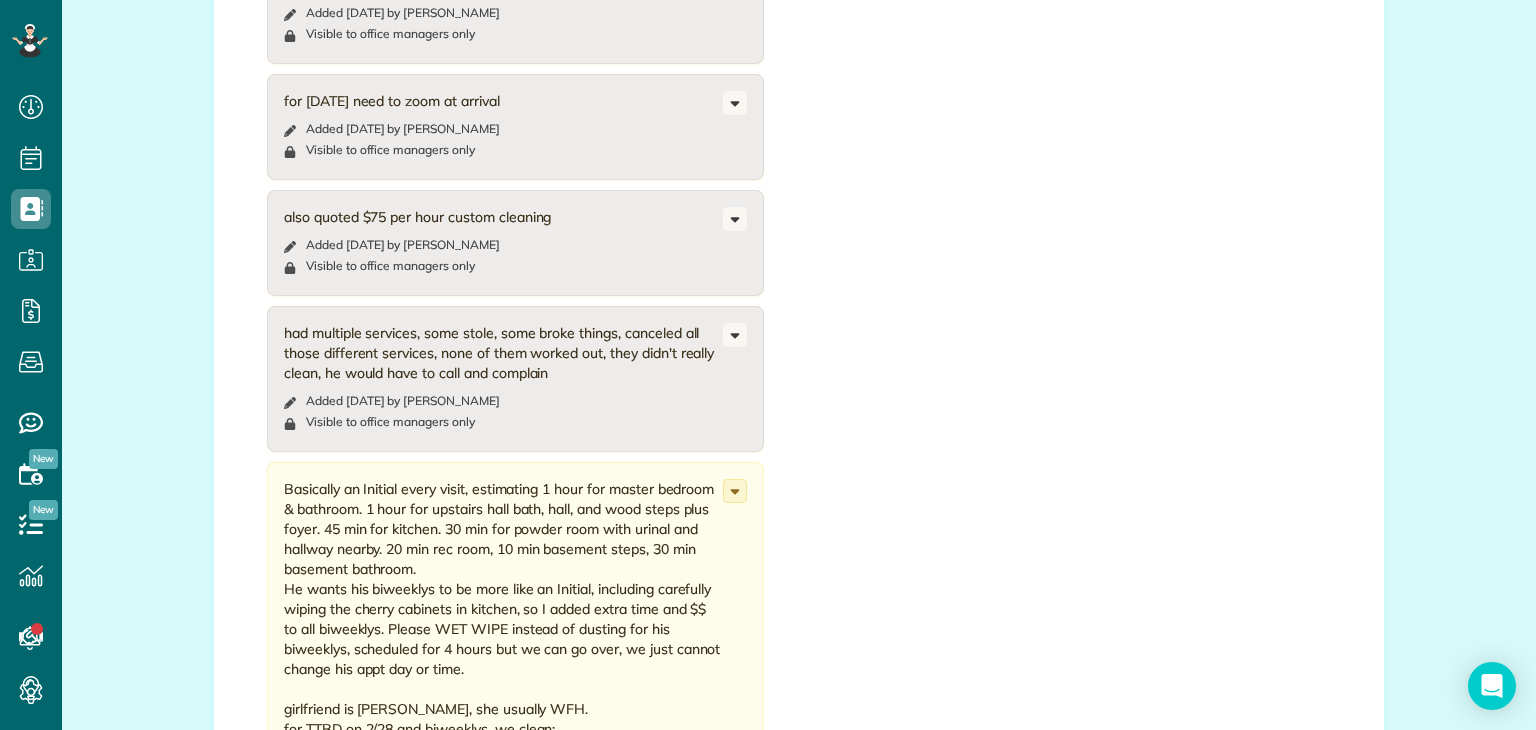 scroll, scrollTop: 6164, scrollLeft: 0, axis: vertical 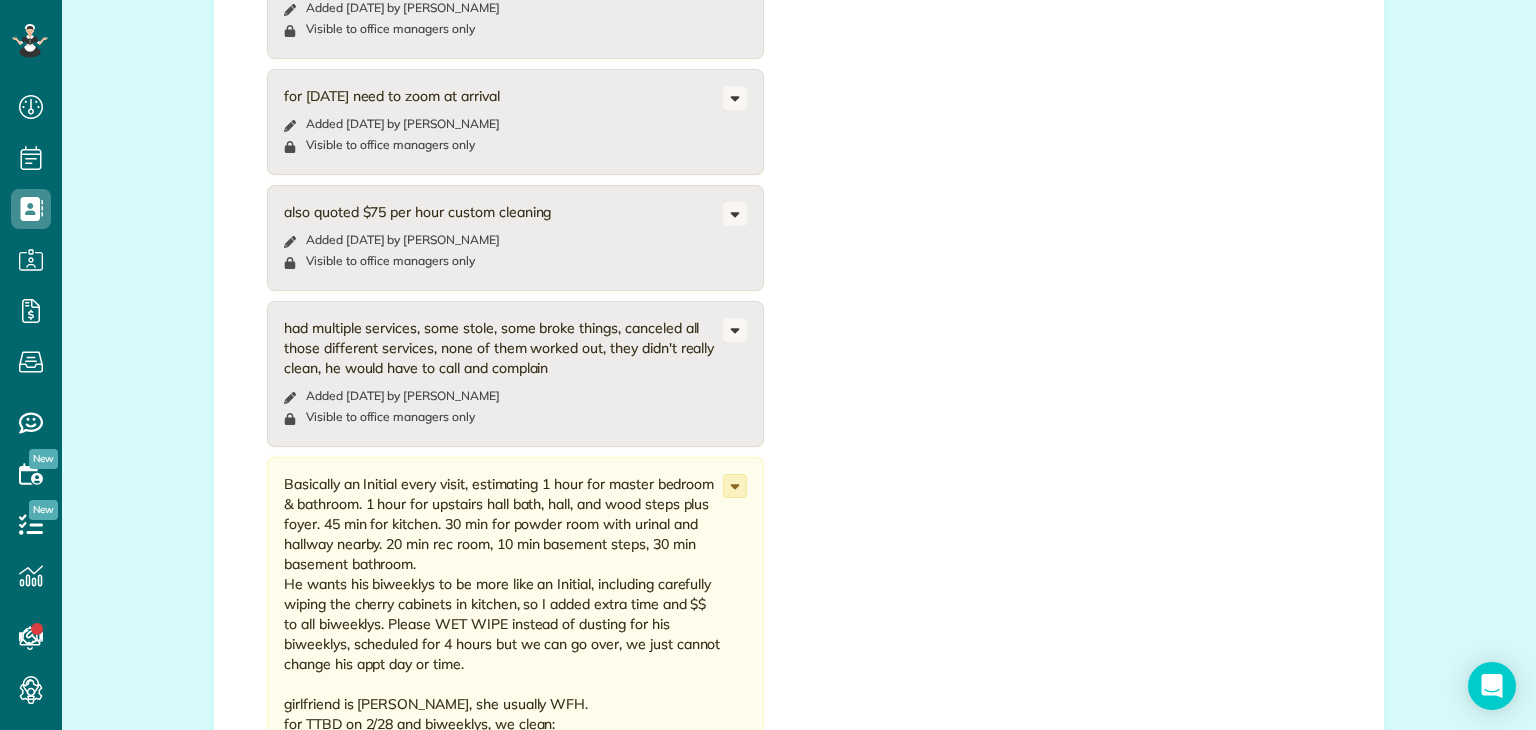 click 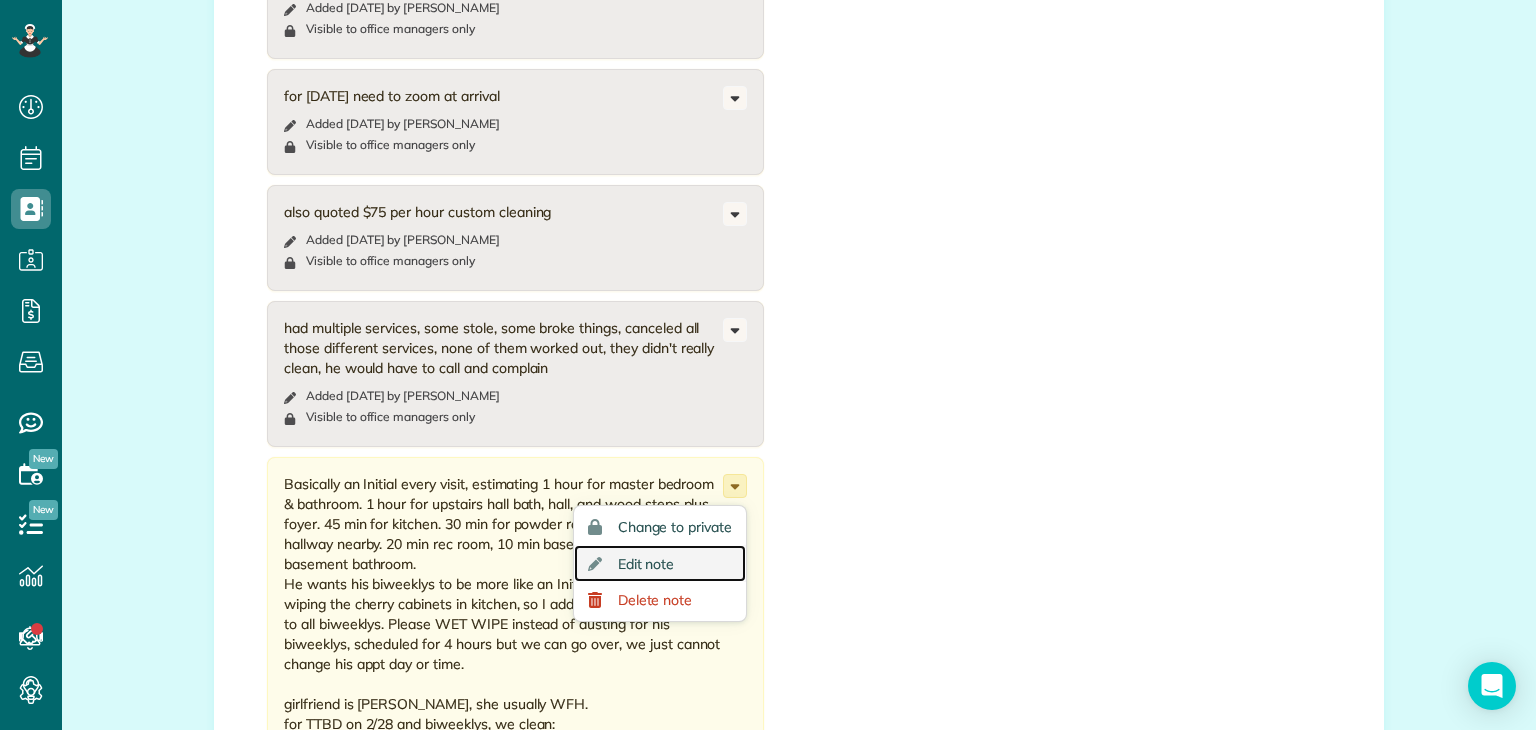 click on "Edit note" at bounding box center (660, 563) 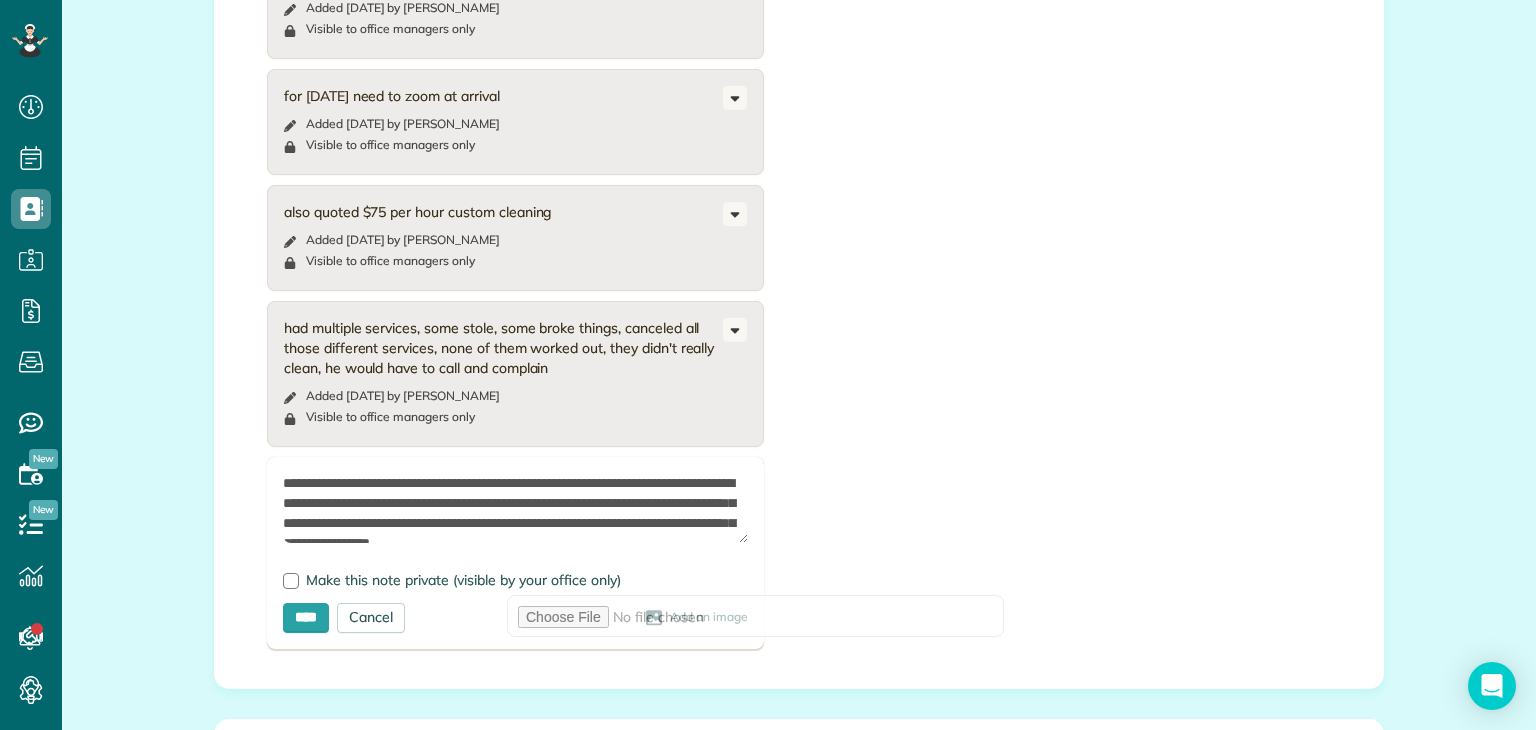 click at bounding box center (515, 508) 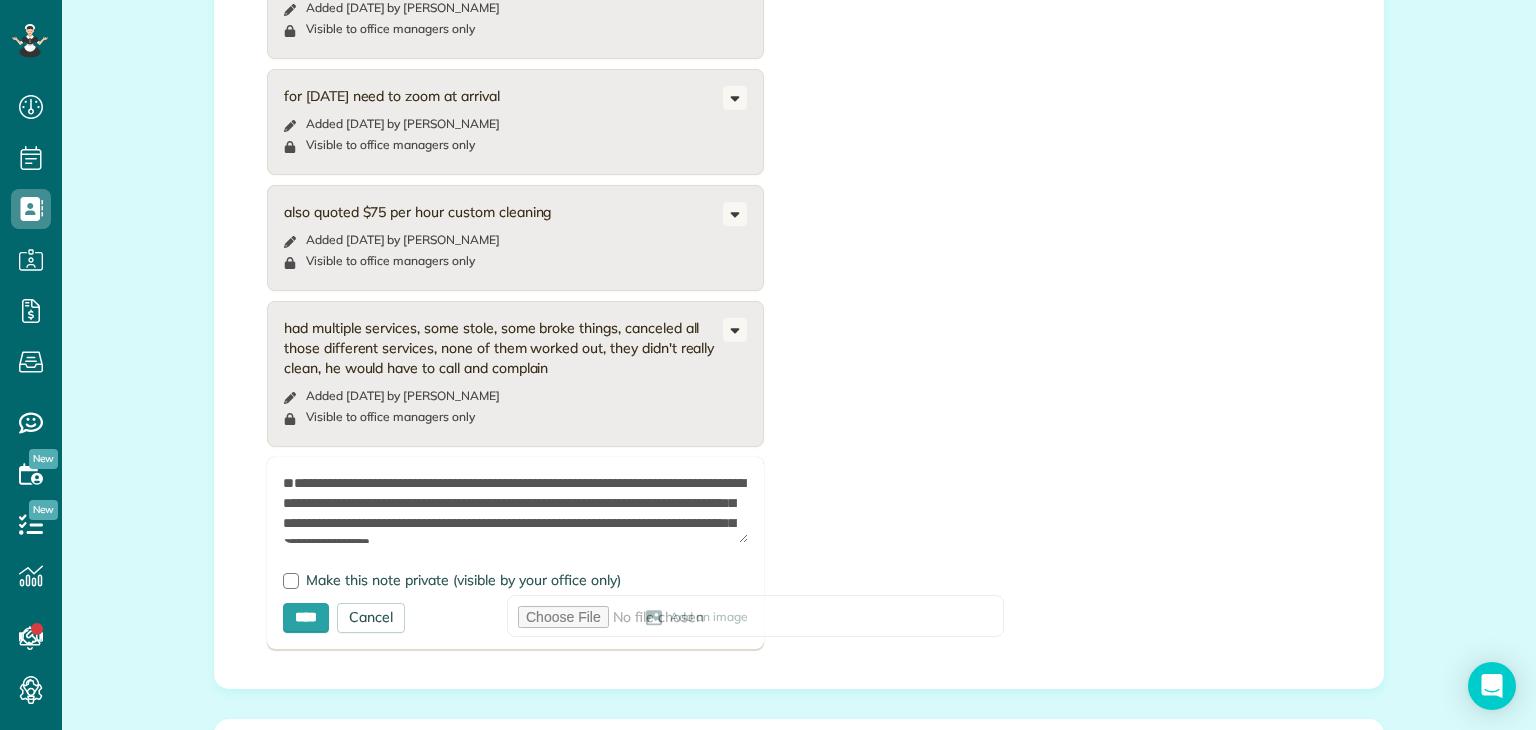 click at bounding box center (515, 508) 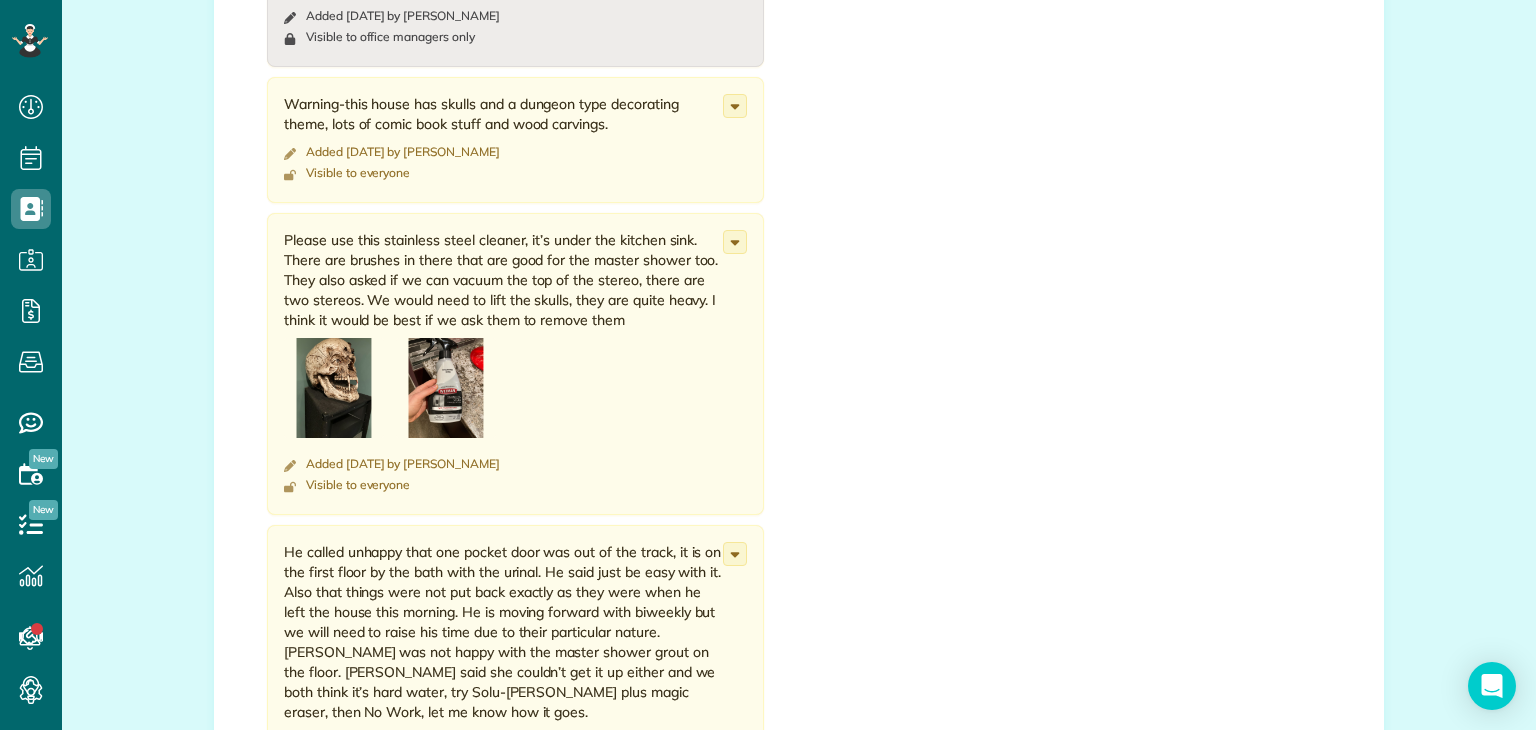 scroll, scrollTop: 4056, scrollLeft: 0, axis: vertical 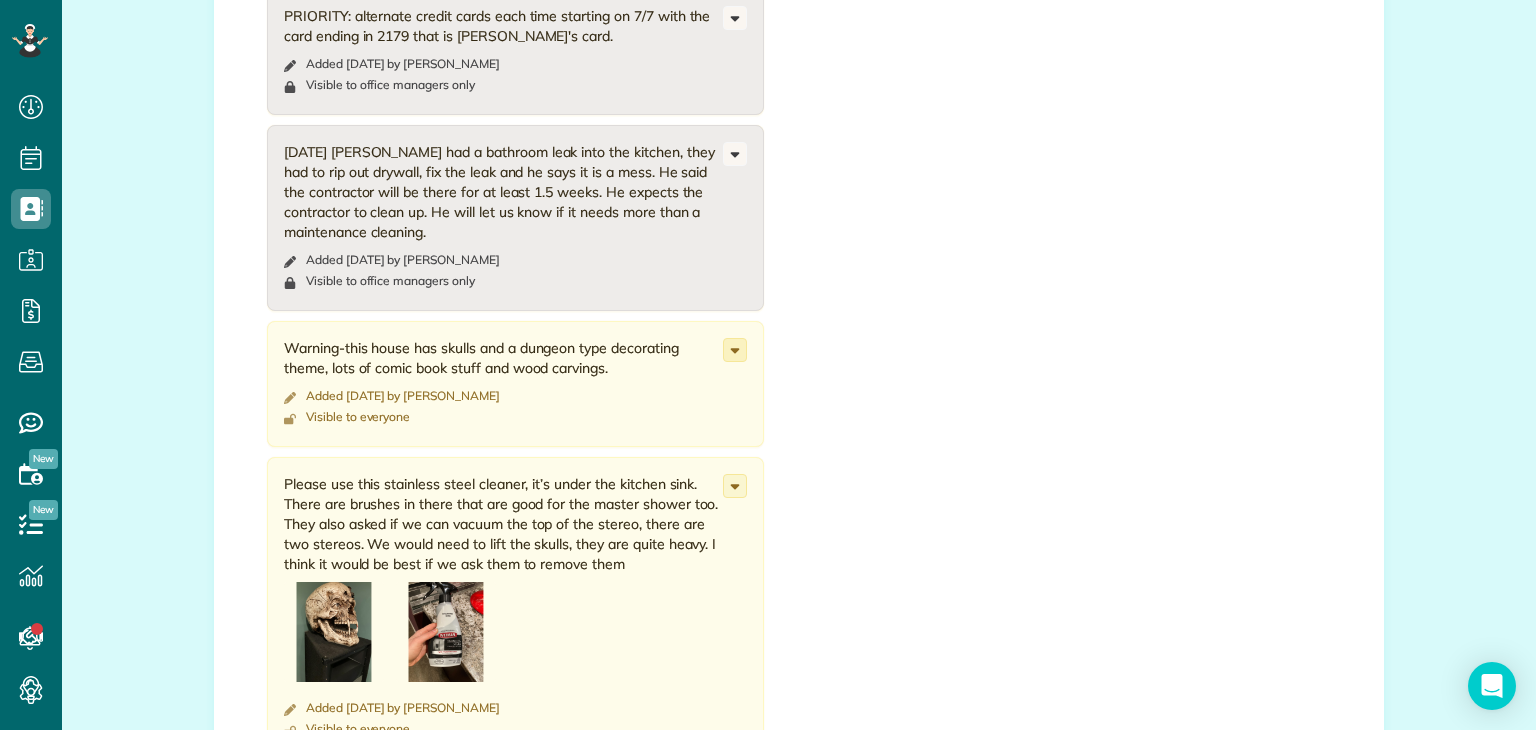 click 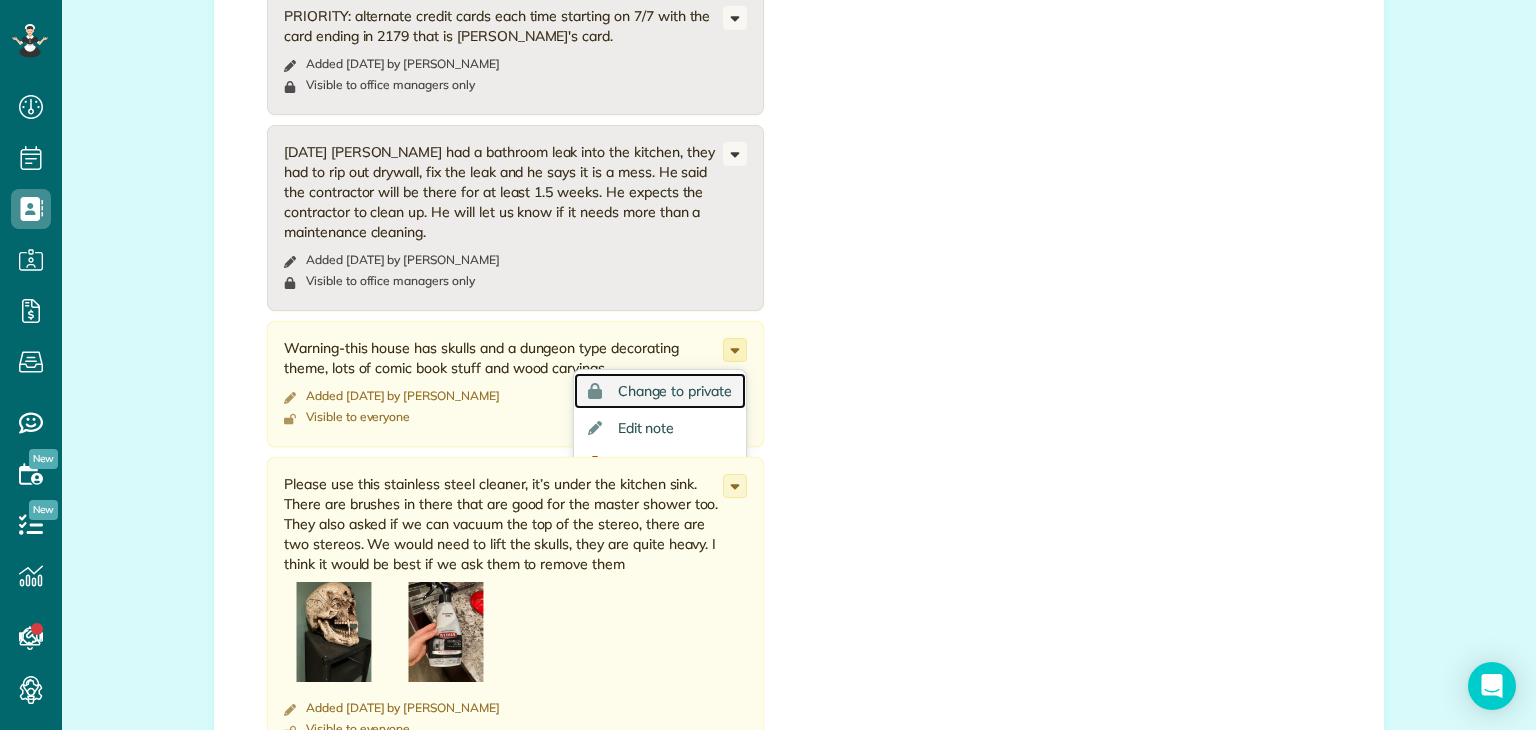 click on "Change to private" at bounding box center (675, 391) 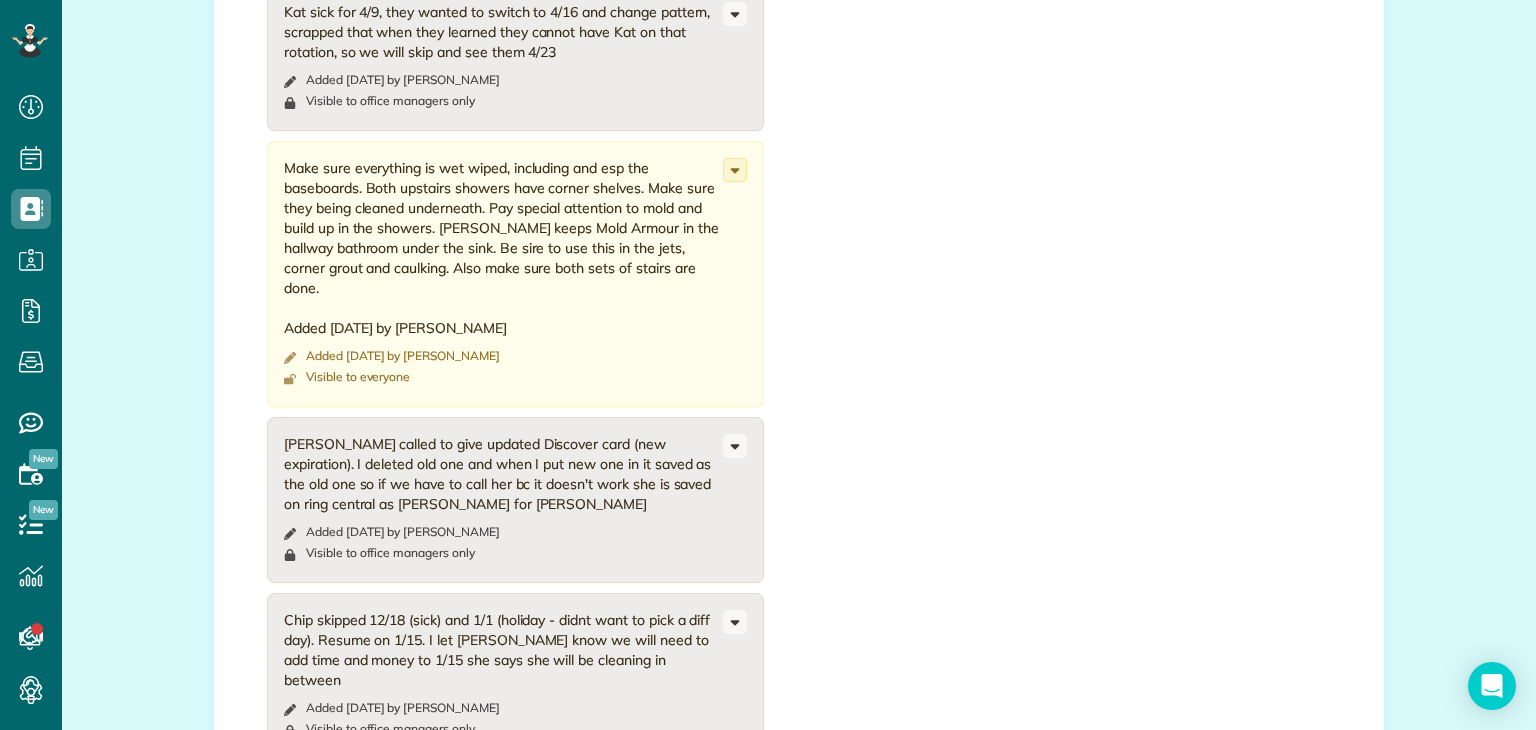 scroll, scrollTop: 1910, scrollLeft: 0, axis: vertical 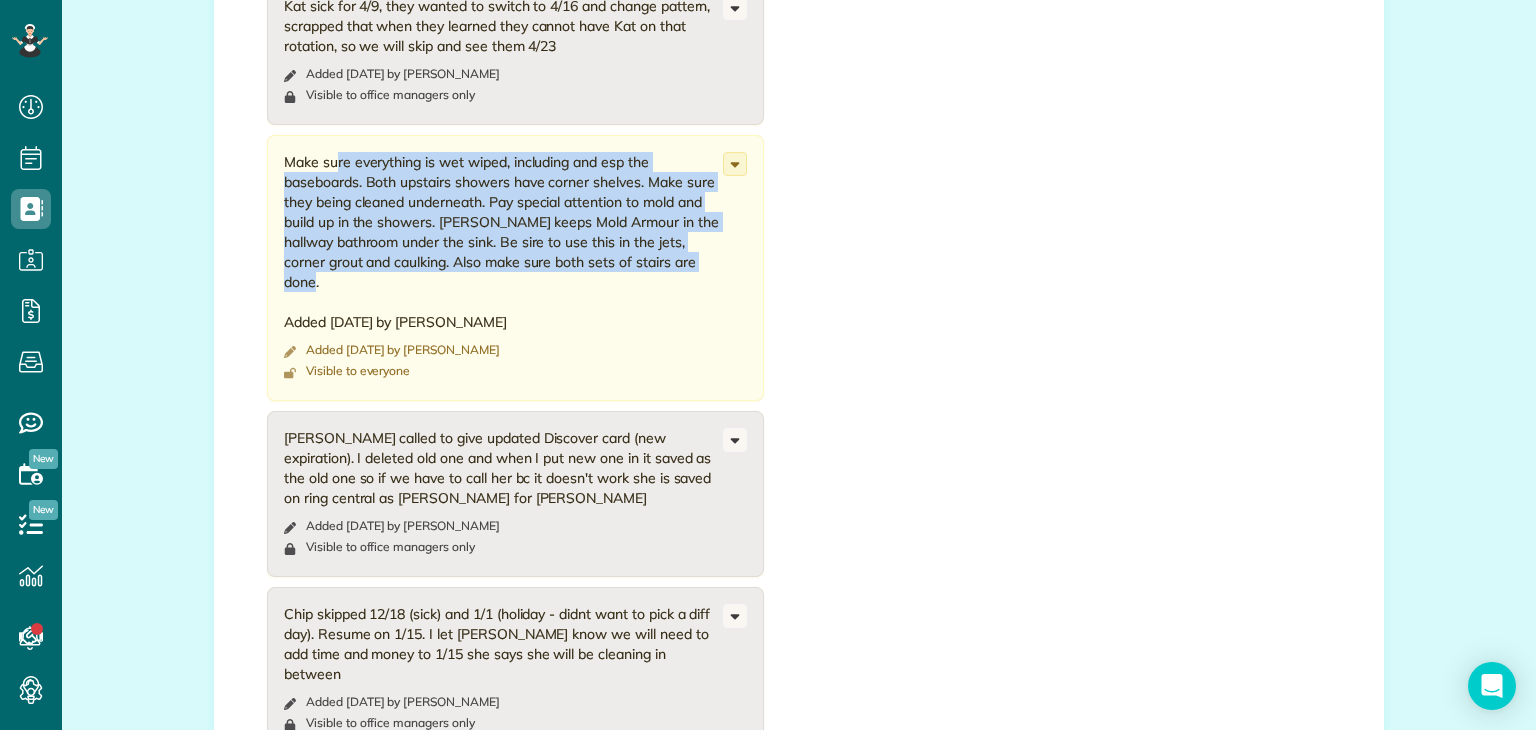 drag, startPoint x: 660, startPoint y: 242, endPoint x: 245, endPoint y: 129, distance: 430.10928 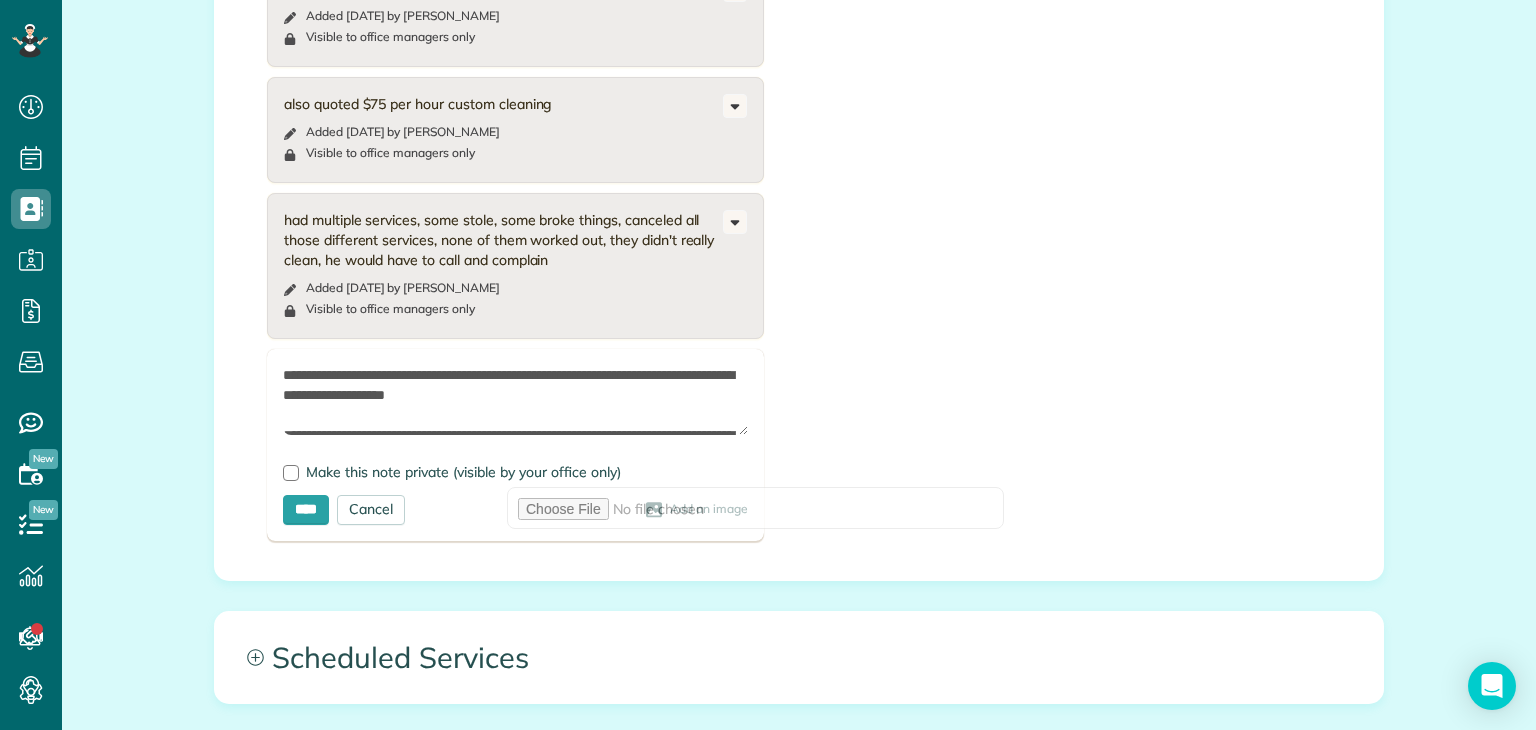 scroll, scrollTop: 6272, scrollLeft: 0, axis: vertical 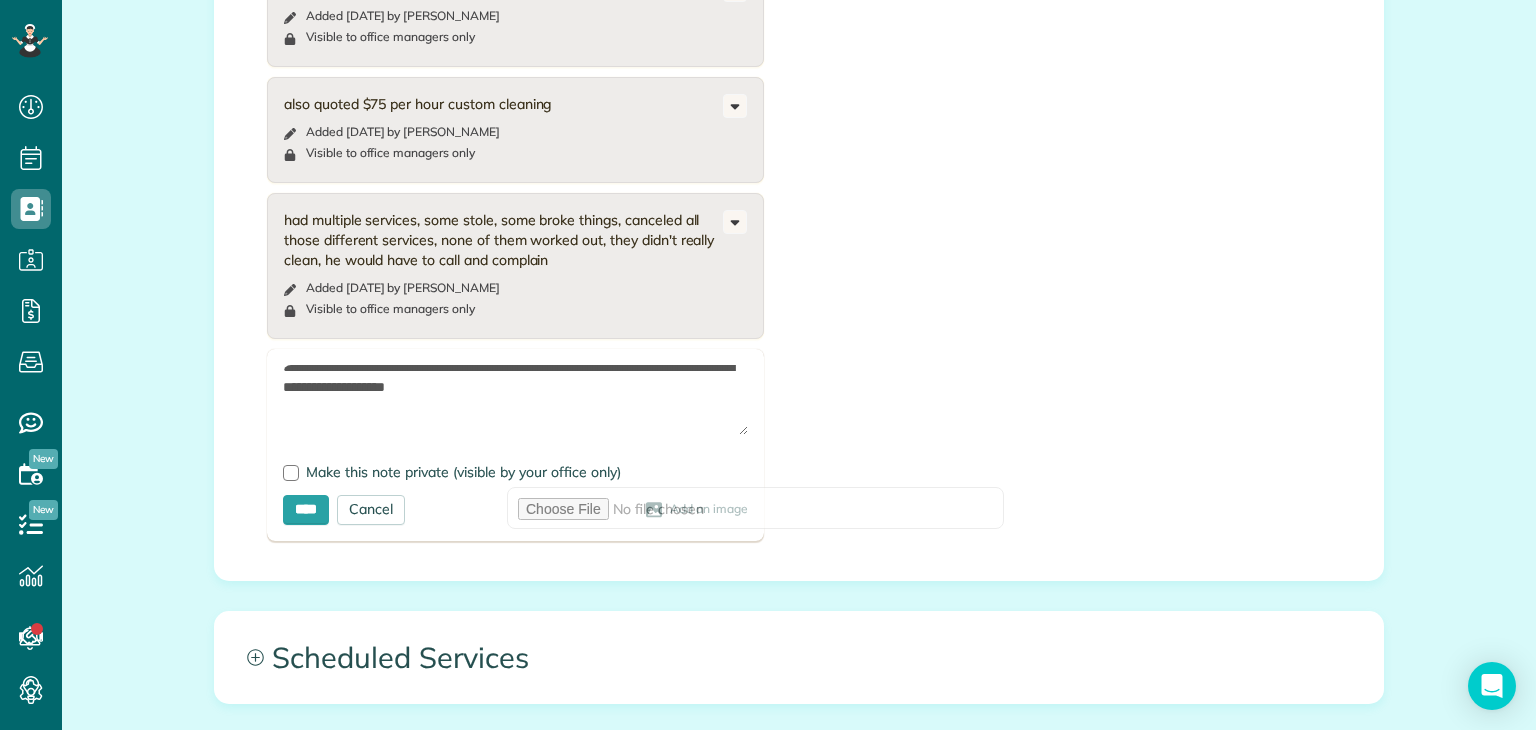 paste on "**********" 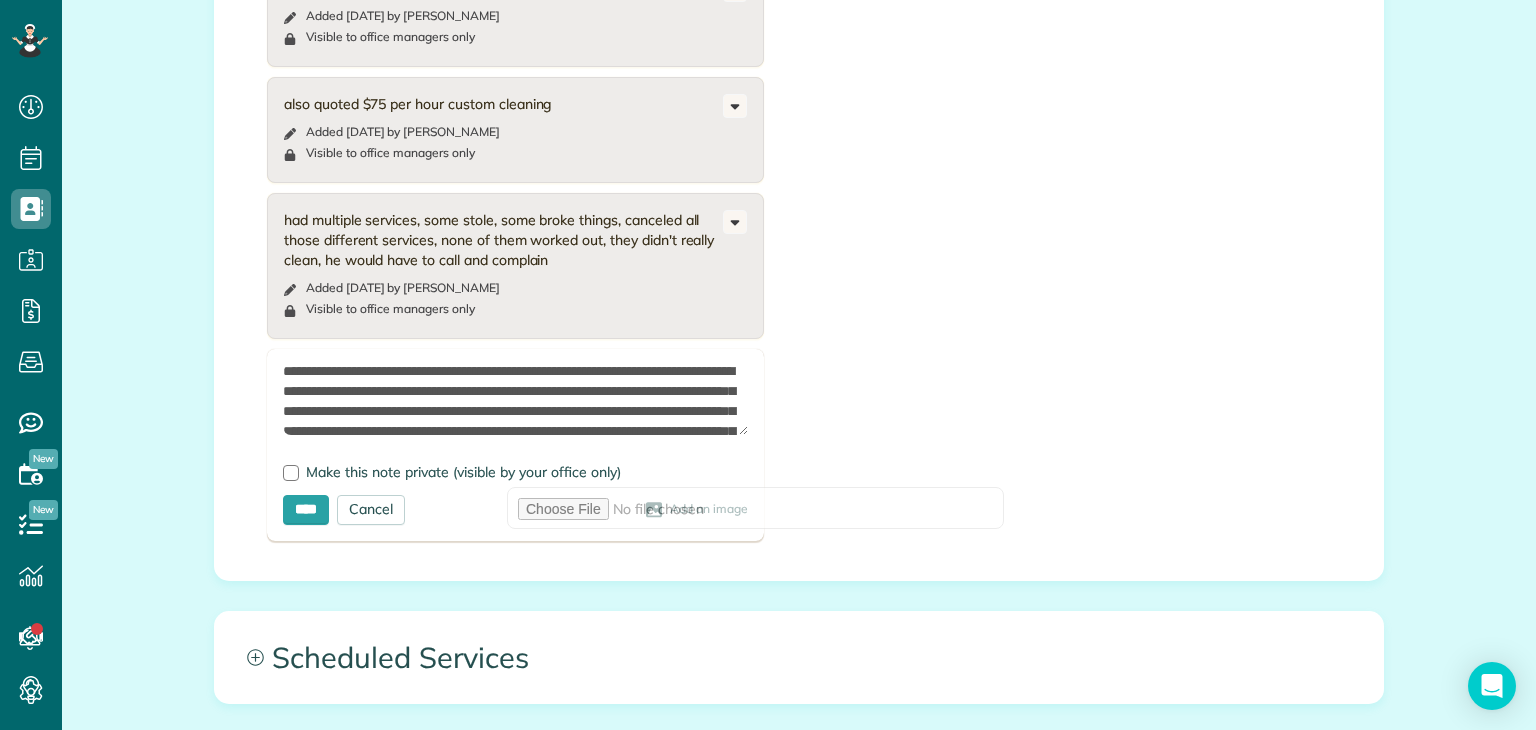 scroll, scrollTop: 0, scrollLeft: 0, axis: both 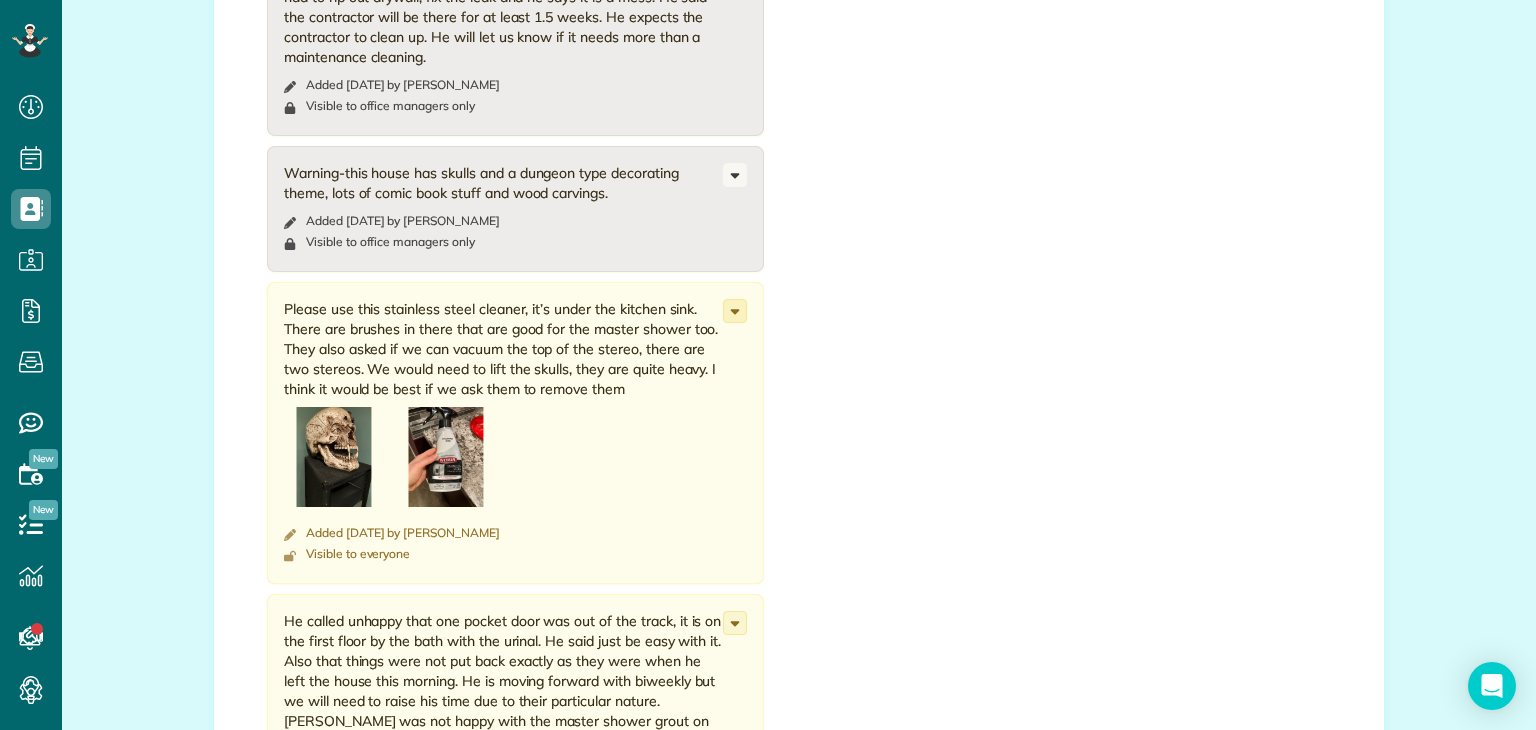 click 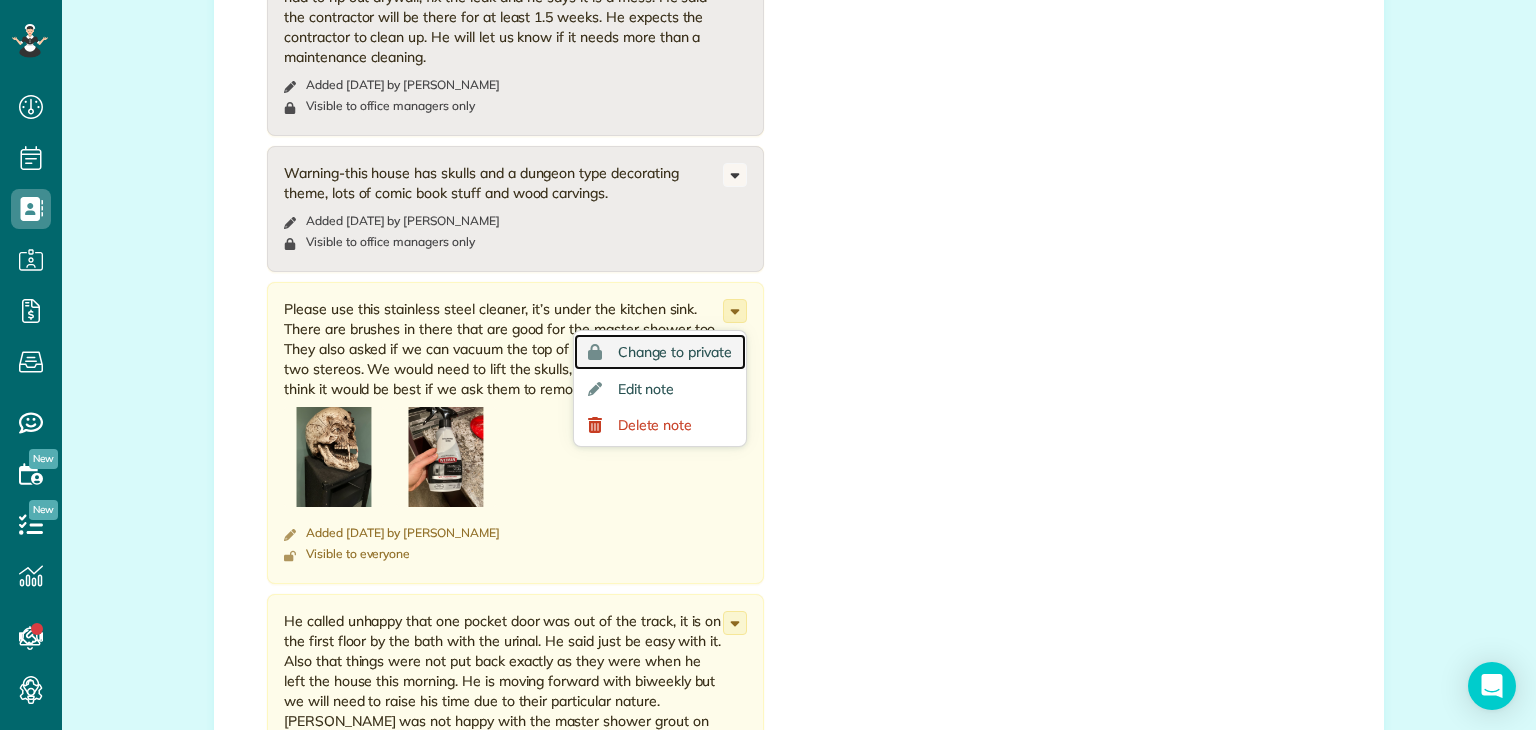 click on "Change to private" at bounding box center [675, 352] 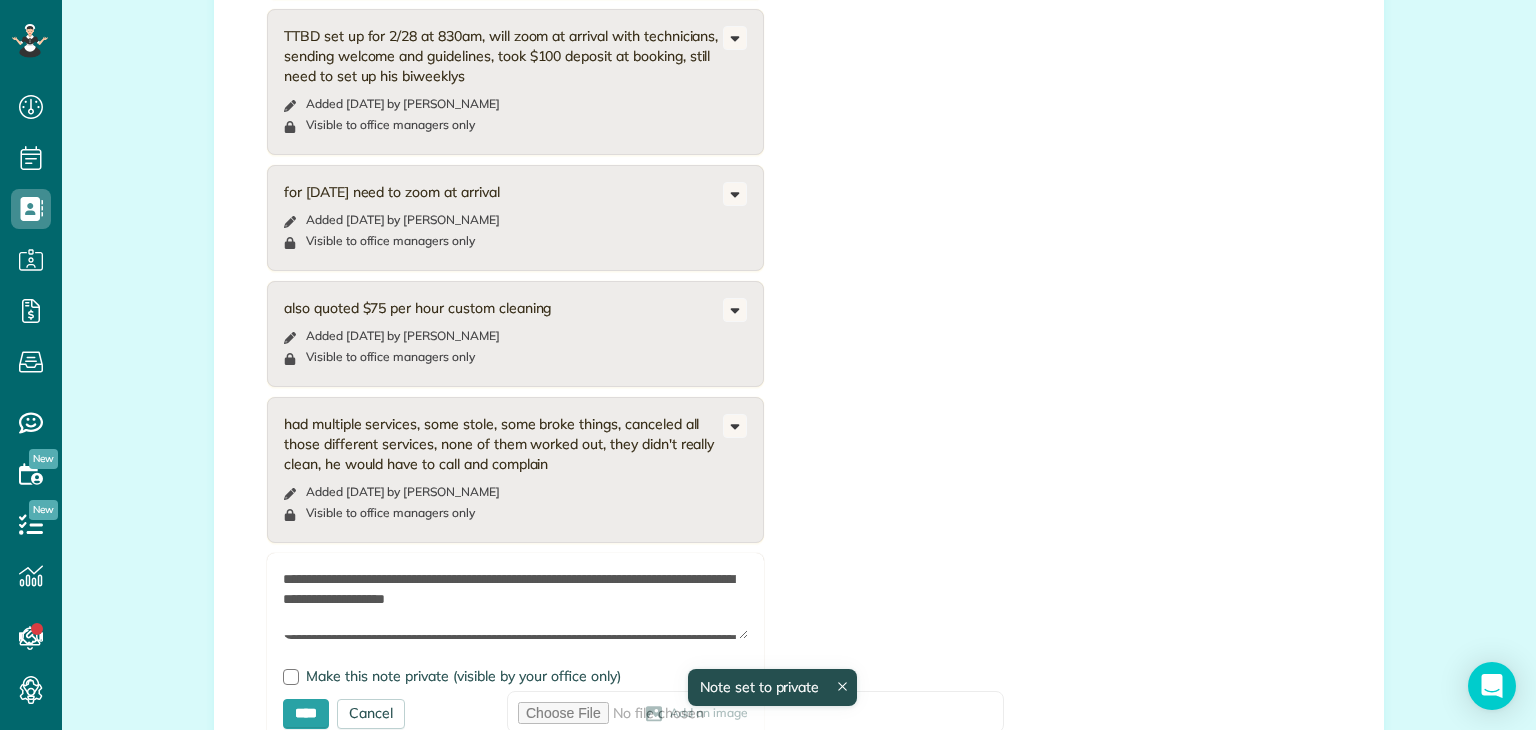 scroll, scrollTop: 6194, scrollLeft: 0, axis: vertical 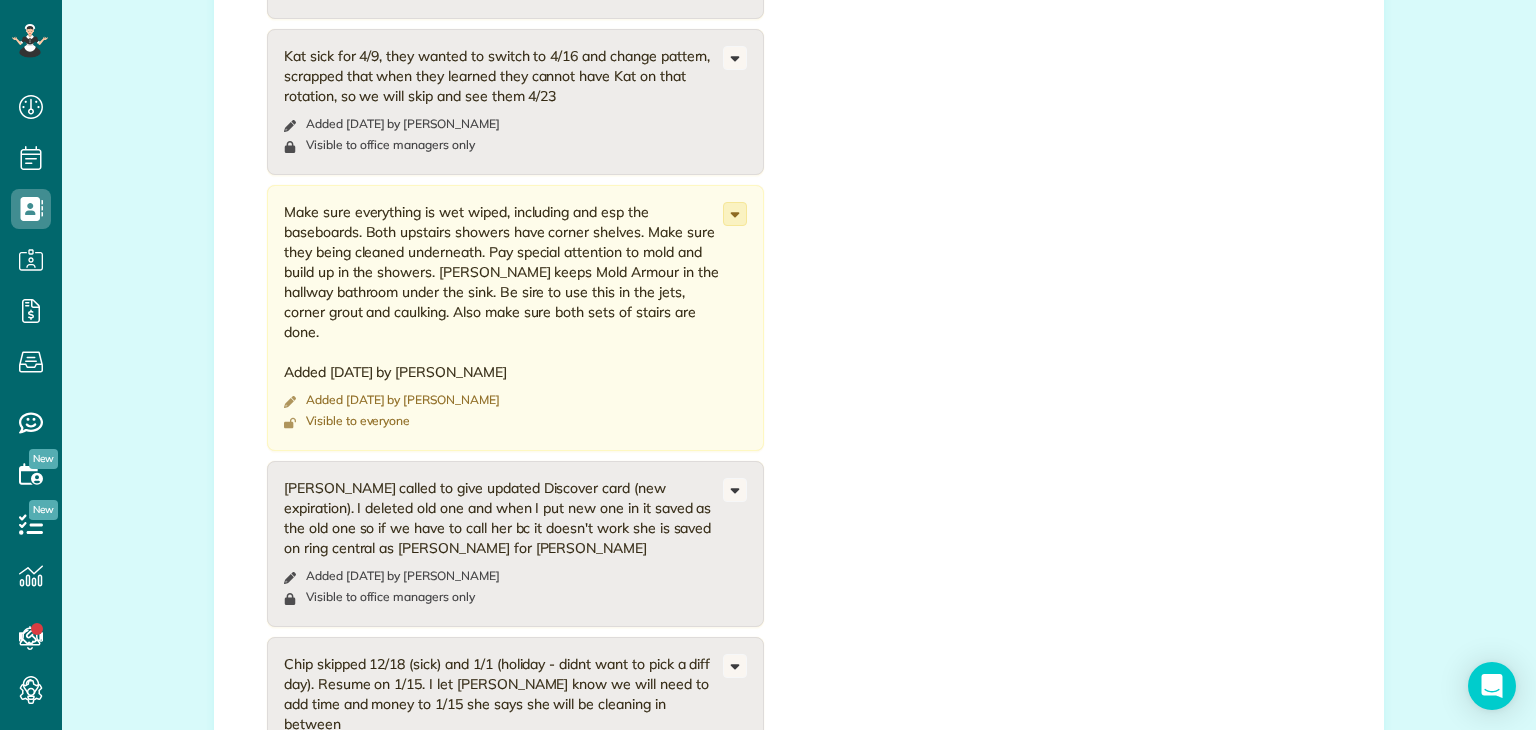 click 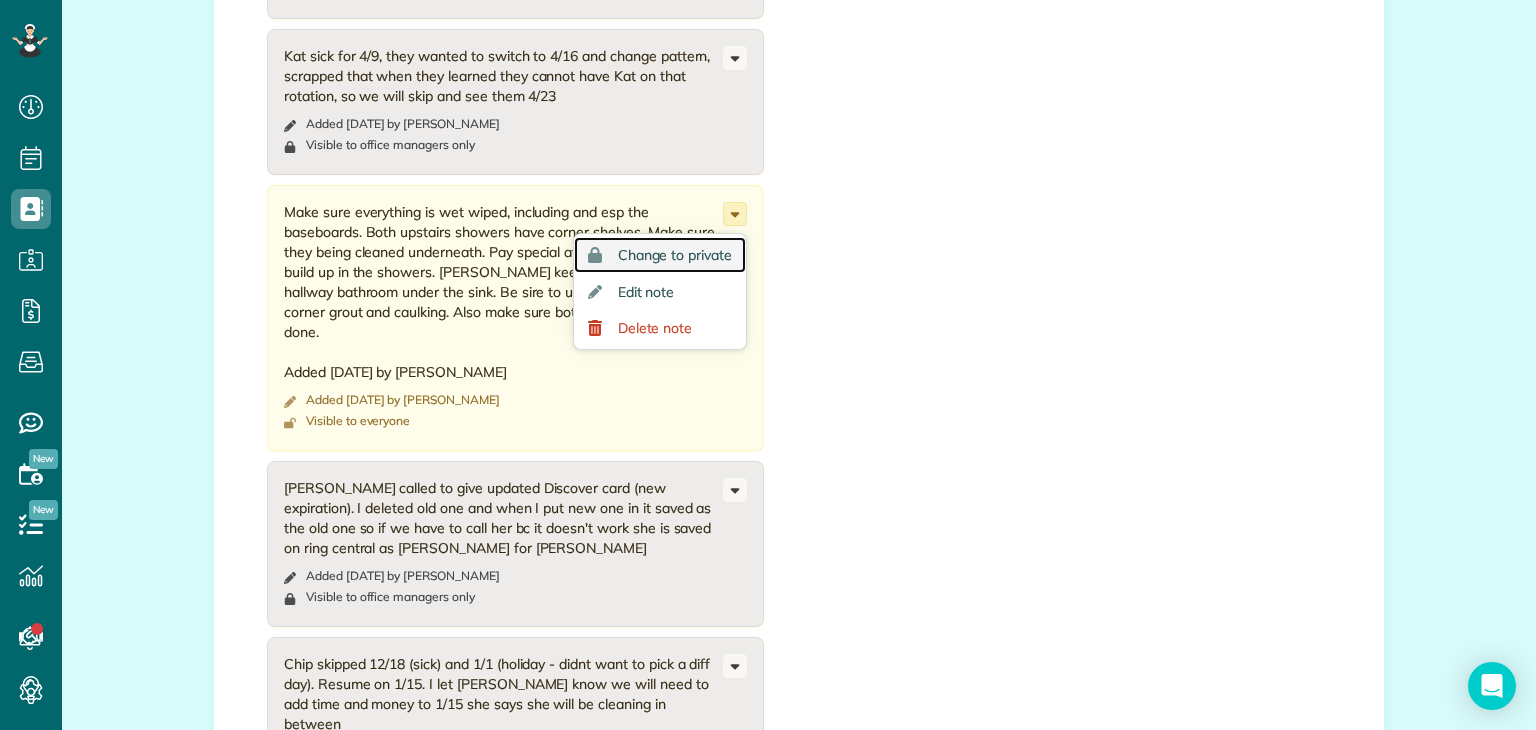 click on "Change to private" at bounding box center [675, 255] 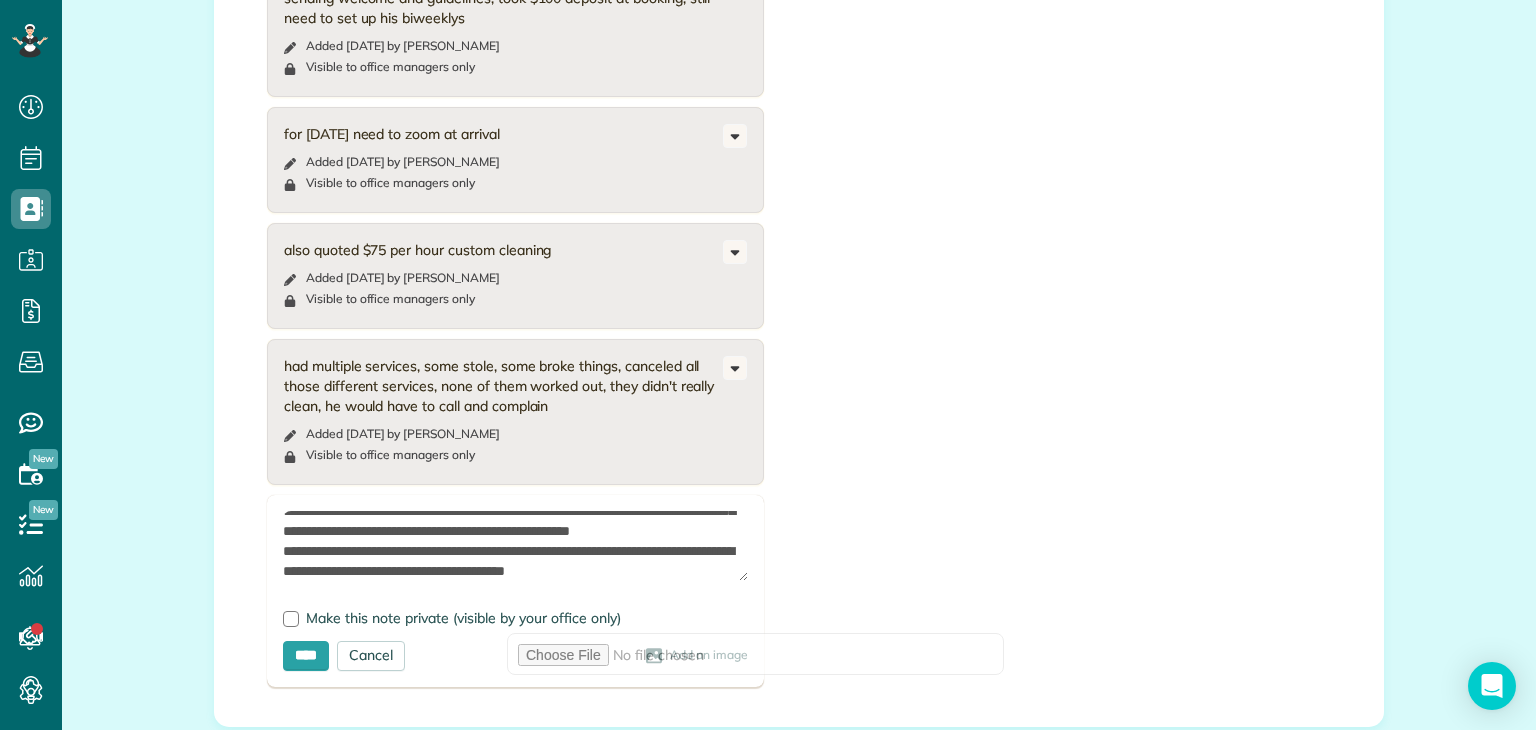 scroll, scrollTop: 6126, scrollLeft: 0, axis: vertical 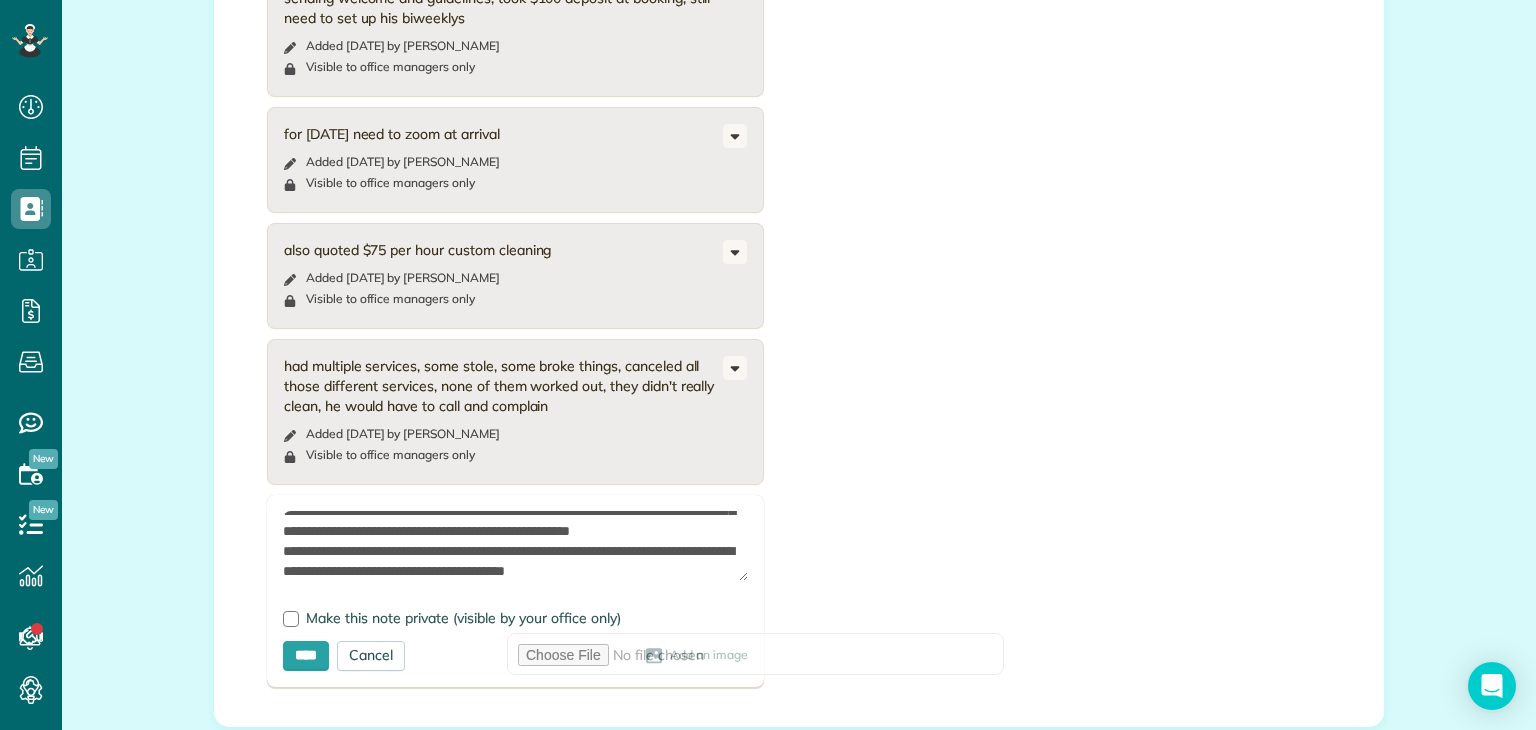 click at bounding box center (515, 546) 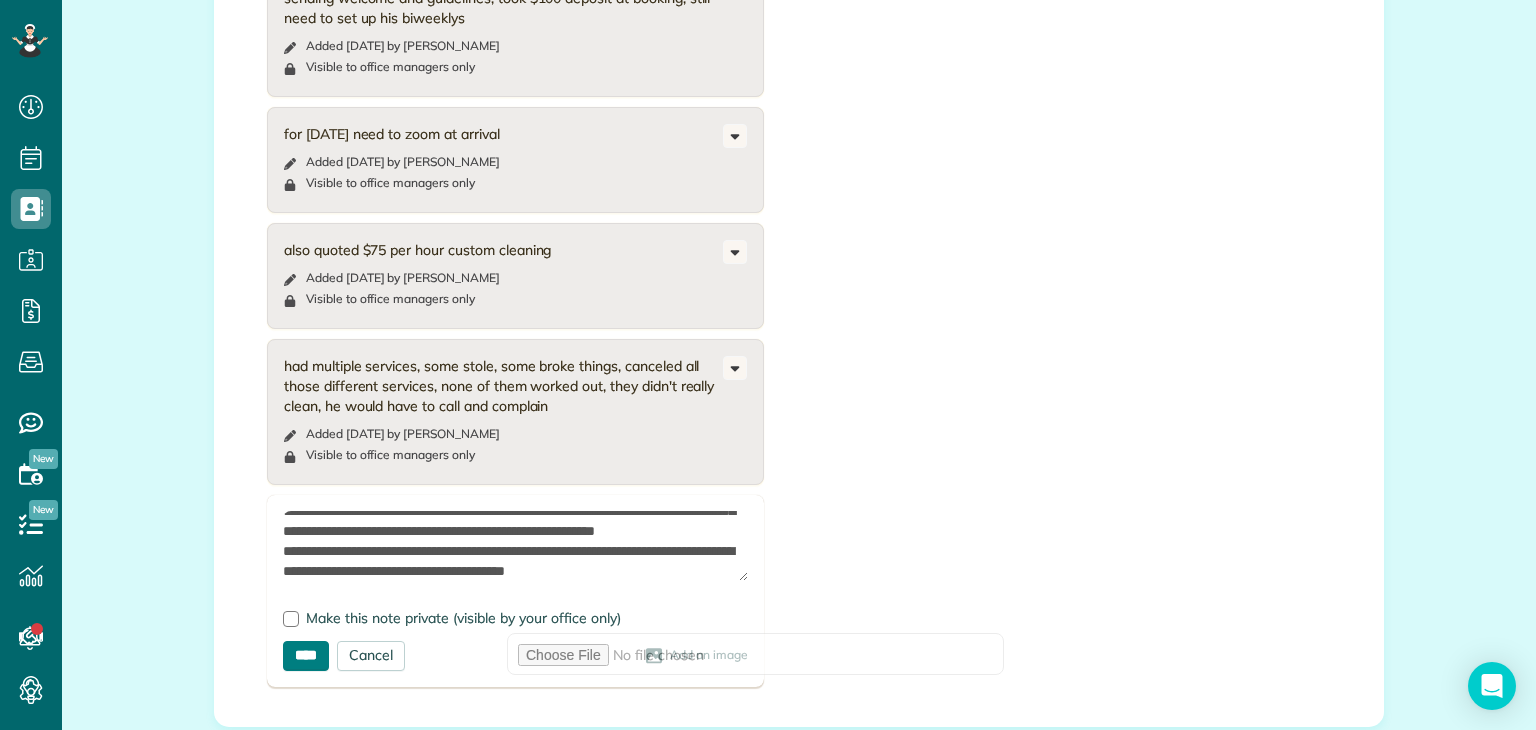 type on "**********" 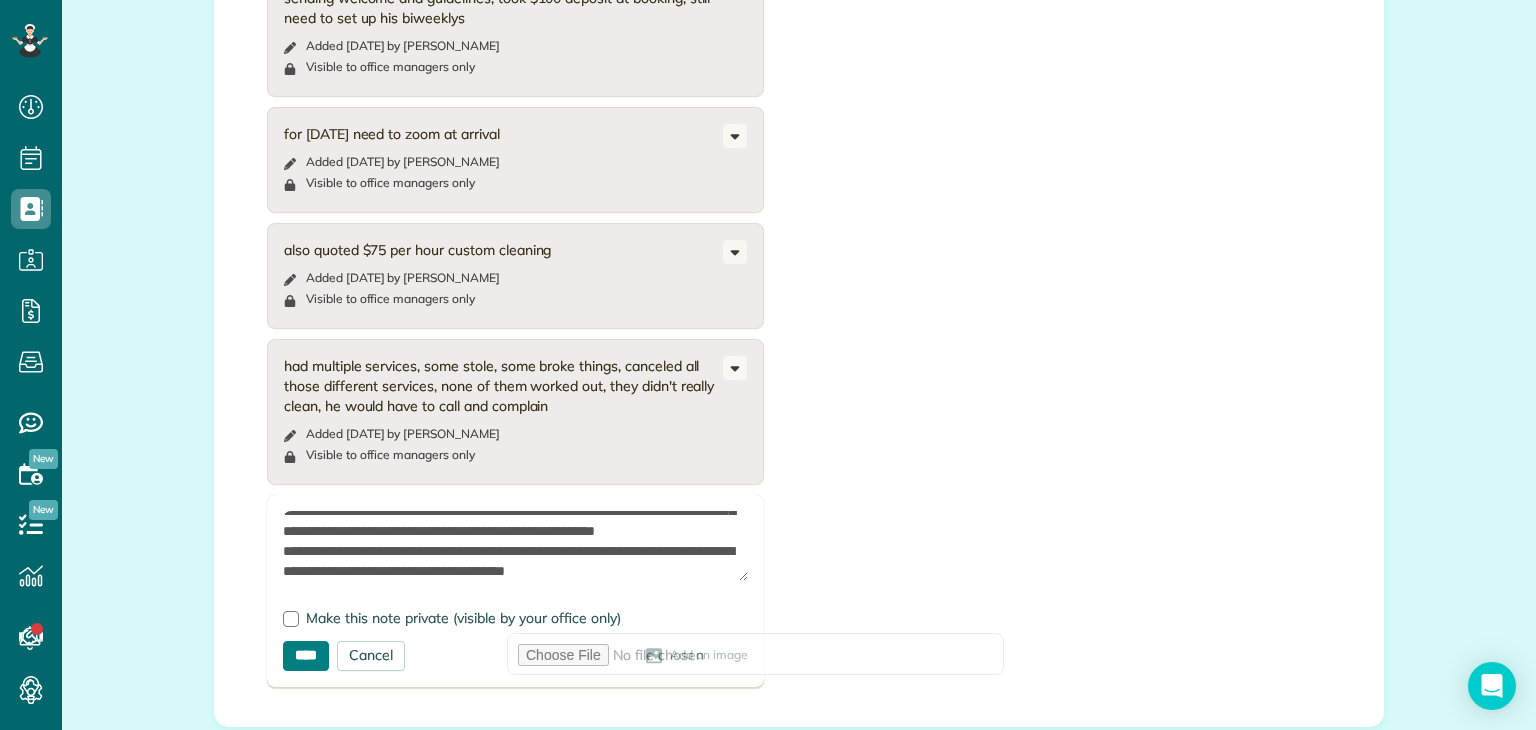 click on "****" at bounding box center (306, 656) 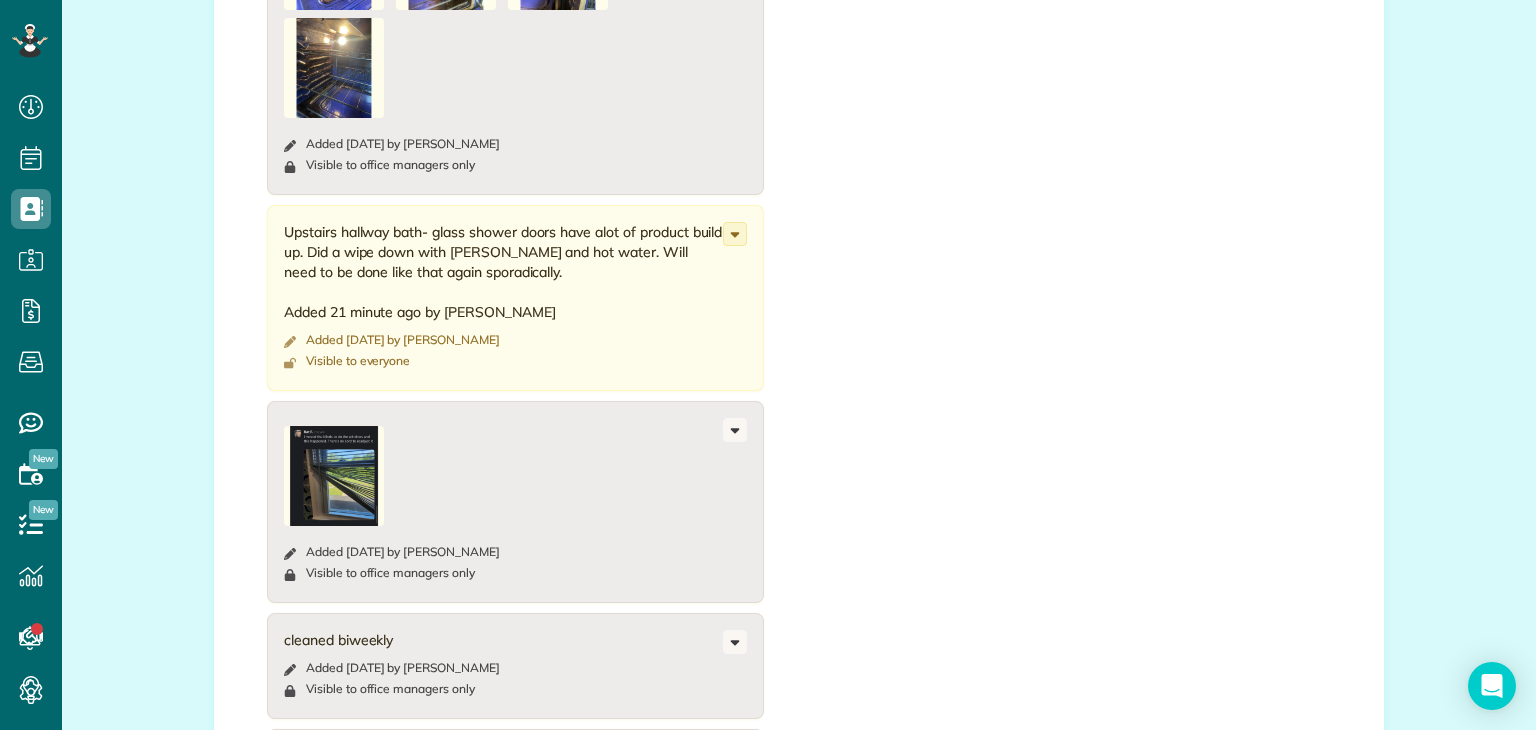 scroll, scrollTop: 2984, scrollLeft: 0, axis: vertical 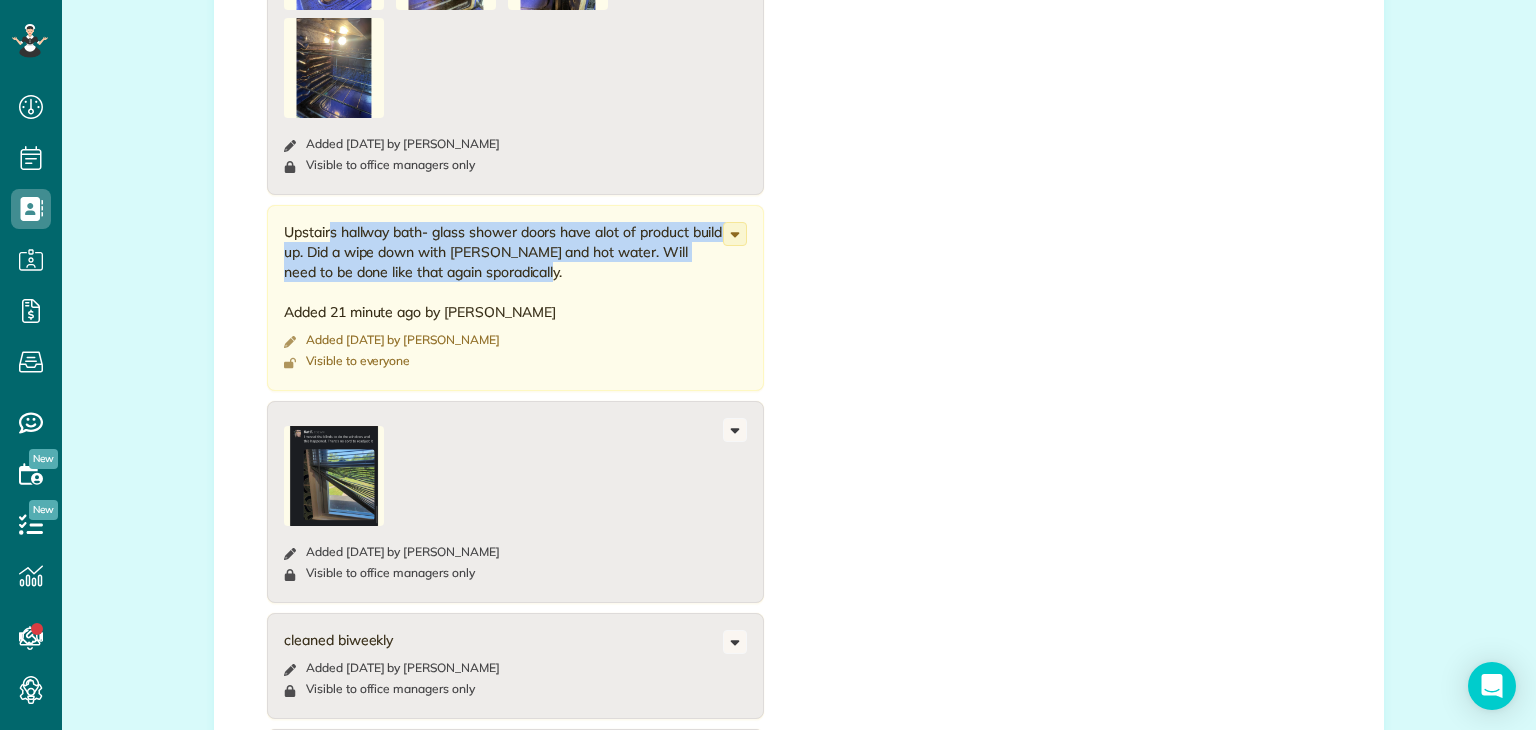 drag, startPoint x: 507, startPoint y: 213, endPoint x: 276, endPoint y: 170, distance: 234.96808 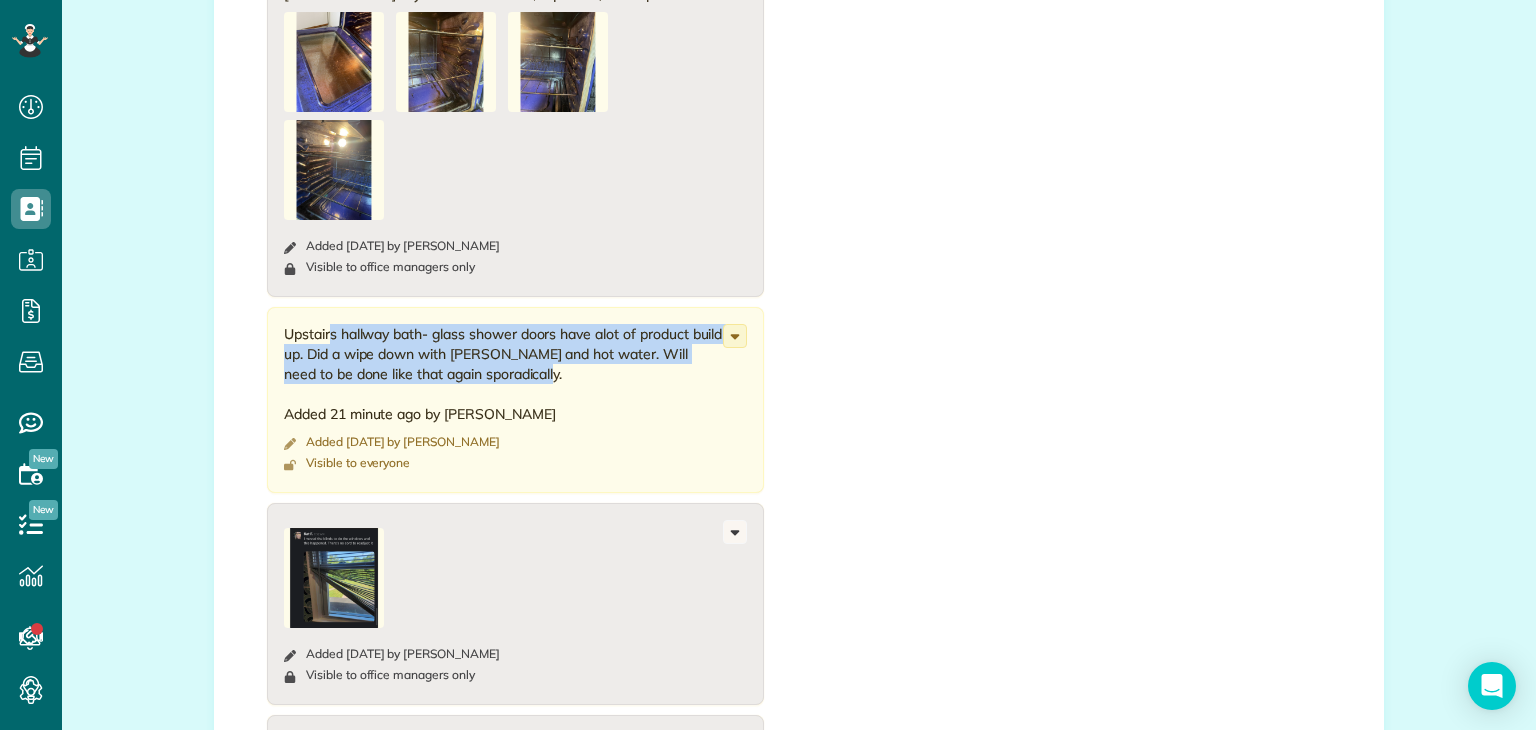 scroll, scrollTop: 2860, scrollLeft: 0, axis: vertical 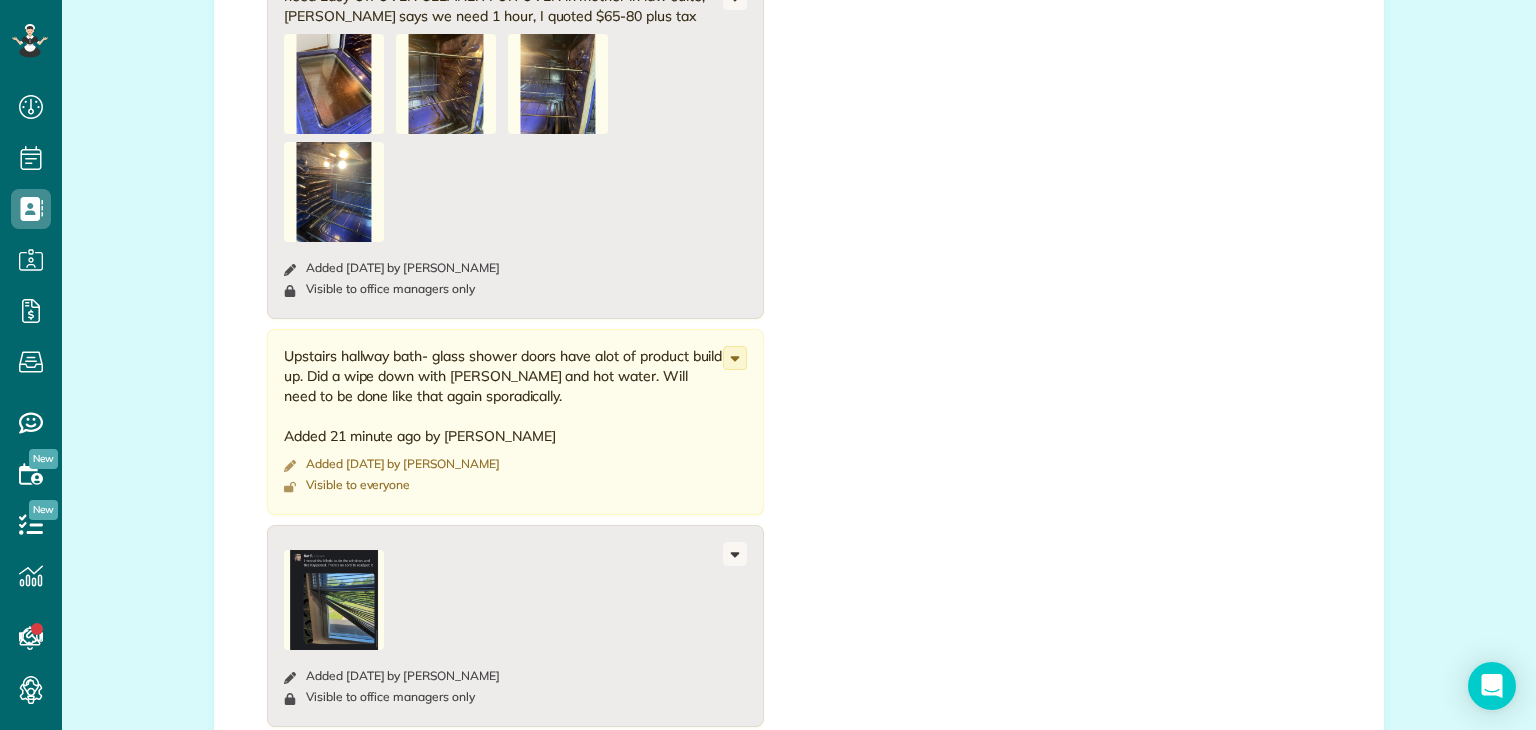 click on "Upstairs hallway bath- glass shower doors have alot of product build up. Did a wipe down with [PERSON_NAME] and hot water.  Will need to be done like that again sporadically. Added 21 minute ago by [PERSON_NAME]
Added [DATE] by [PERSON_NAME]
Visible to everyone
Change to private
Edit note
Delete note" at bounding box center [515, 422] 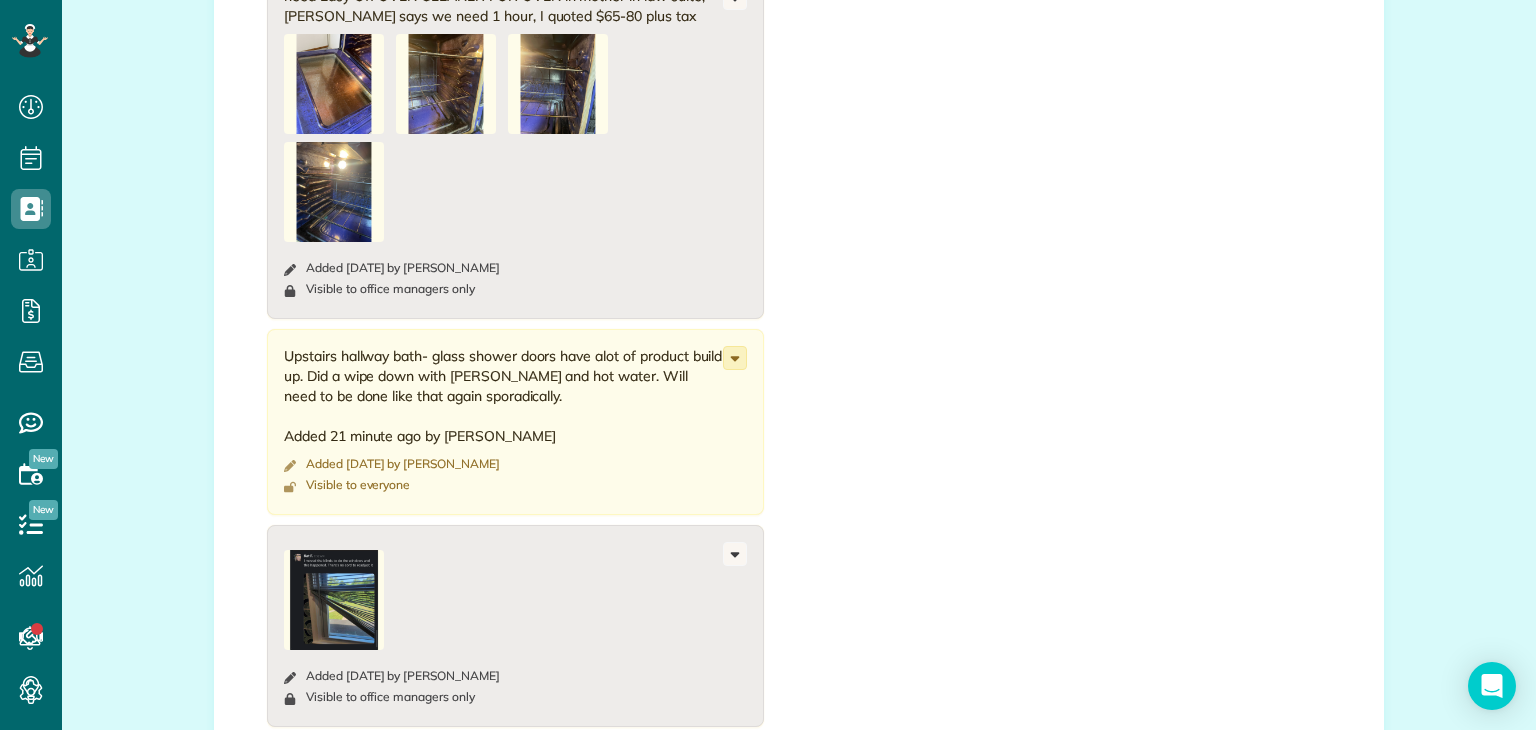 click on "Change to private
Edit note
Delete note" at bounding box center (735, 358) 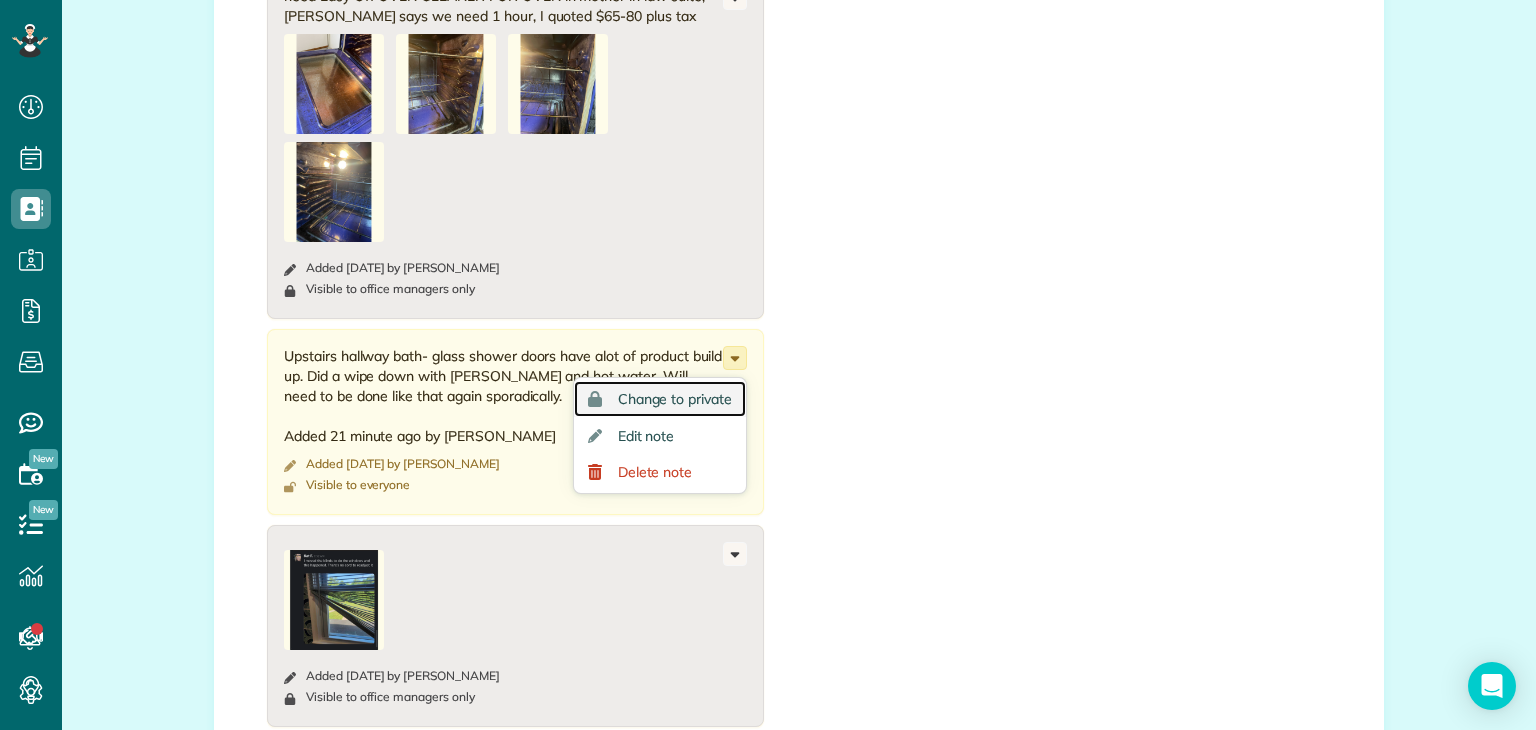 click on "Change to private" at bounding box center (675, 399) 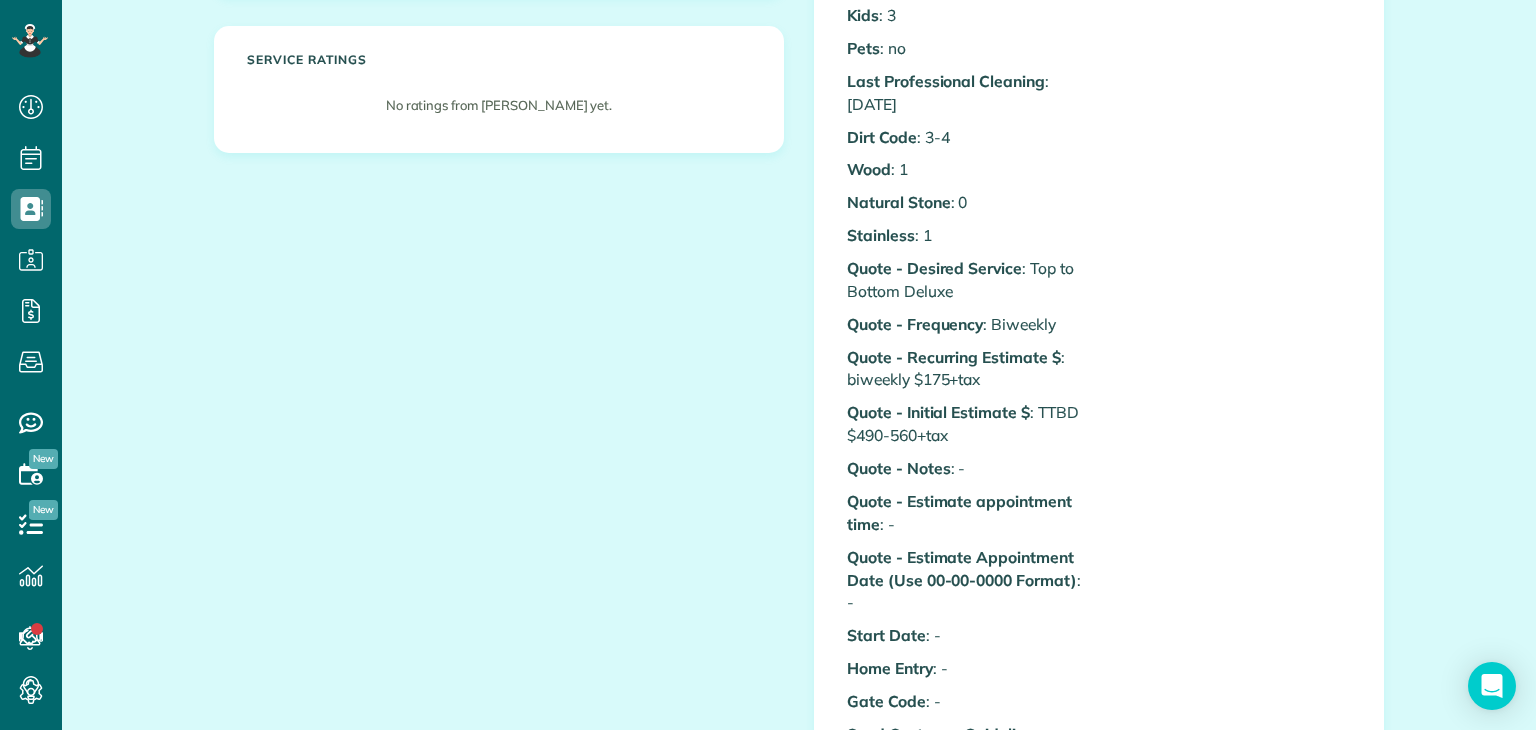 scroll, scrollTop: 0, scrollLeft: 0, axis: both 